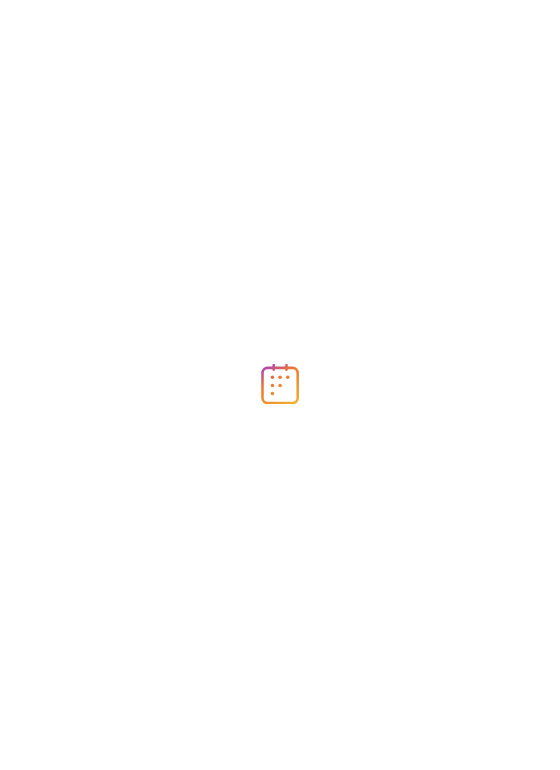 scroll, scrollTop: 0, scrollLeft: 0, axis: both 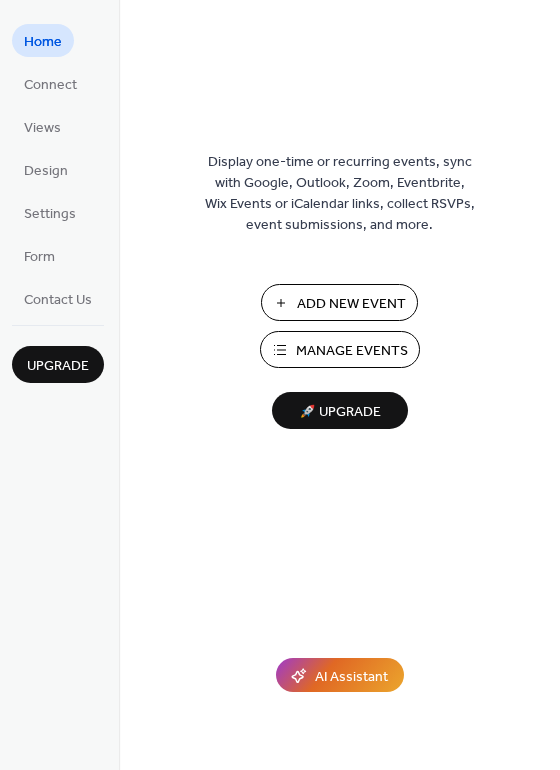 click on "Add New Event" at bounding box center (351, 304) 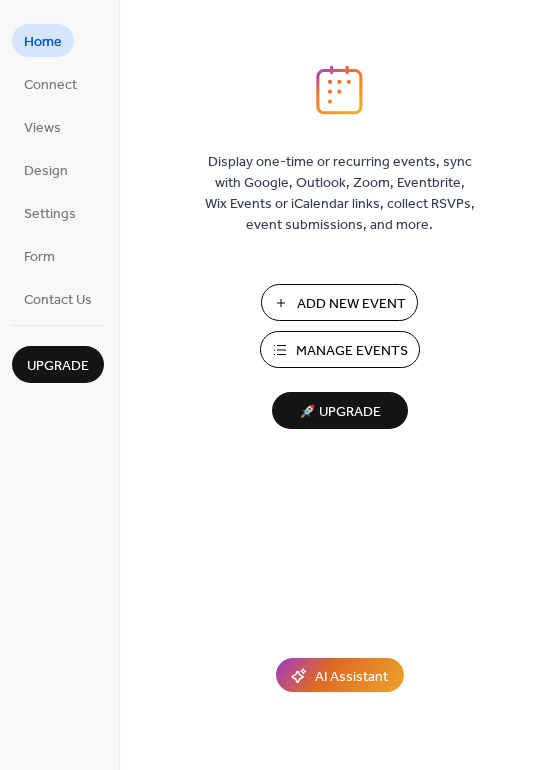 click on "Manage Events" at bounding box center (352, 351) 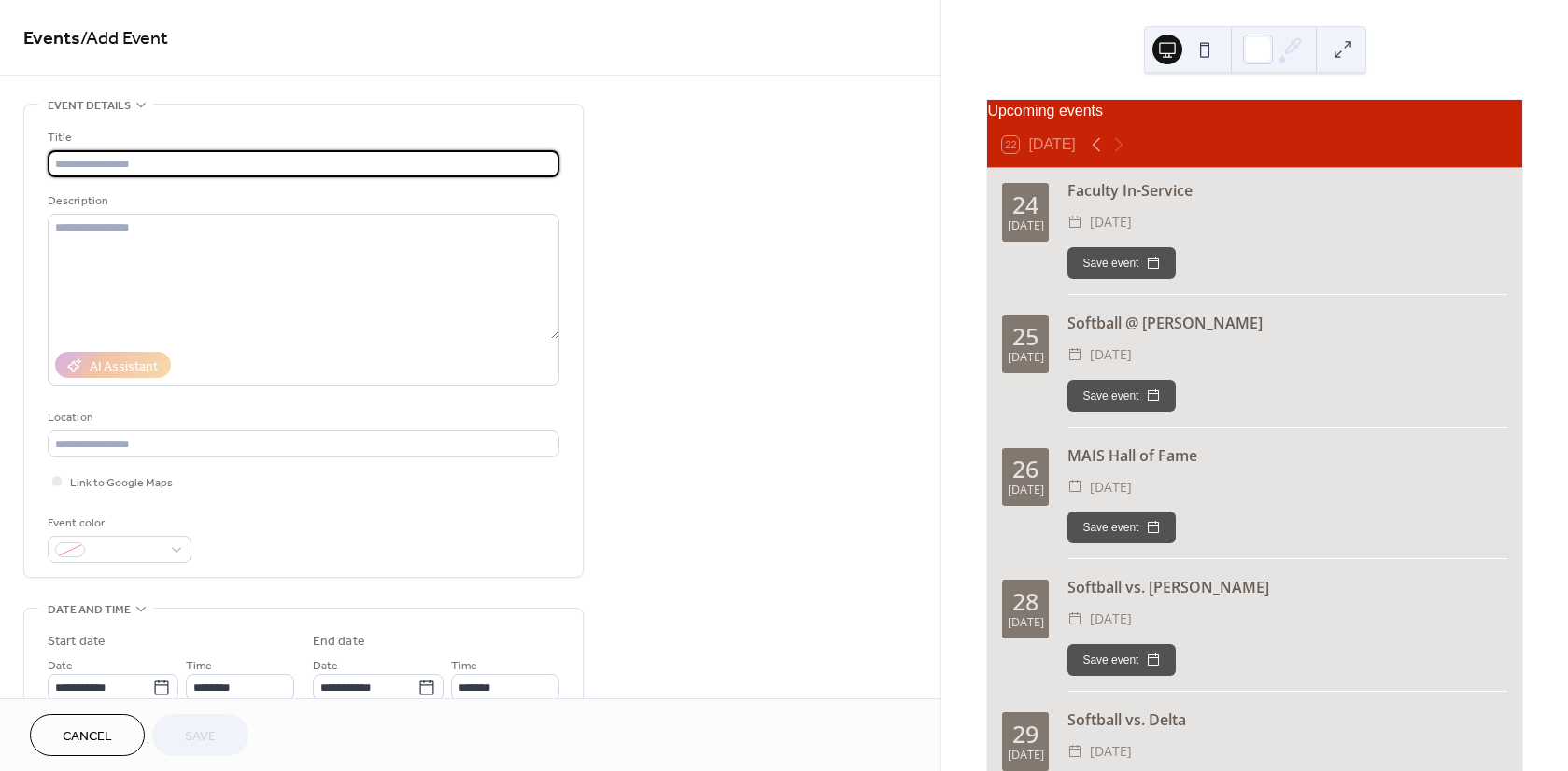 scroll, scrollTop: 0, scrollLeft: 0, axis: both 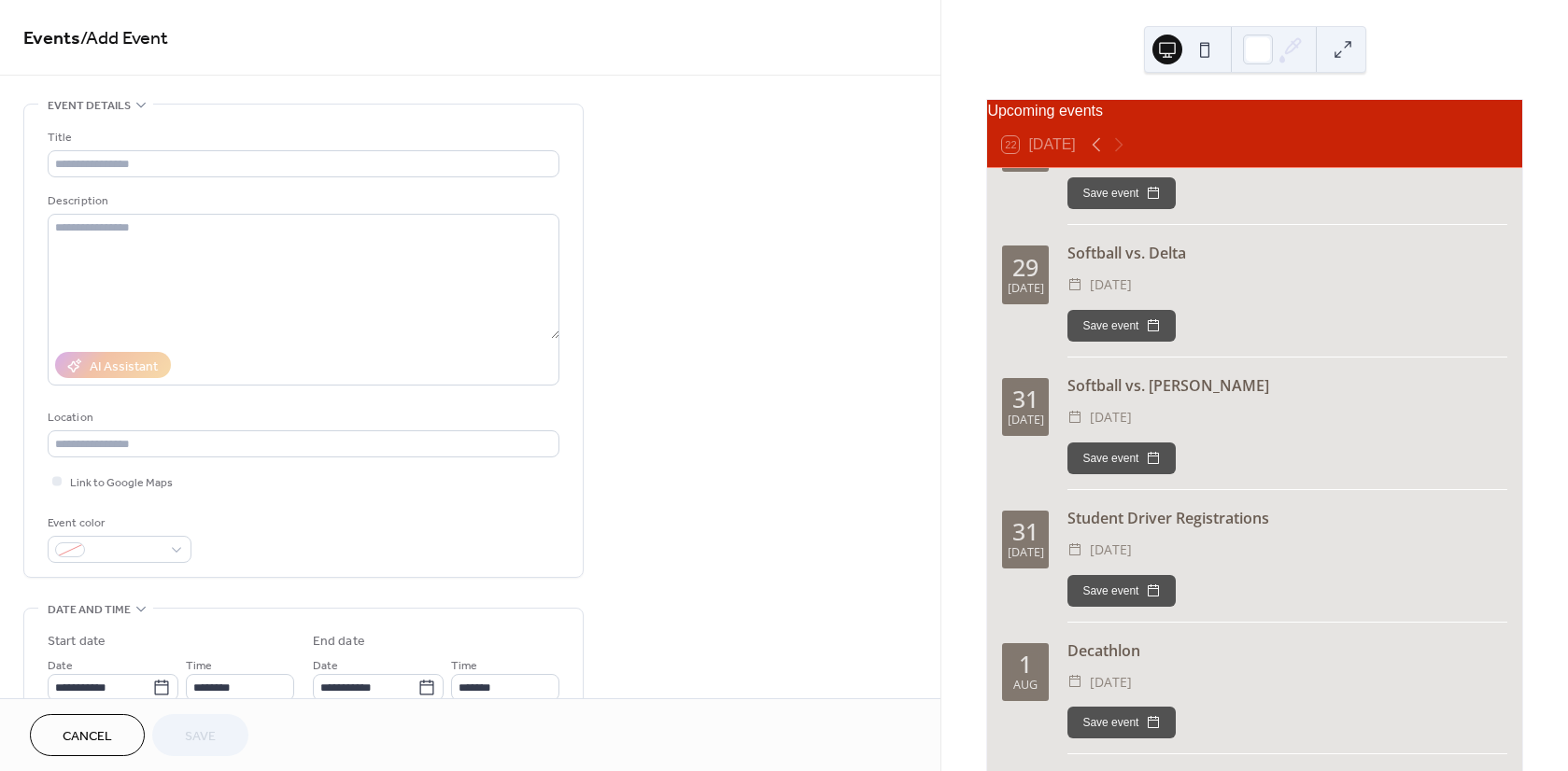 click on "31" at bounding box center (1025, 531) 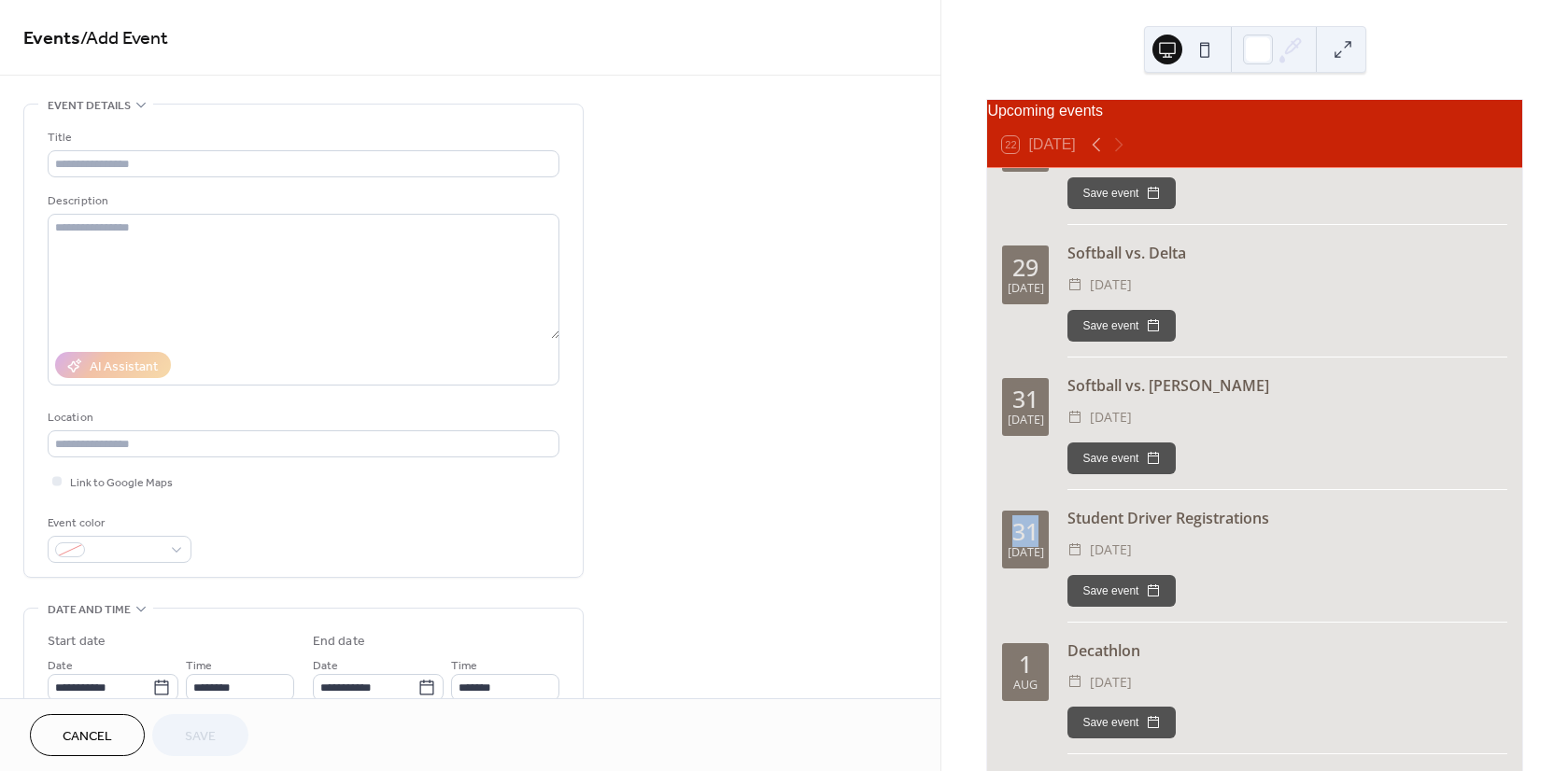 click on "31" at bounding box center [1025, 531] 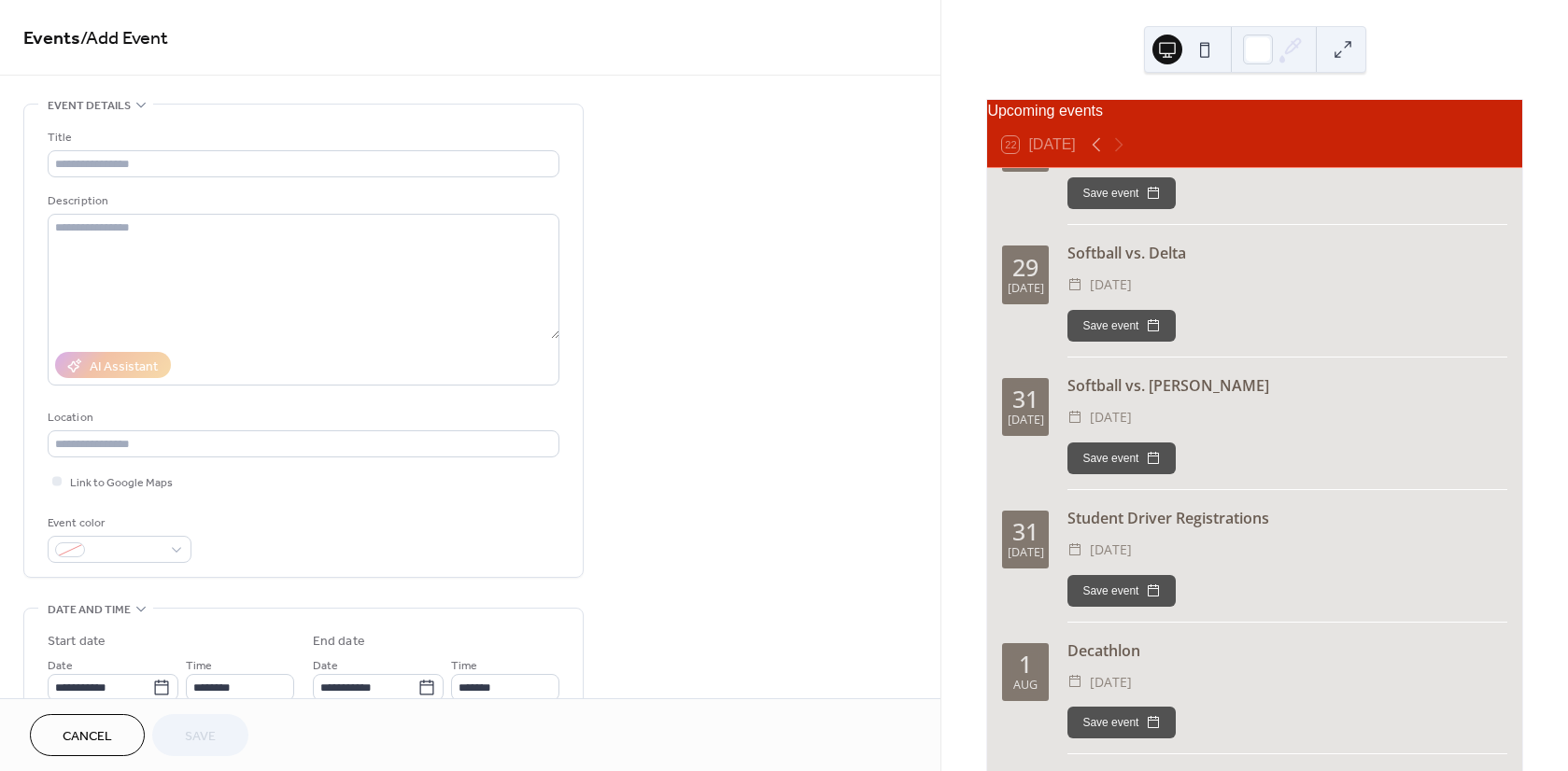 click on "Student Driver Registrations ​ Thursday, July 31, 2025 Save event" at bounding box center [1287, 565] 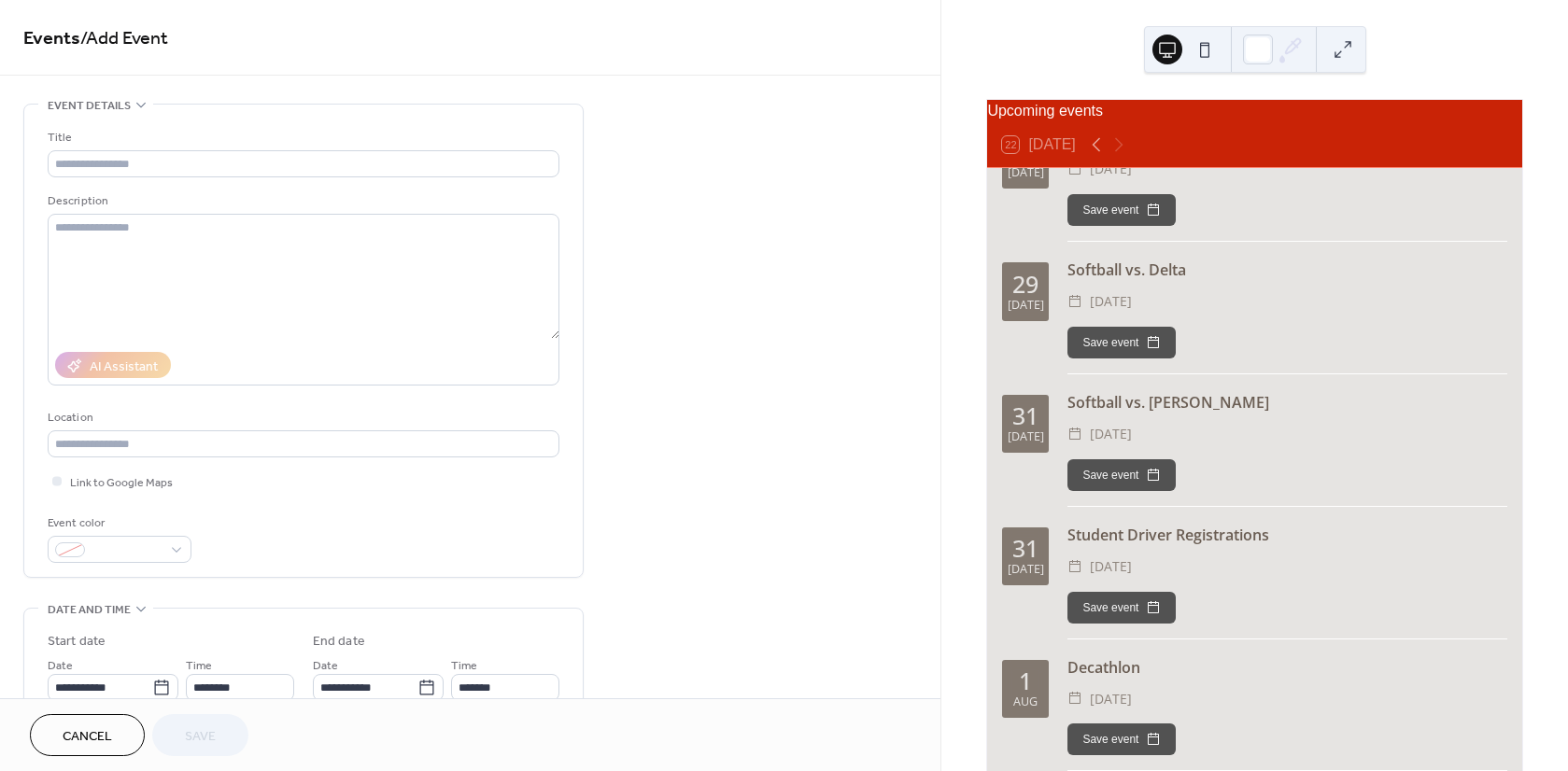 scroll, scrollTop: 467, scrollLeft: 0, axis: vertical 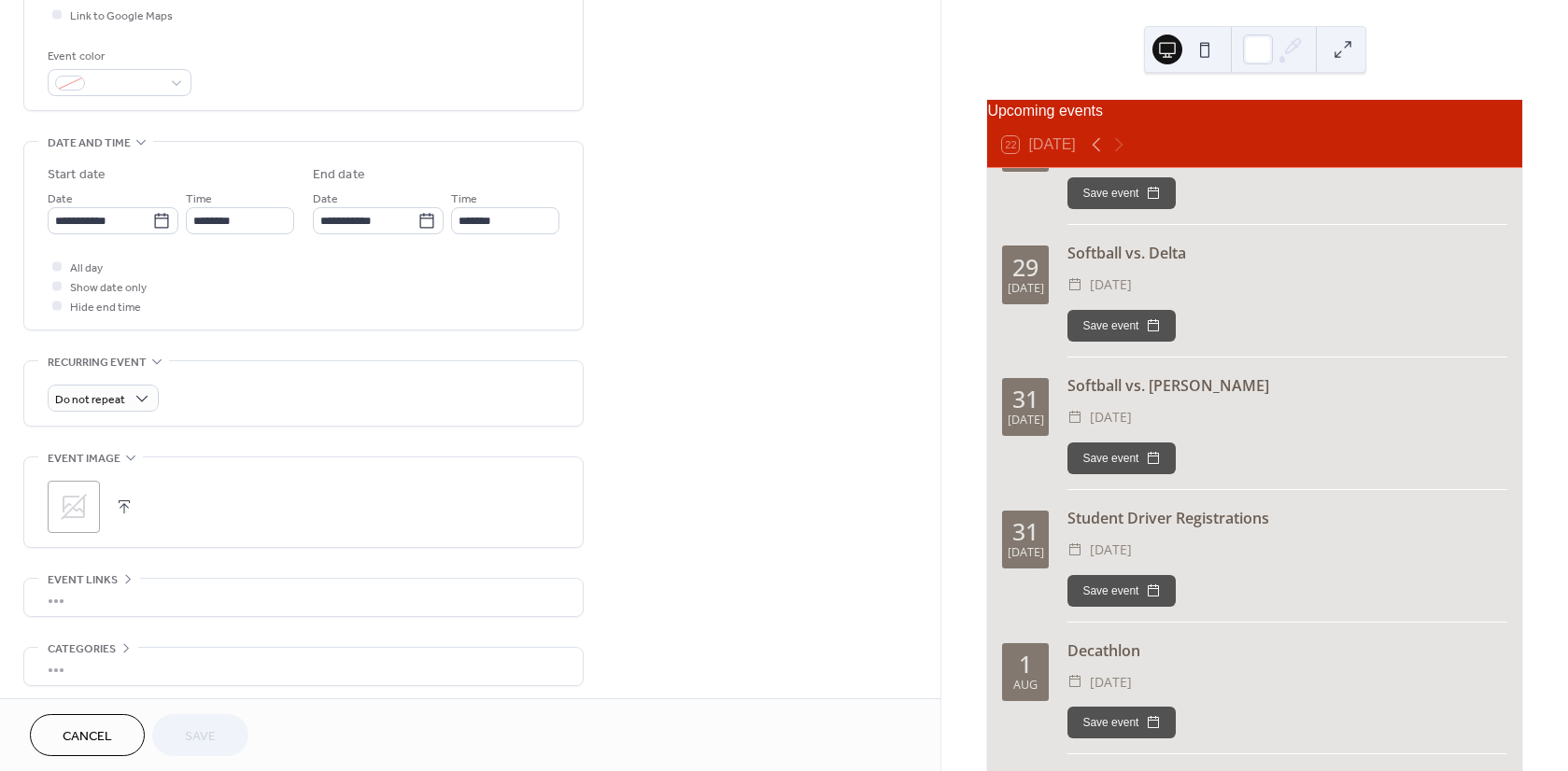 click on "31 Jul Student Driver Registrations ​ Thursday, July 31, 2025 Save event" at bounding box center (1254, 565) 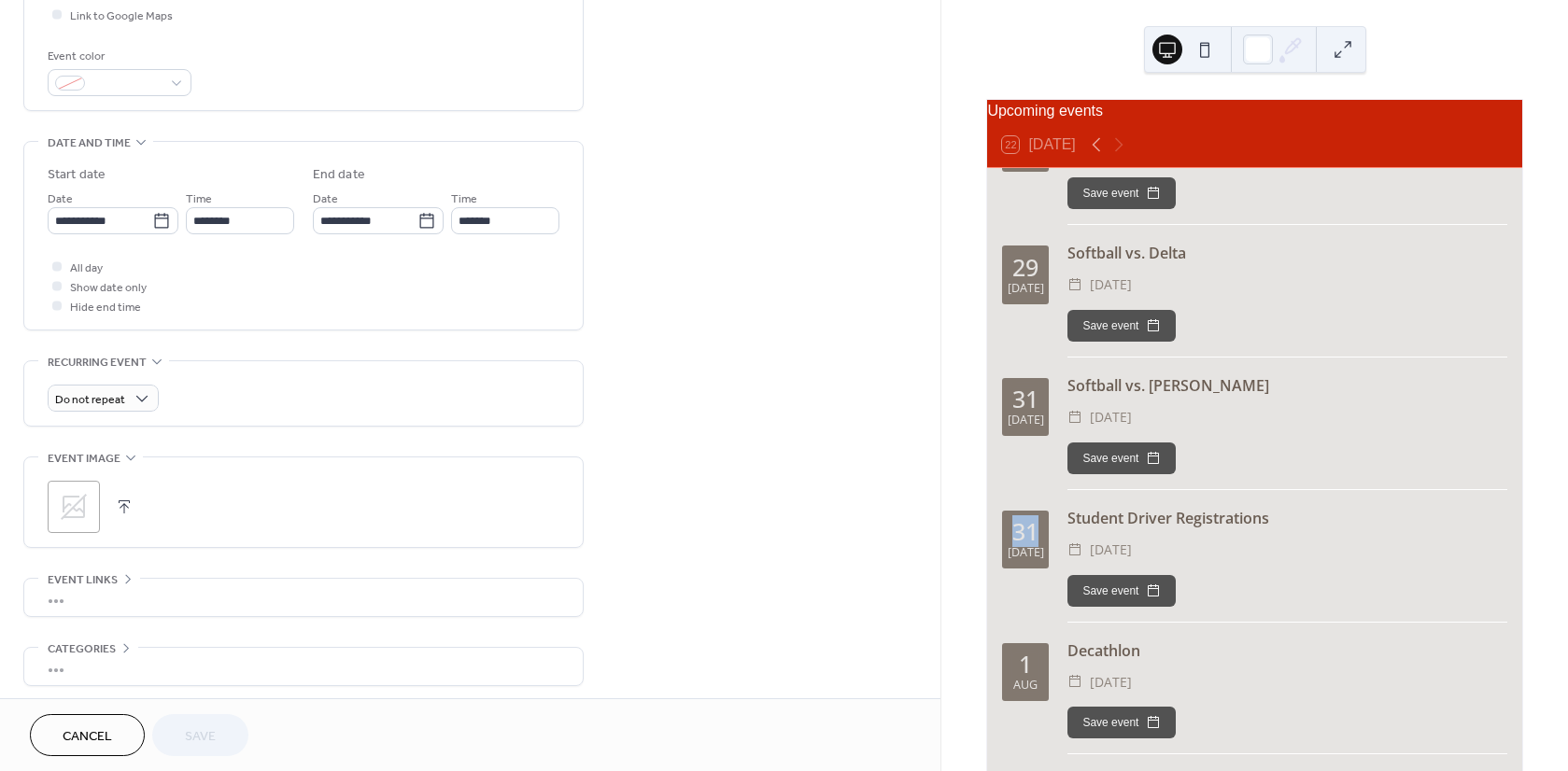 click on "31" at bounding box center [1025, 531] 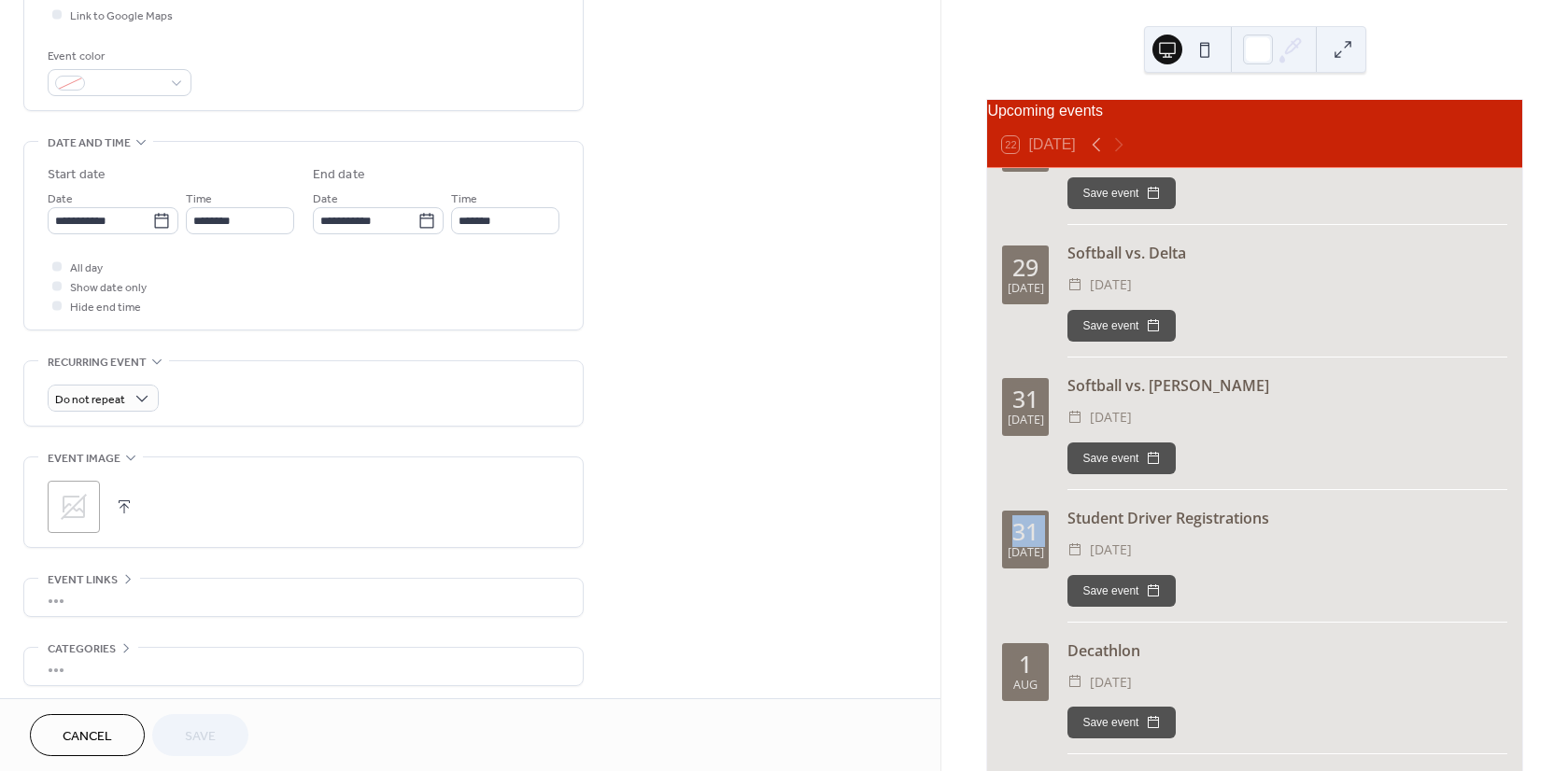 click on "31" at bounding box center (1025, 531) 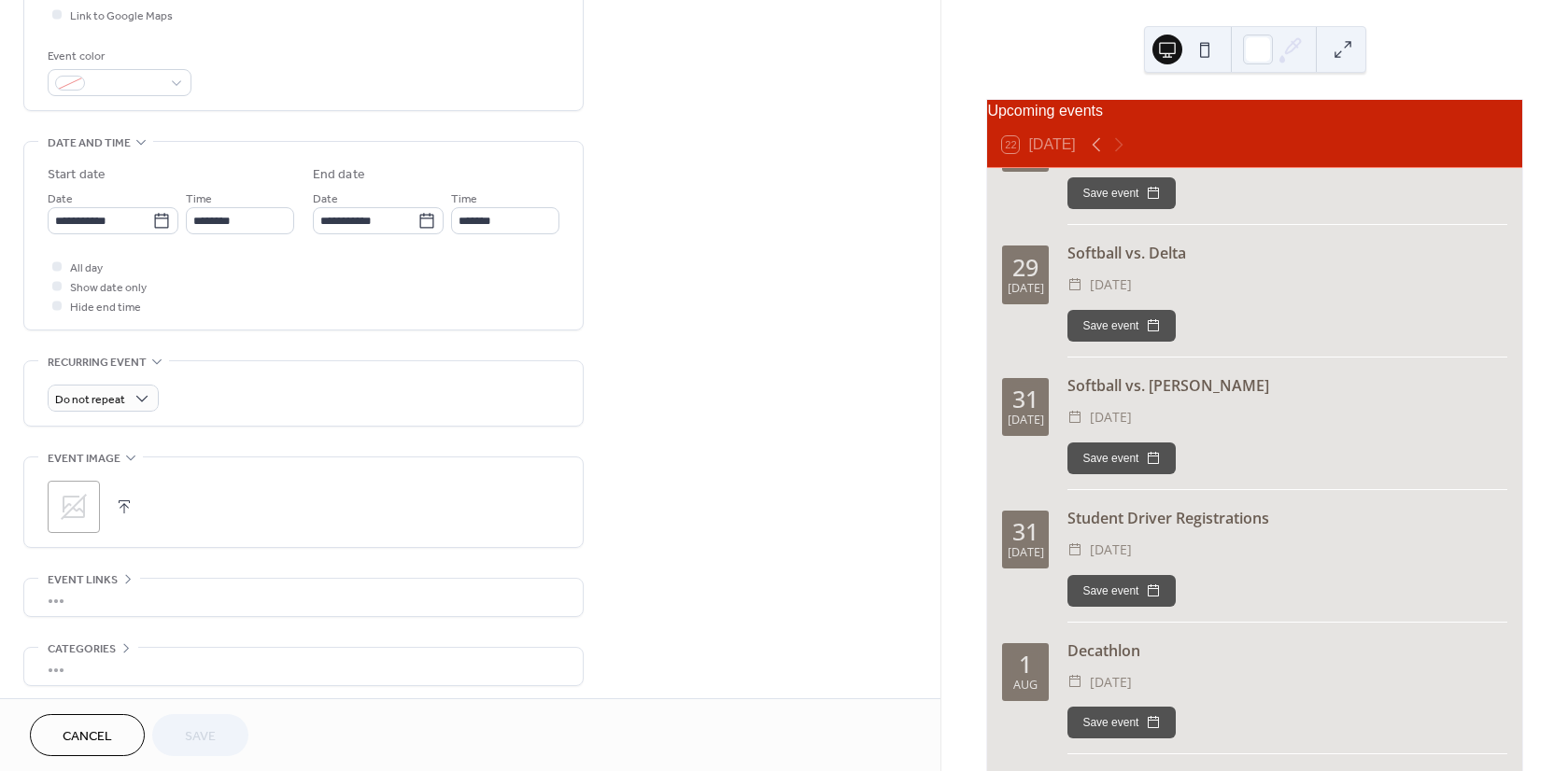 click on "Student Driver Registrations" at bounding box center [1287, 518] 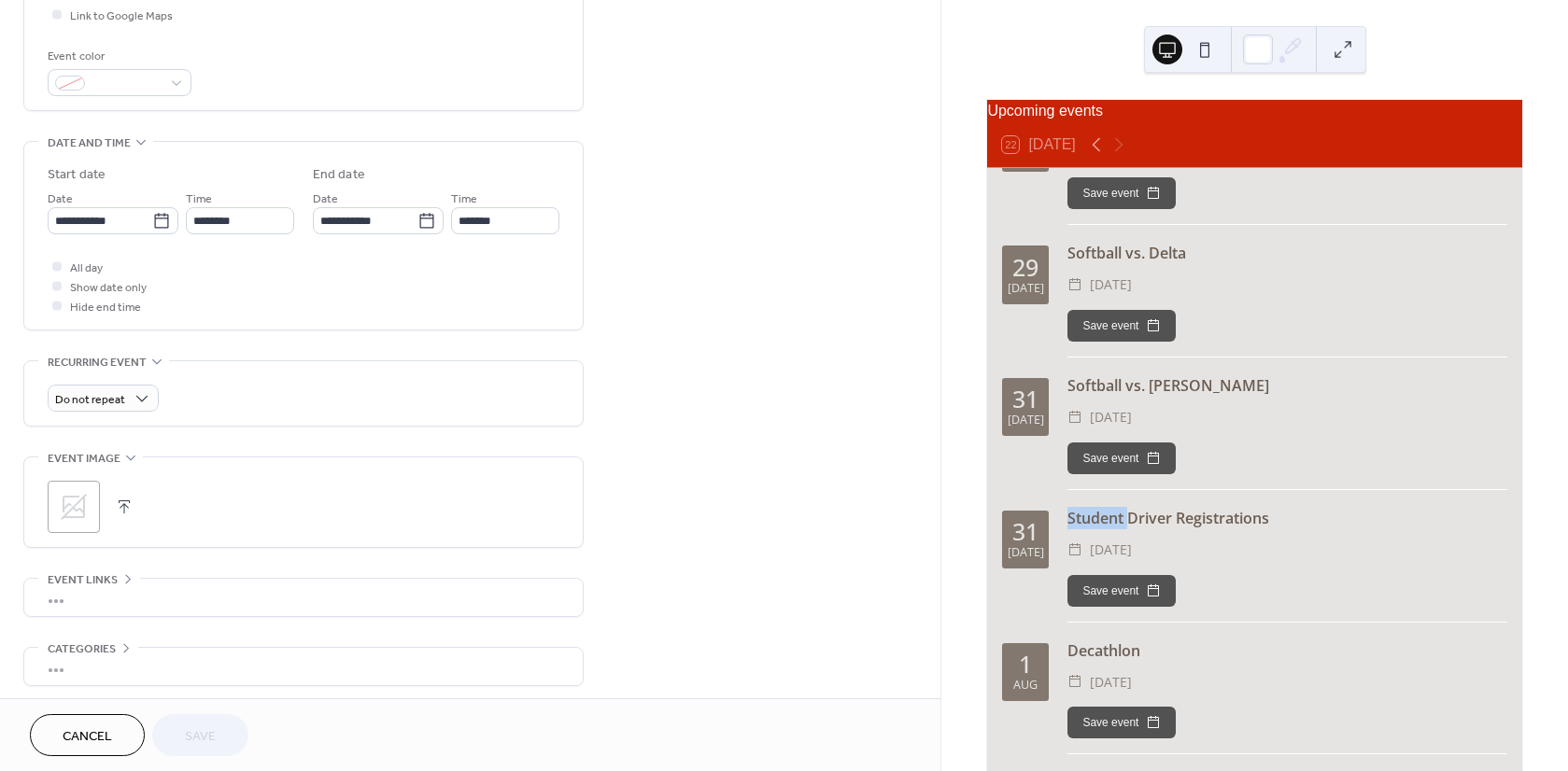 click on "Student Driver Registrations" at bounding box center [1287, 518] 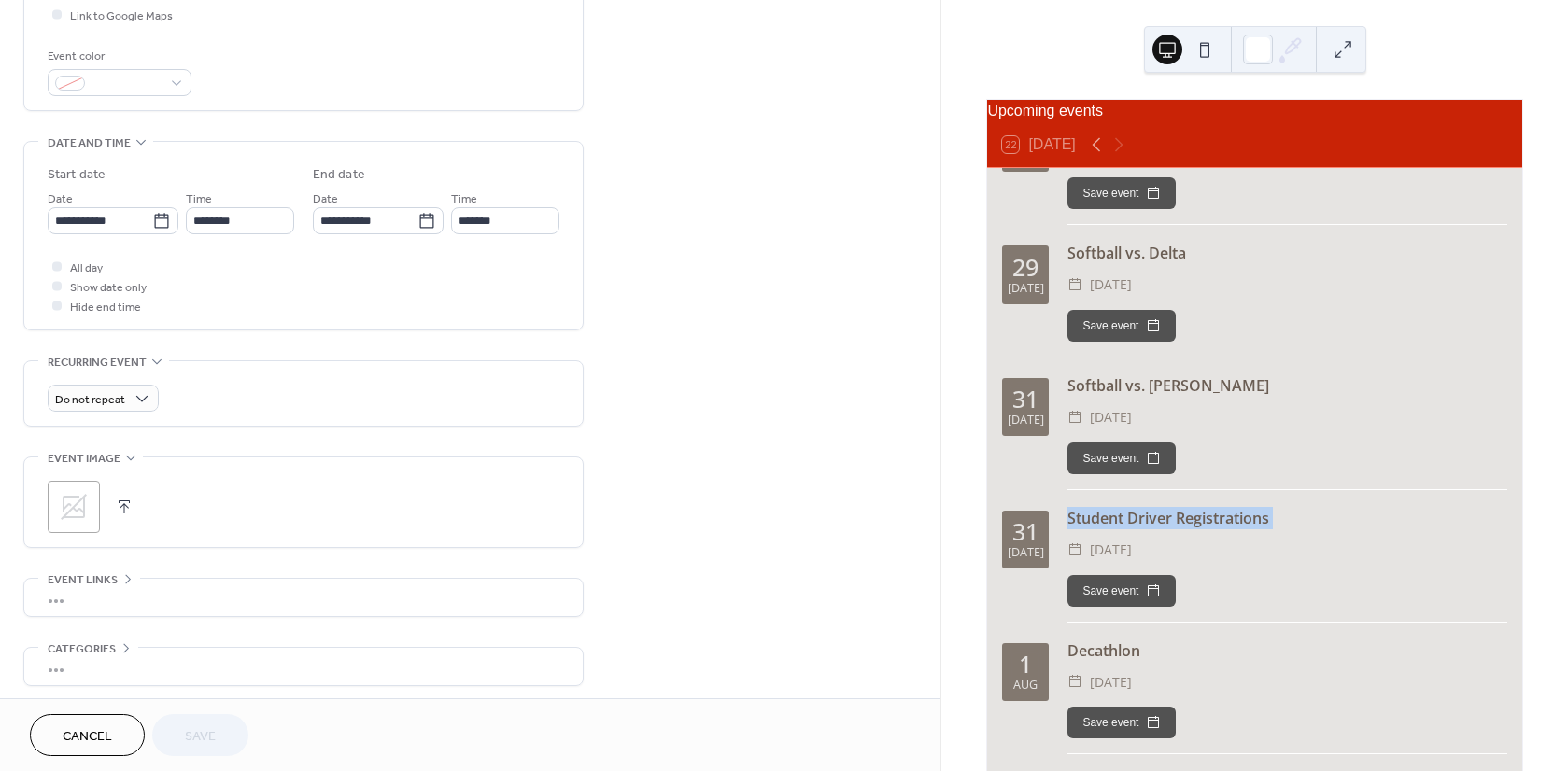 click on "Student Driver Registrations" at bounding box center [1287, 518] 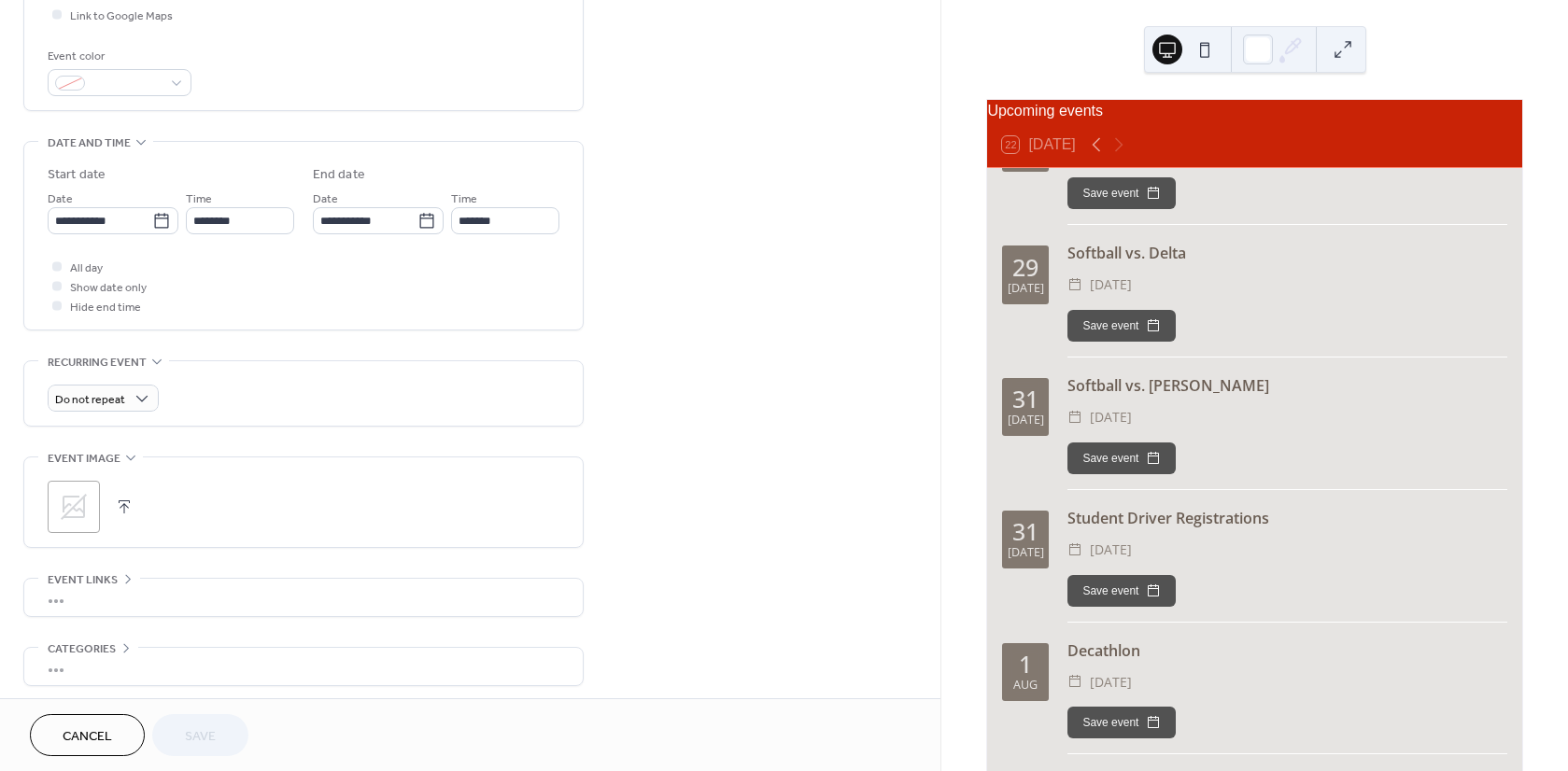 click on "**********" at bounding box center (470, 205) 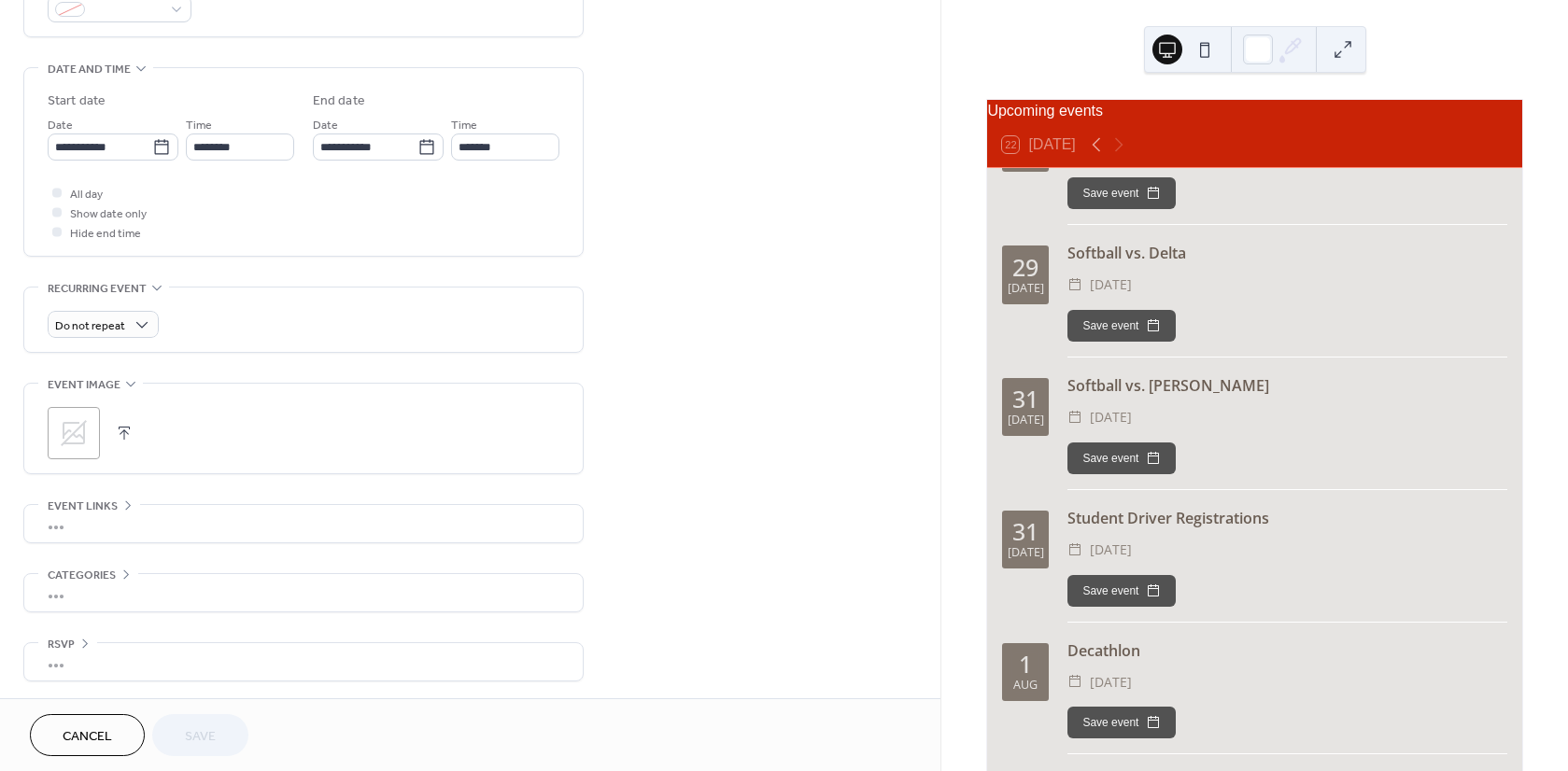scroll, scrollTop: 542, scrollLeft: 0, axis: vertical 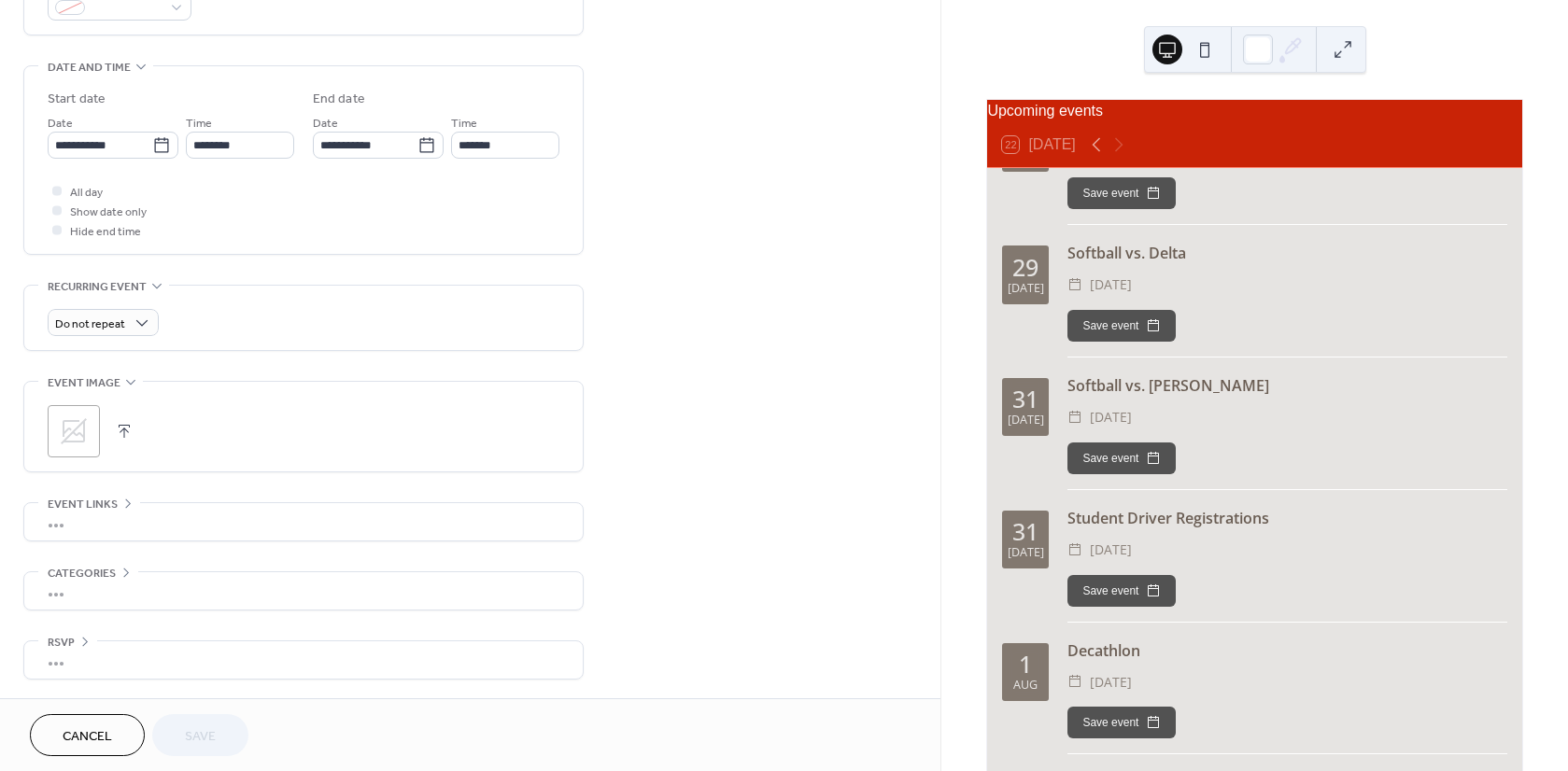 click on "Save event" at bounding box center (1287, 591) 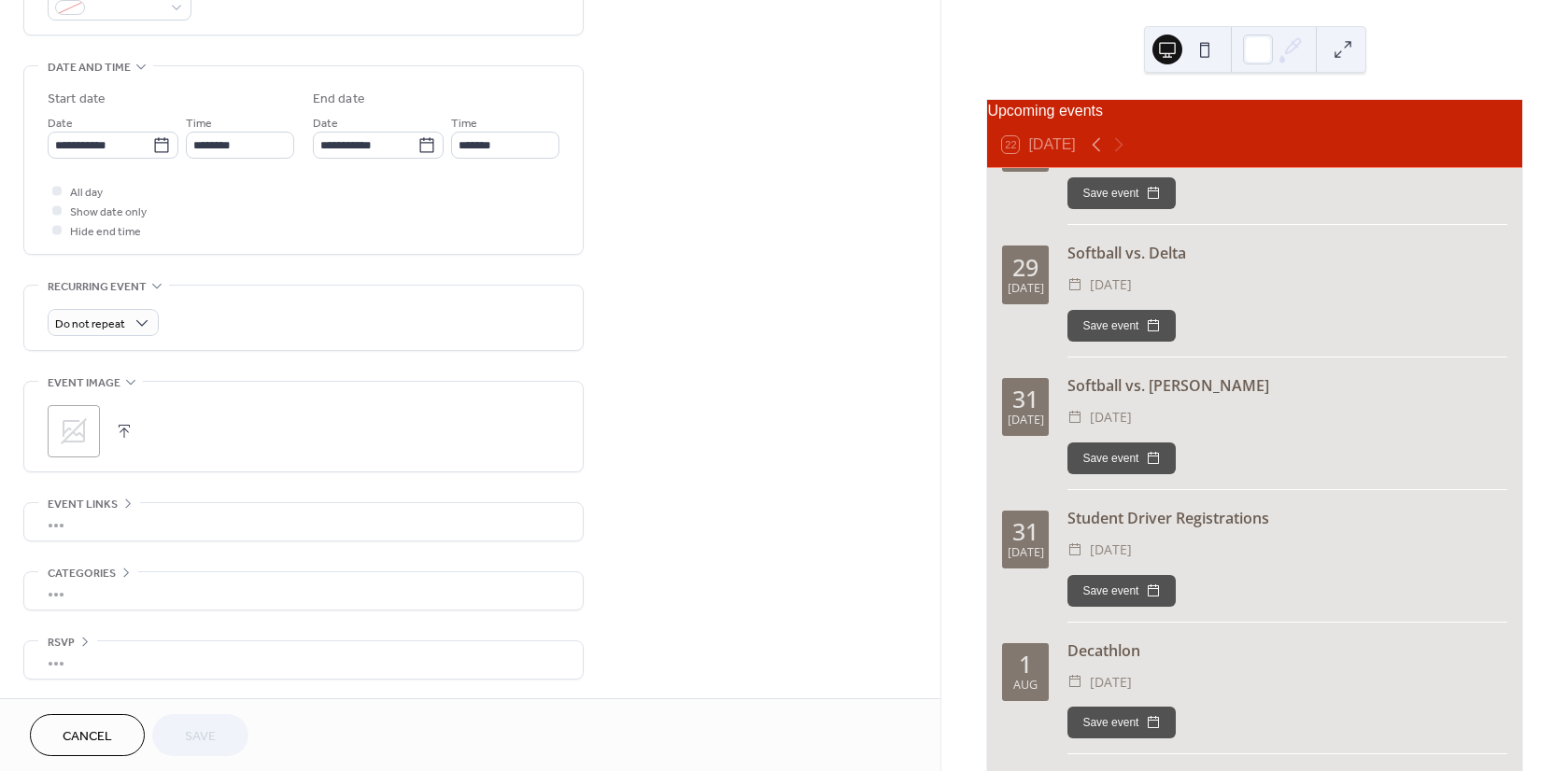 click on "Save event" at bounding box center (1122, 591) 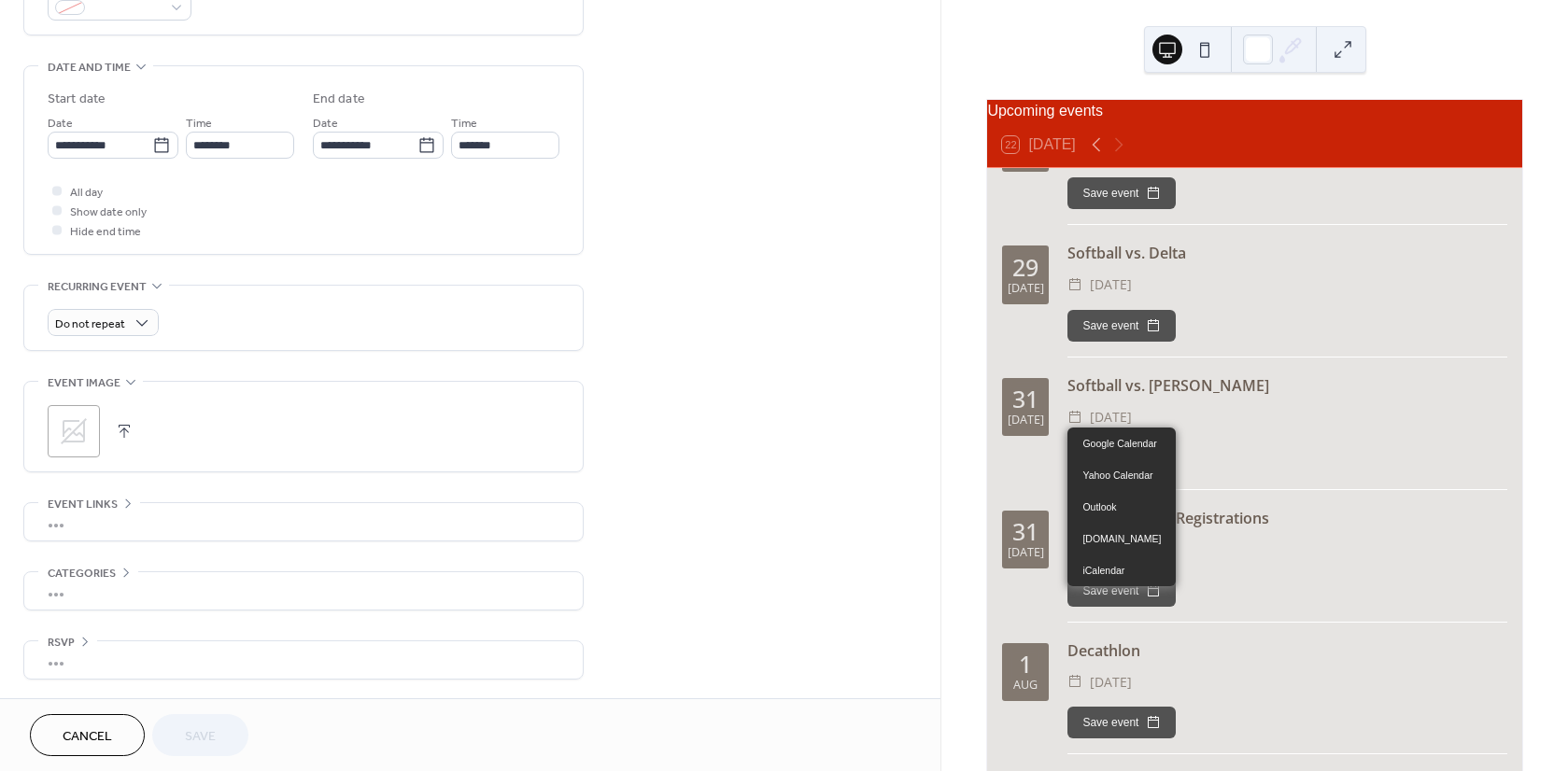 click on "Student Driver Registrations ​ Thursday, July 31, 2025 Save event" at bounding box center (1287, 565) 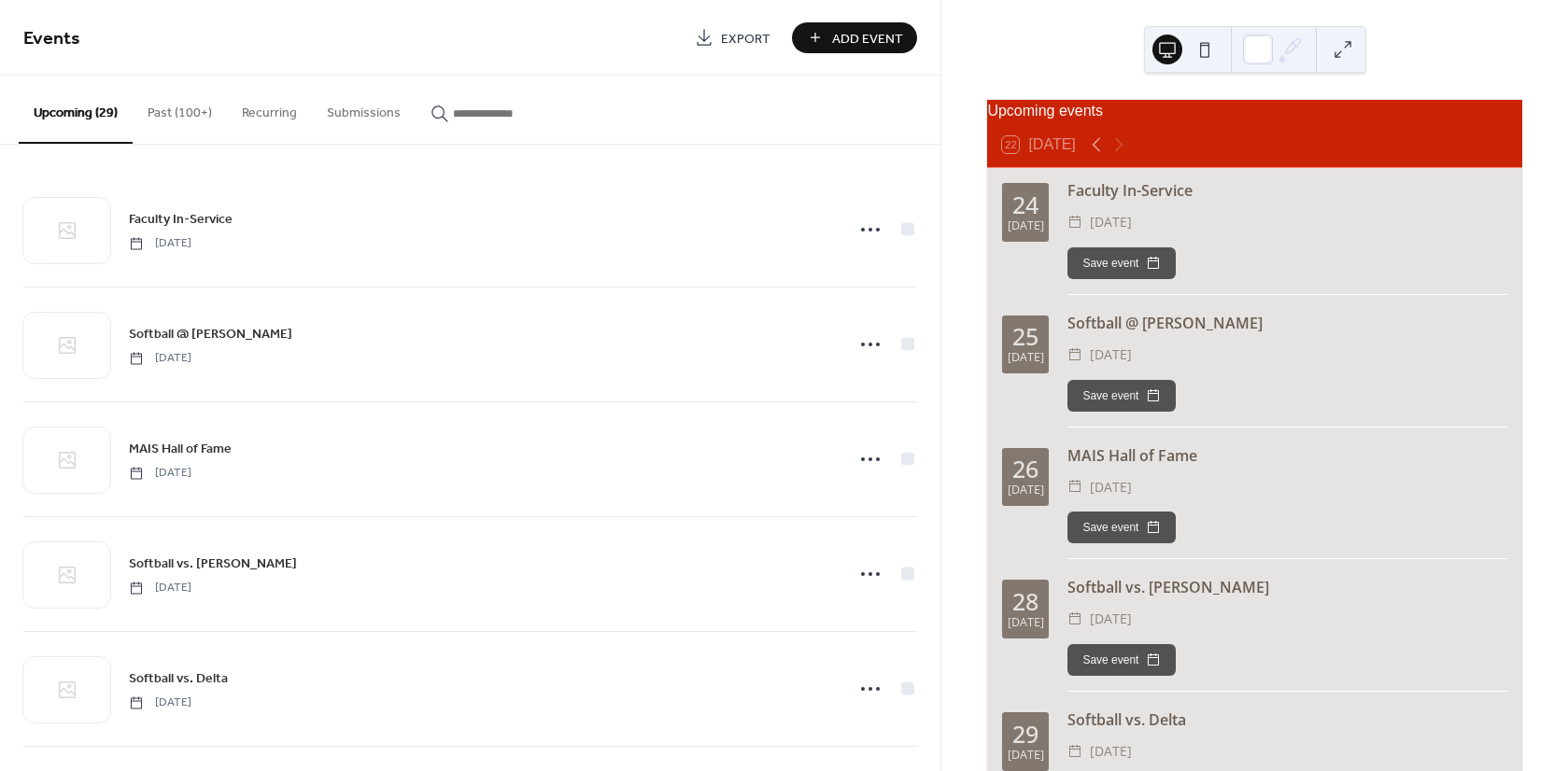 scroll, scrollTop: 0, scrollLeft: 0, axis: both 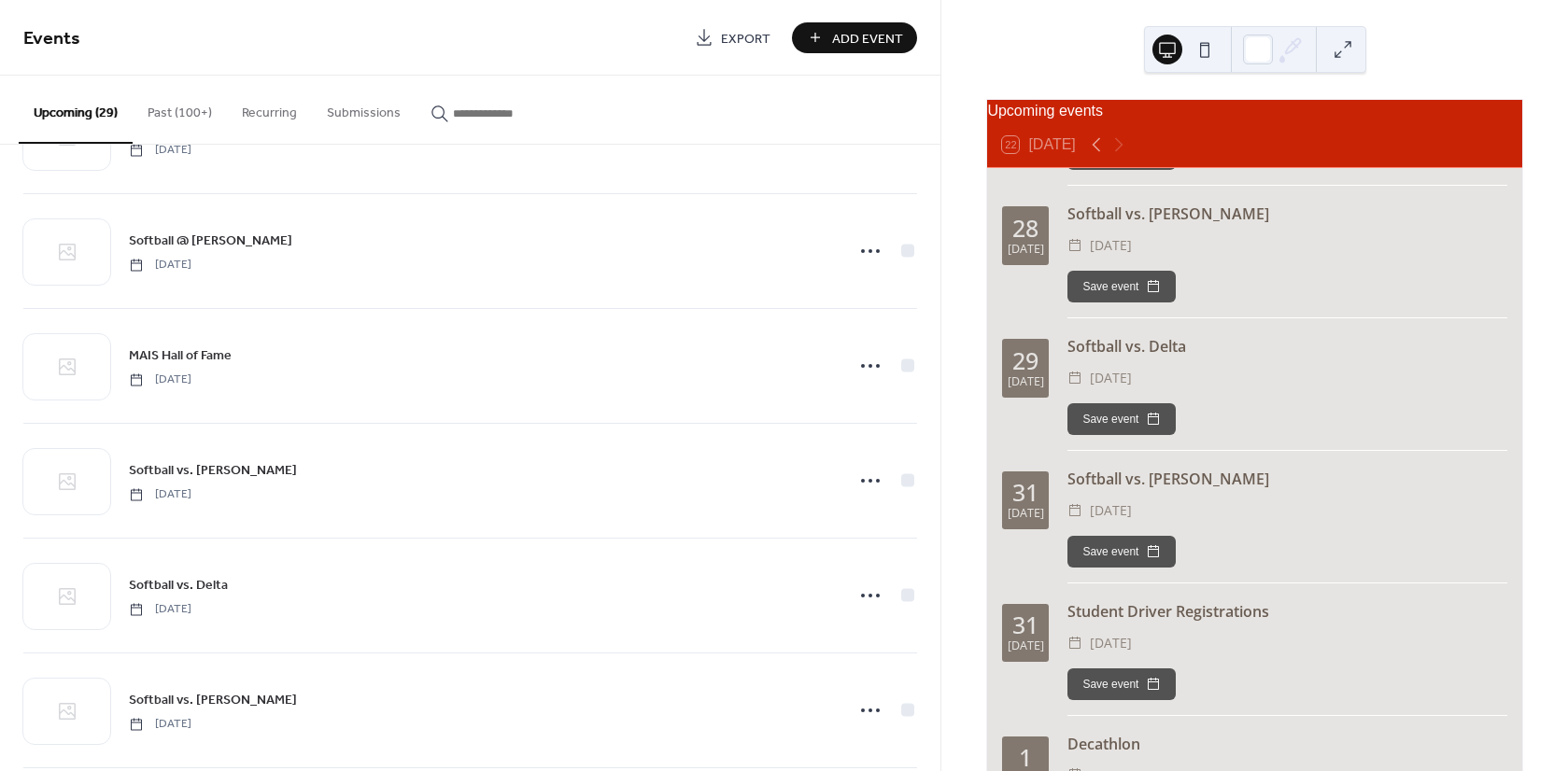 click on "31" at bounding box center (1025, 624) 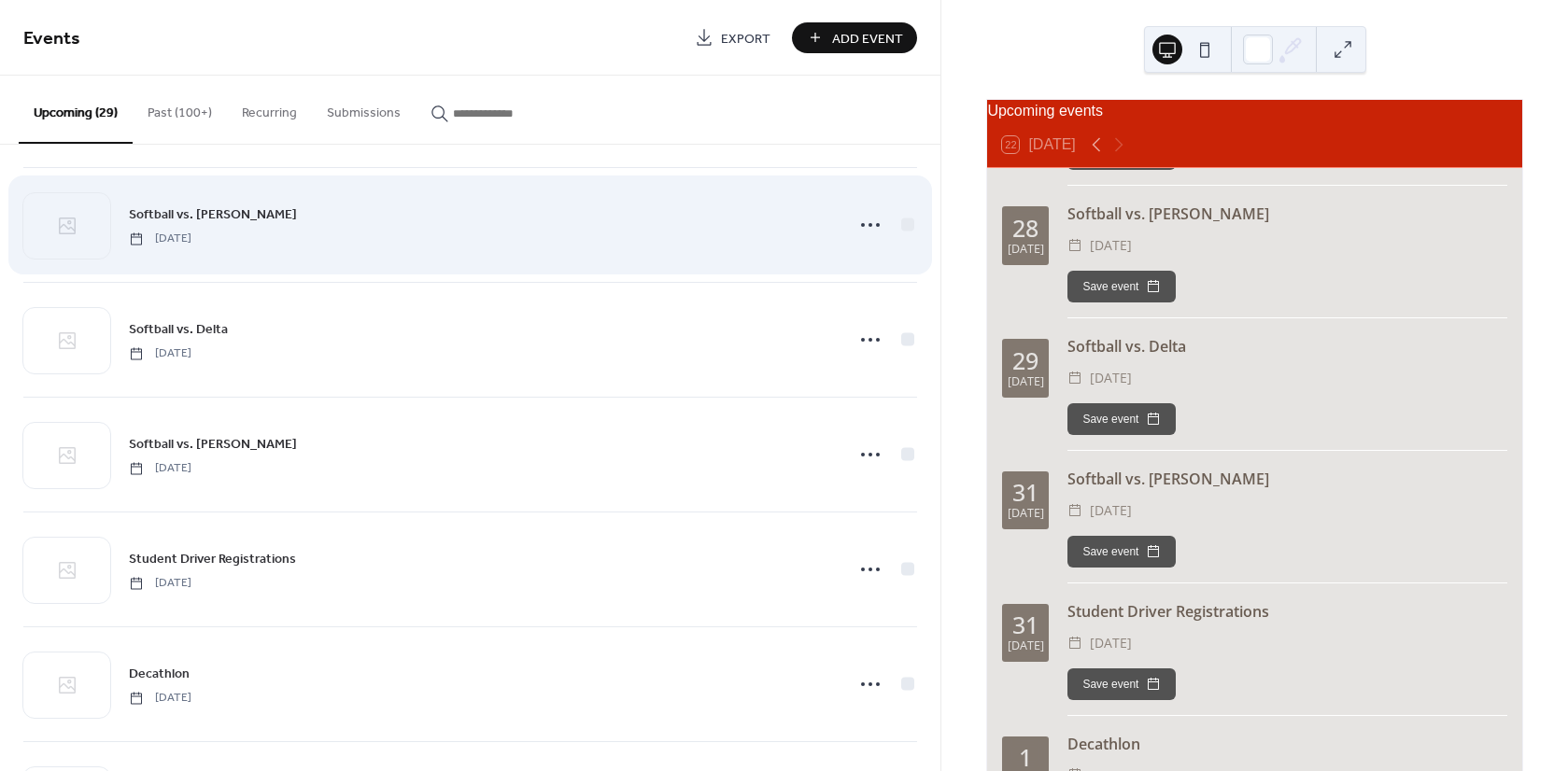 scroll, scrollTop: 373, scrollLeft: 0, axis: vertical 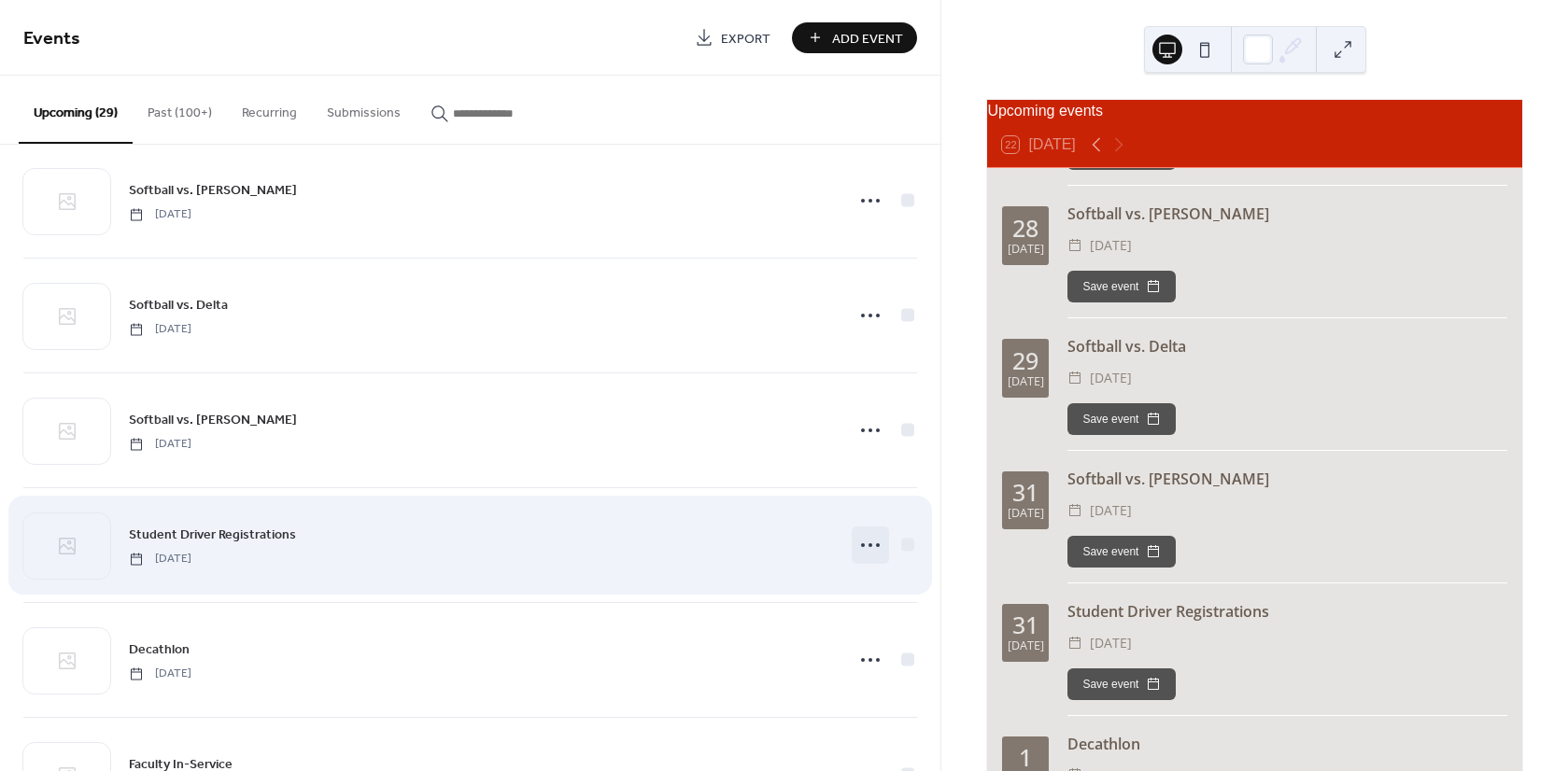 click 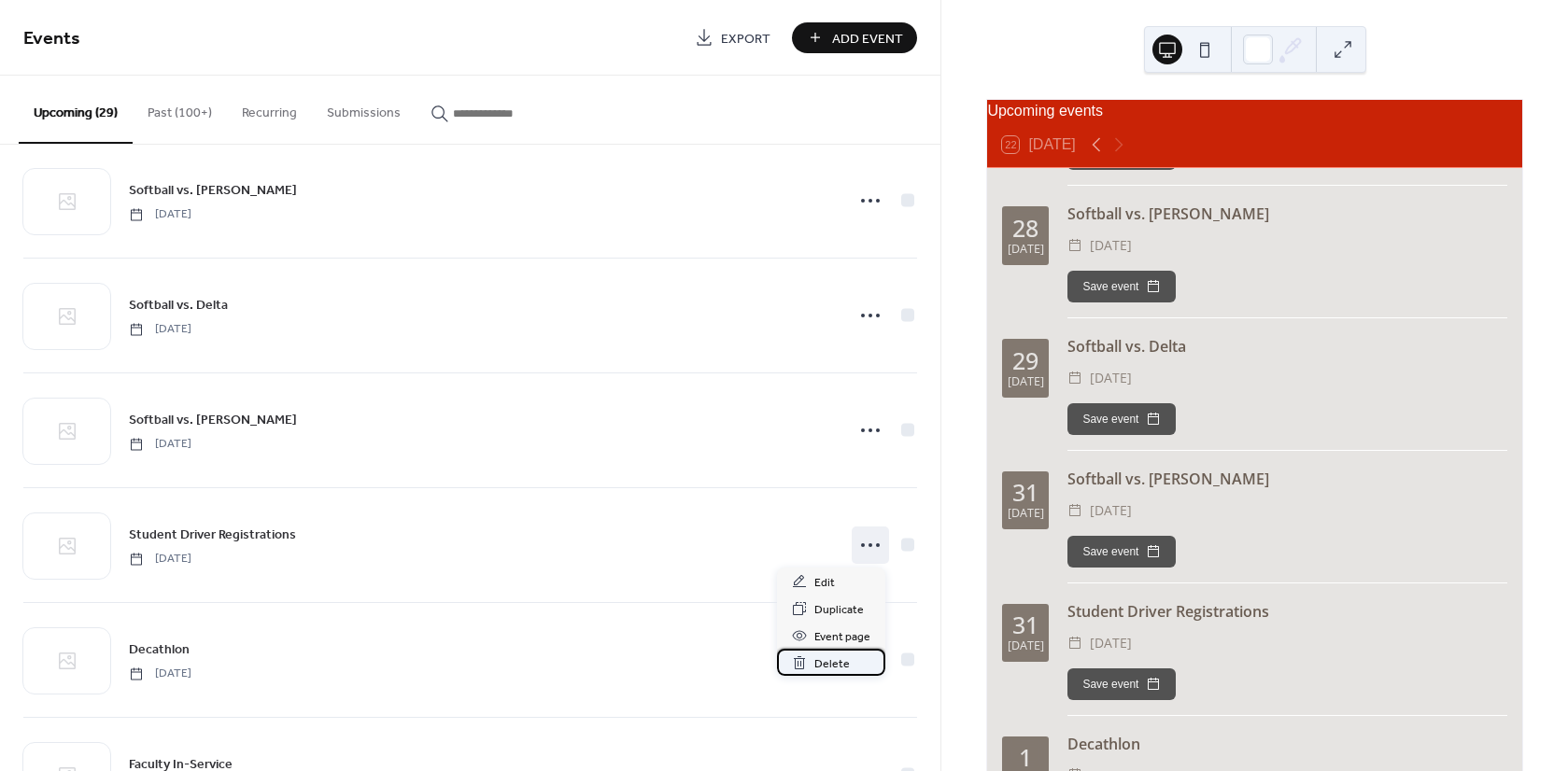 click on "Delete" at bounding box center (832, 664) 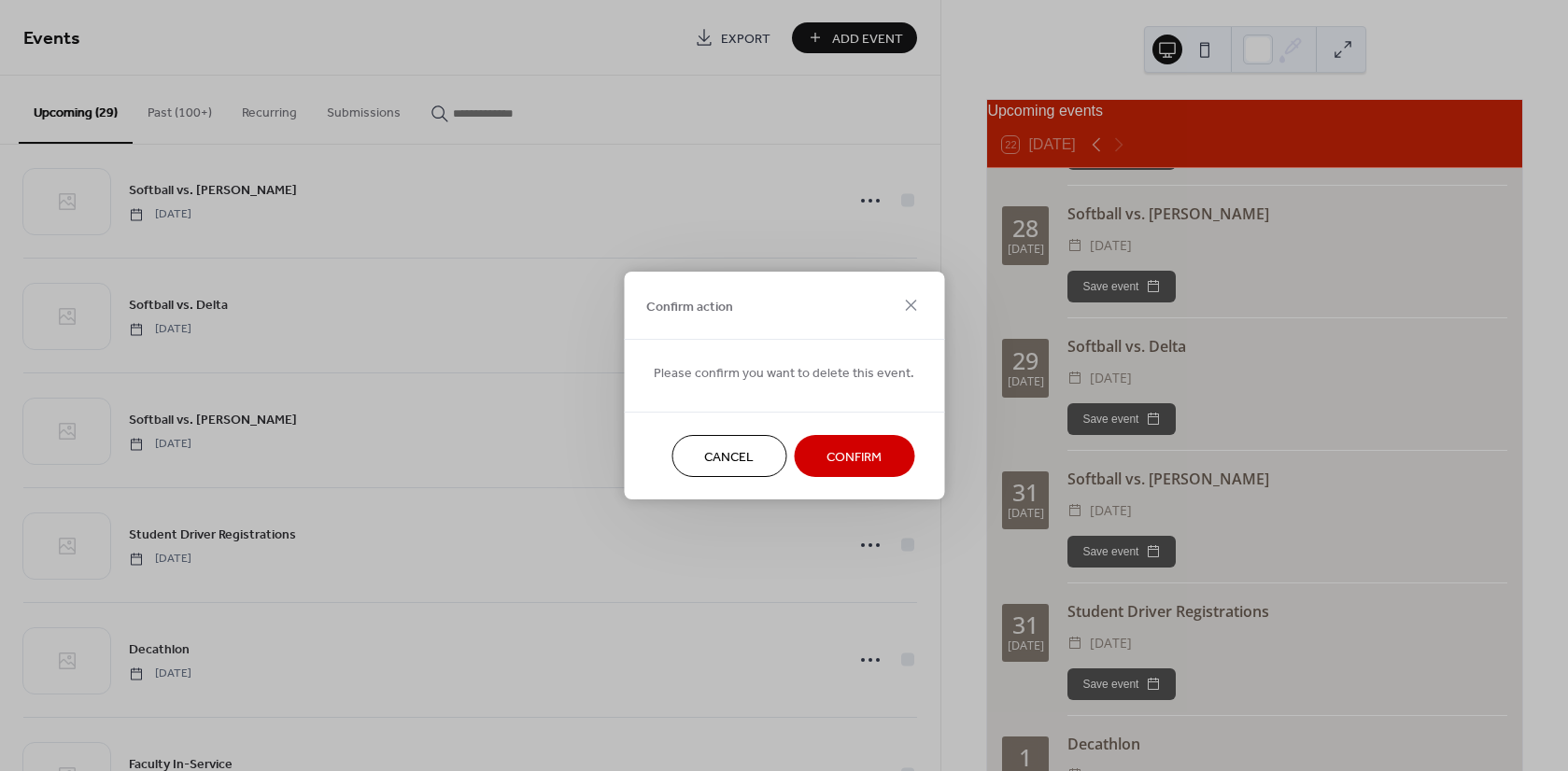 click on "Confirm" at bounding box center [854, 457] 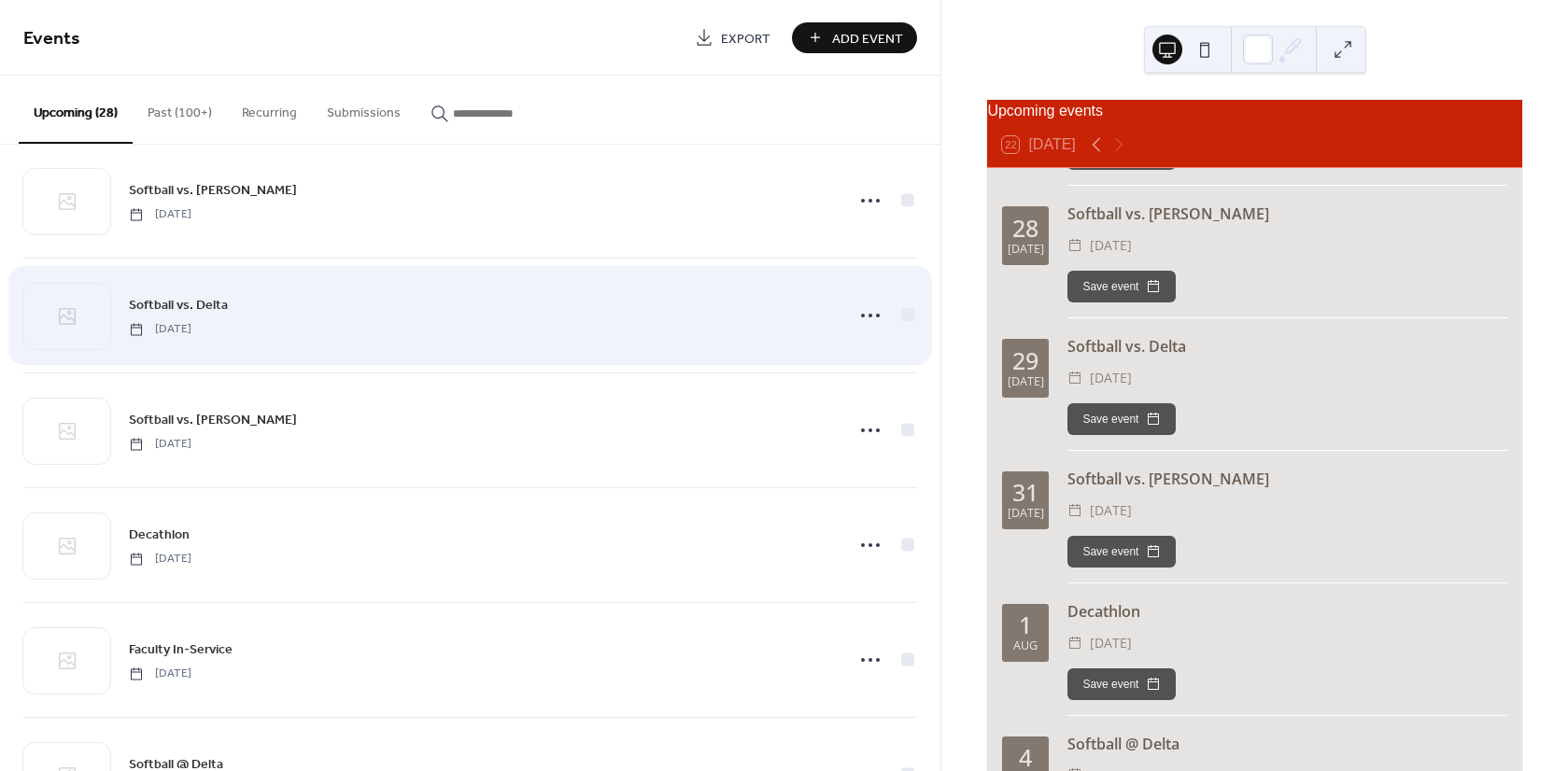 scroll, scrollTop: 0, scrollLeft: 0, axis: both 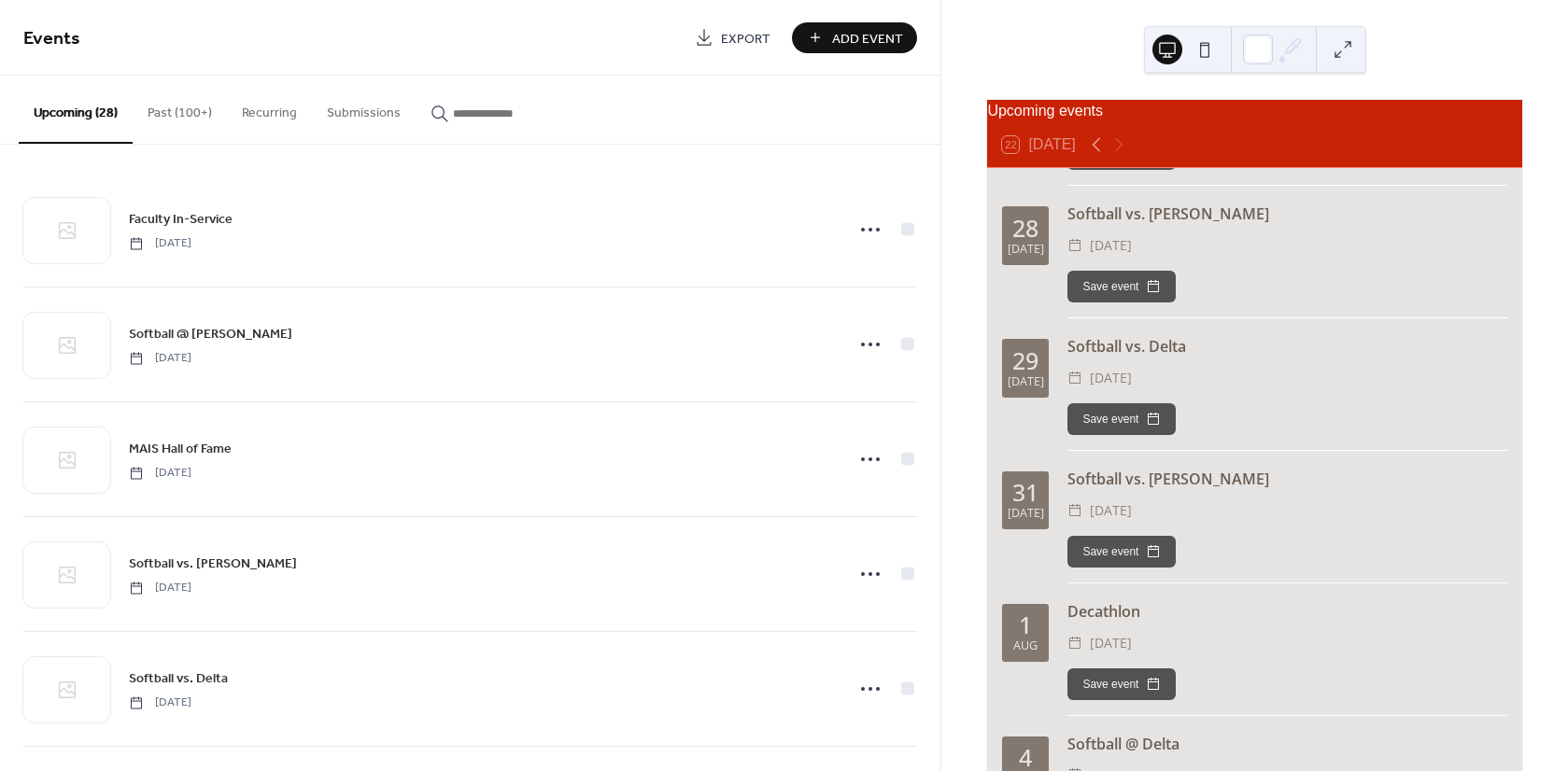 click on "Add Event" at bounding box center (868, 38) 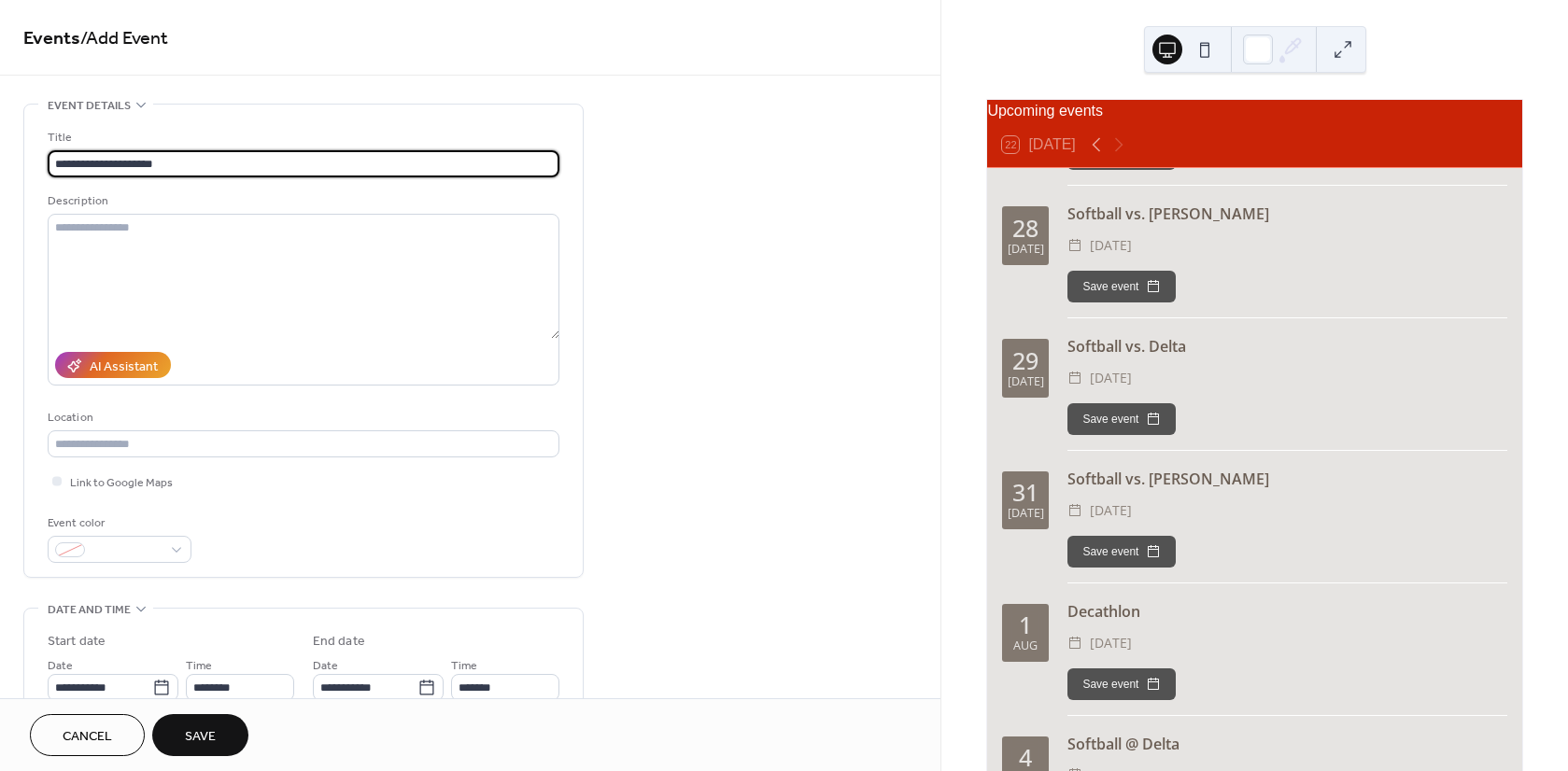 type on "**********" 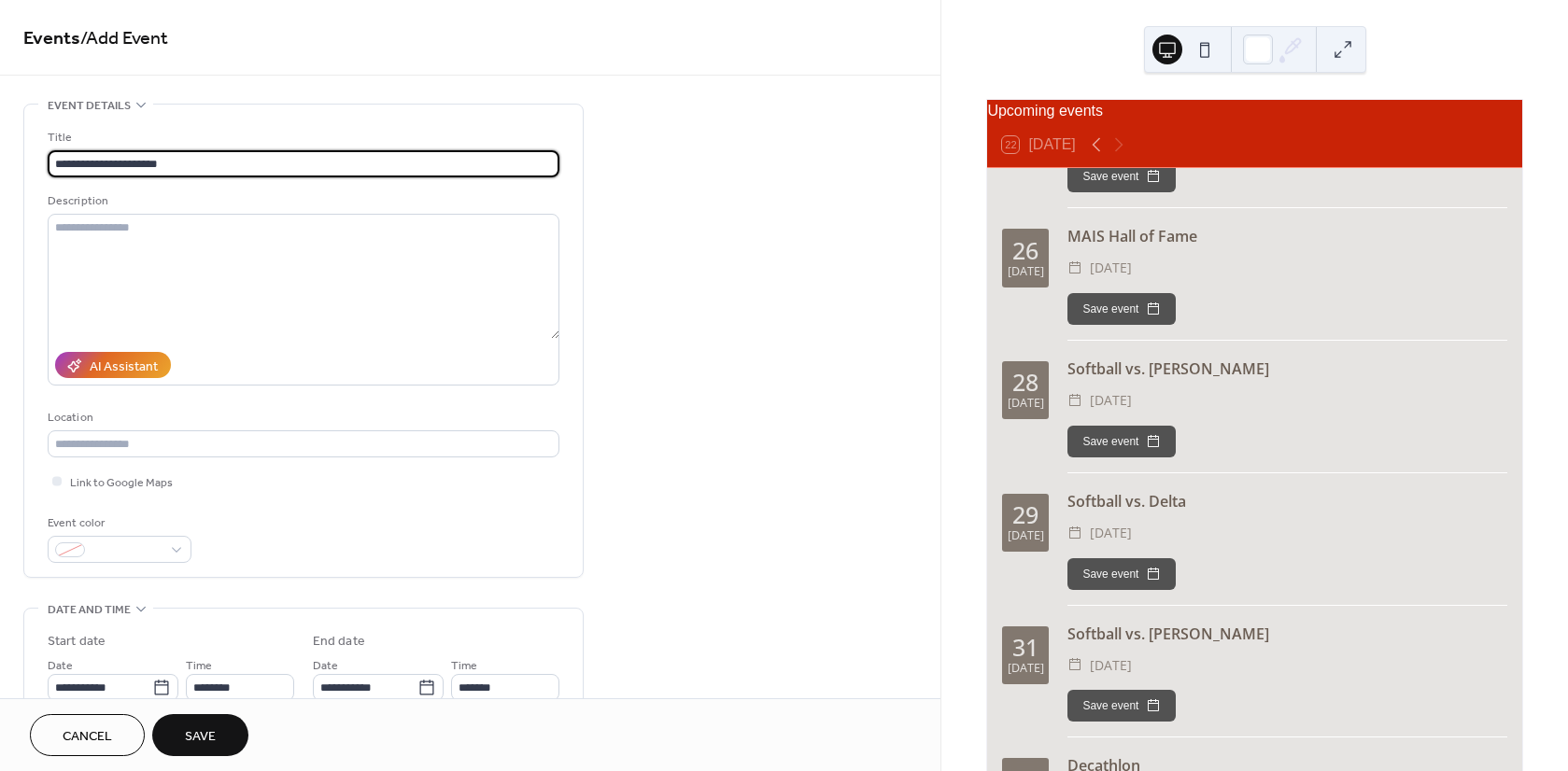 scroll, scrollTop: 528, scrollLeft: 0, axis: vertical 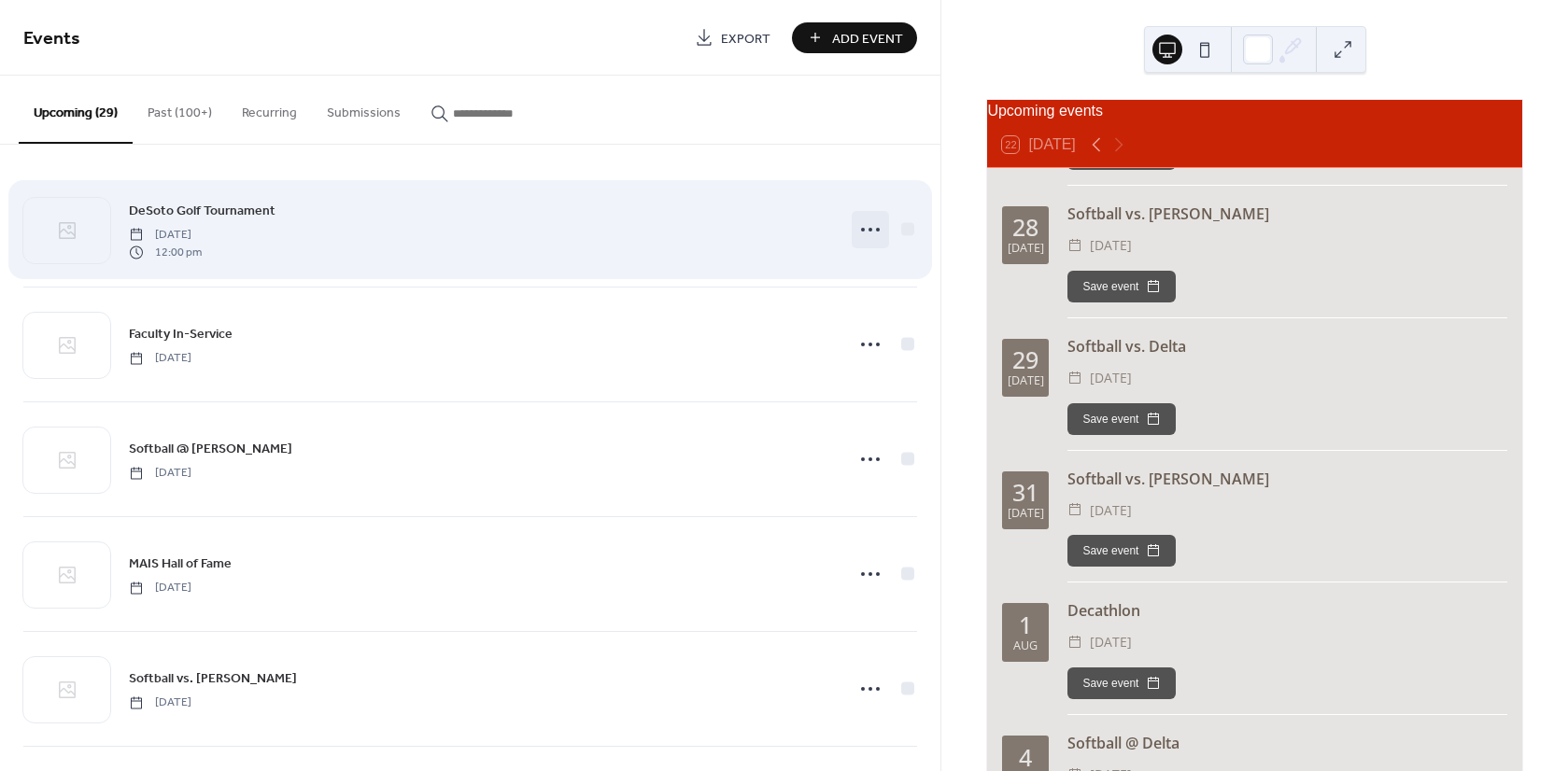 click at bounding box center [870, 230] 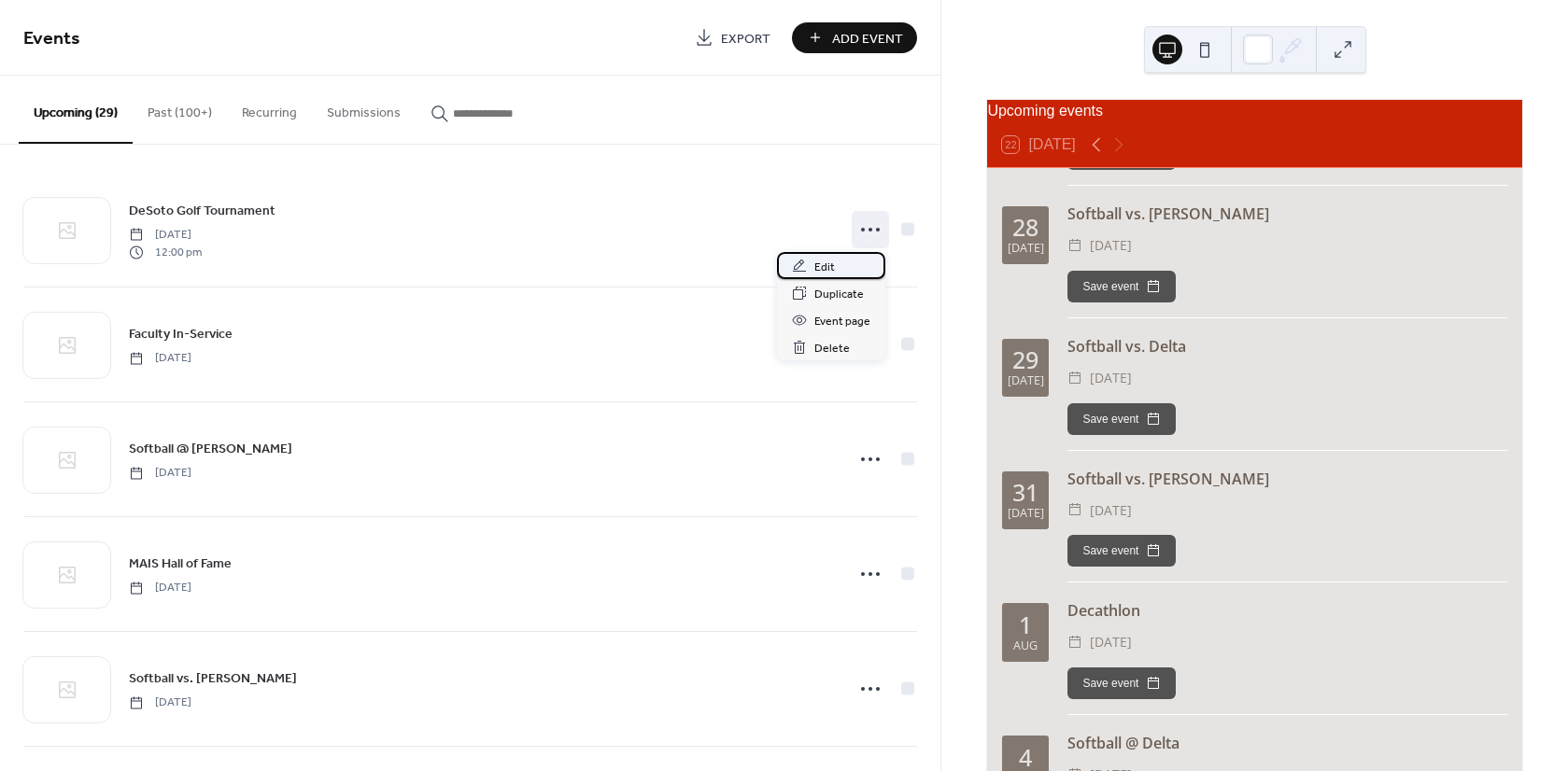 click on "Edit" at bounding box center [831, 265] 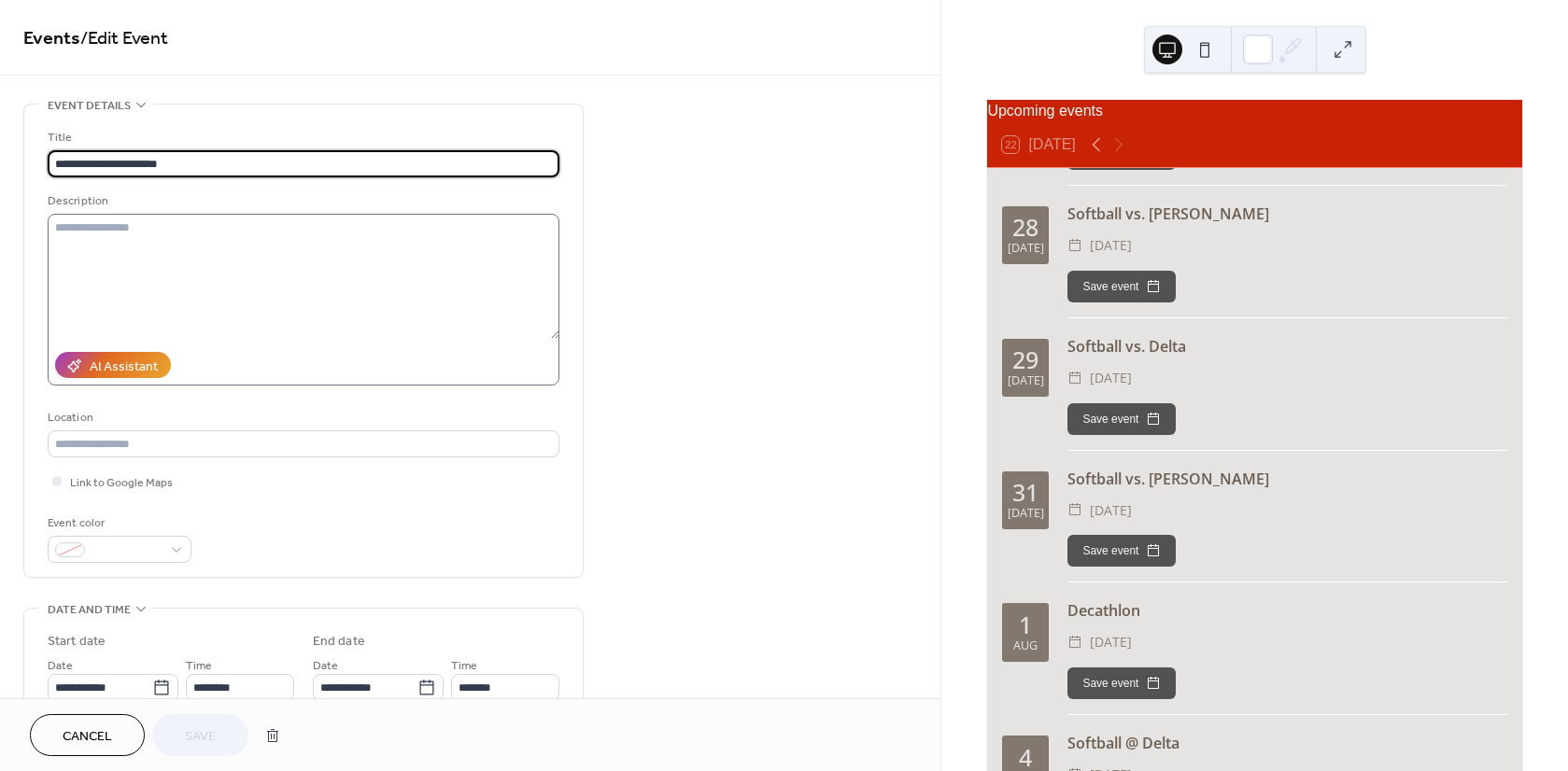 scroll, scrollTop: 280, scrollLeft: 0, axis: vertical 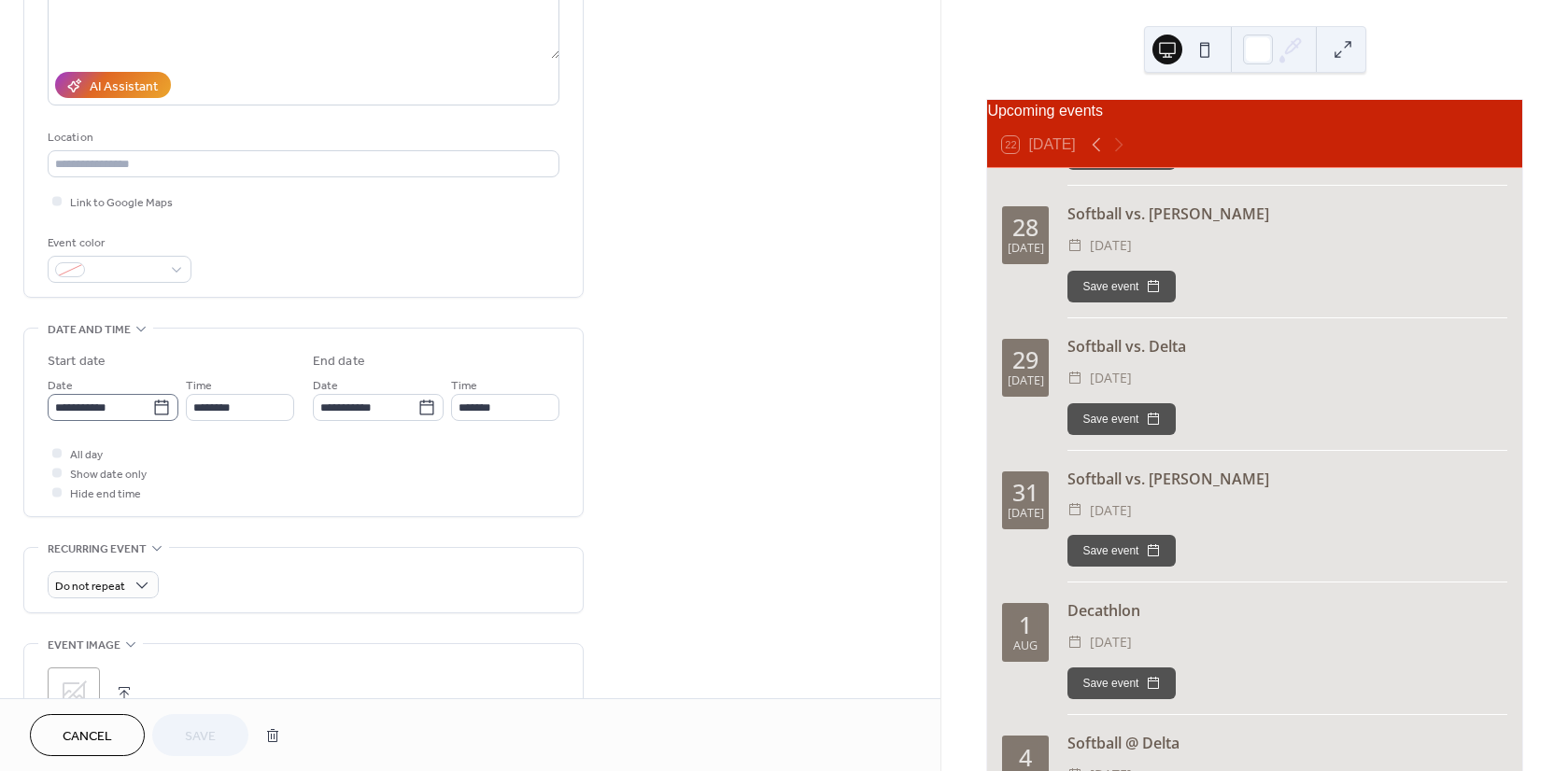 click 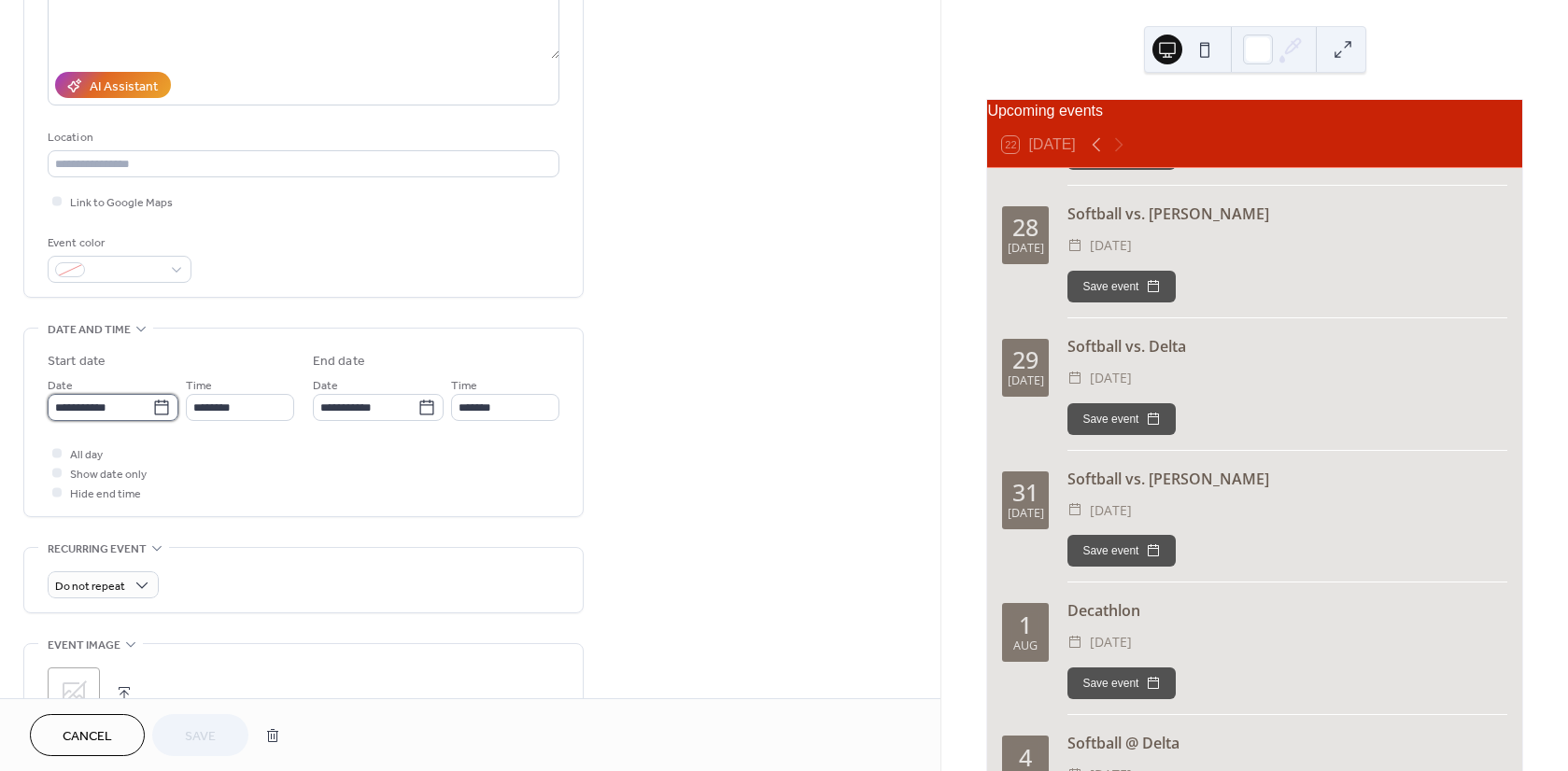 click on "**********" at bounding box center (100, 407) 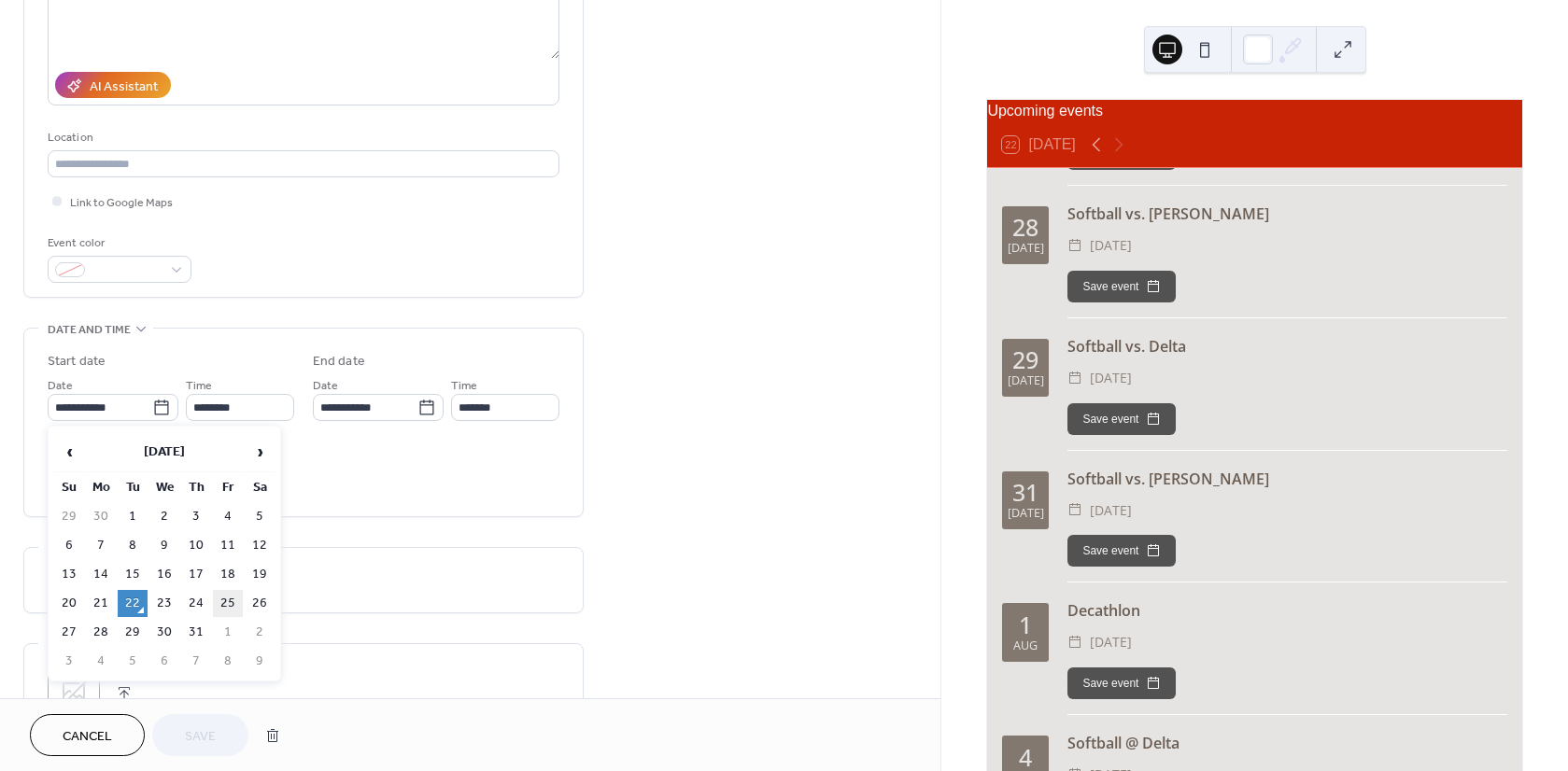 click on "25" at bounding box center [228, 603] 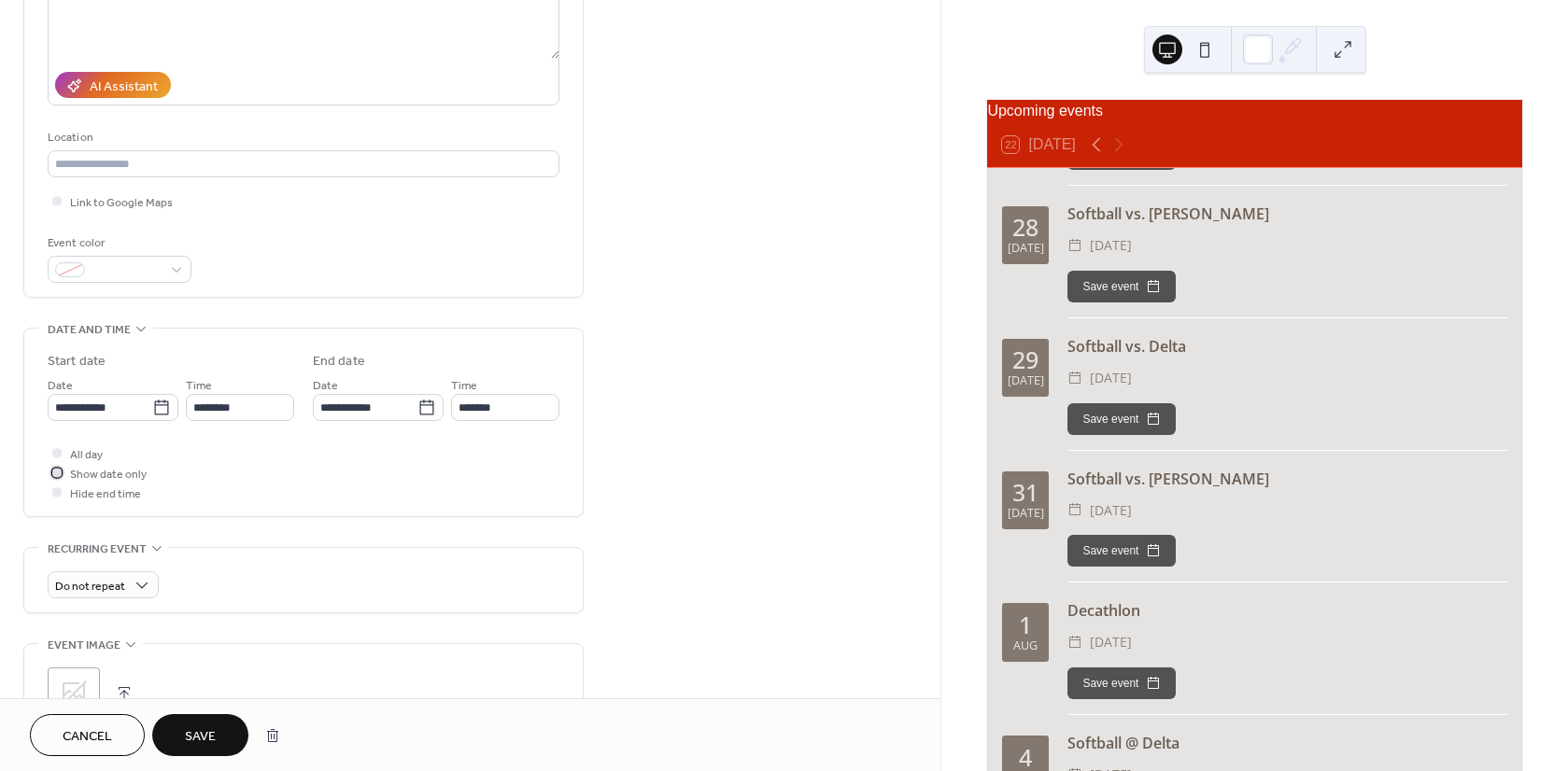 click at bounding box center (57, 472) 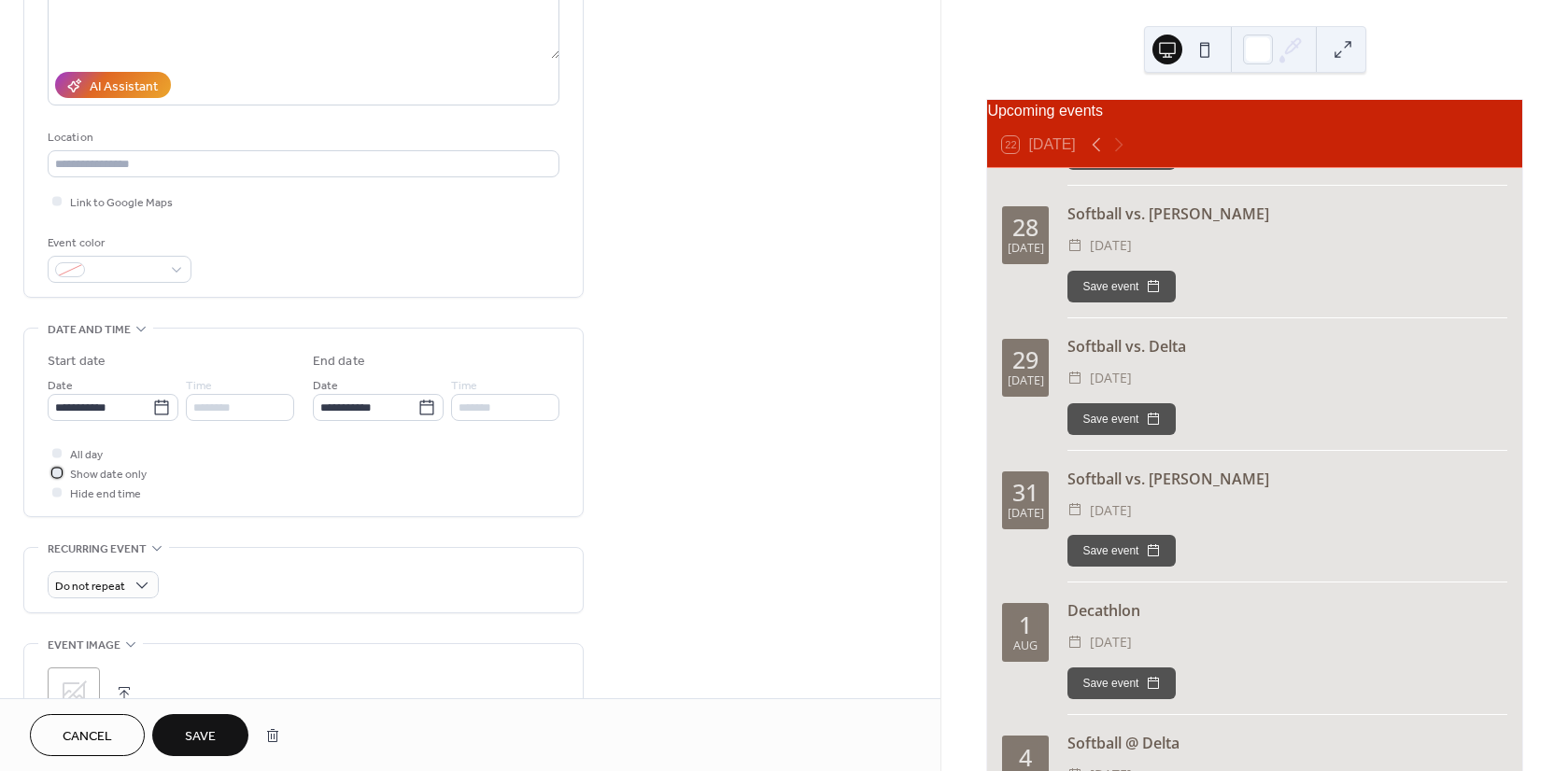 scroll, scrollTop: 373, scrollLeft: 0, axis: vertical 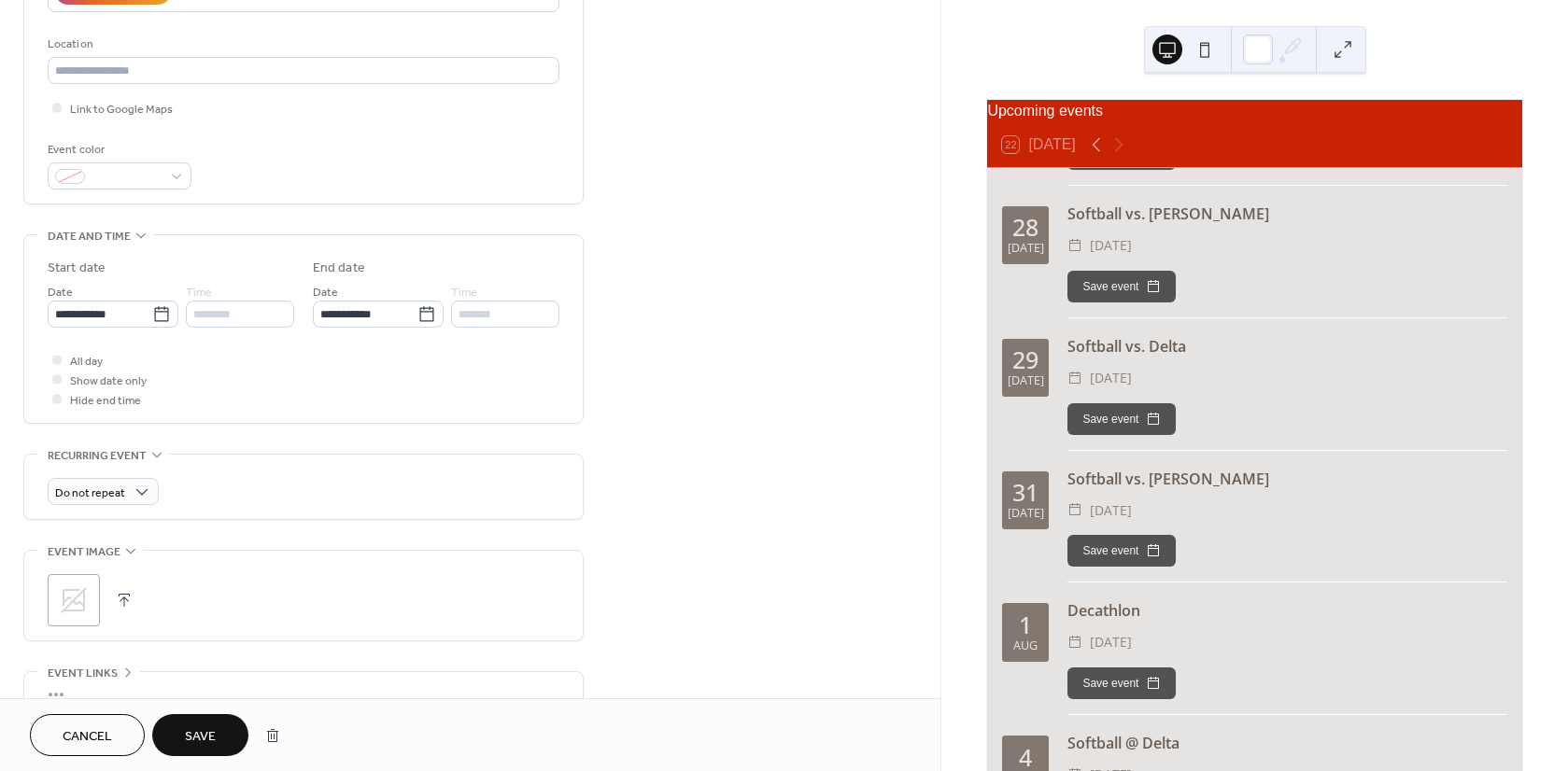 click on "Save" at bounding box center (200, 736) 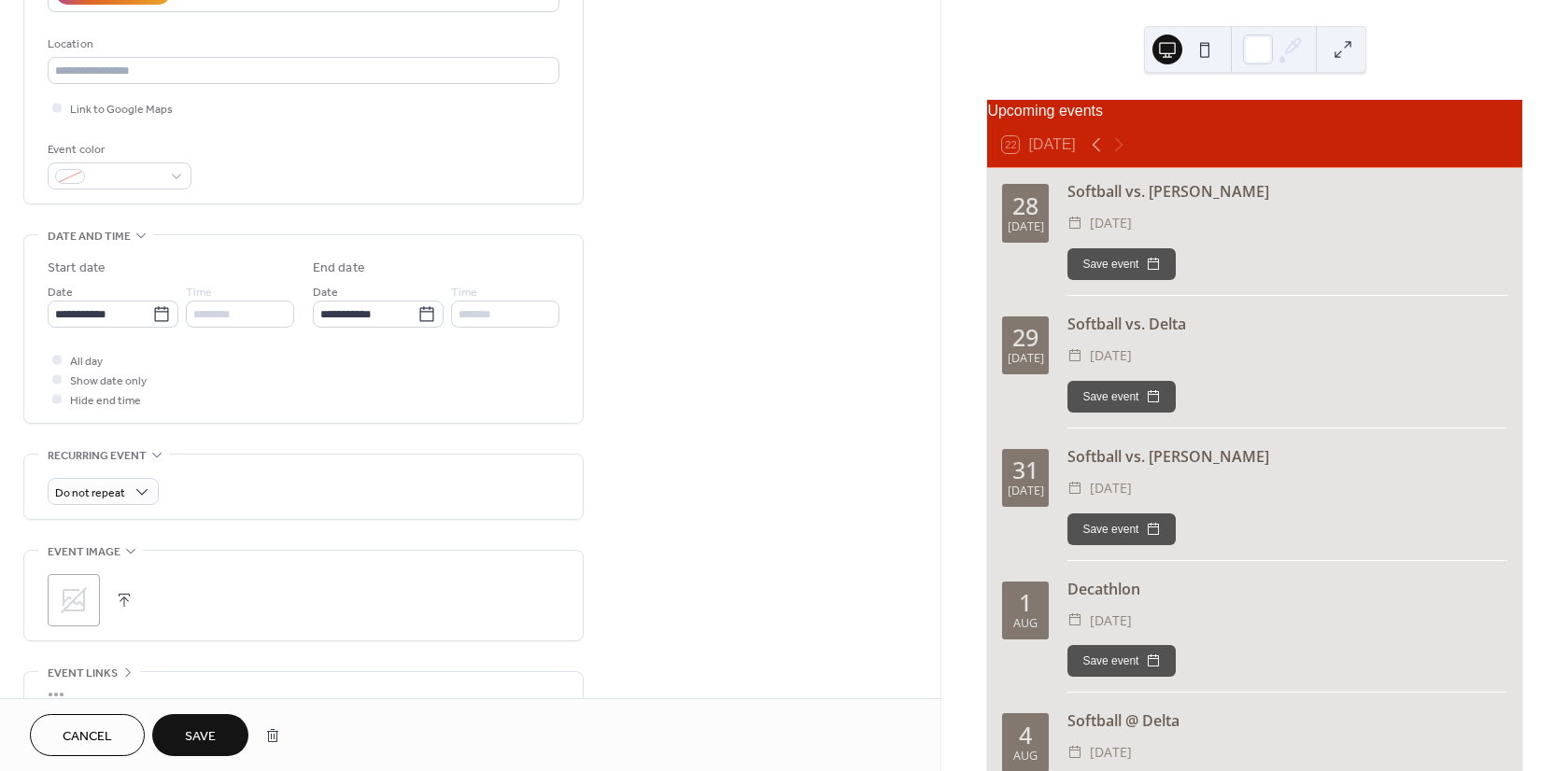 scroll, scrollTop: 506, scrollLeft: 0, axis: vertical 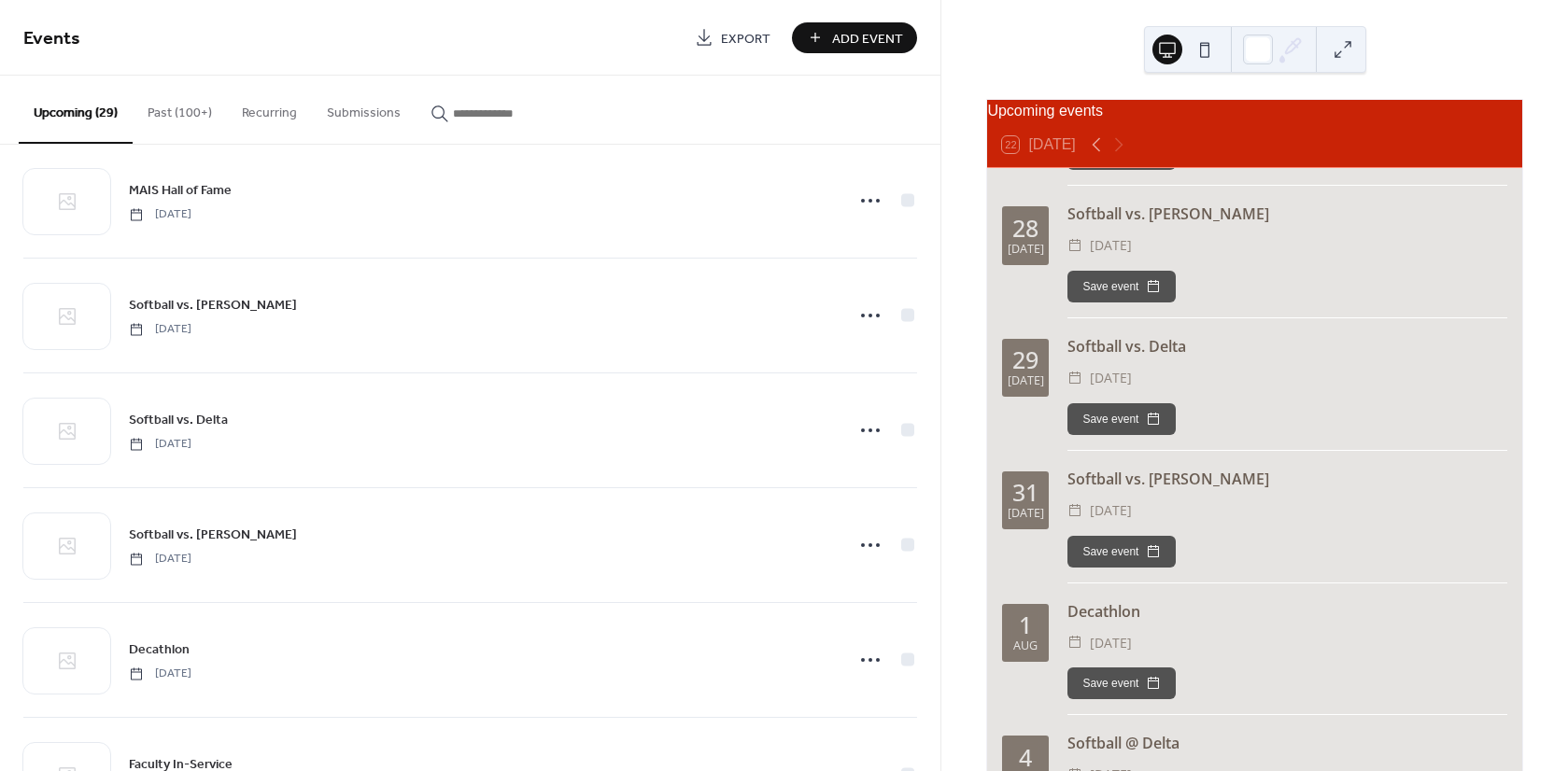 click on "Add Event" at bounding box center [868, 38] 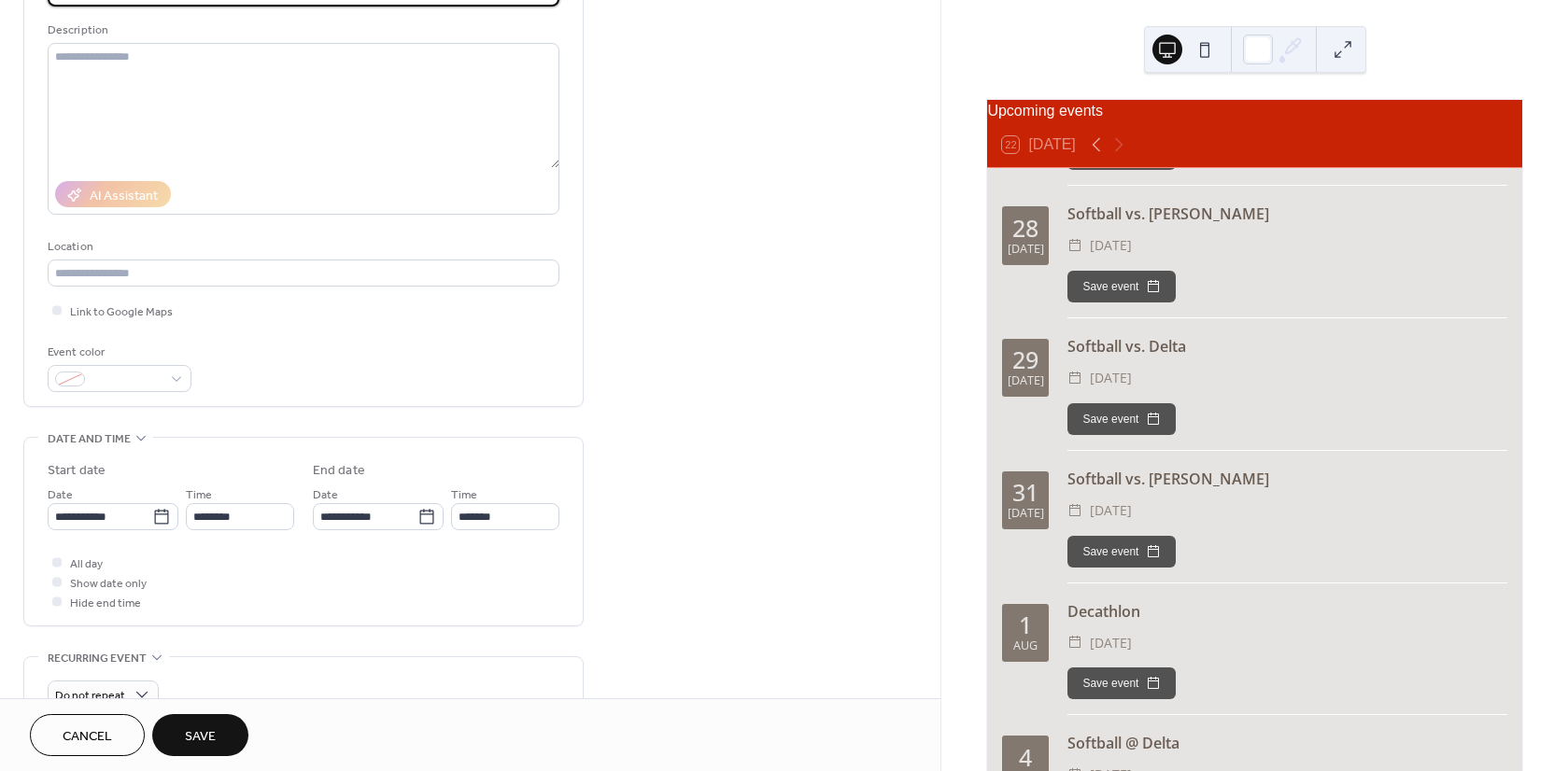 scroll, scrollTop: 187, scrollLeft: 0, axis: vertical 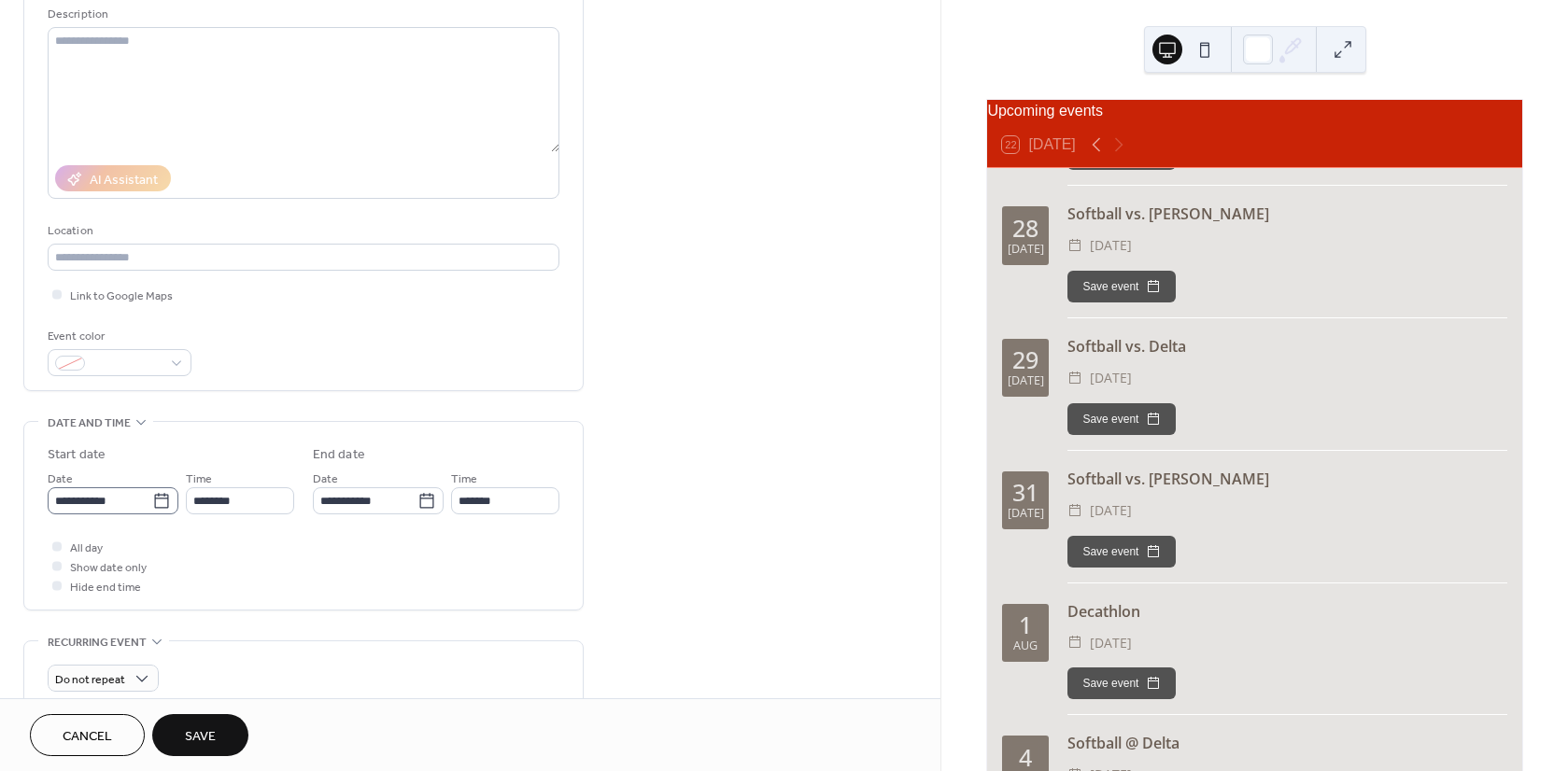type on "********" 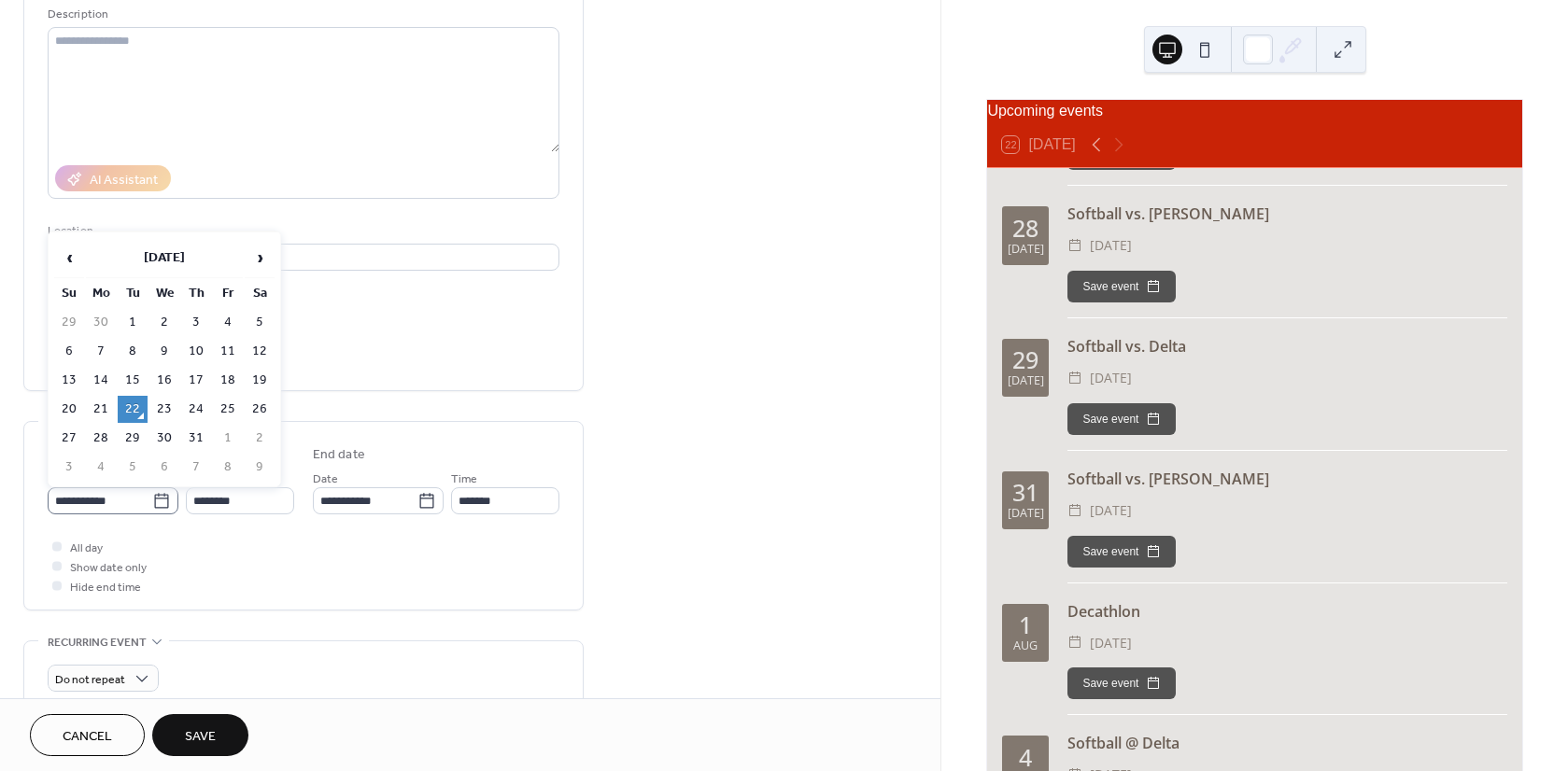 click 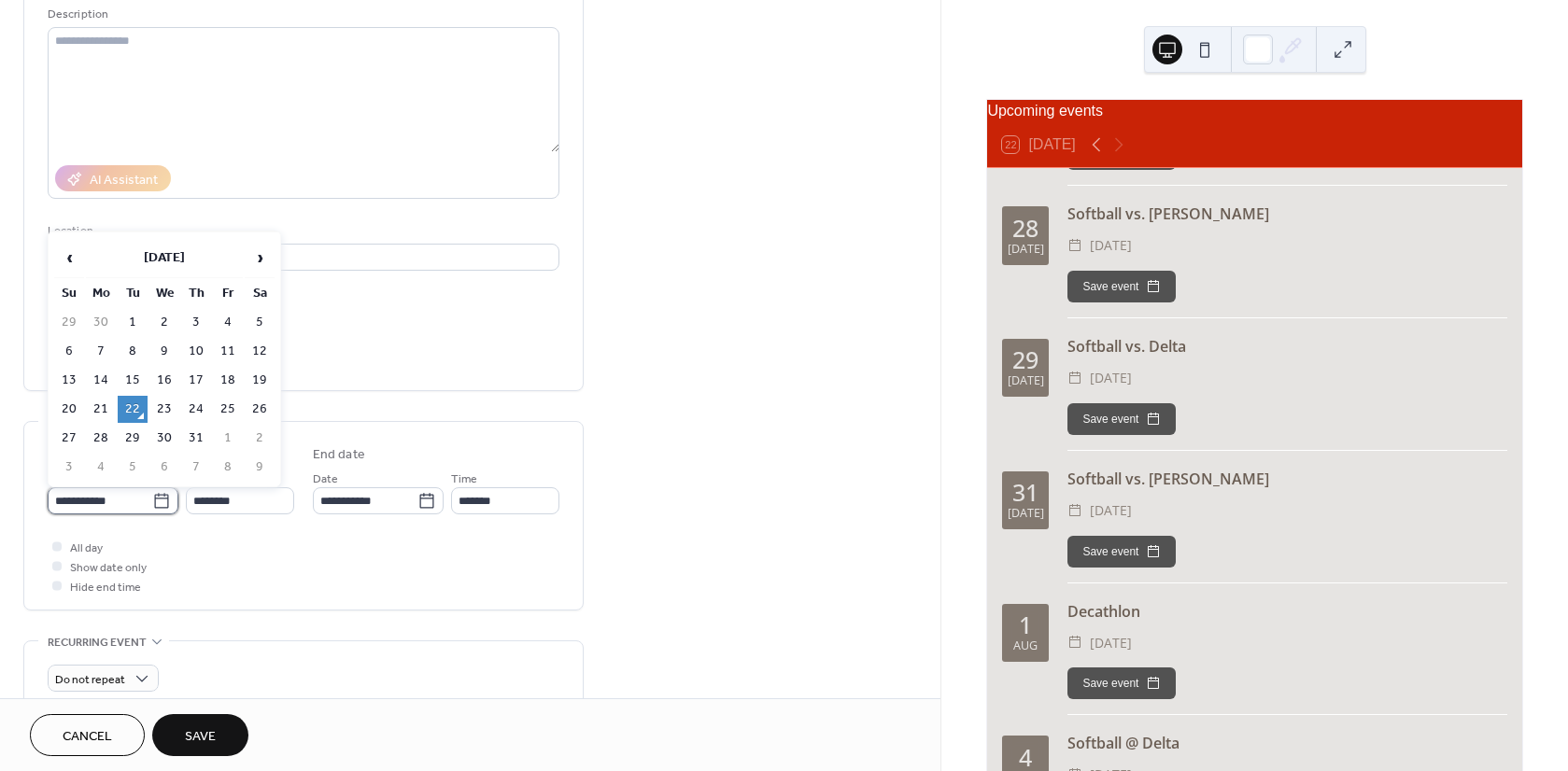 click on "**********" at bounding box center (100, 500) 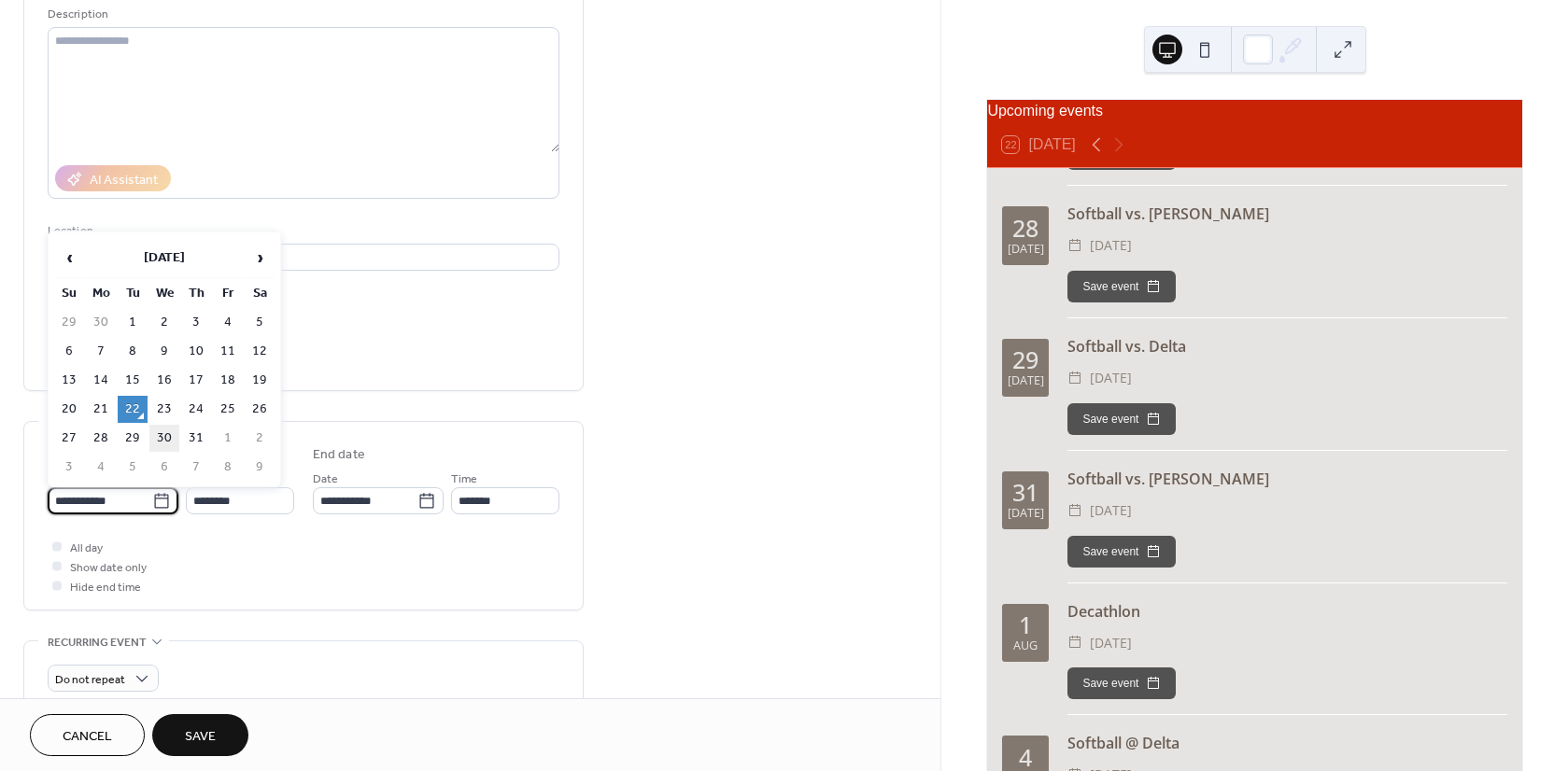 click on "30" at bounding box center (164, 438) 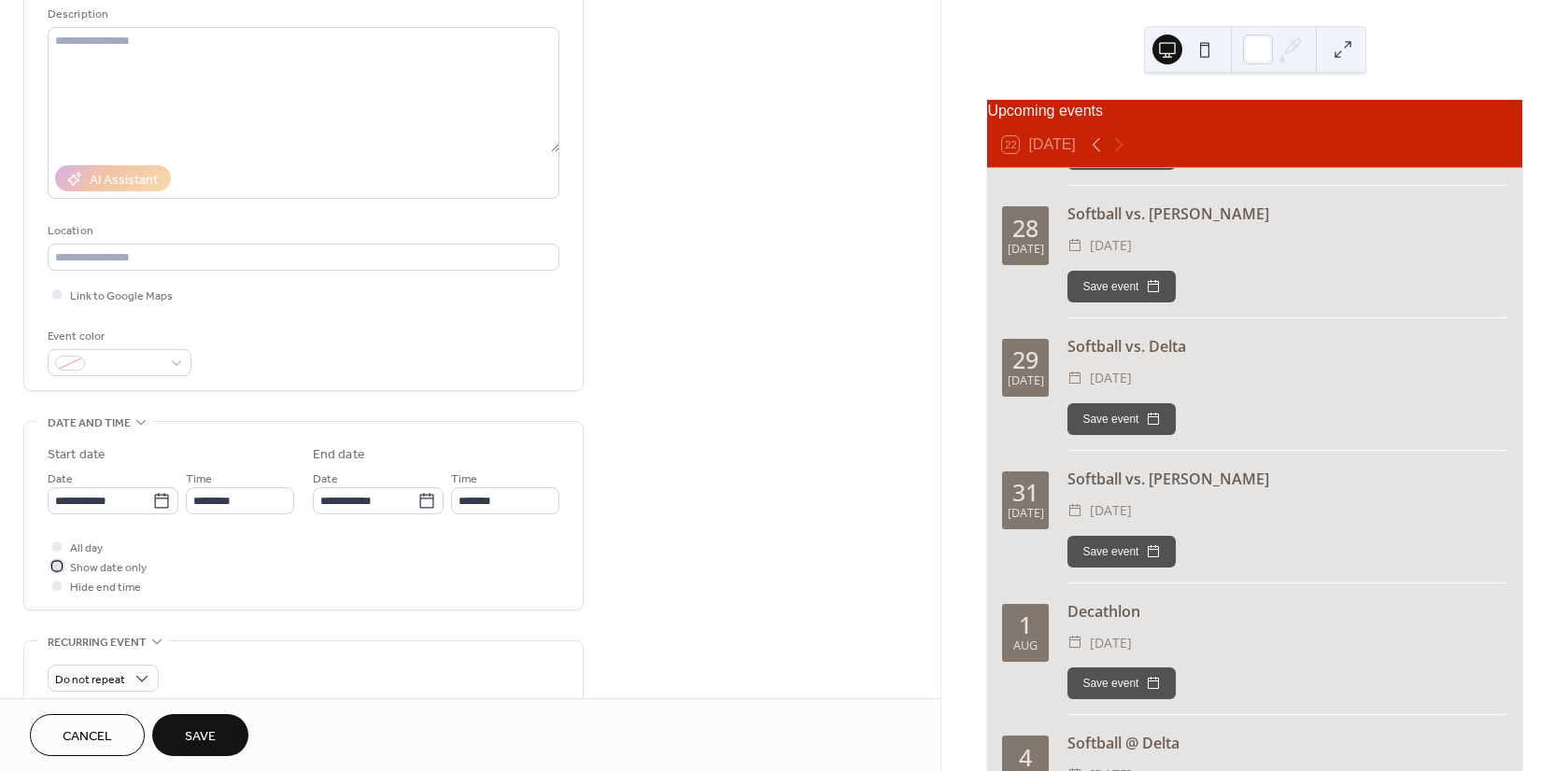 click at bounding box center (57, 566) 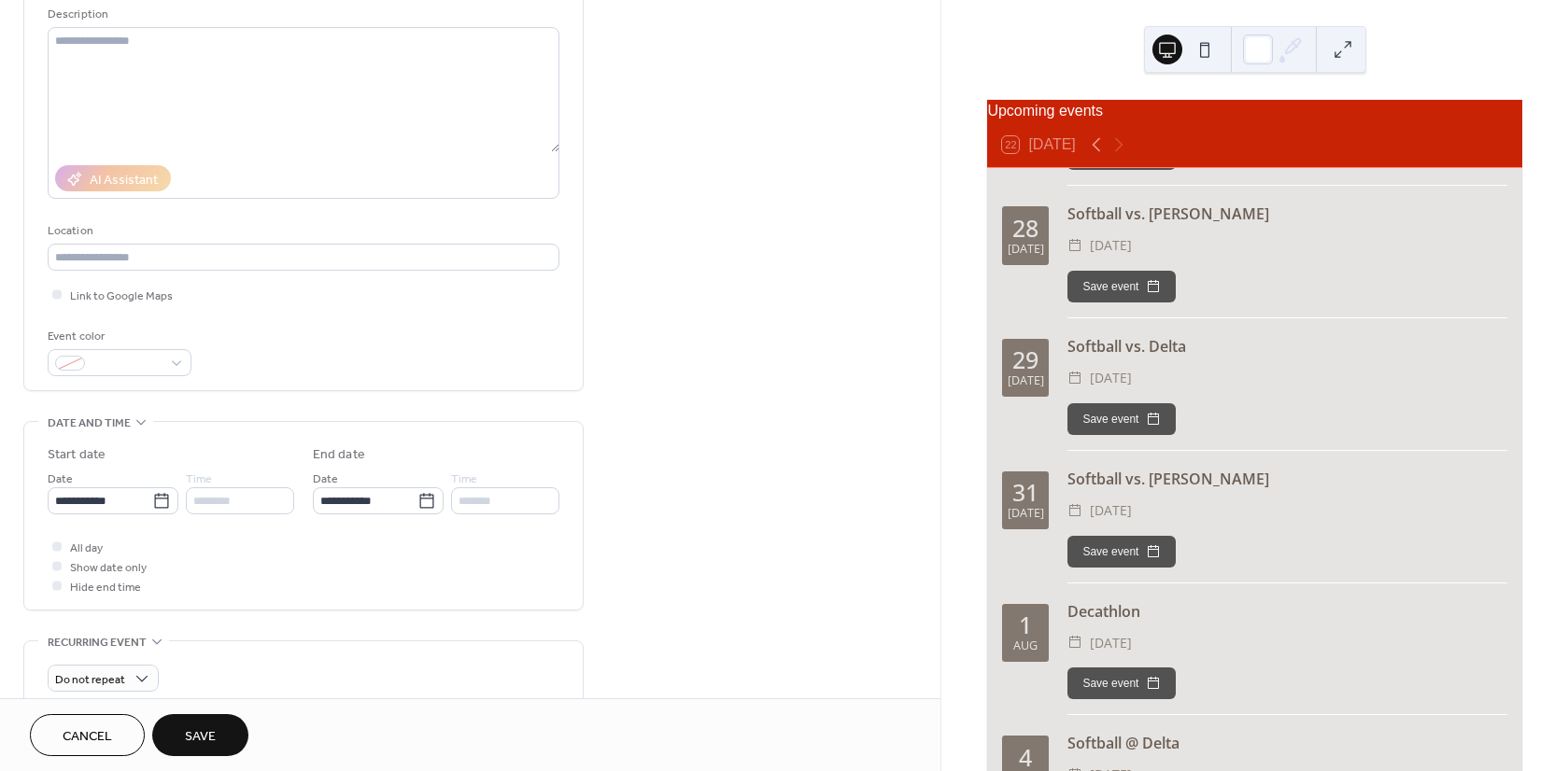 click on "Save" at bounding box center [200, 736] 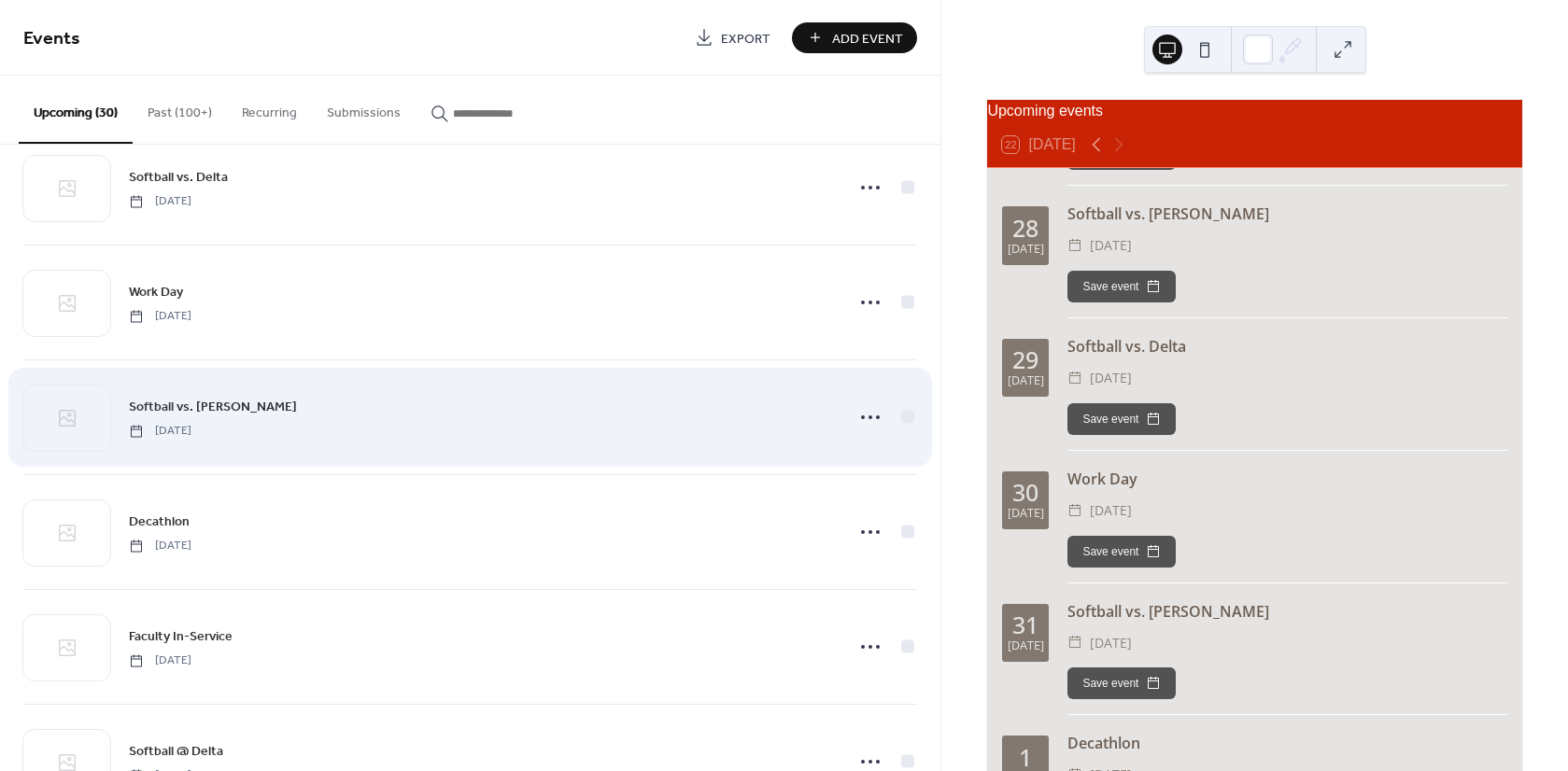 scroll, scrollTop: 653, scrollLeft: 0, axis: vertical 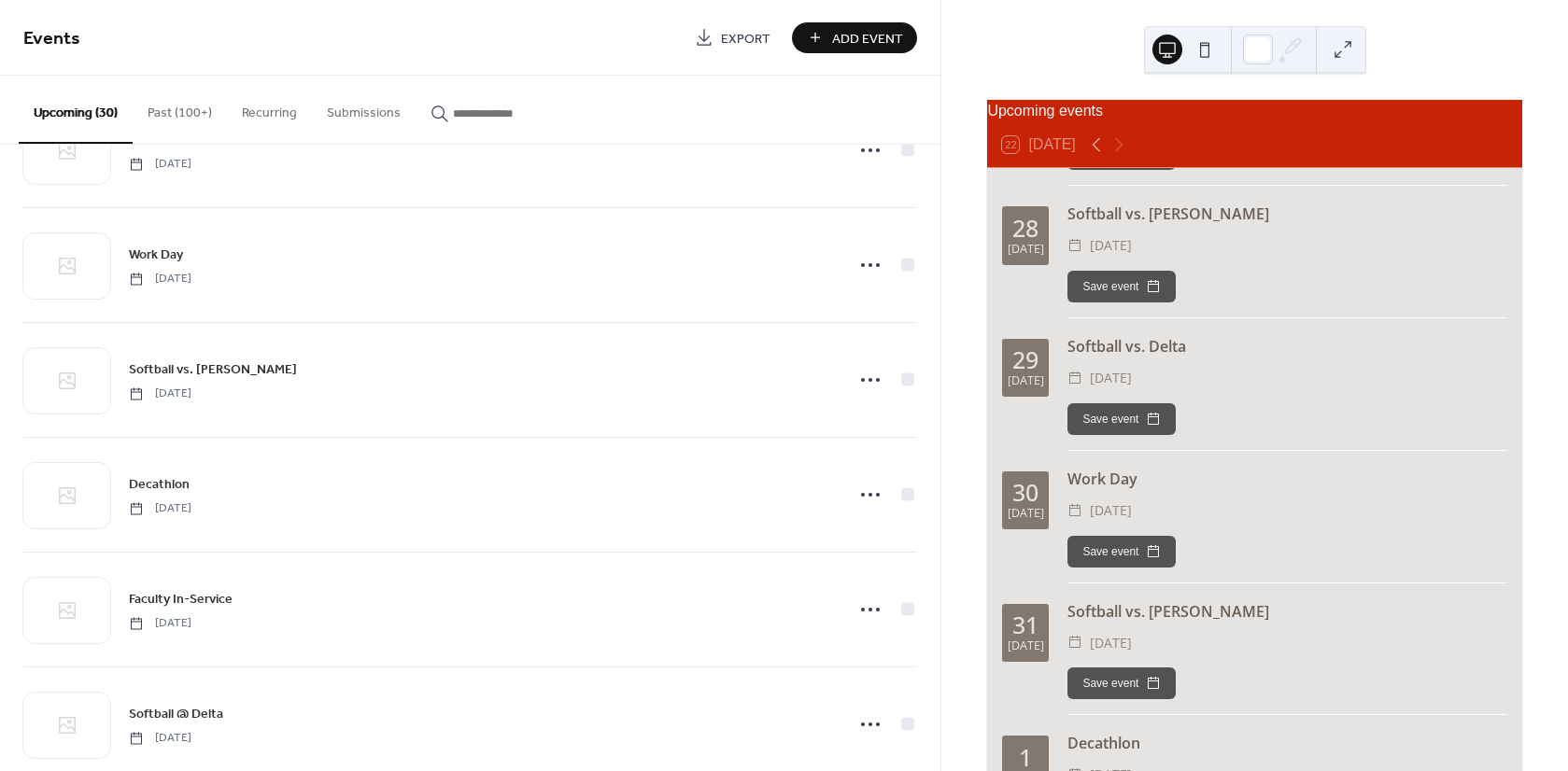 click on "Add Event" at bounding box center (855, 37) 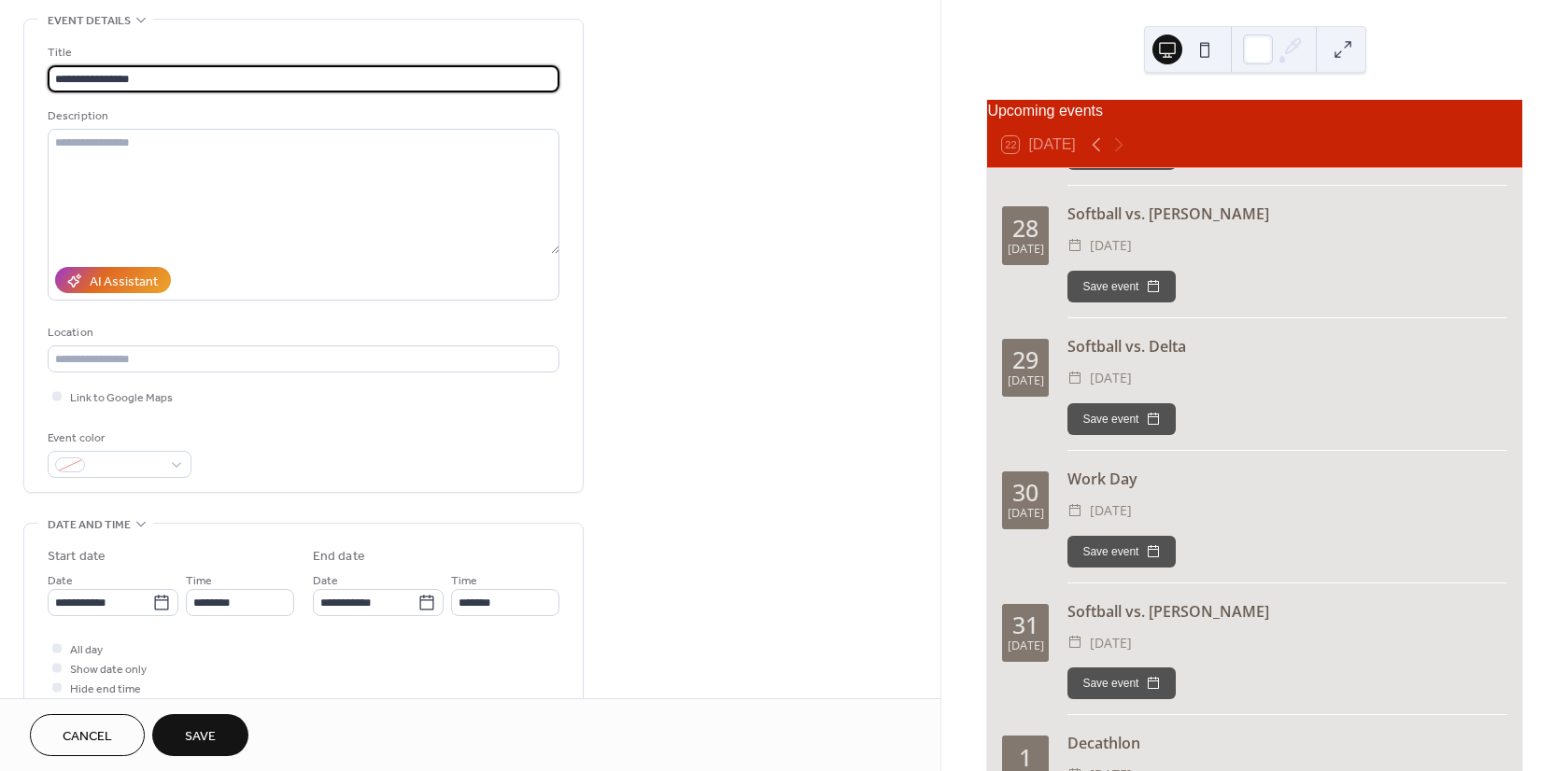 scroll, scrollTop: 93, scrollLeft: 0, axis: vertical 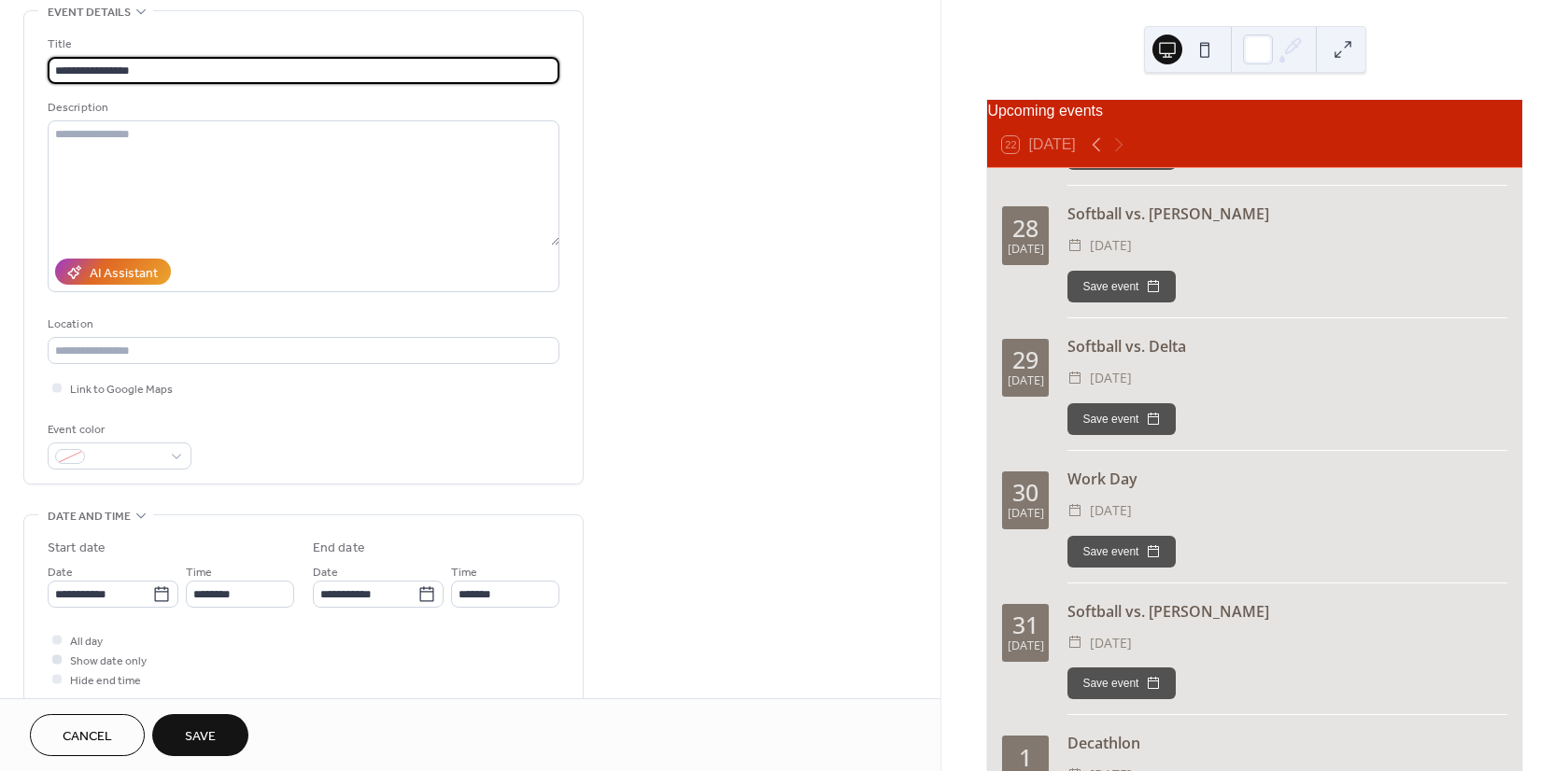 type on "**********" 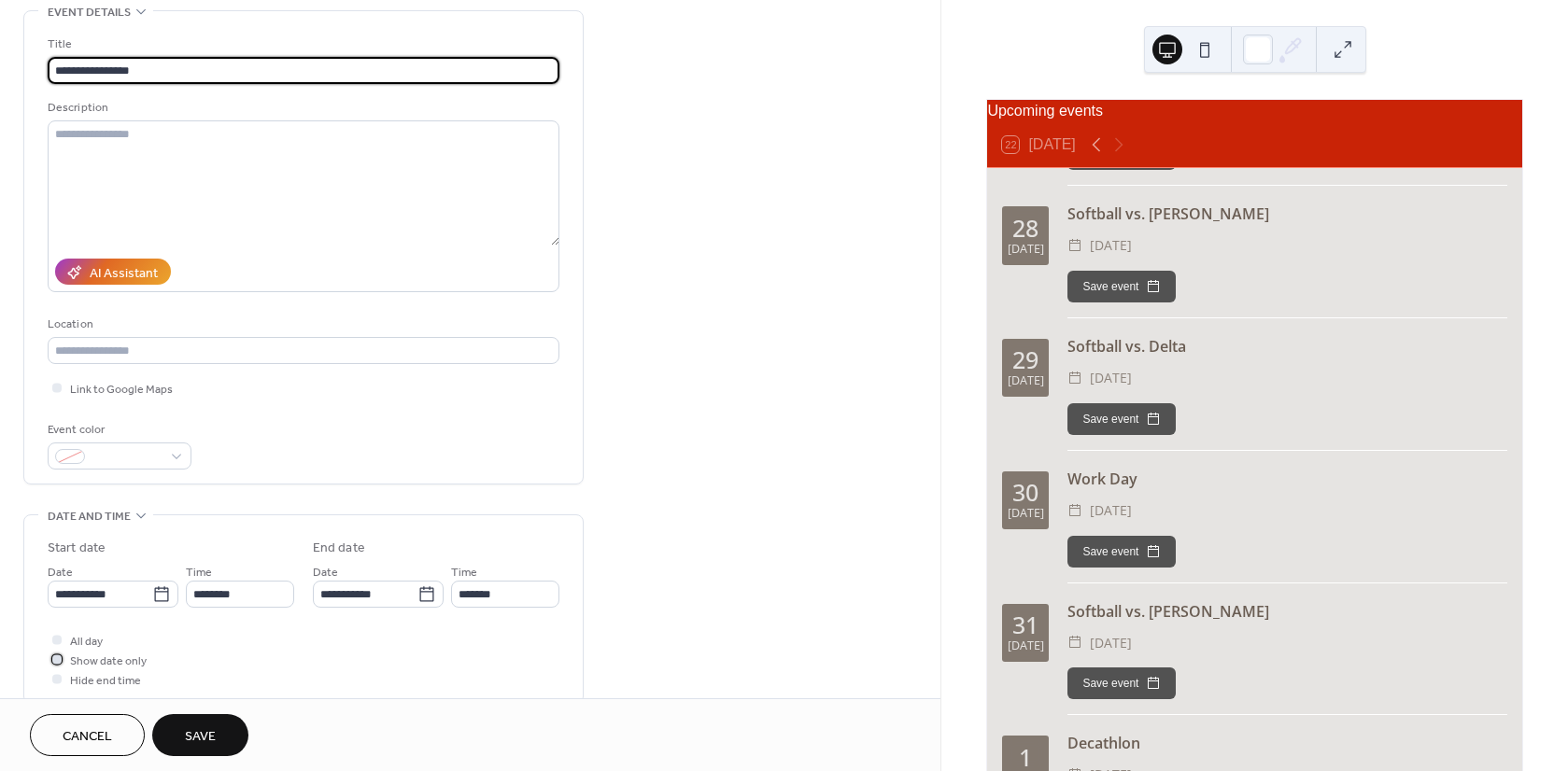 click at bounding box center (57, 659) 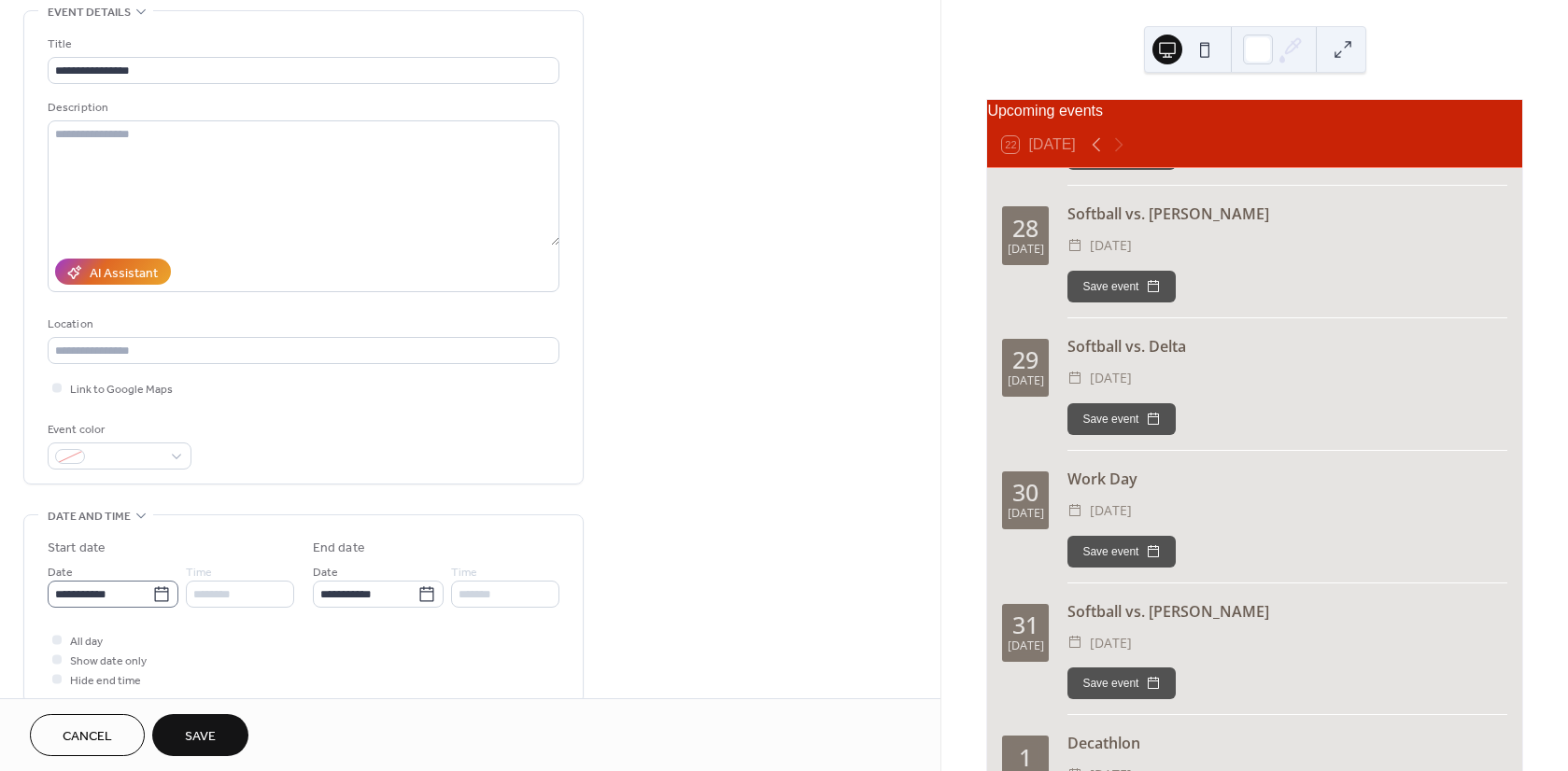 click 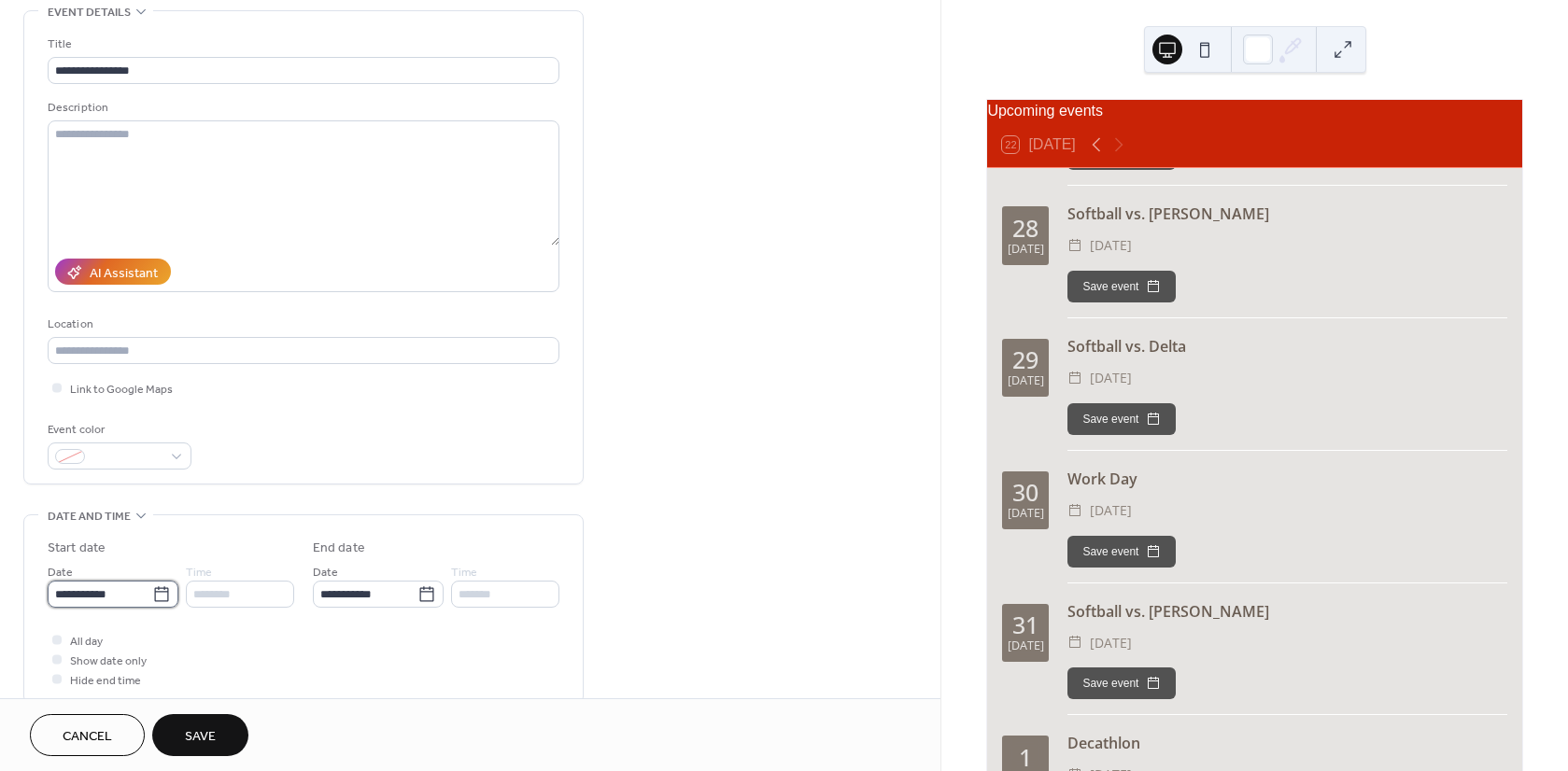 click on "**********" at bounding box center [100, 594] 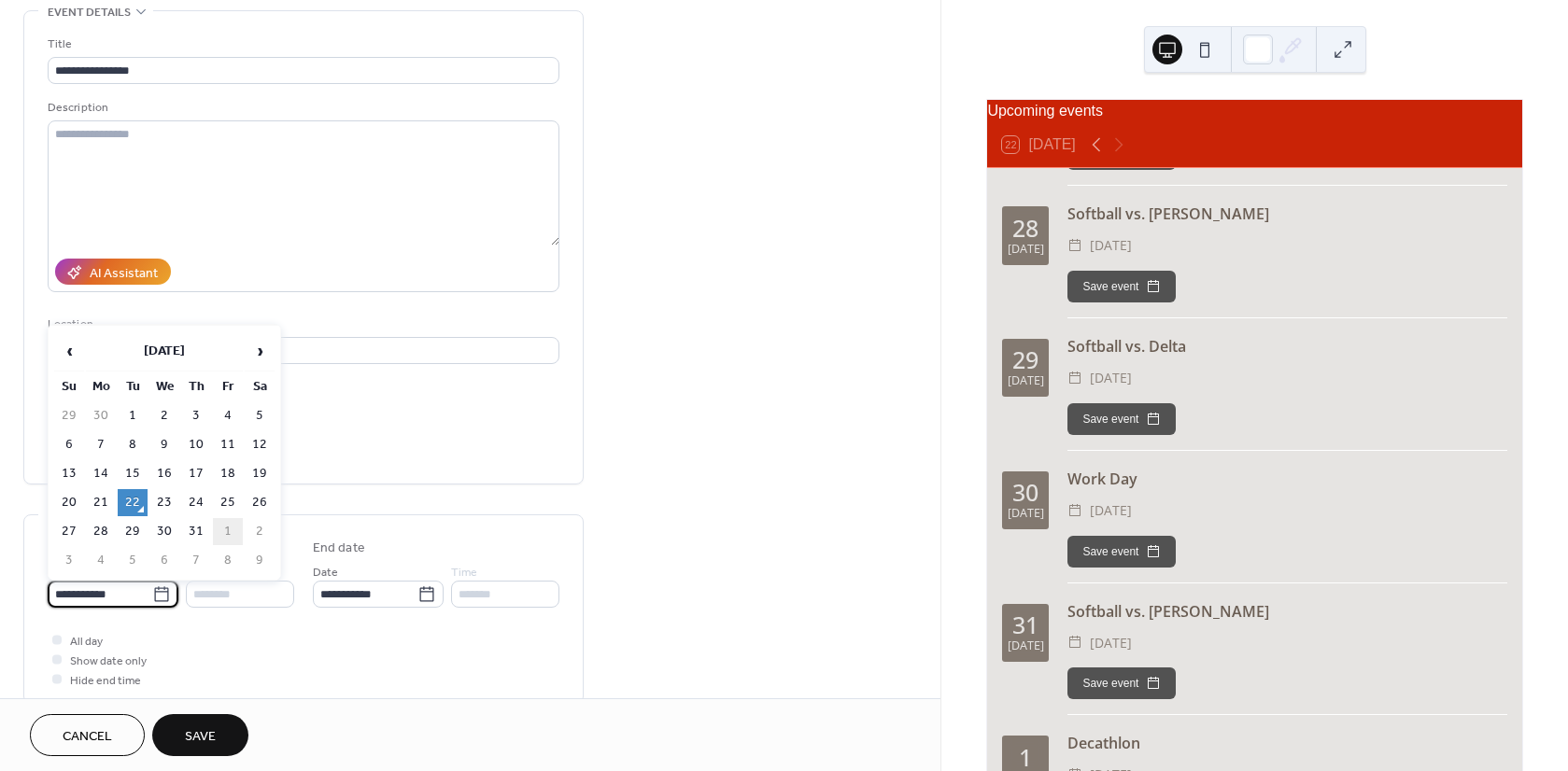 click on "1" at bounding box center (228, 531) 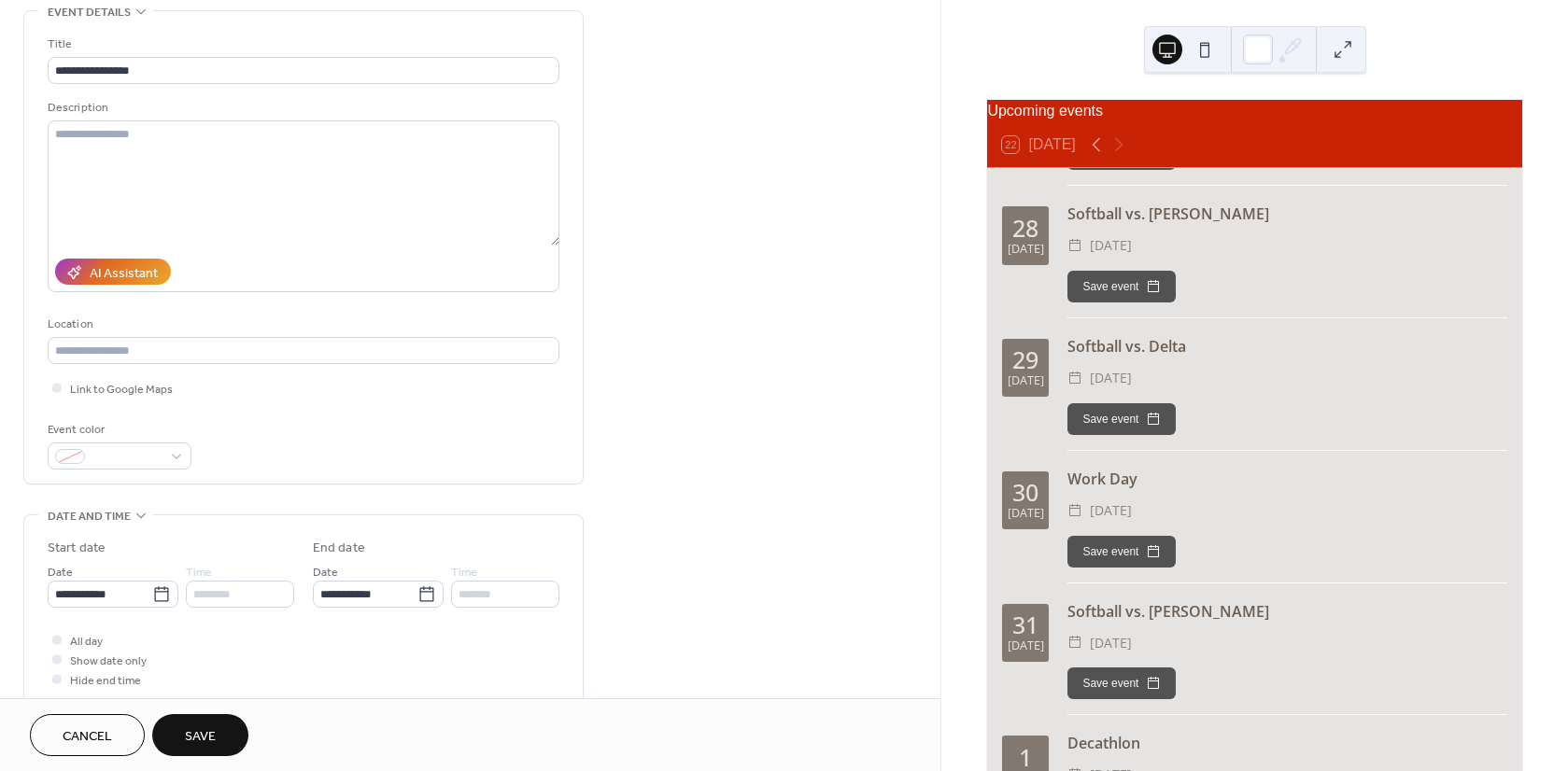 type on "**********" 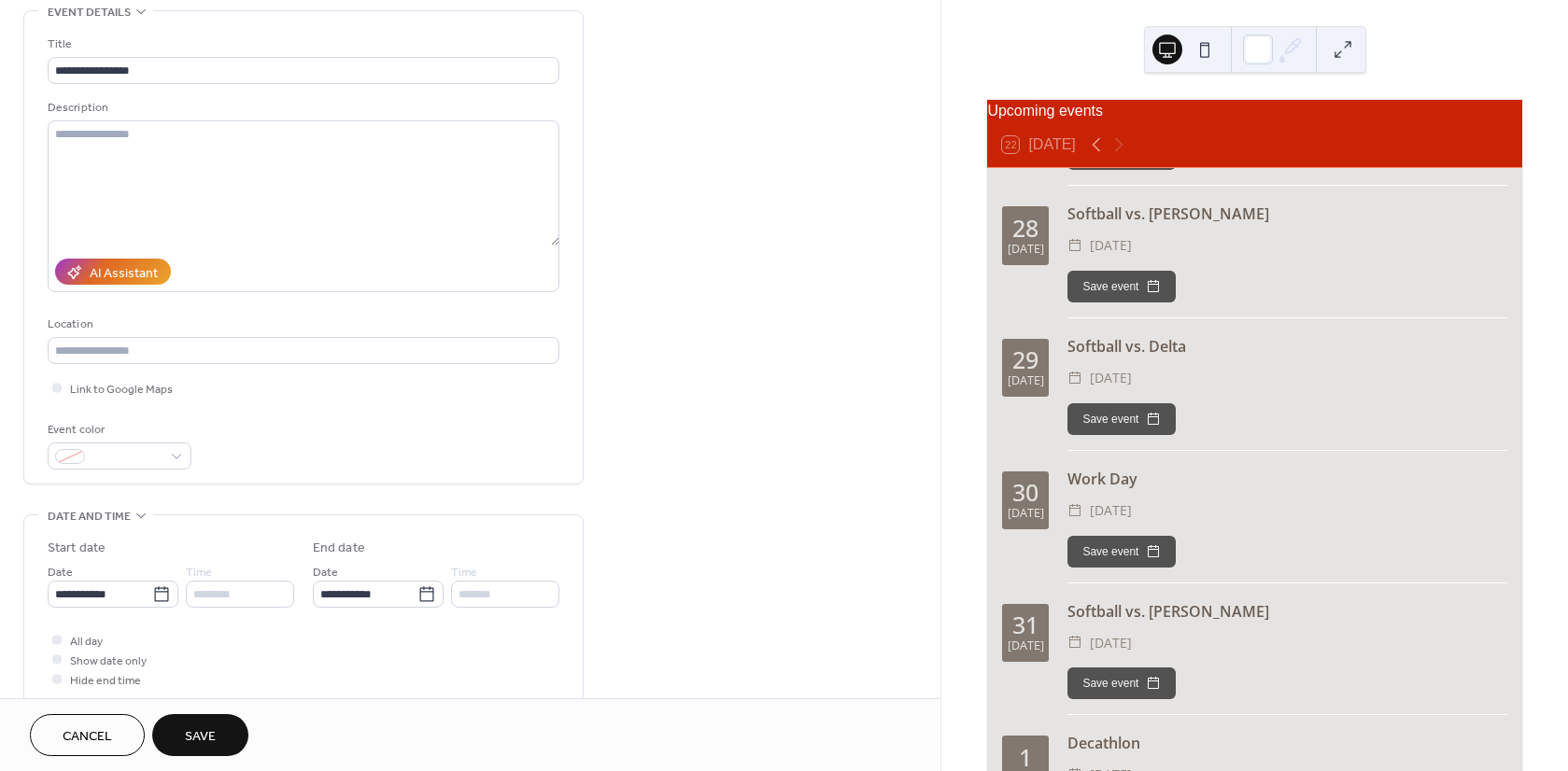 type on "**********" 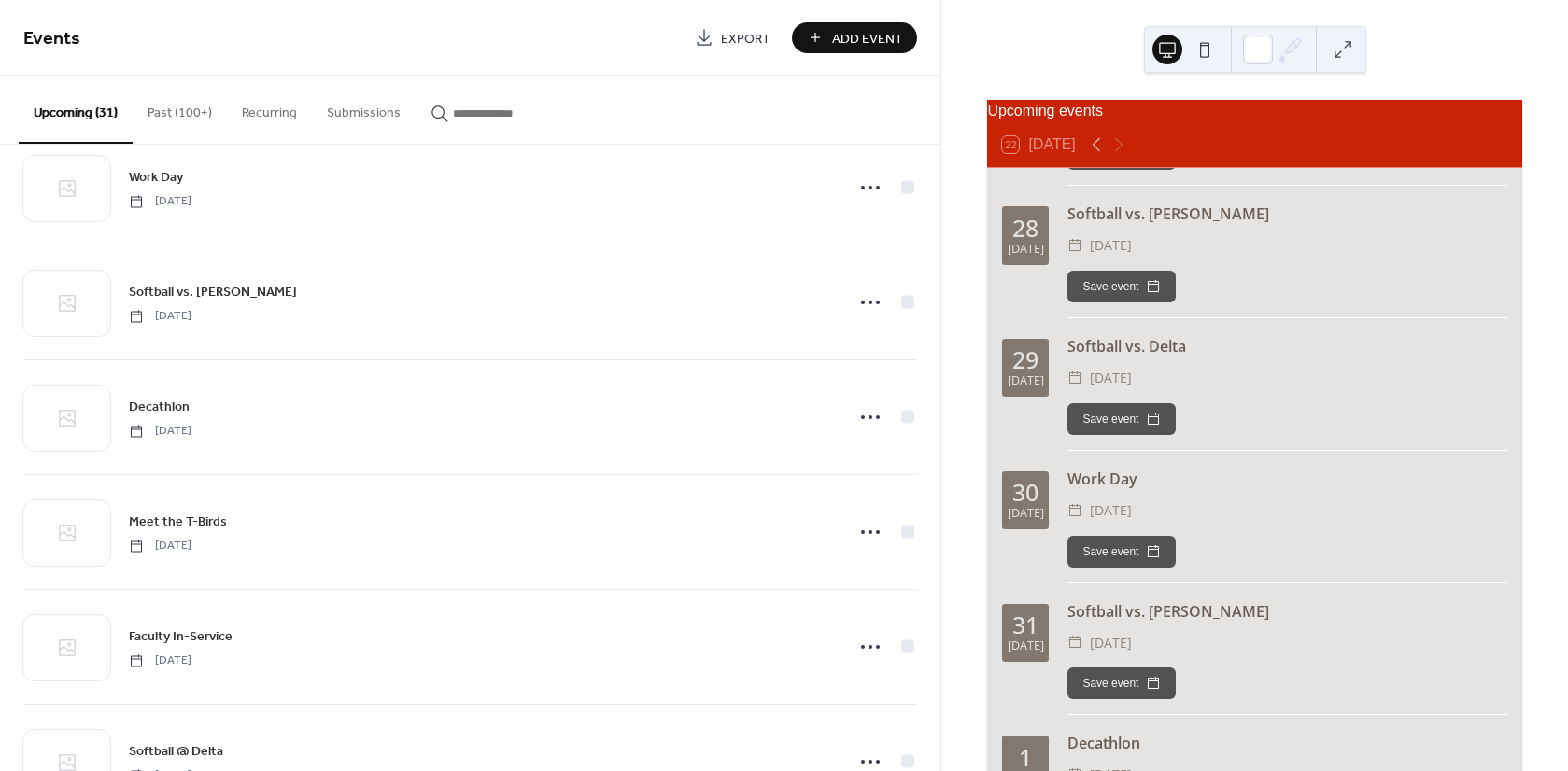 scroll, scrollTop: 747, scrollLeft: 0, axis: vertical 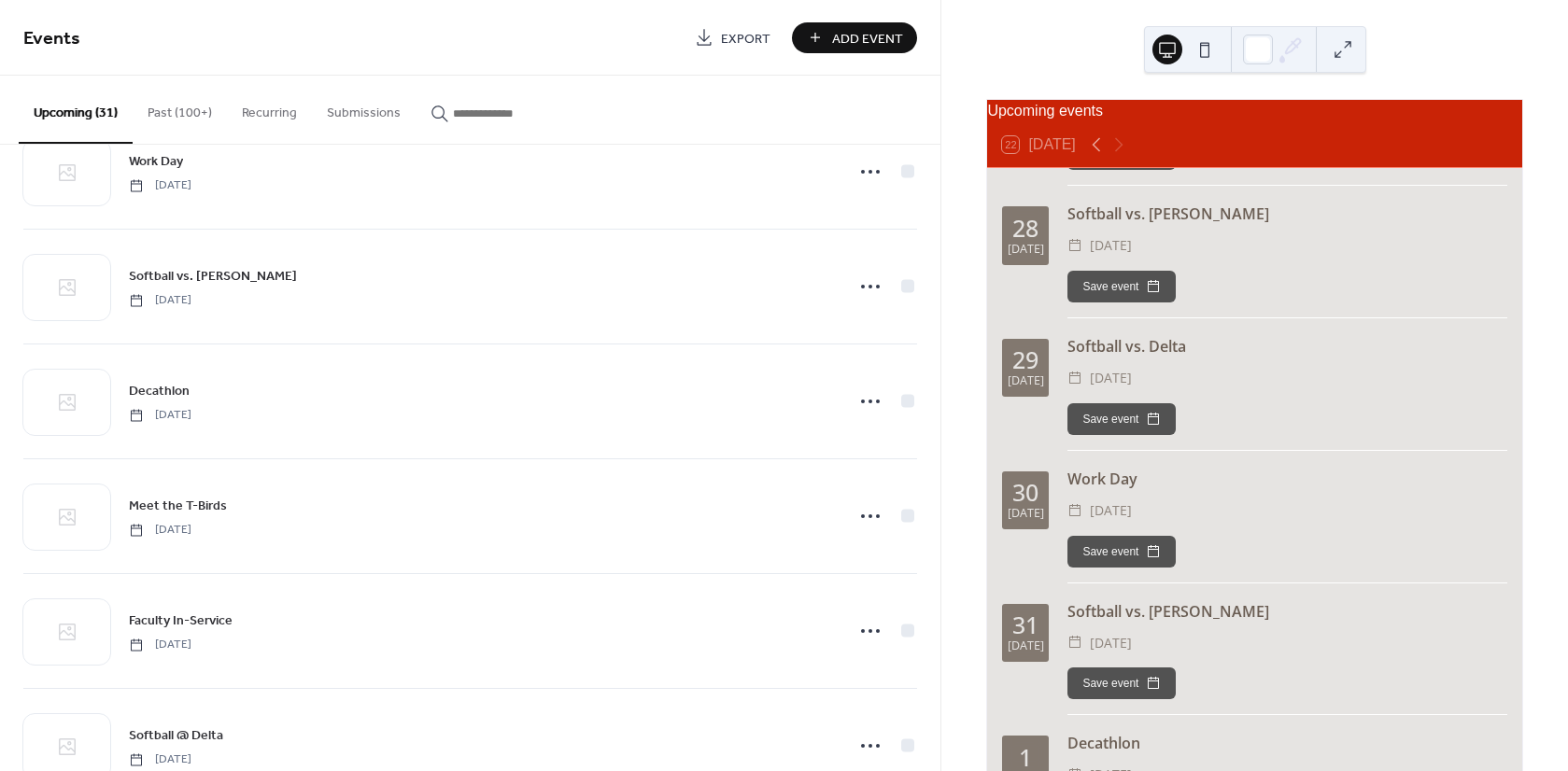 click on "Add Event" at bounding box center [868, 38] 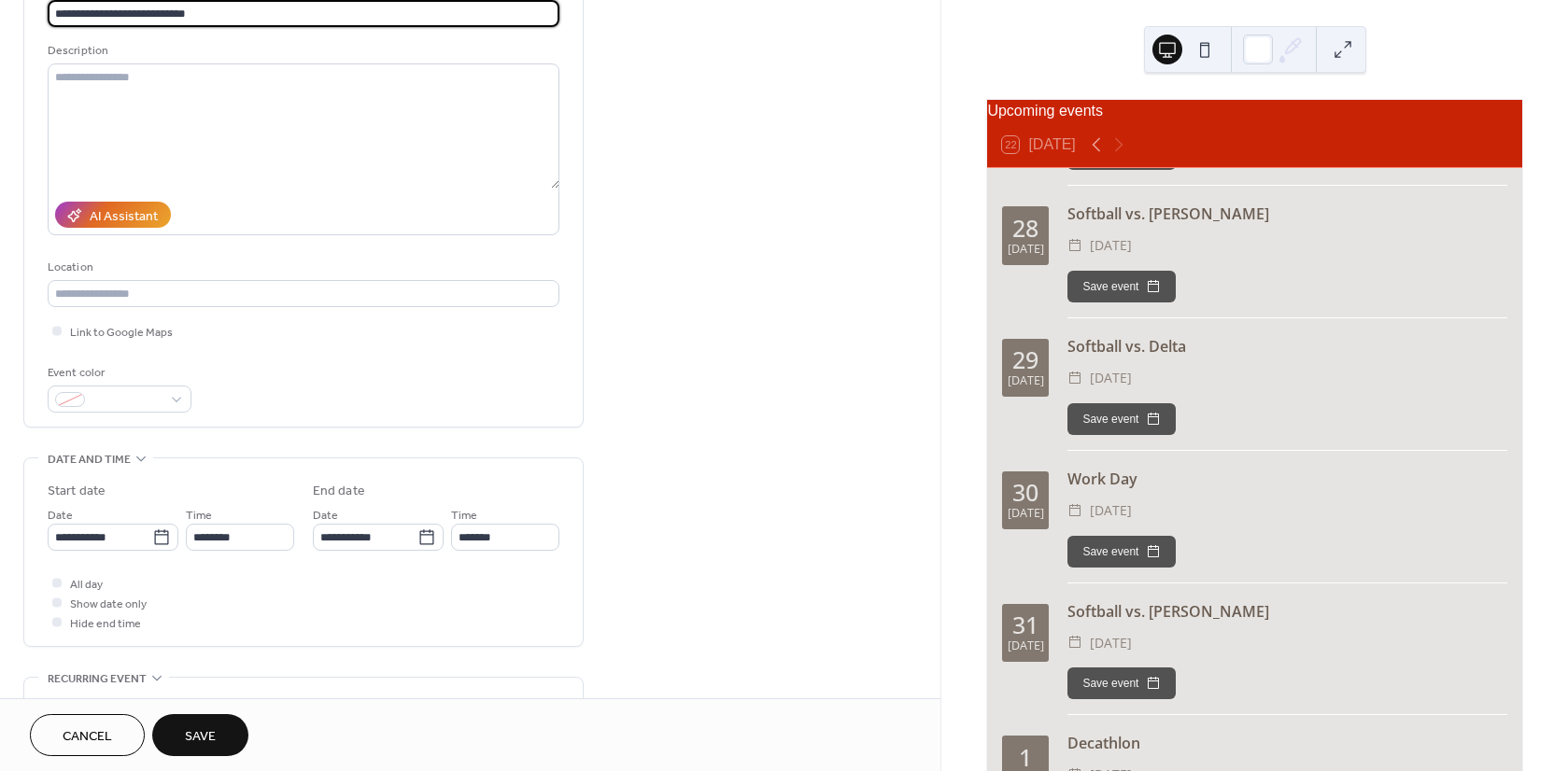scroll, scrollTop: 187, scrollLeft: 0, axis: vertical 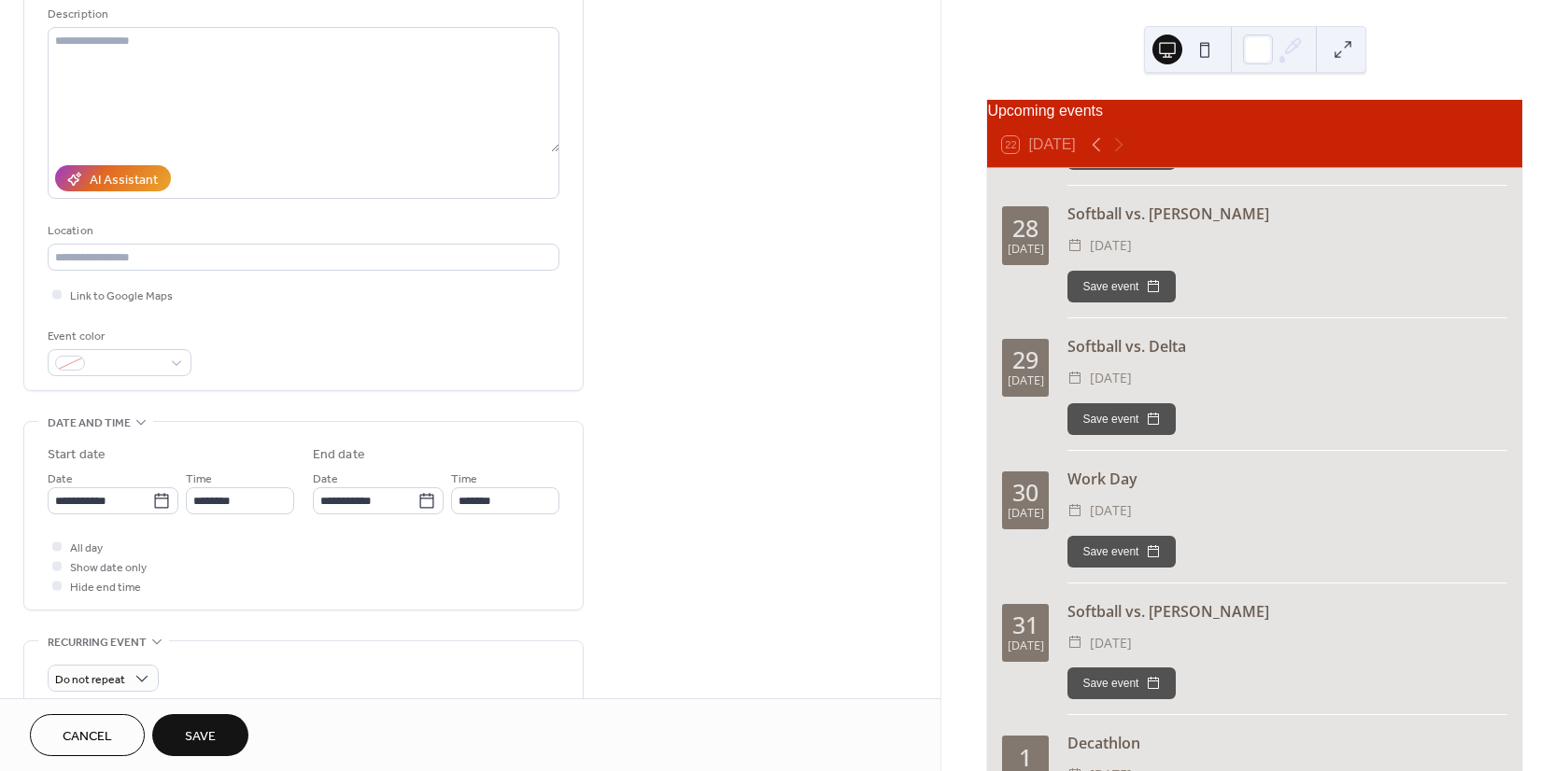 type on "**********" 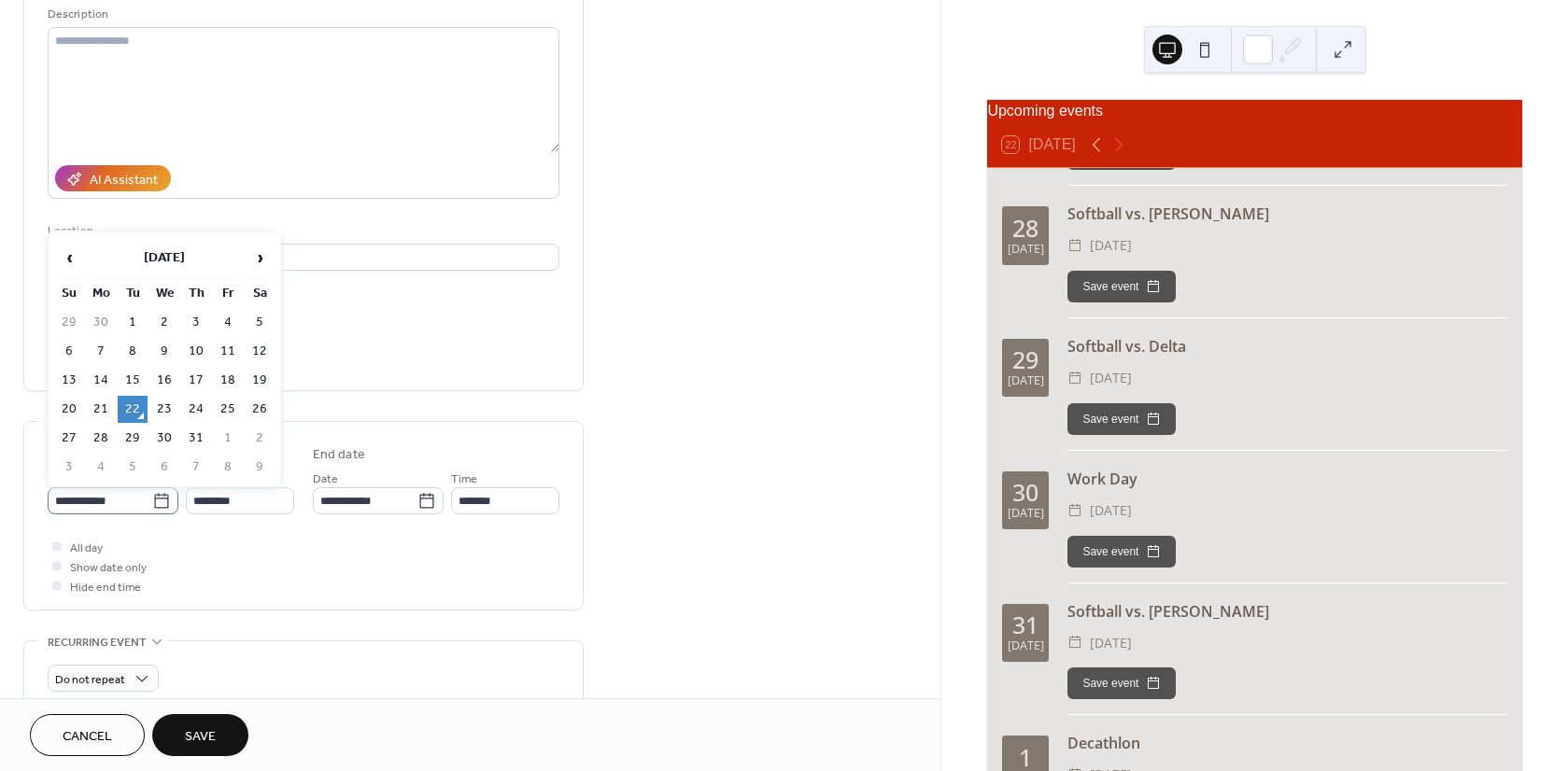 click 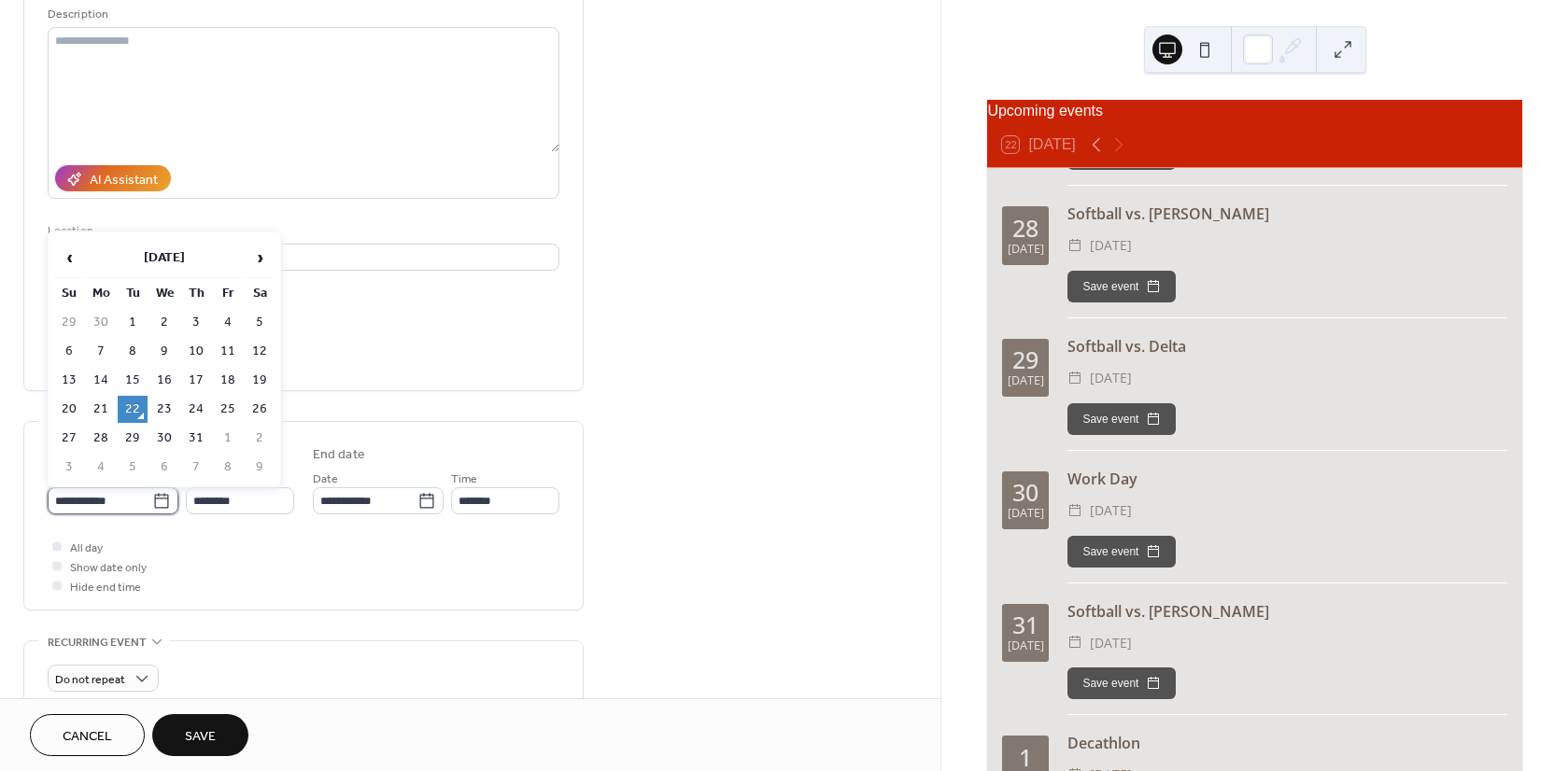 click on "**********" at bounding box center (100, 500) 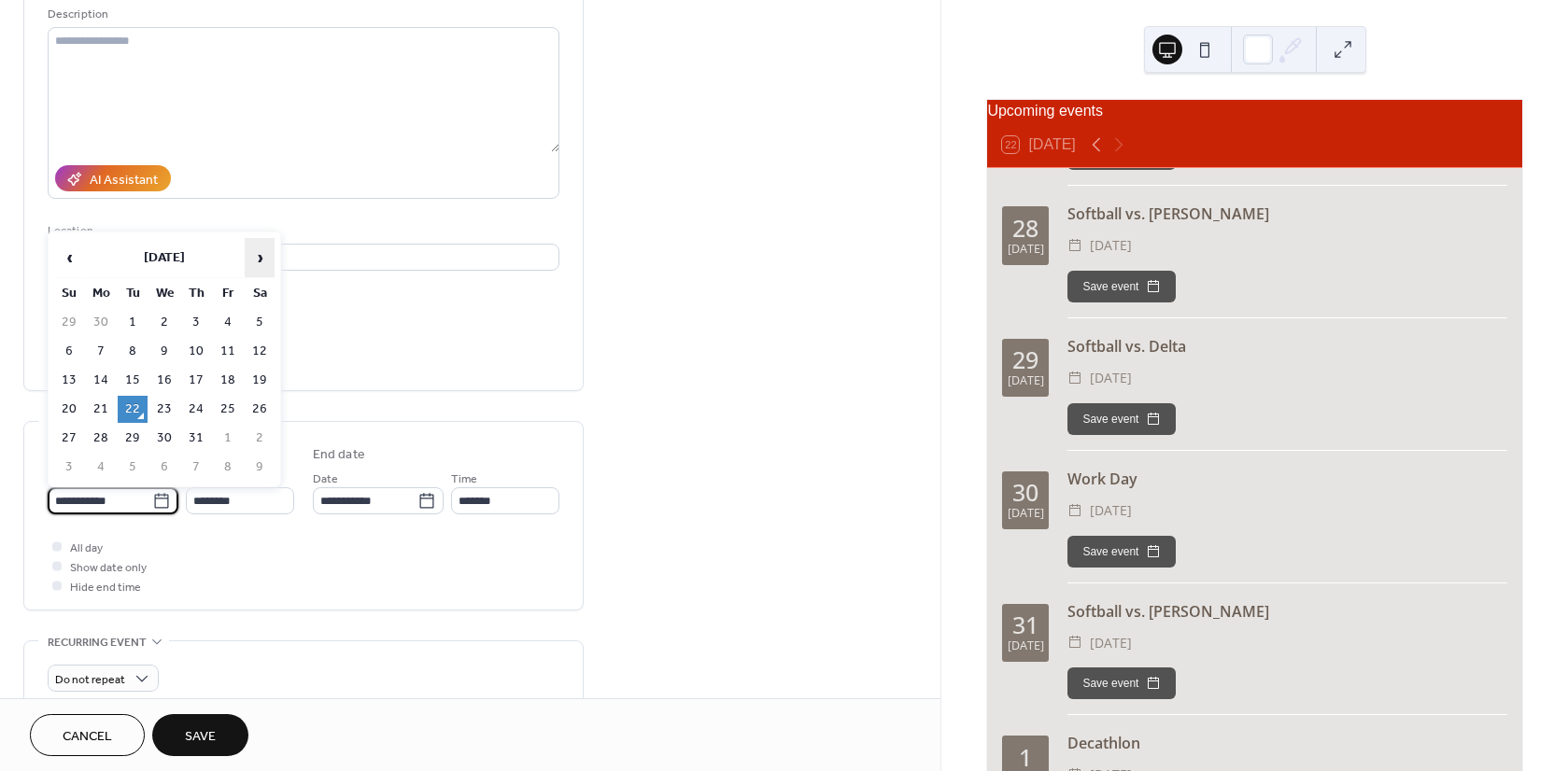 click on "›" at bounding box center [260, 258] 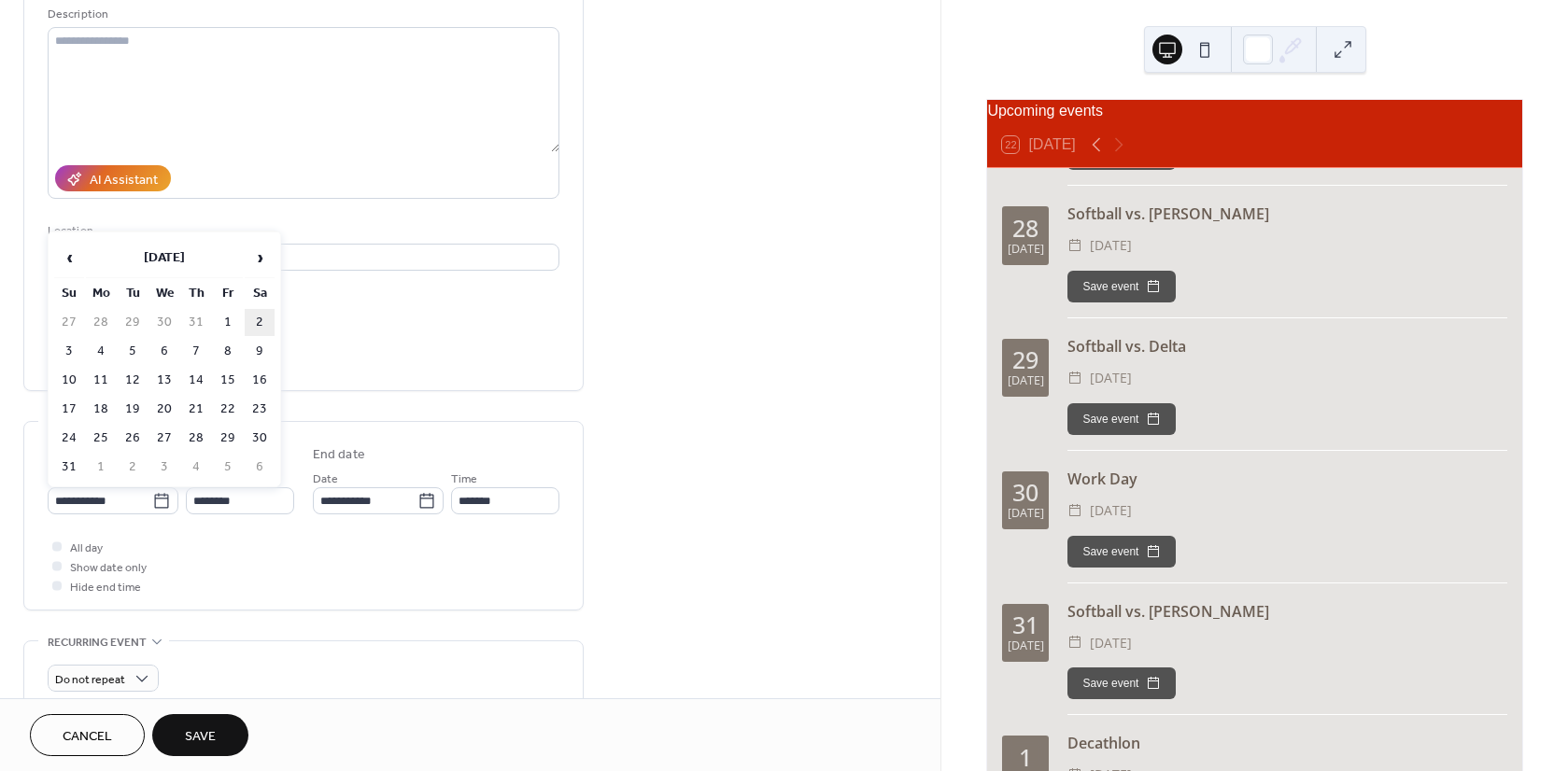 click on "2" at bounding box center [260, 322] 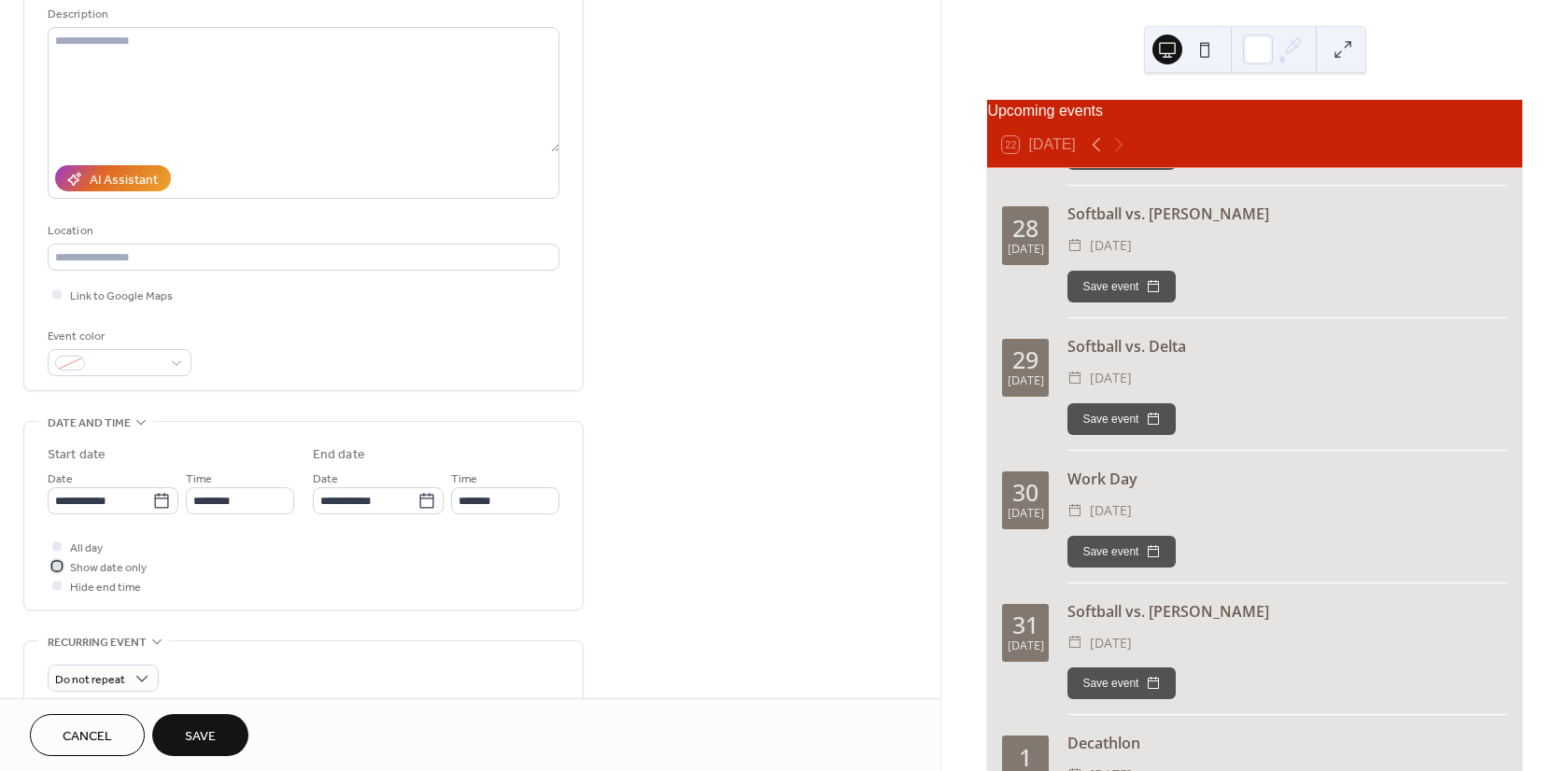 click at bounding box center [57, 566] 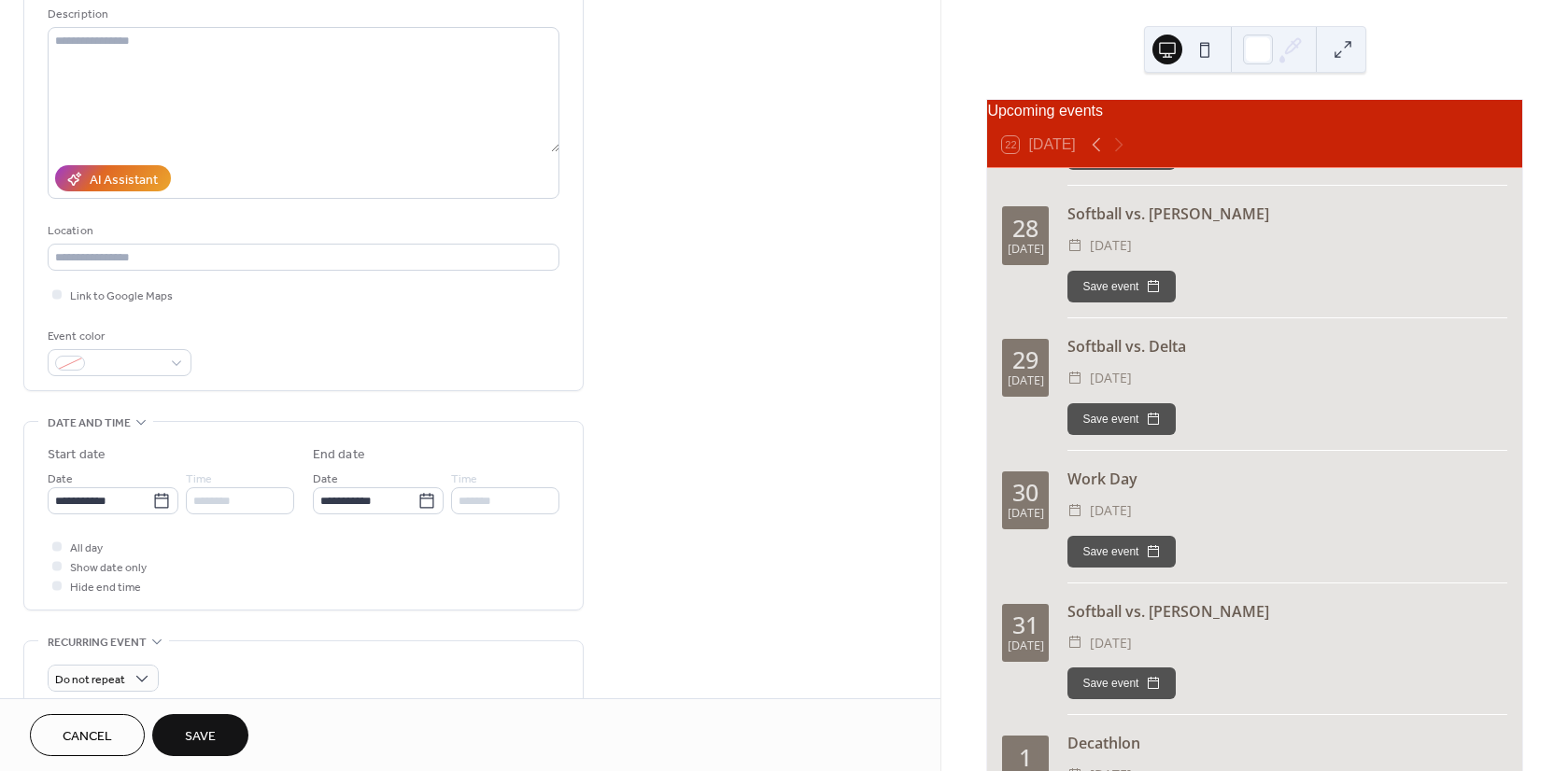 click on "Save" at bounding box center [200, 735] 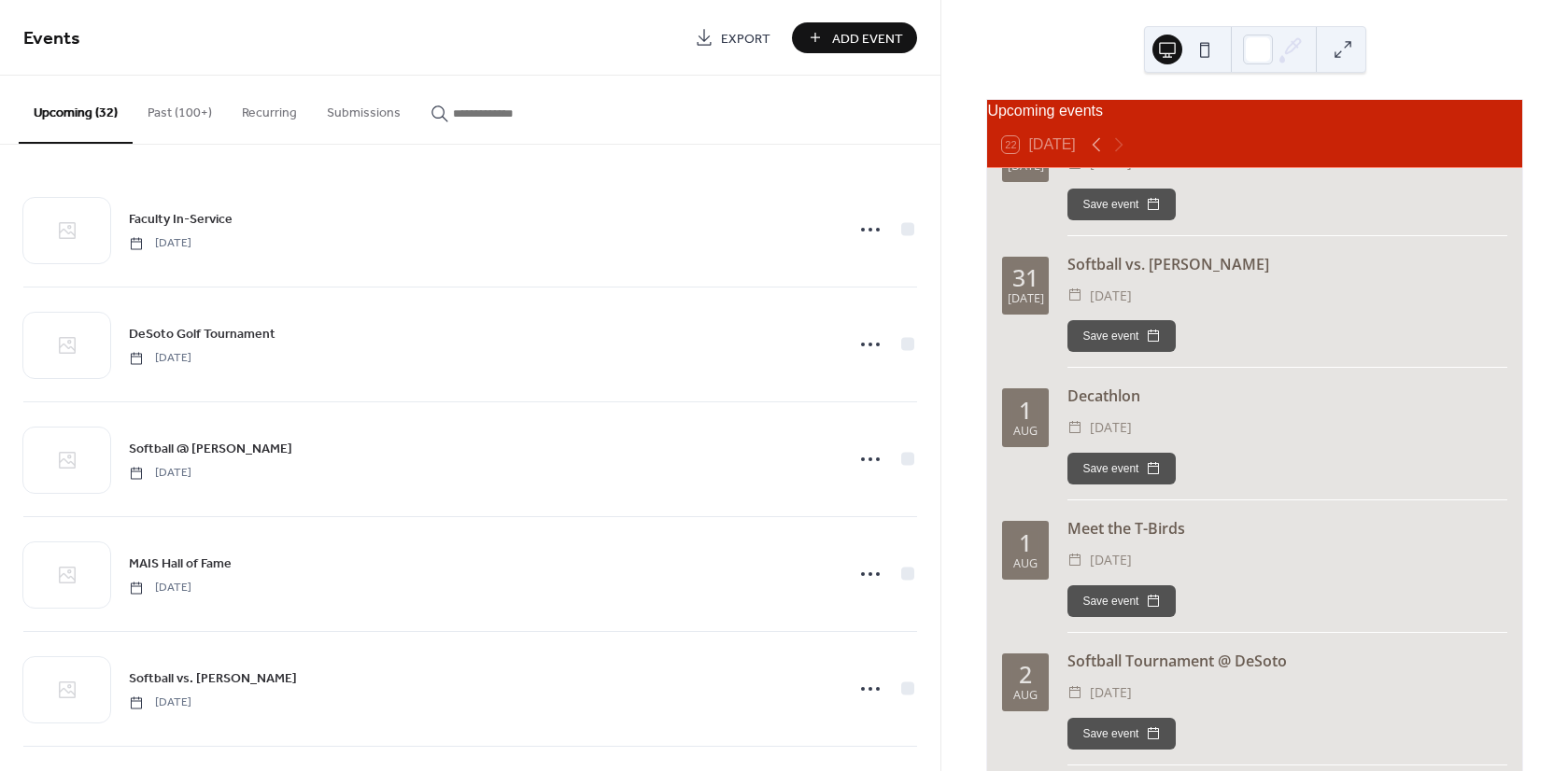scroll, scrollTop: 879, scrollLeft: 0, axis: vertical 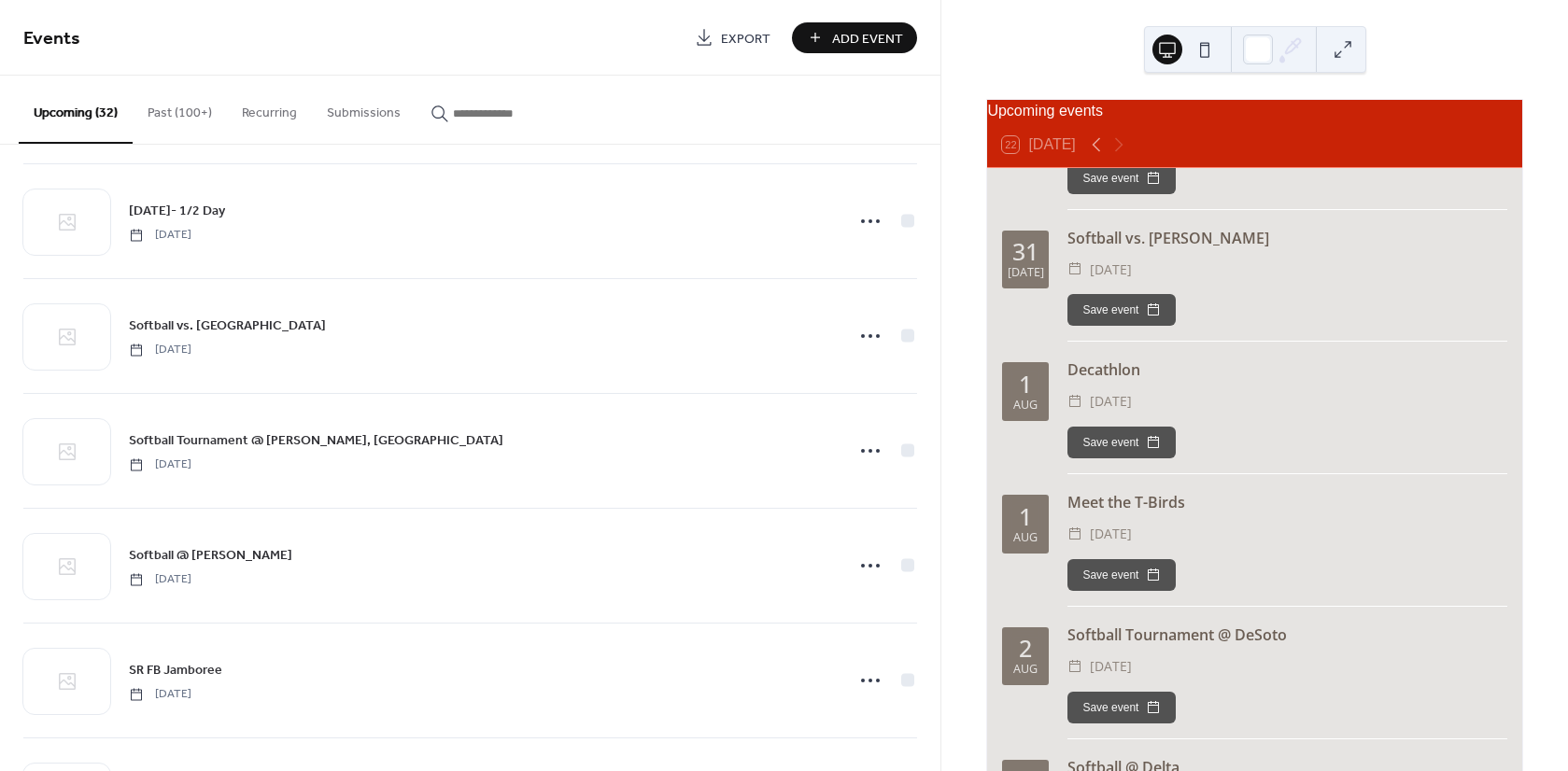 click on "Add Event" at bounding box center [855, 37] 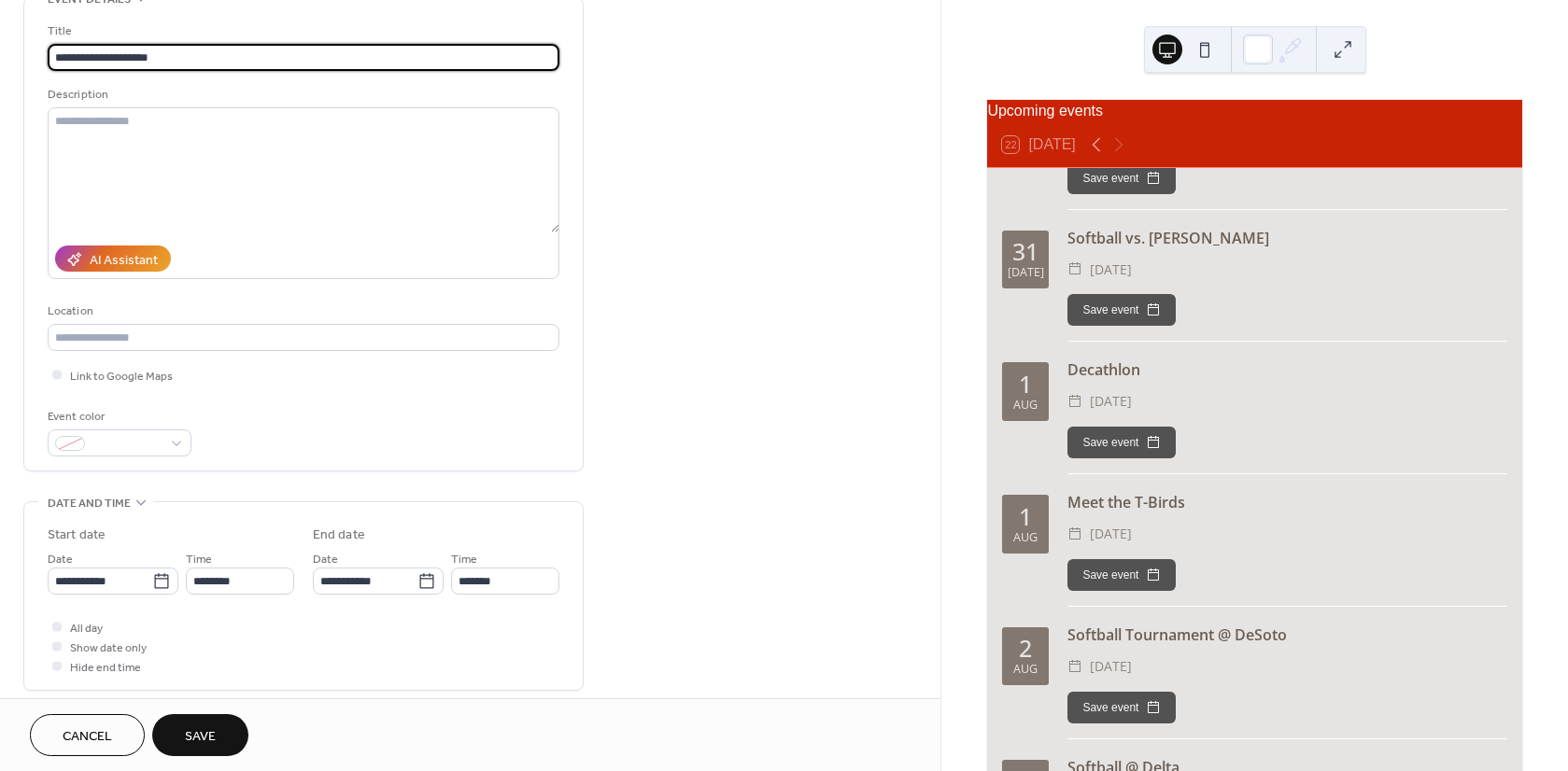 scroll, scrollTop: 280, scrollLeft: 0, axis: vertical 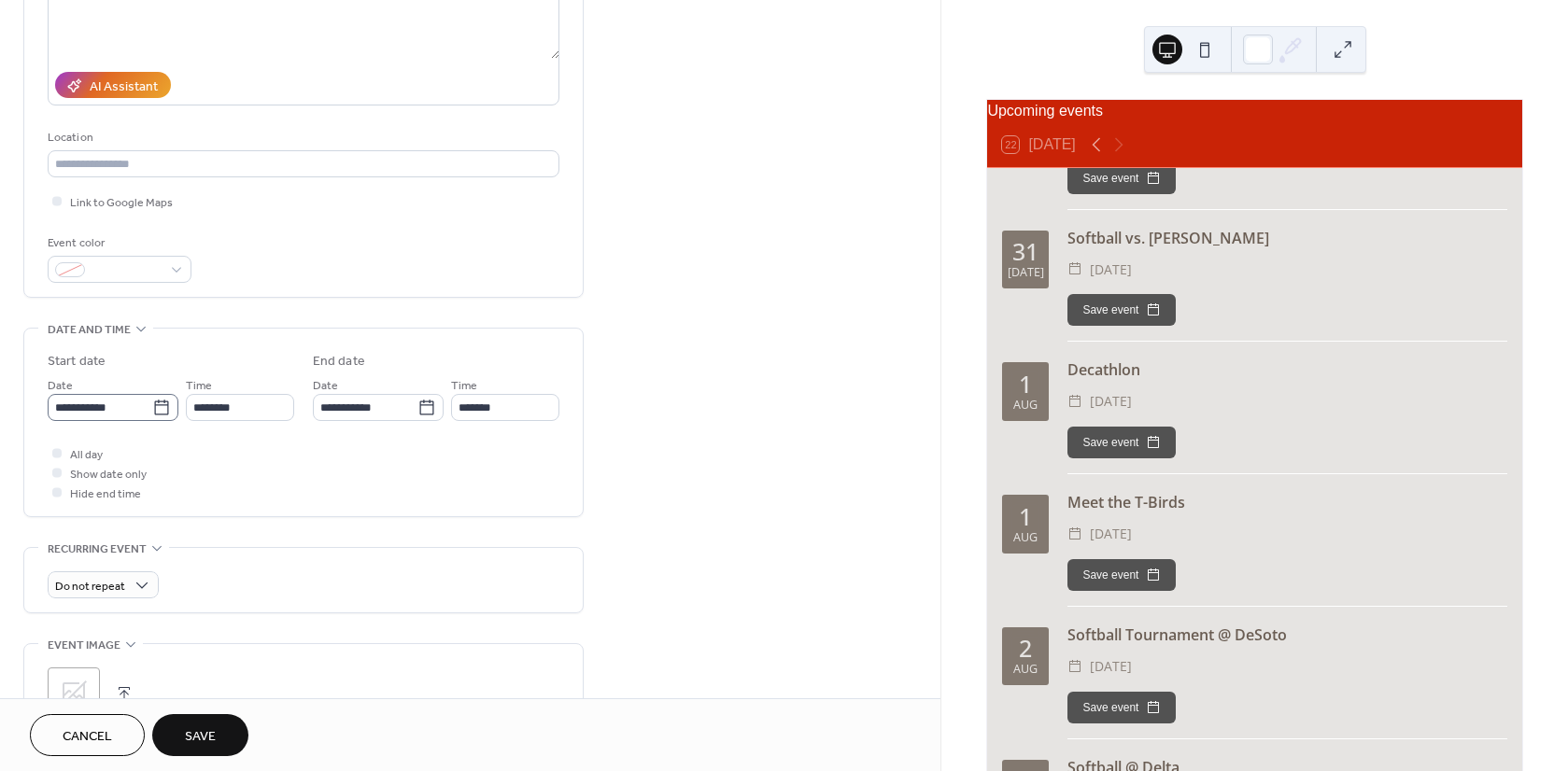 type on "**********" 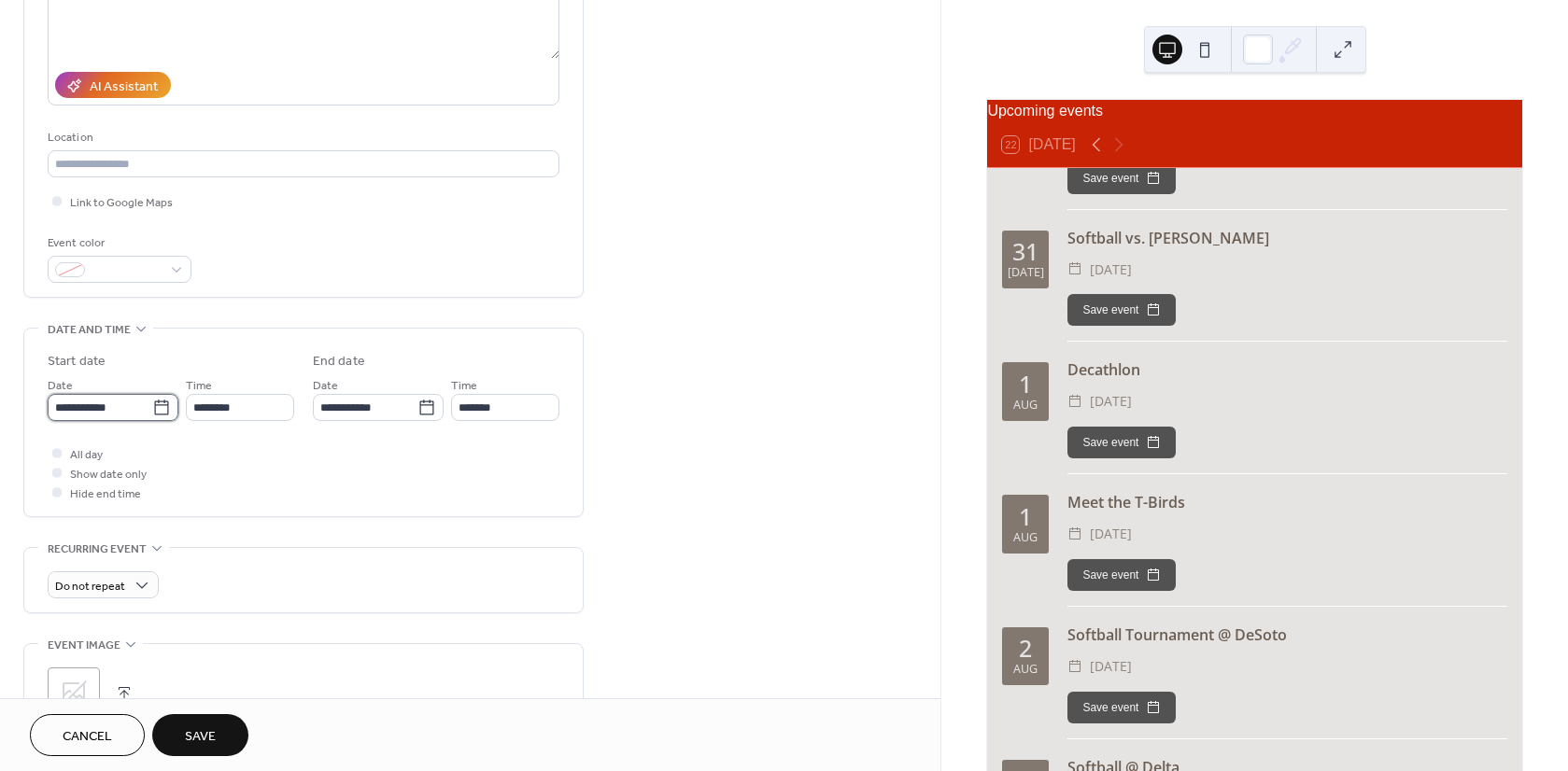 click on "**********" at bounding box center (100, 407) 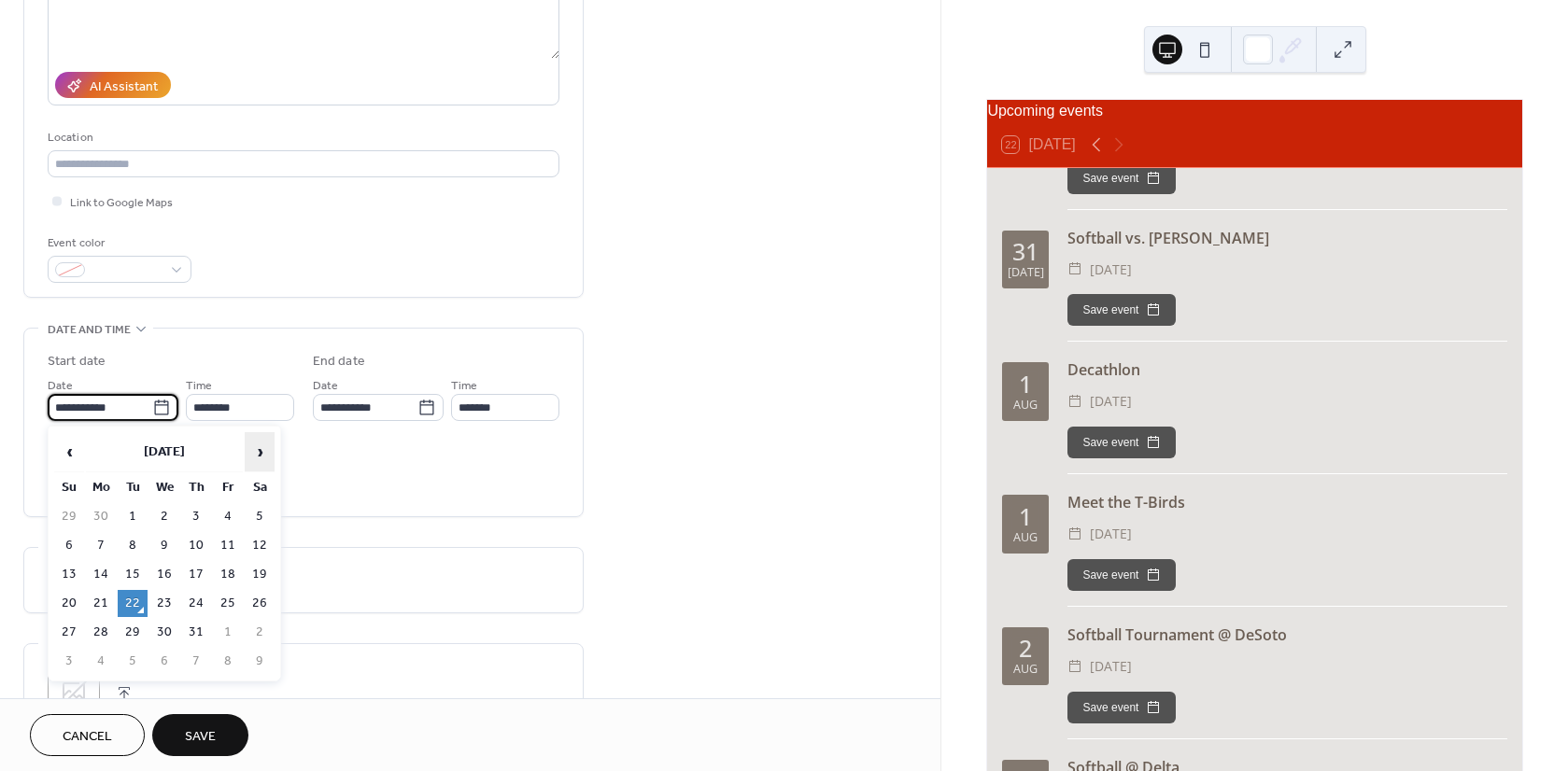click on "›" at bounding box center [260, 452] 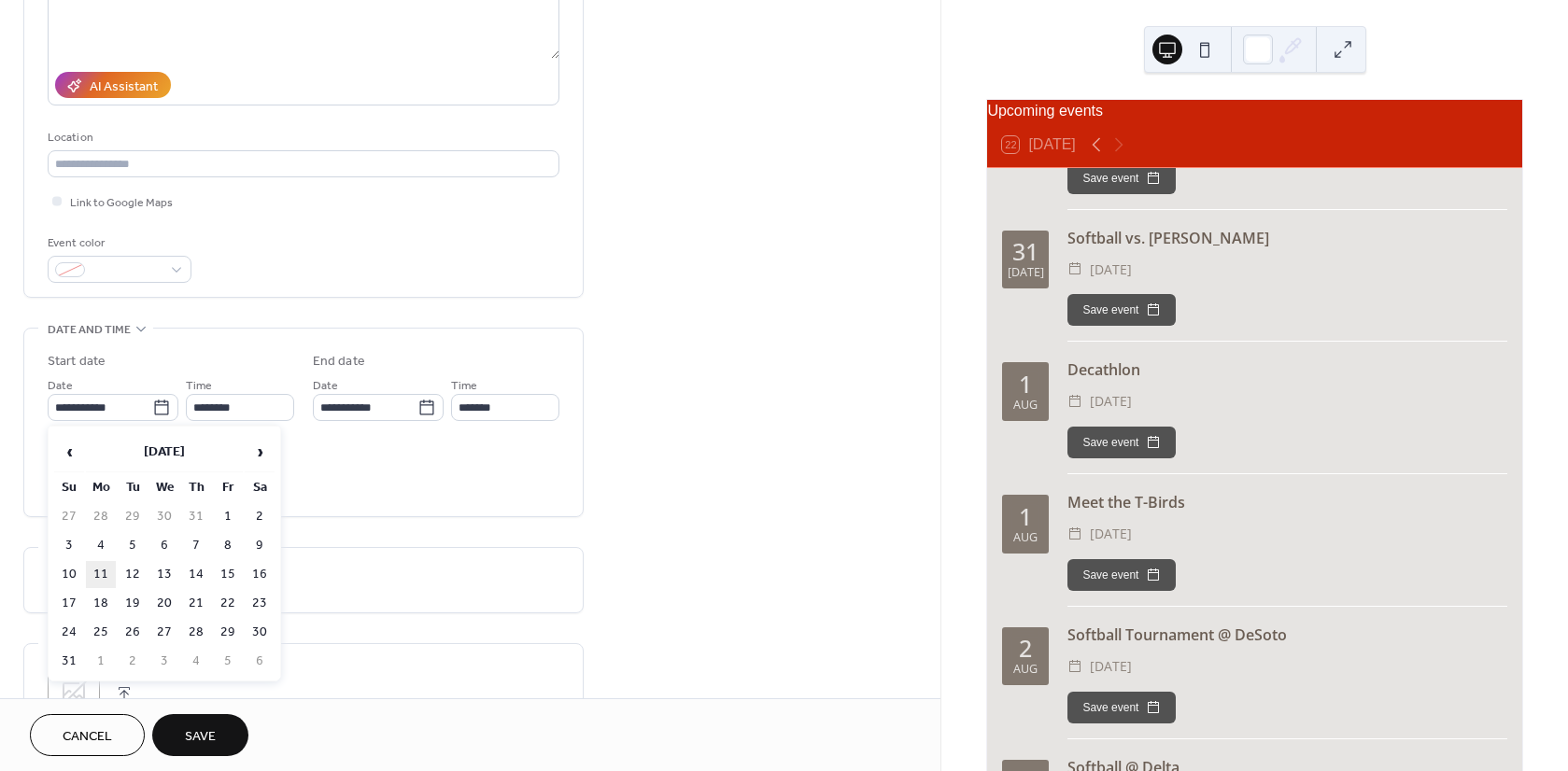 click on "11" at bounding box center (101, 574) 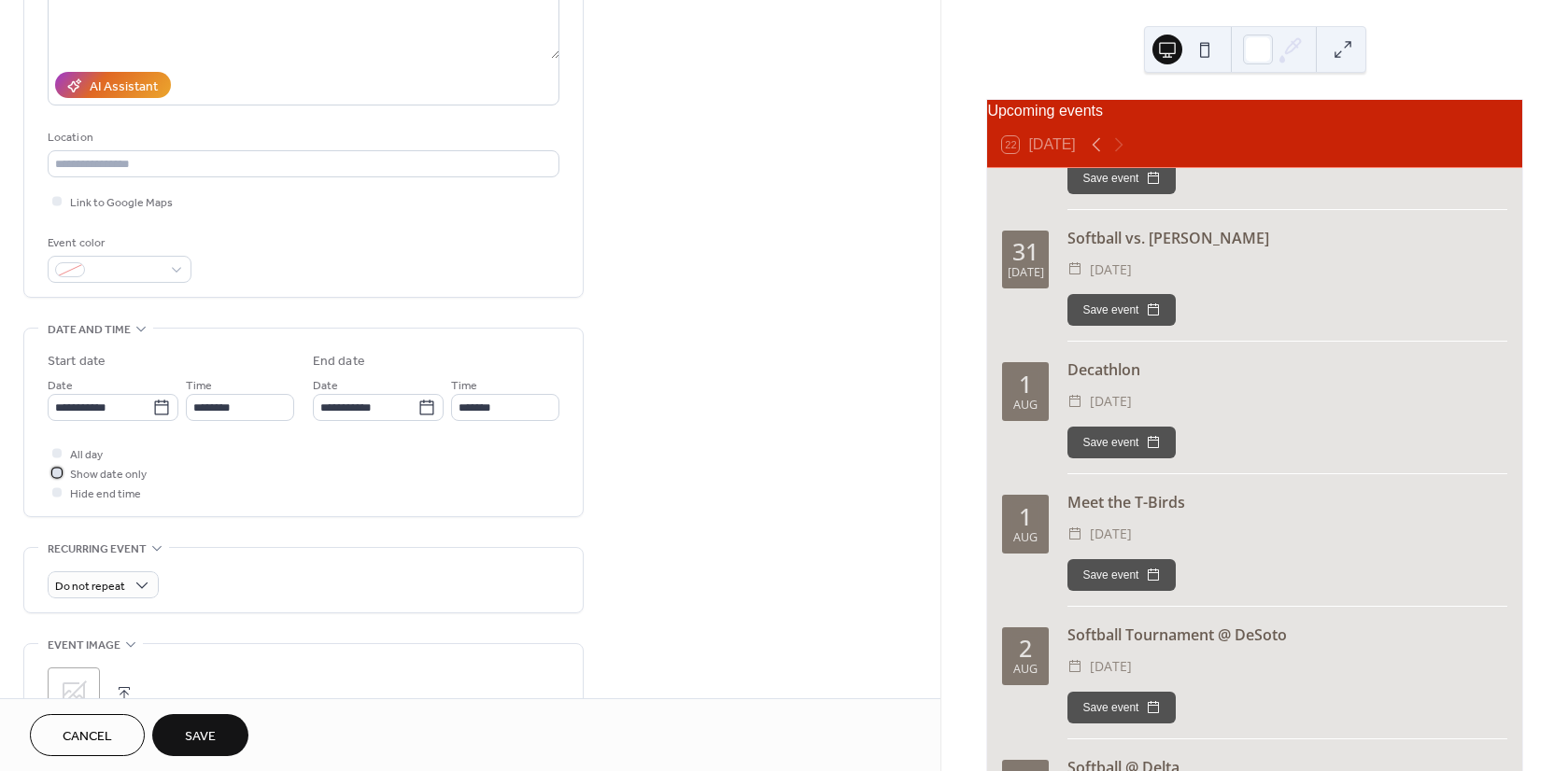 click at bounding box center (57, 472) 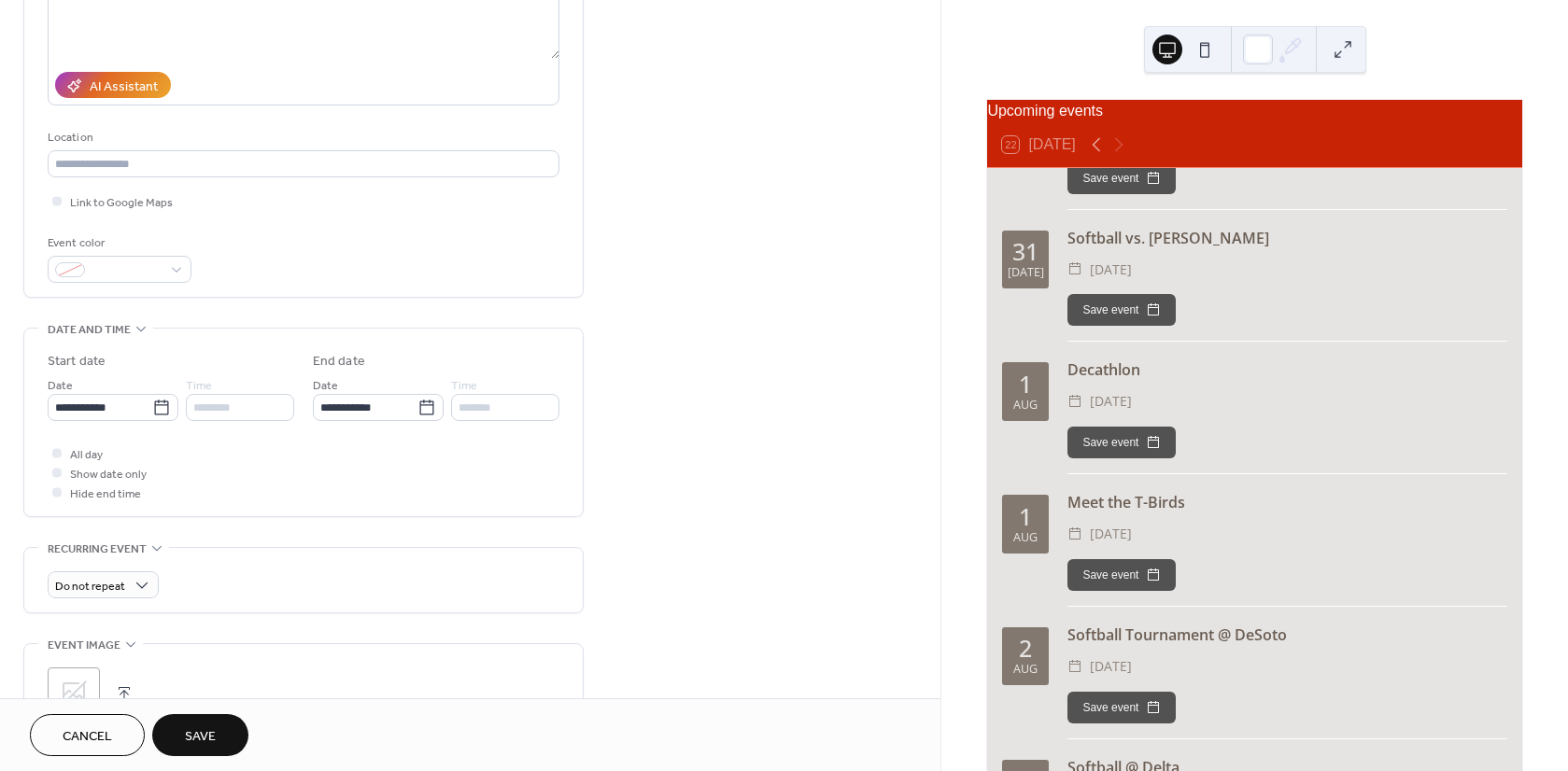 click on "Save" at bounding box center [200, 735] 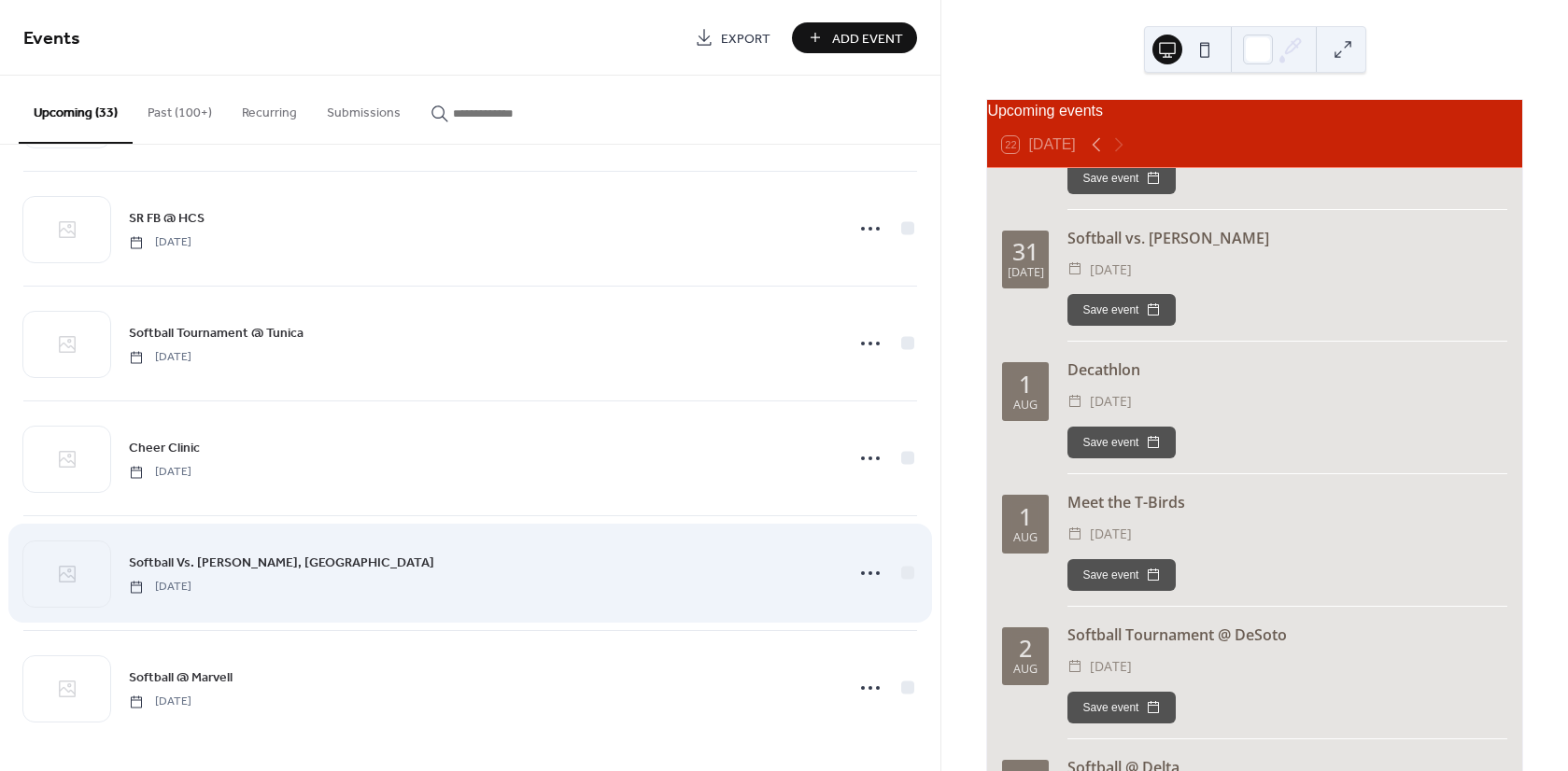 scroll, scrollTop: 2873, scrollLeft: 0, axis: vertical 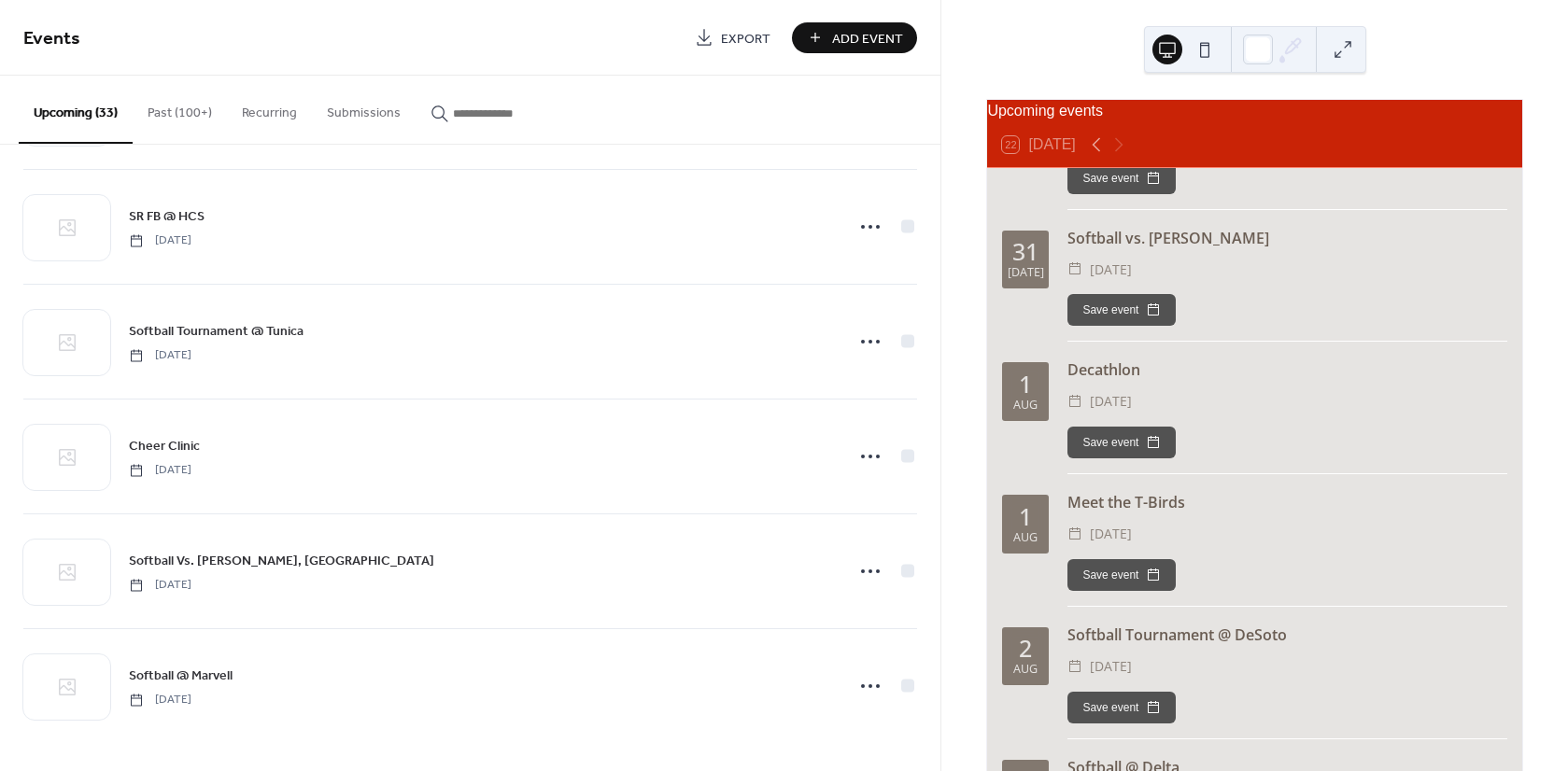 click on "Add Event" at bounding box center [868, 38] 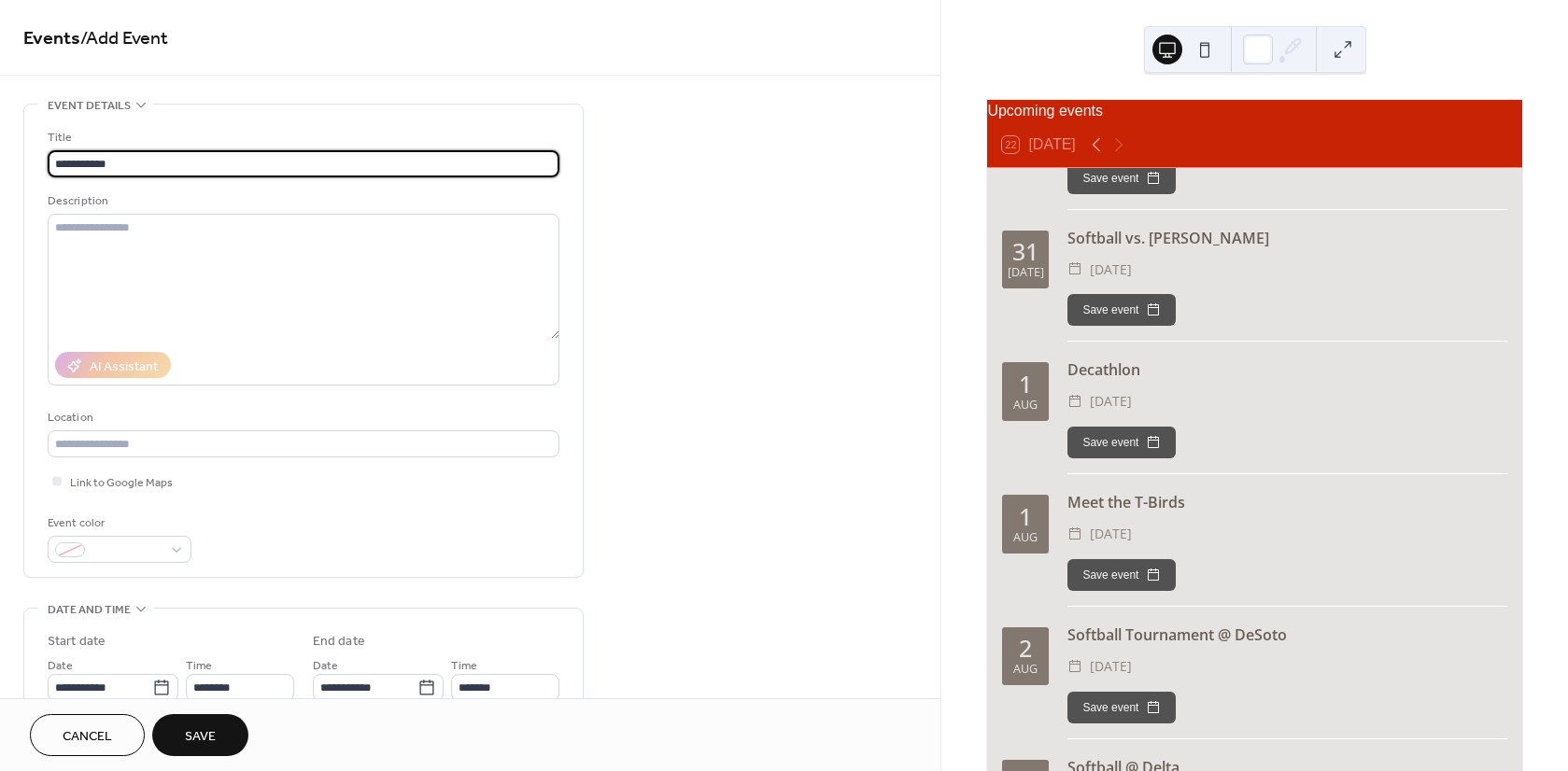 type on "**********" 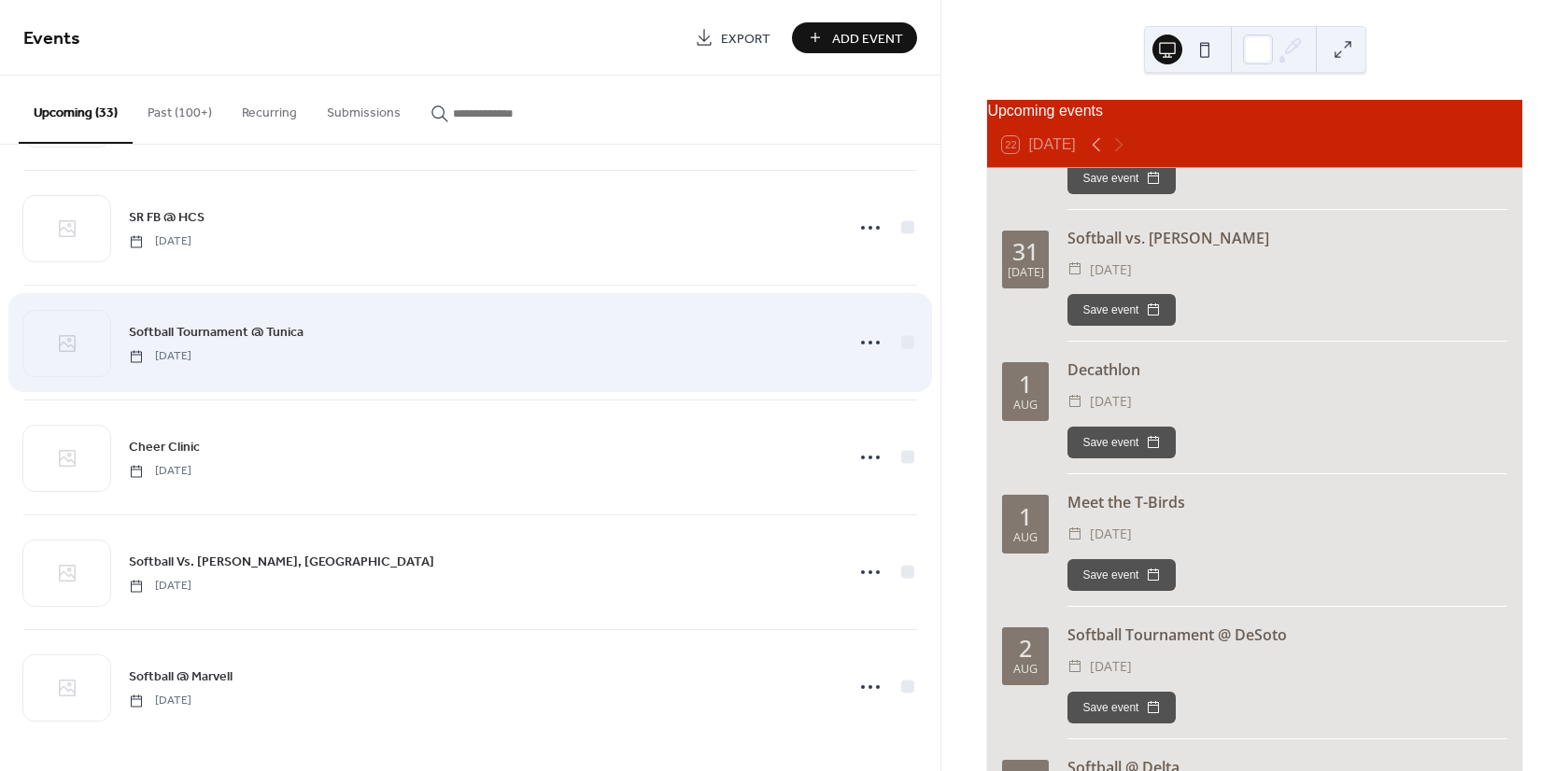 scroll, scrollTop: 2873, scrollLeft: 0, axis: vertical 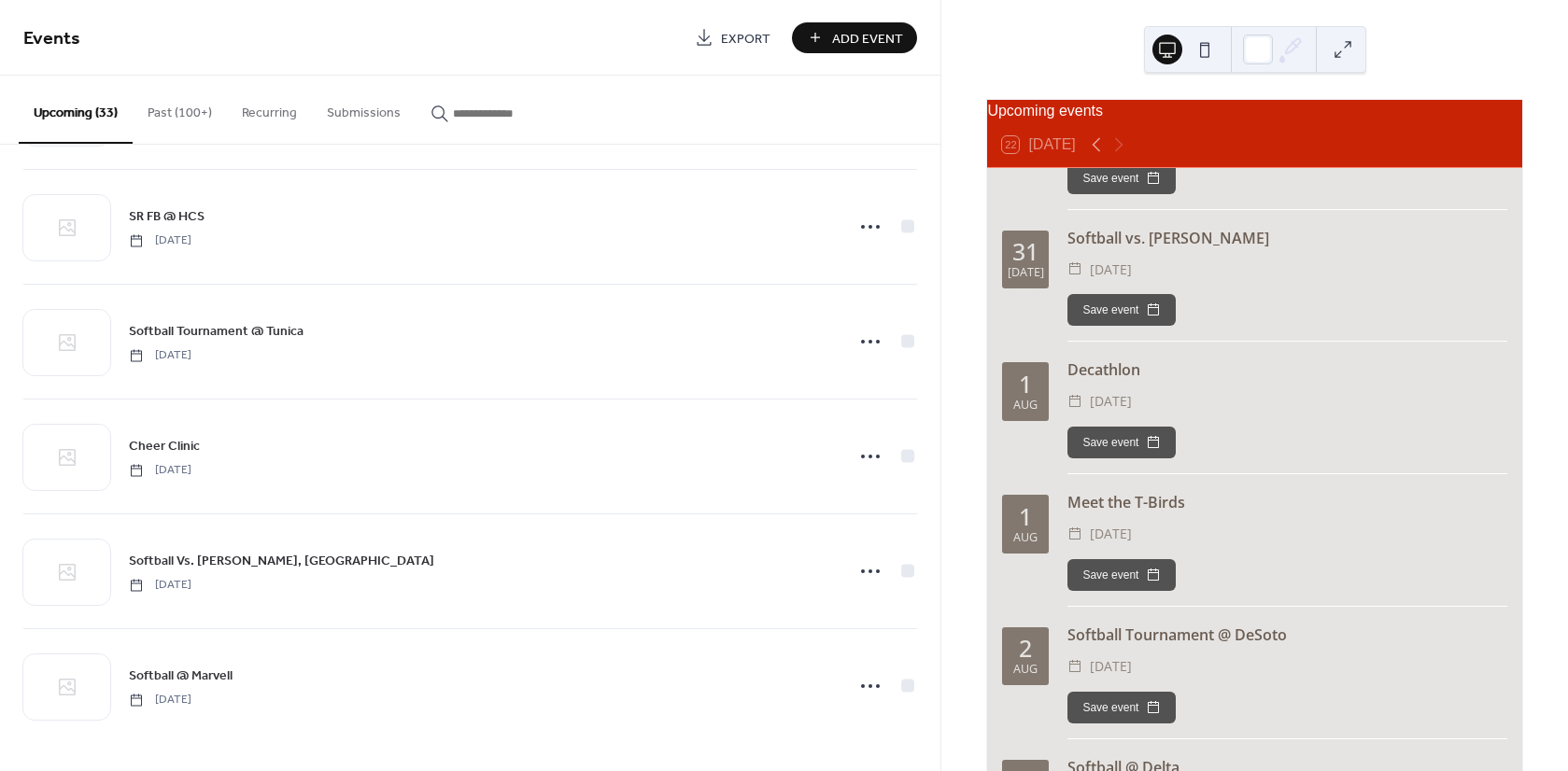 click on "Add Event" at bounding box center (855, 37) 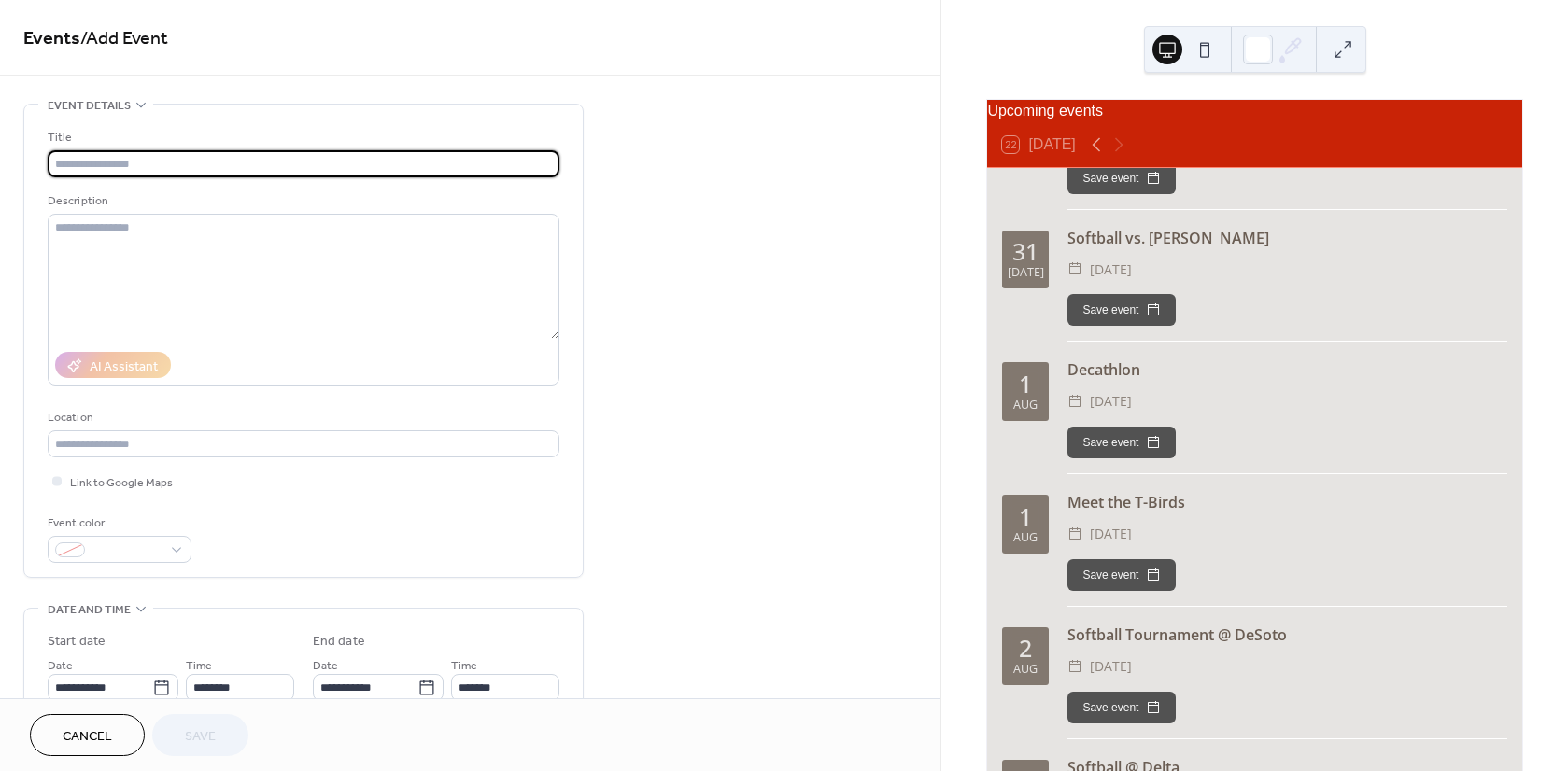 type on "*" 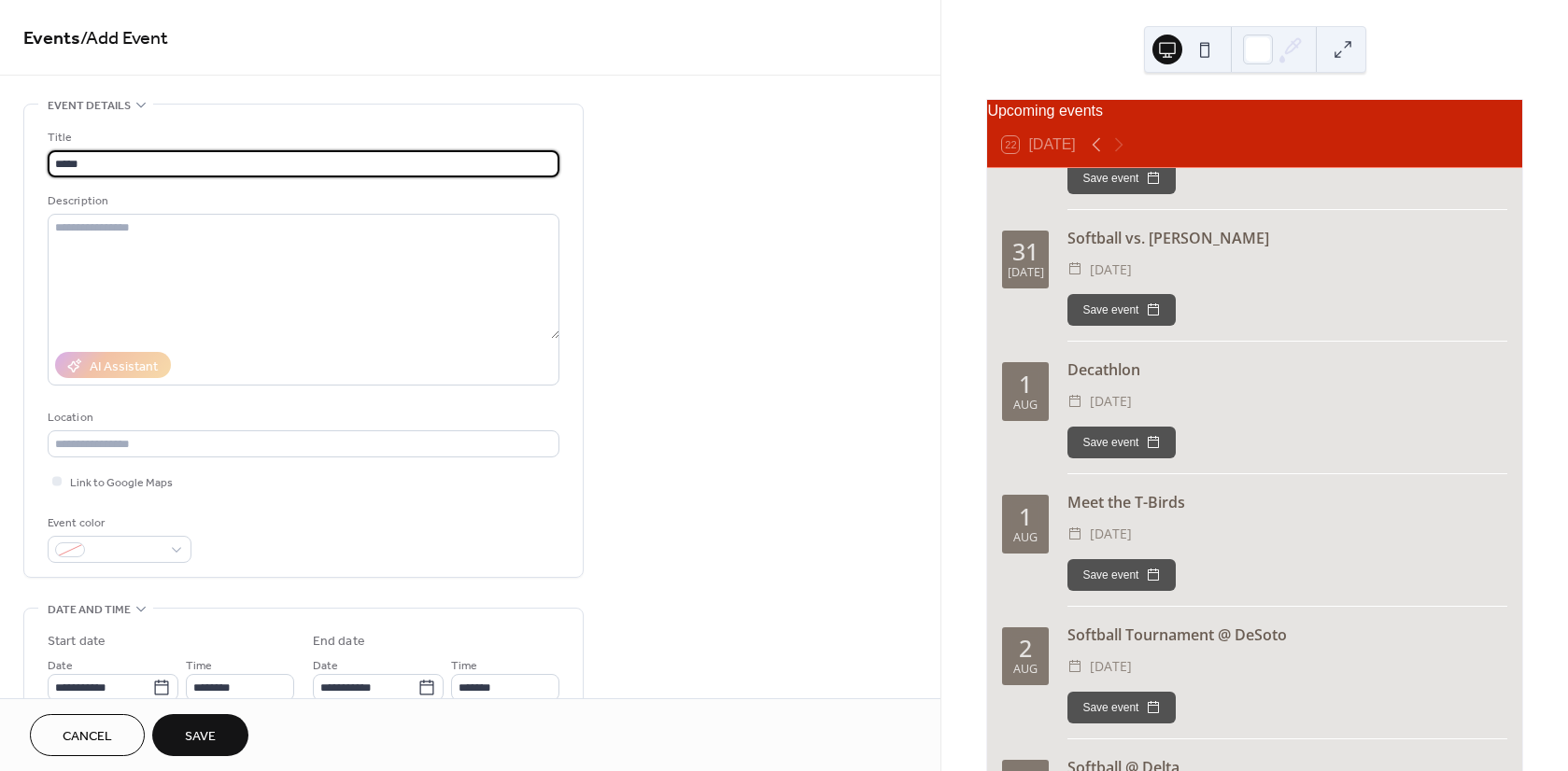 type on "**********" 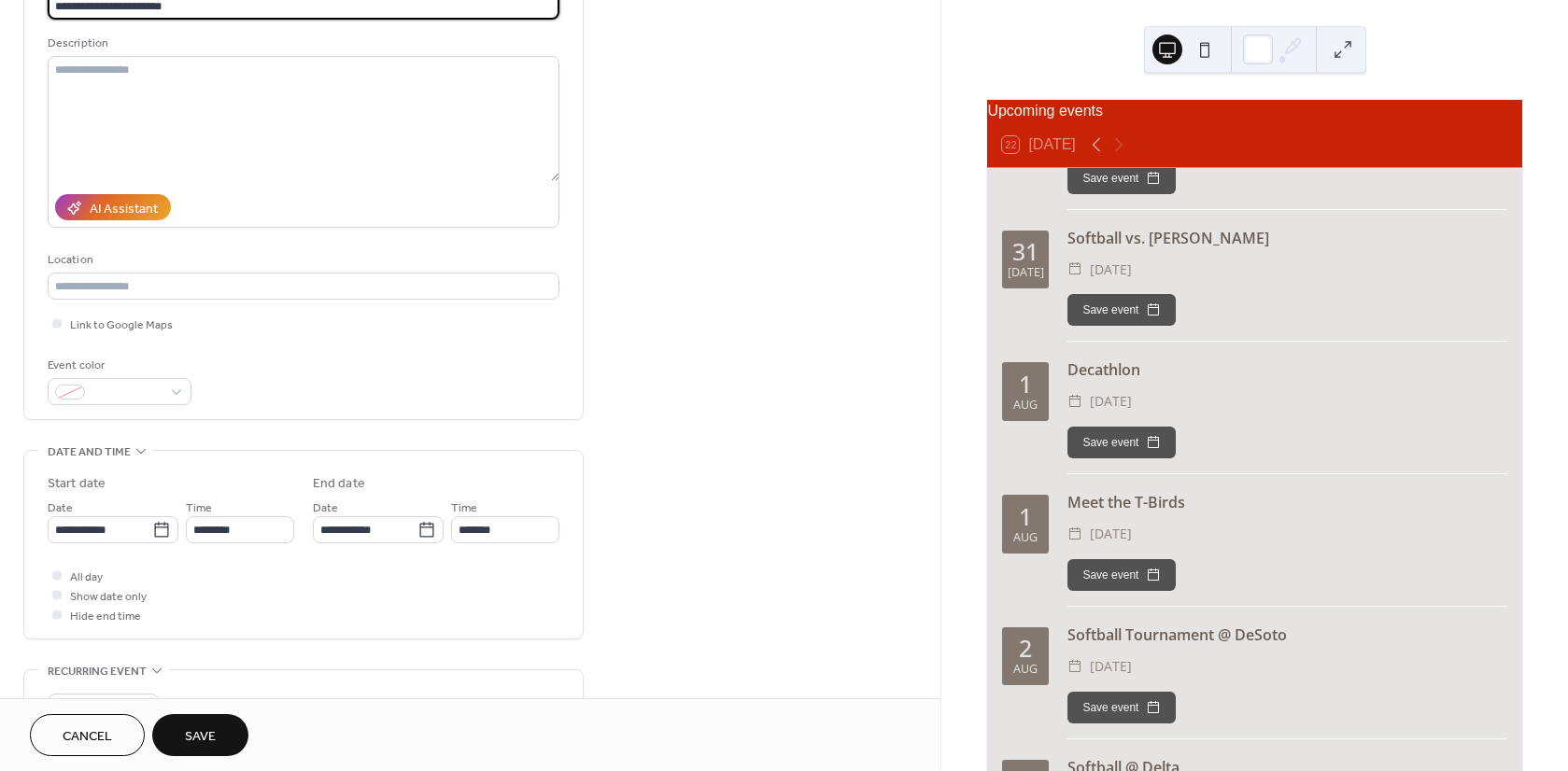 scroll, scrollTop: 187, scrollLeft: 0, axis: vertical 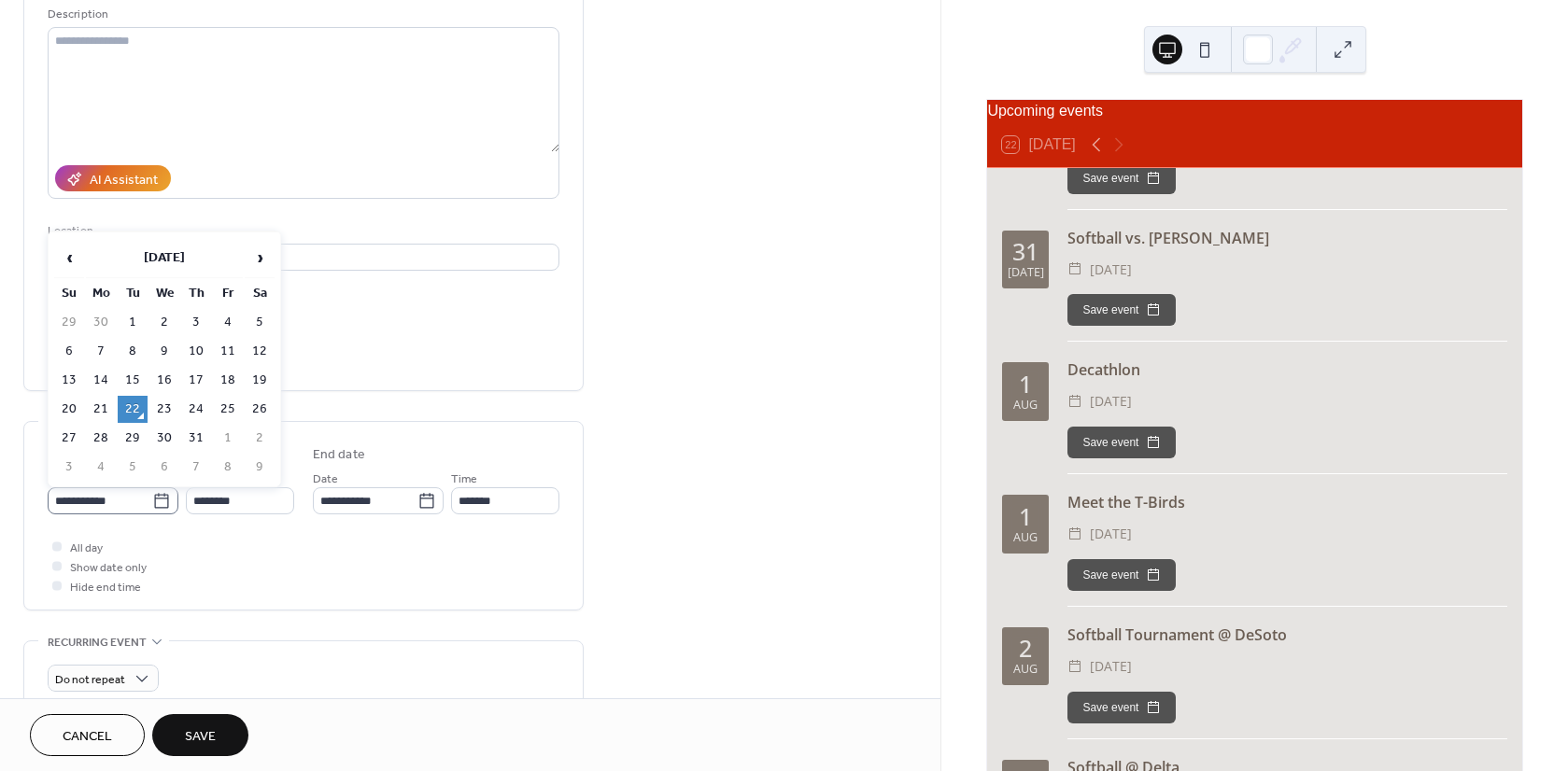 click on "**********" at bounding box center (113, 500) 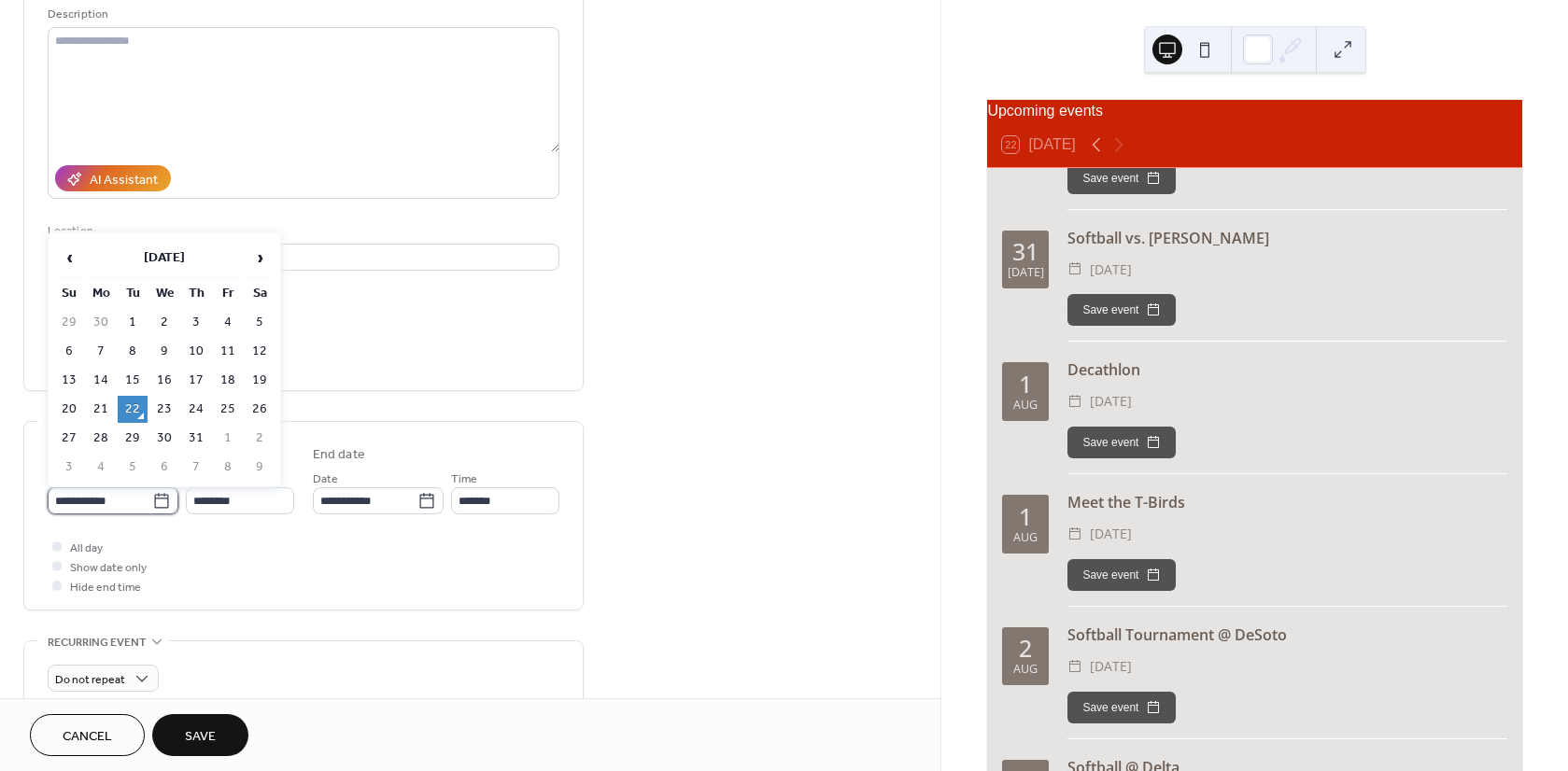 click on "**********" at bounding box center [100, 500] 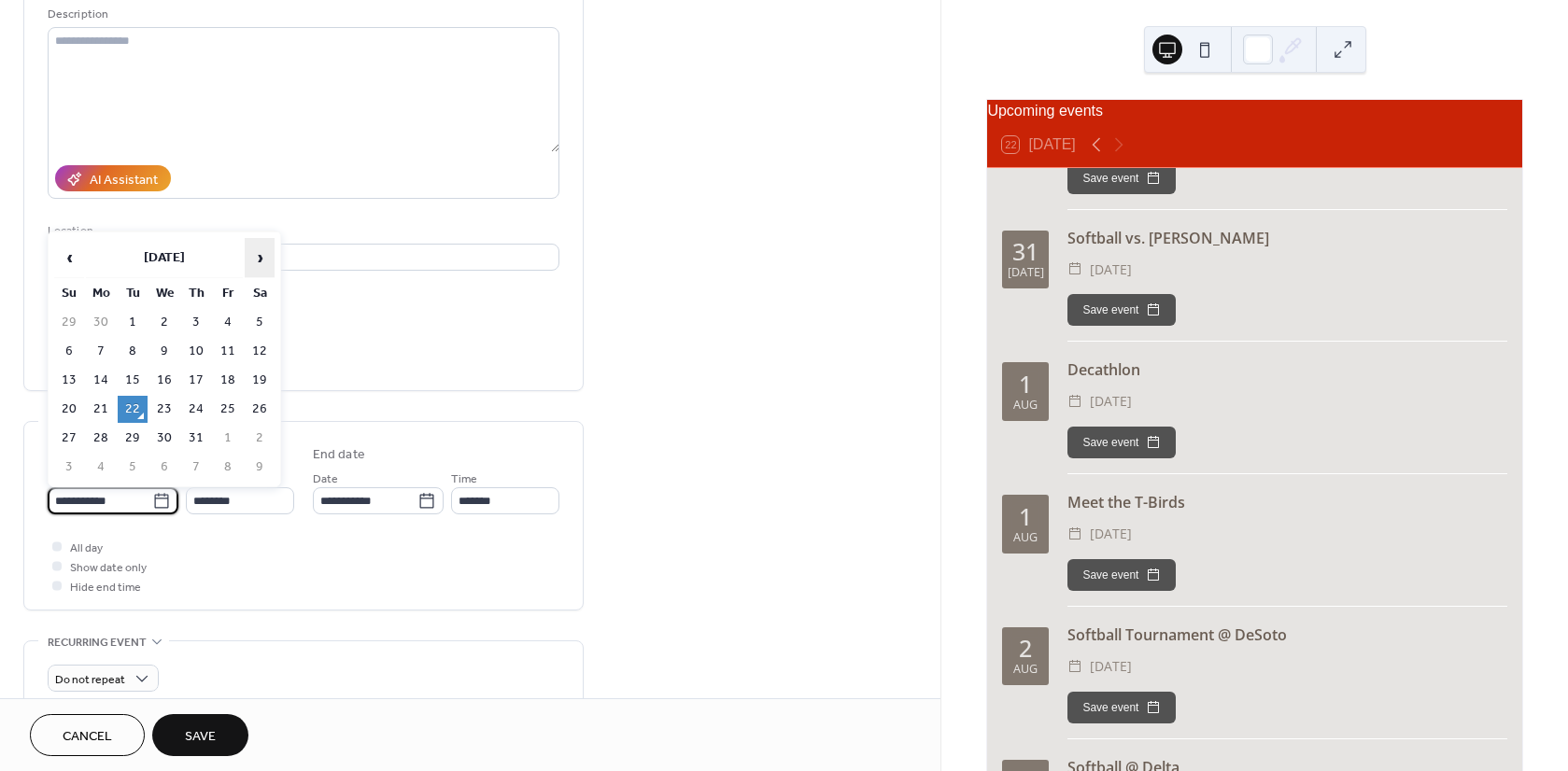 click on "›" at bounding box center [260, 258] 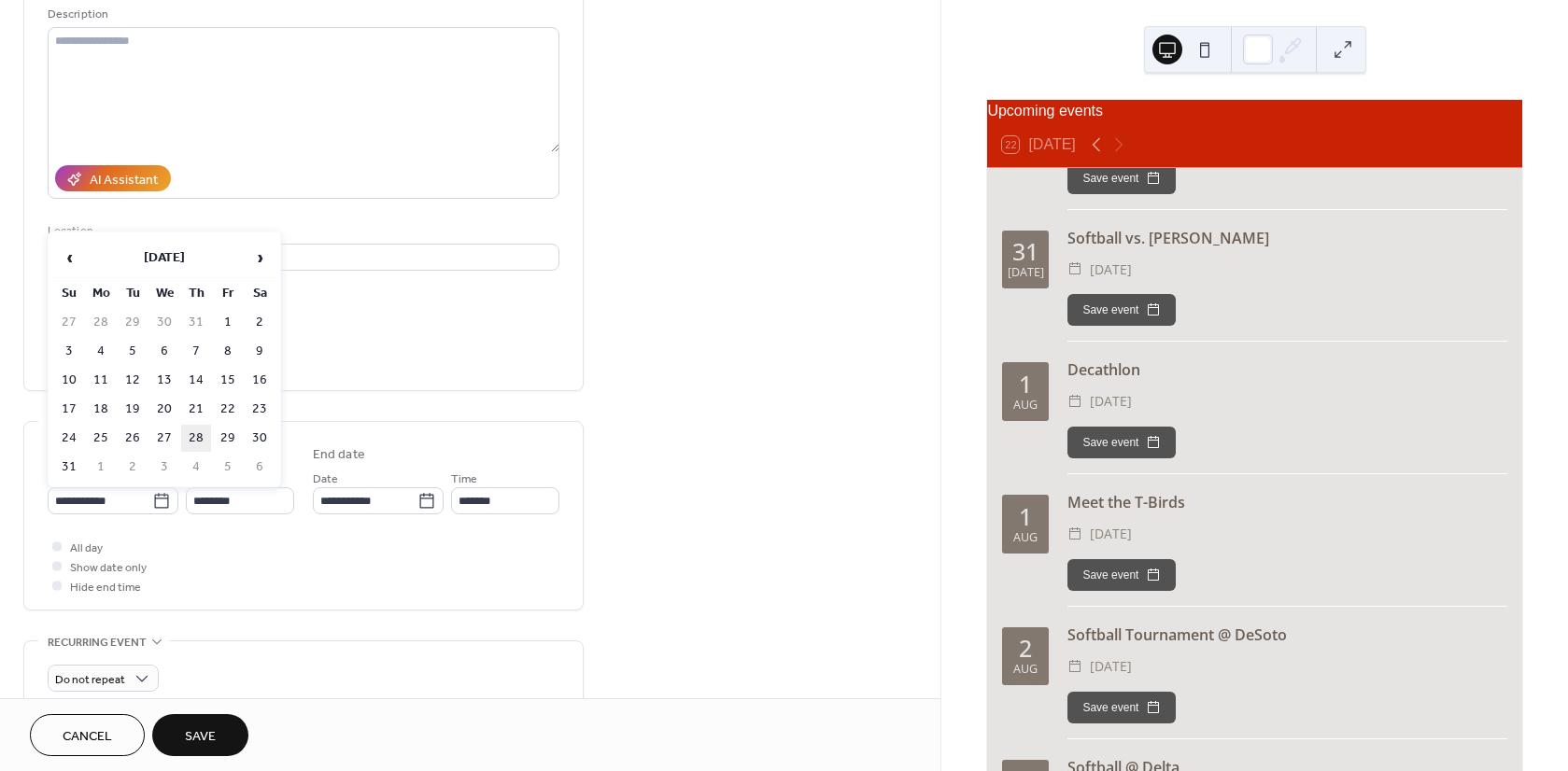 click on "28" at bounding box center (196, 438) 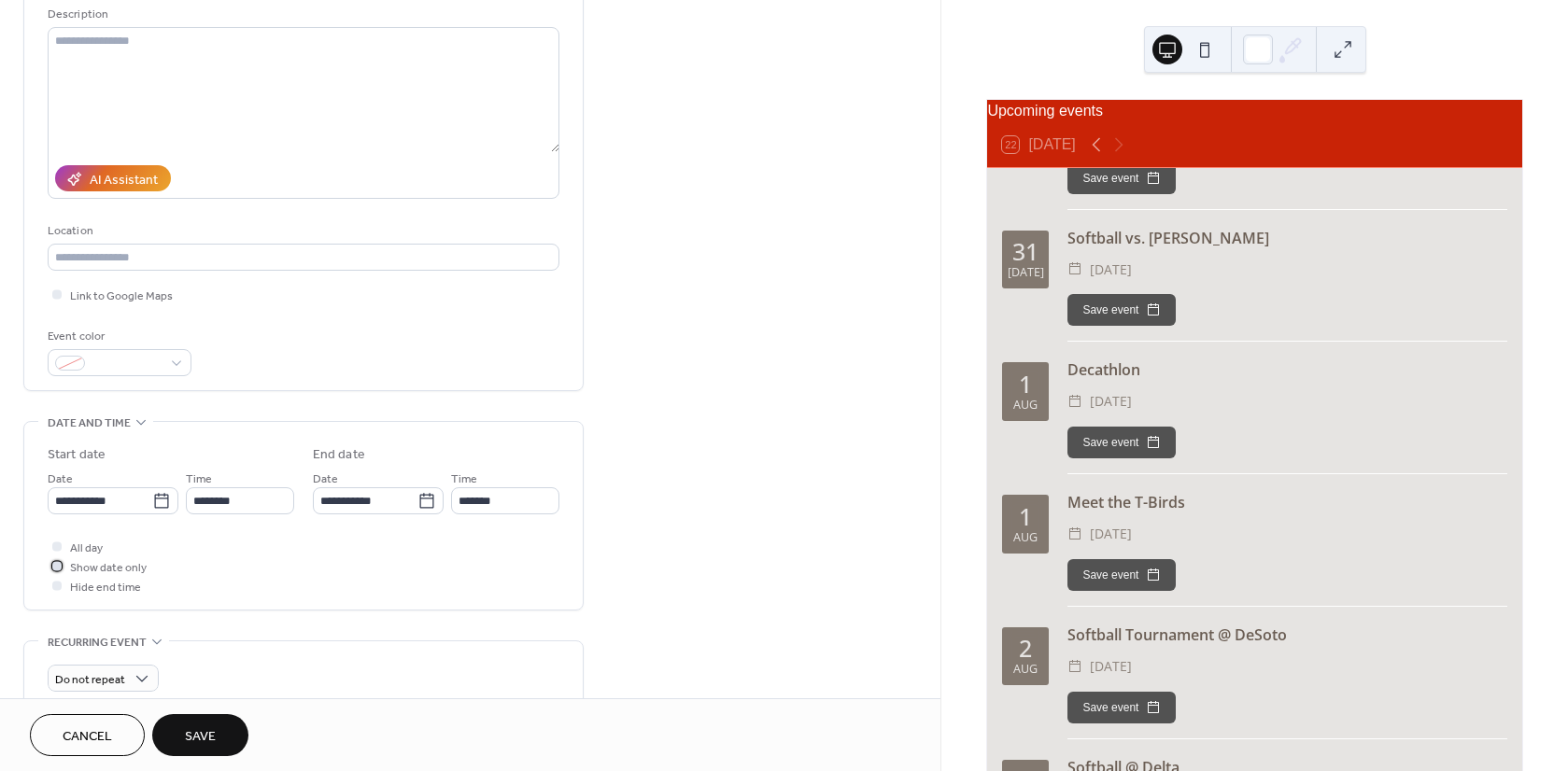 click at bounding box center [57, 566] 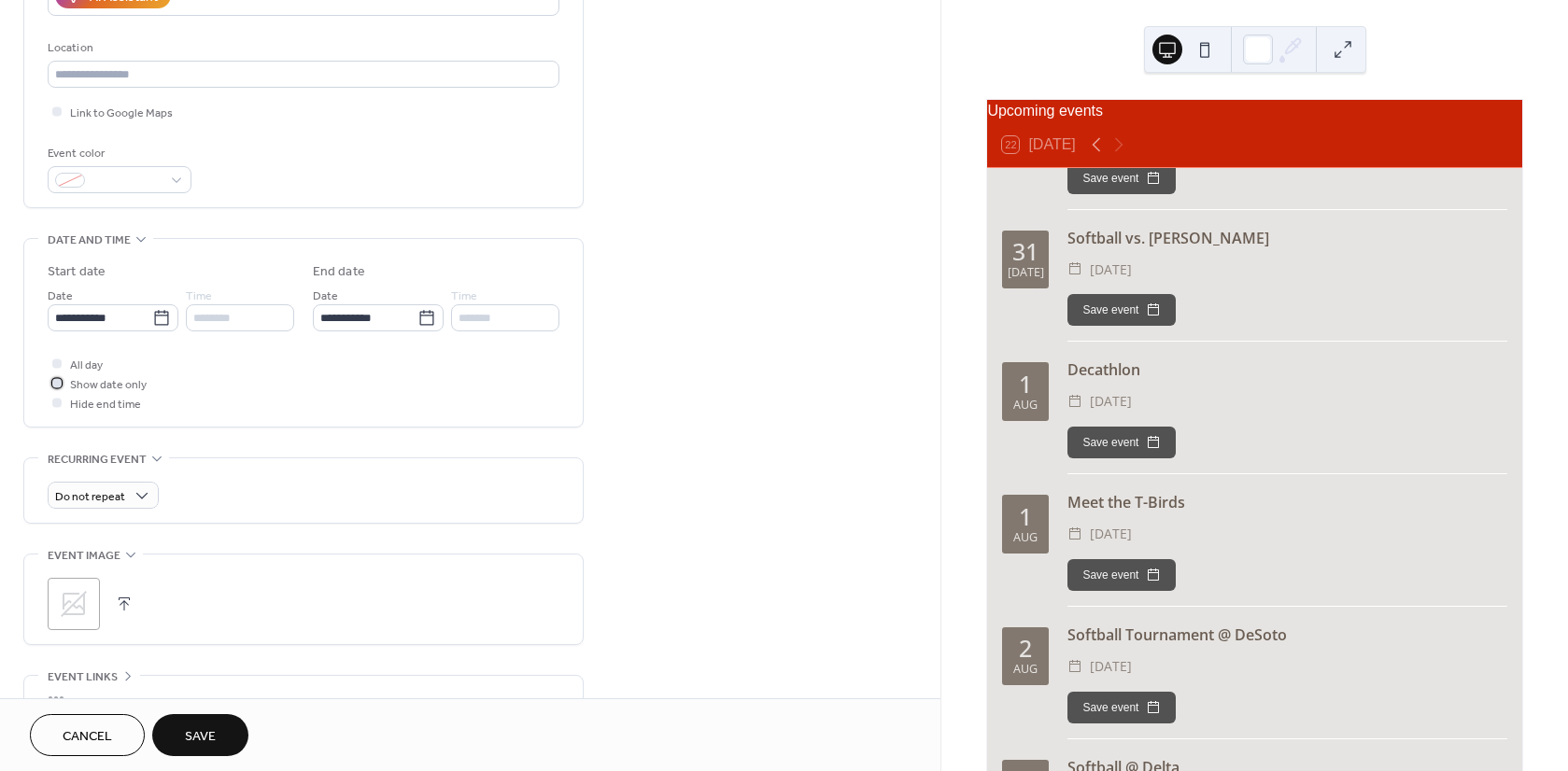 scroll, scrollTop: 373, scrollLeft: 0, axis: vertical 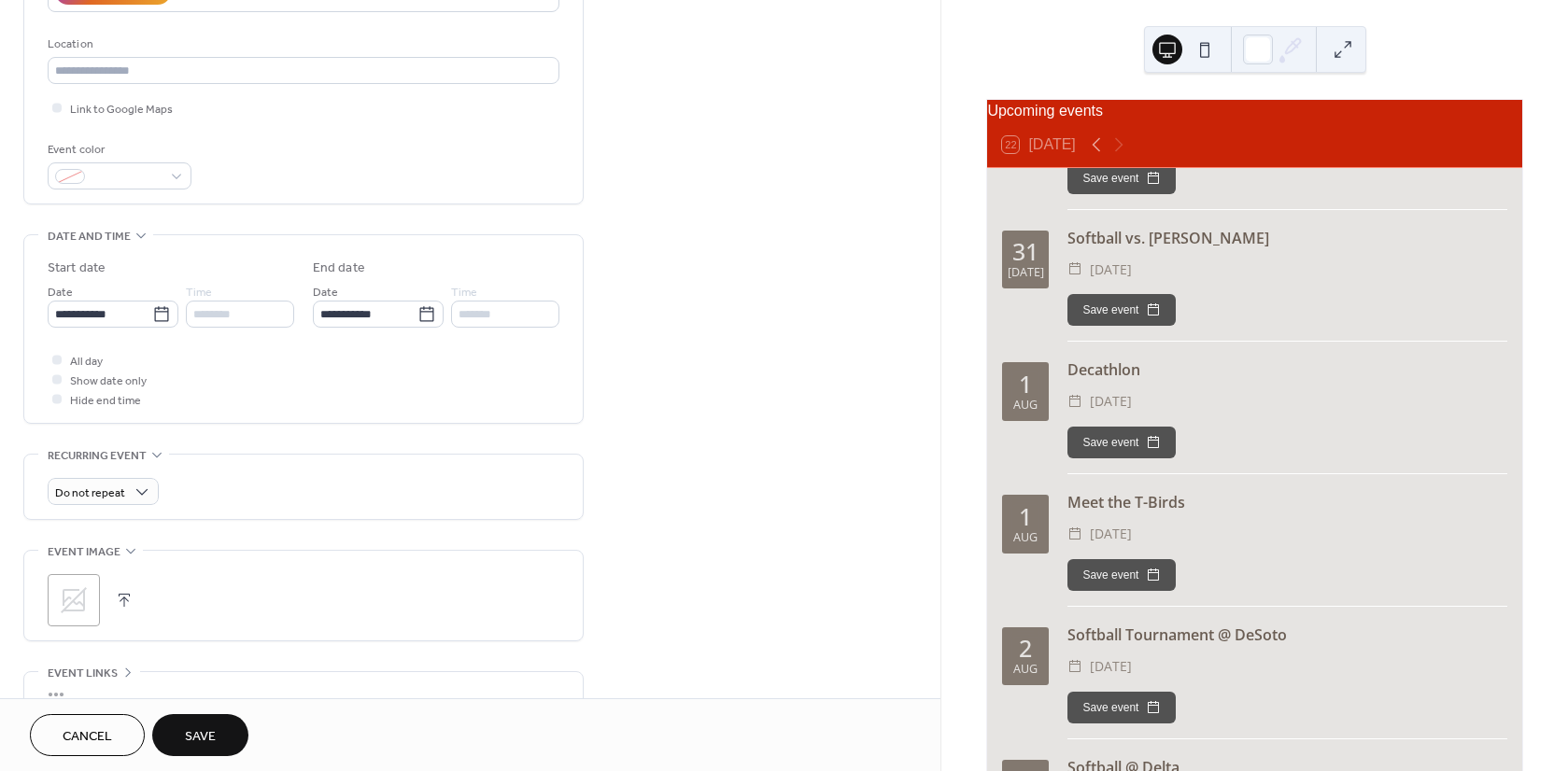 click on "Save" at bounding box center (200, 736) 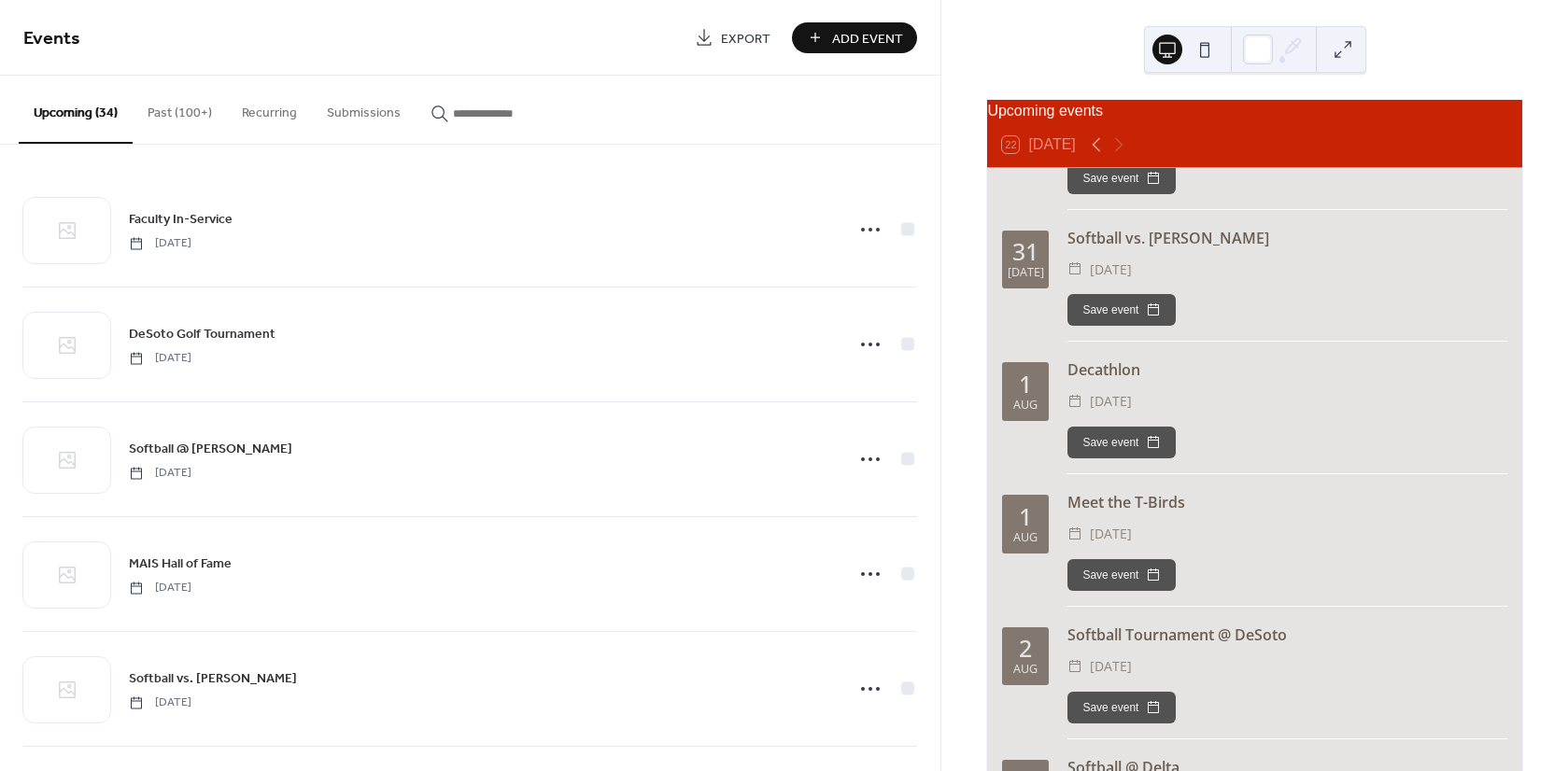 click on "Add Event" at bounding box center [868, 38] 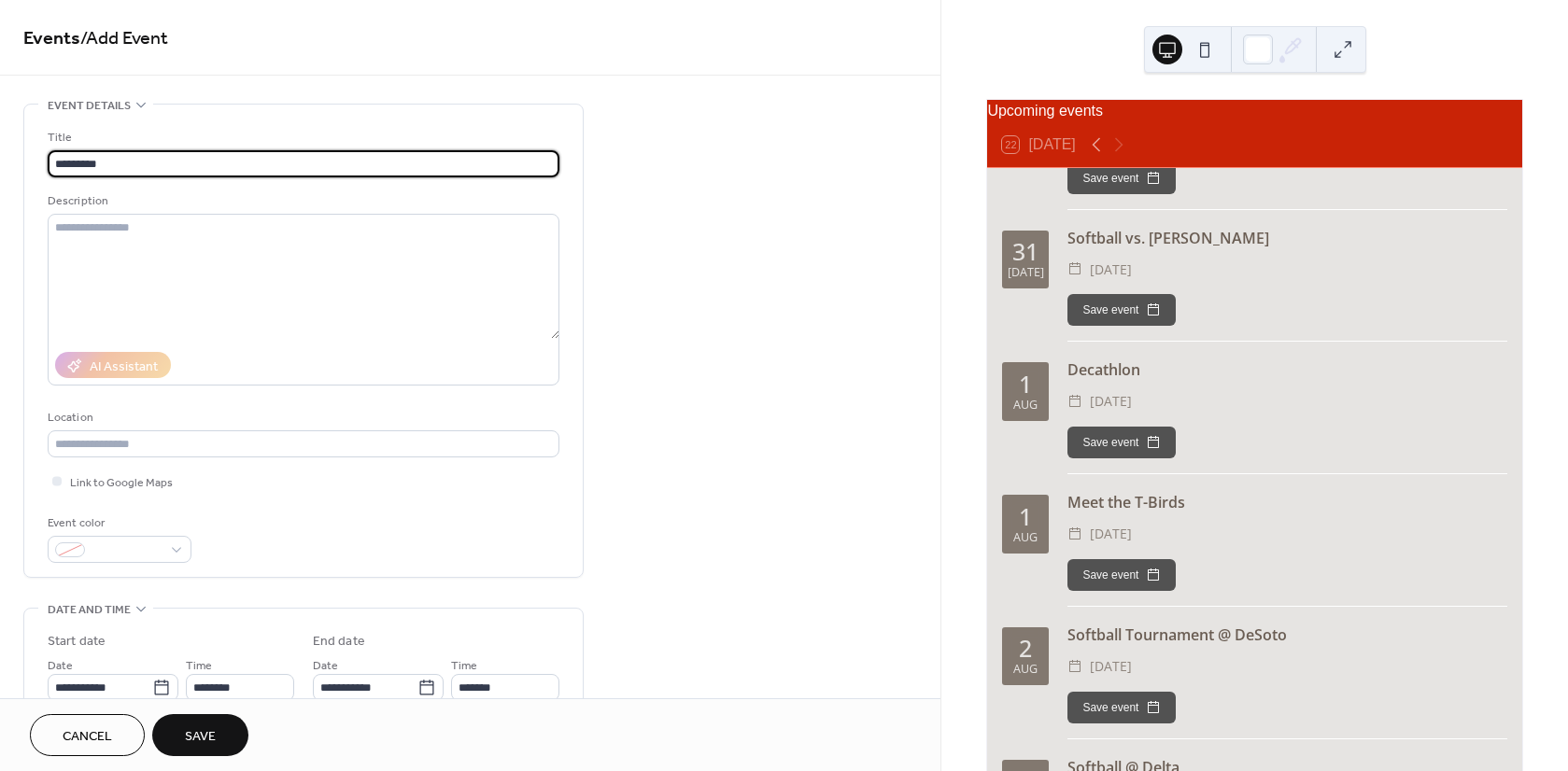 type on "*********" 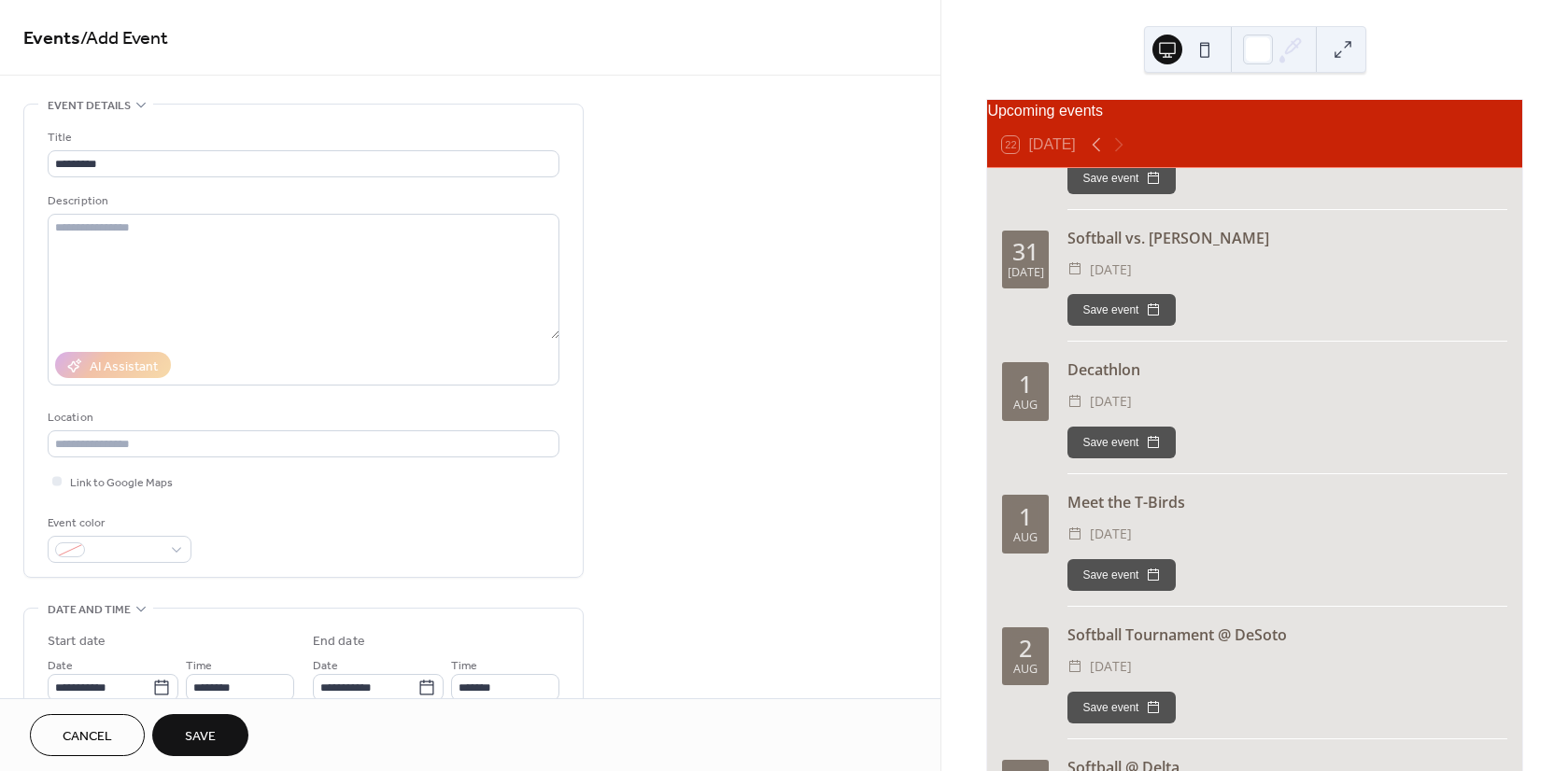 drag, startPoint x: 833, startPoint y: 171, endPoint x: 847, endPoint y: 169, distance: 14.142136 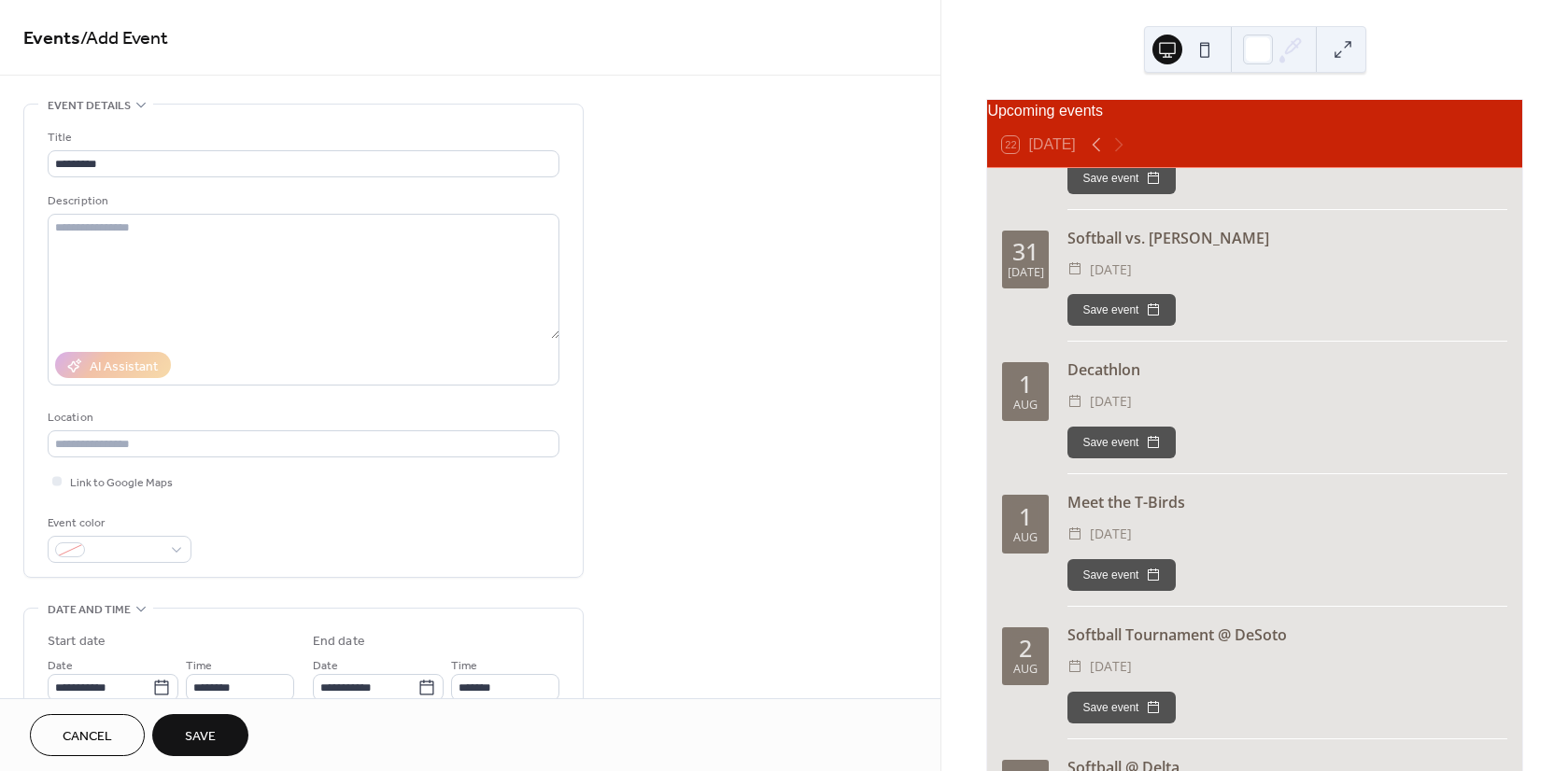 click on "**********" at bounding box center [470, 672] 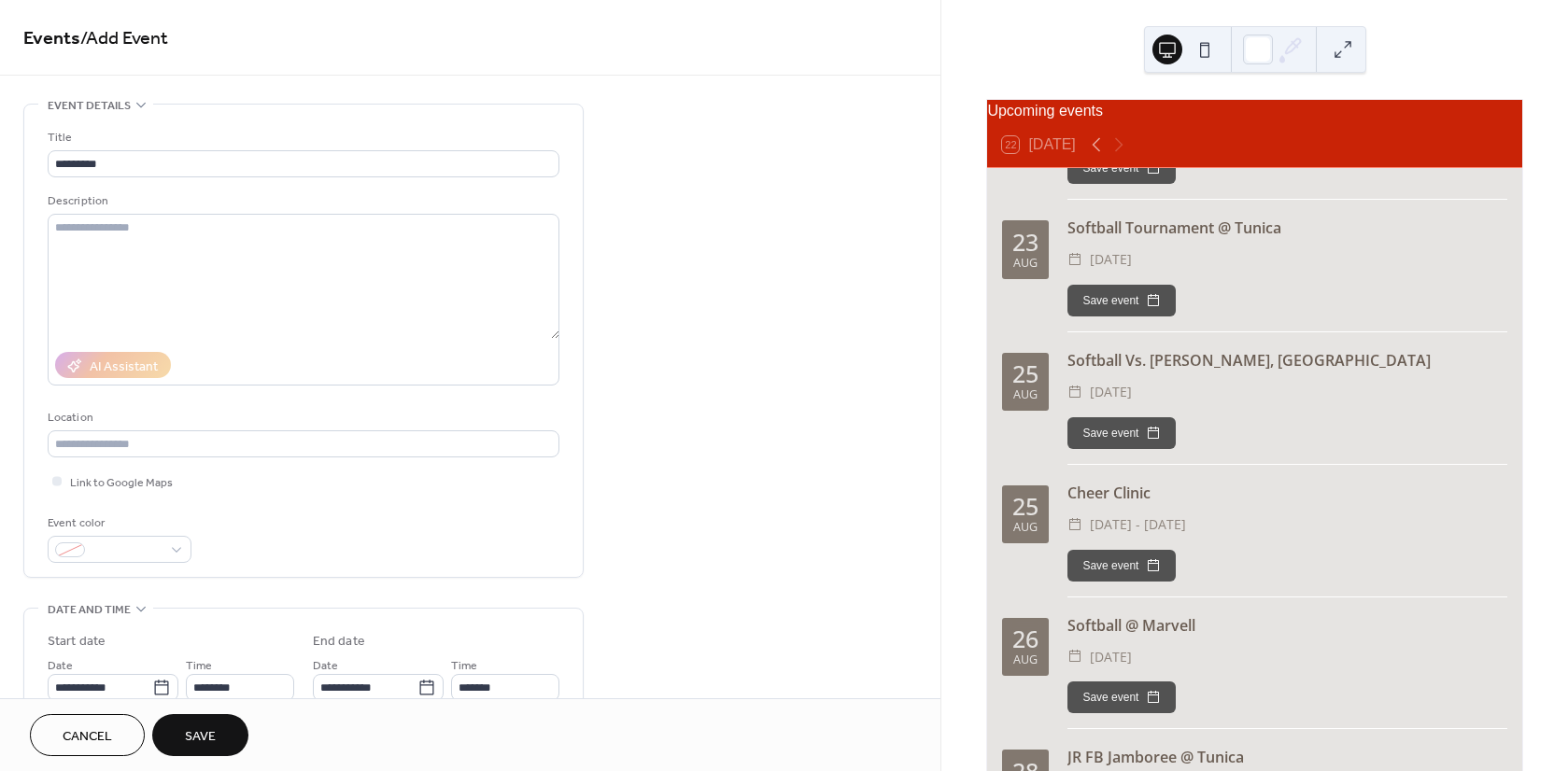 scroll, scrollTop: 3905, scrollLeft: 0, axis: vertical 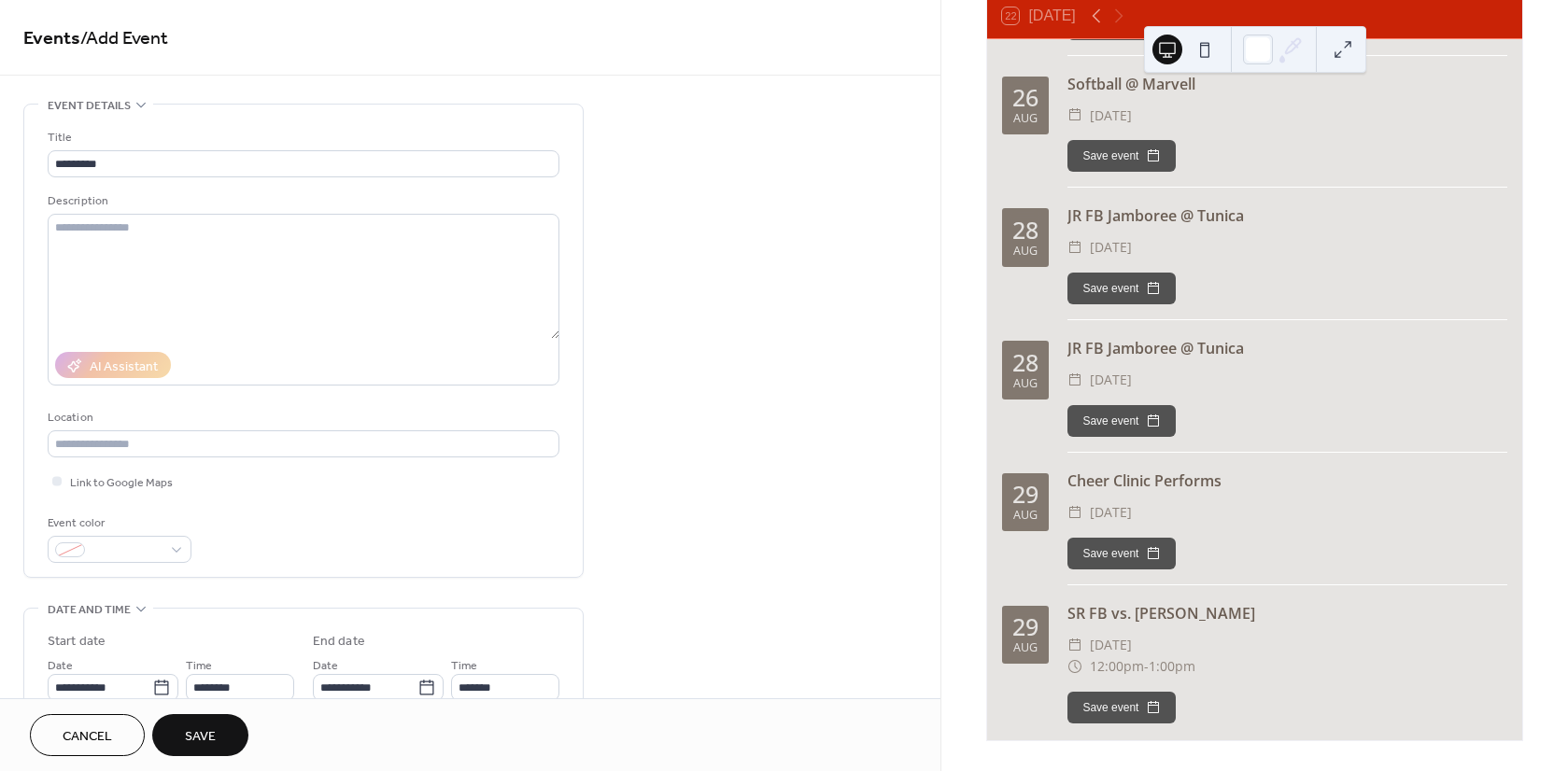 click on "Cancel" at bounding box center (87, 736) 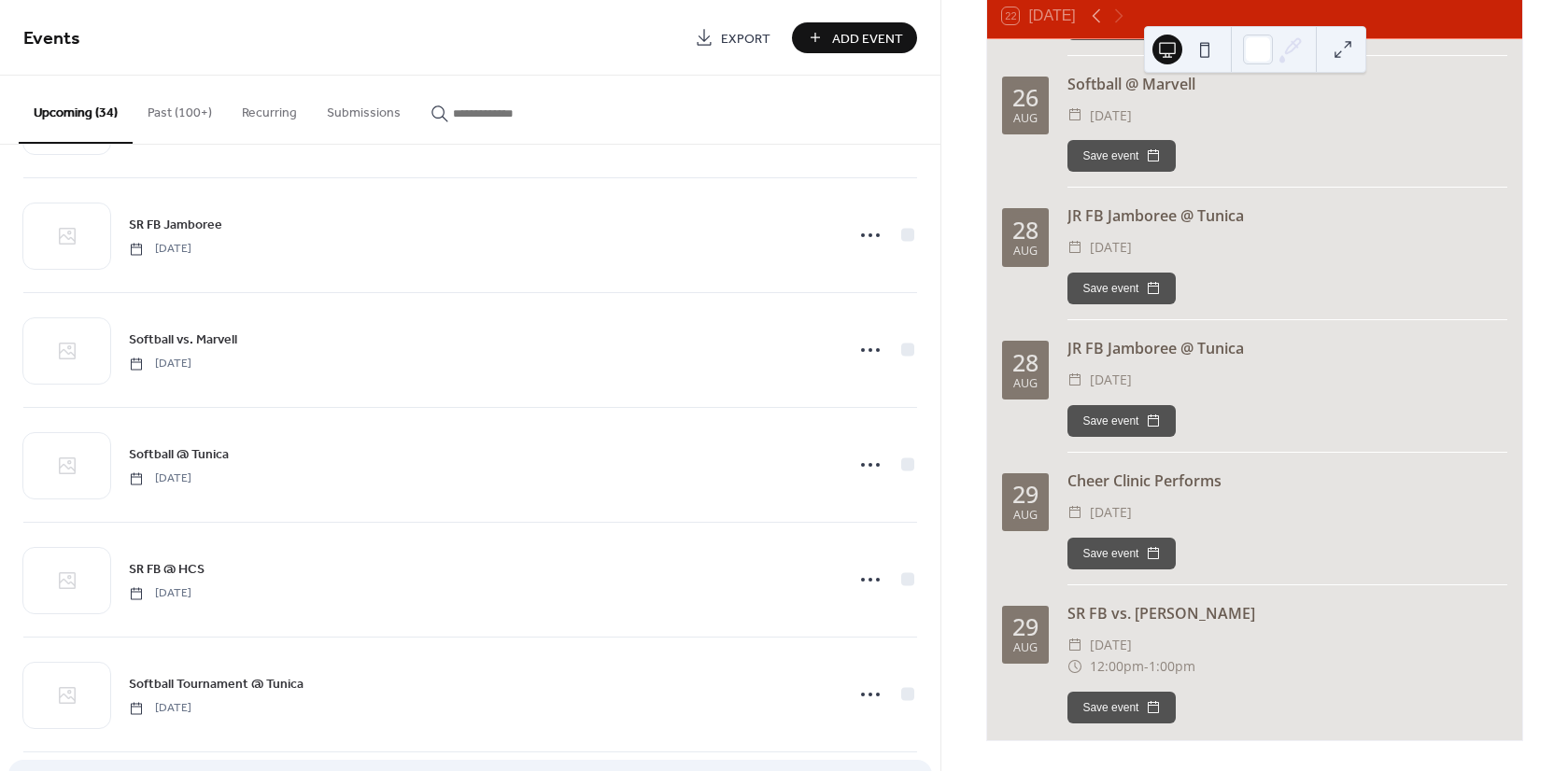 scroll, scrollTop: 2873, scrollLeft: 0, axis: vertical 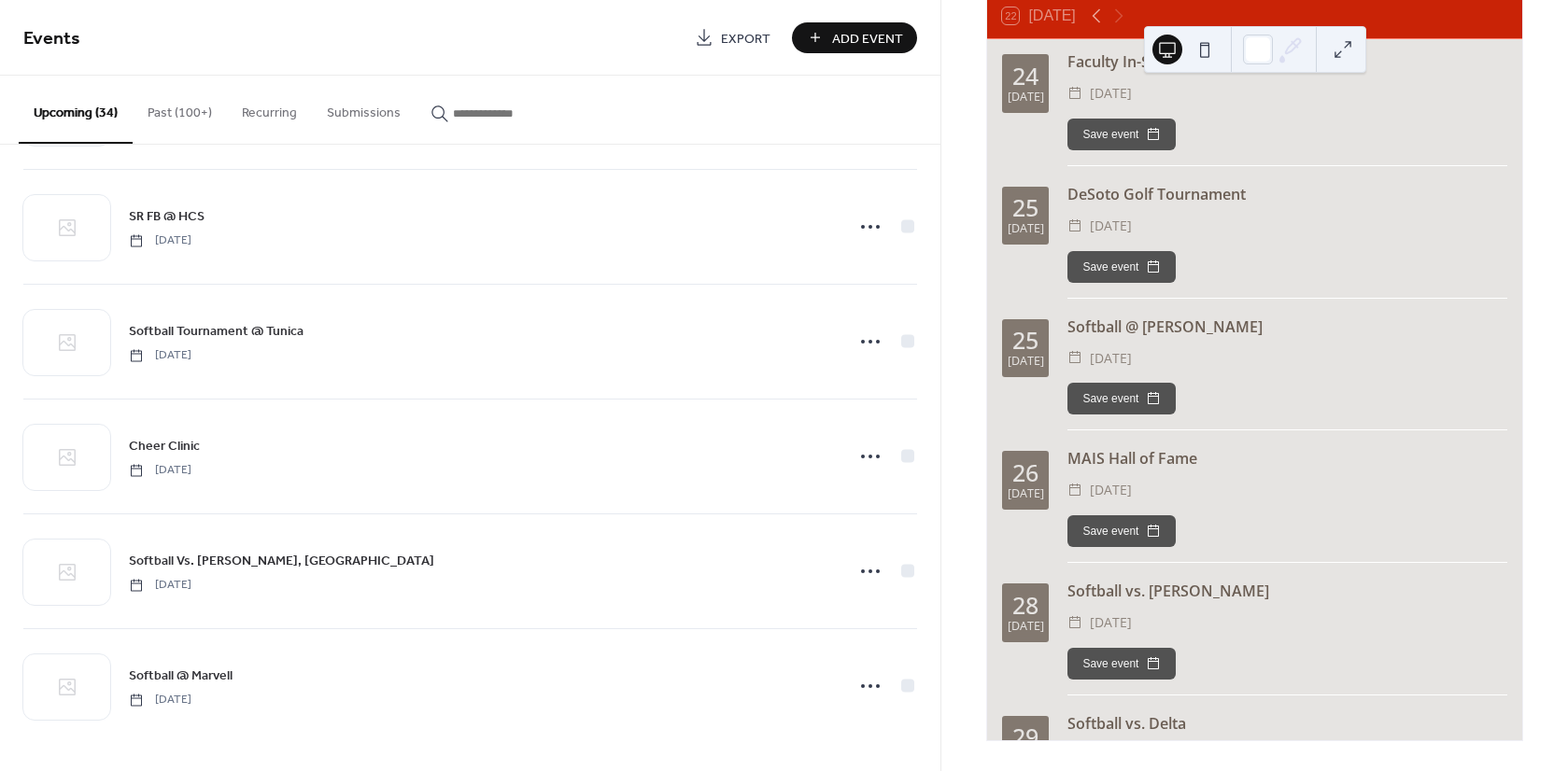 click at bounding box center [498, 113] 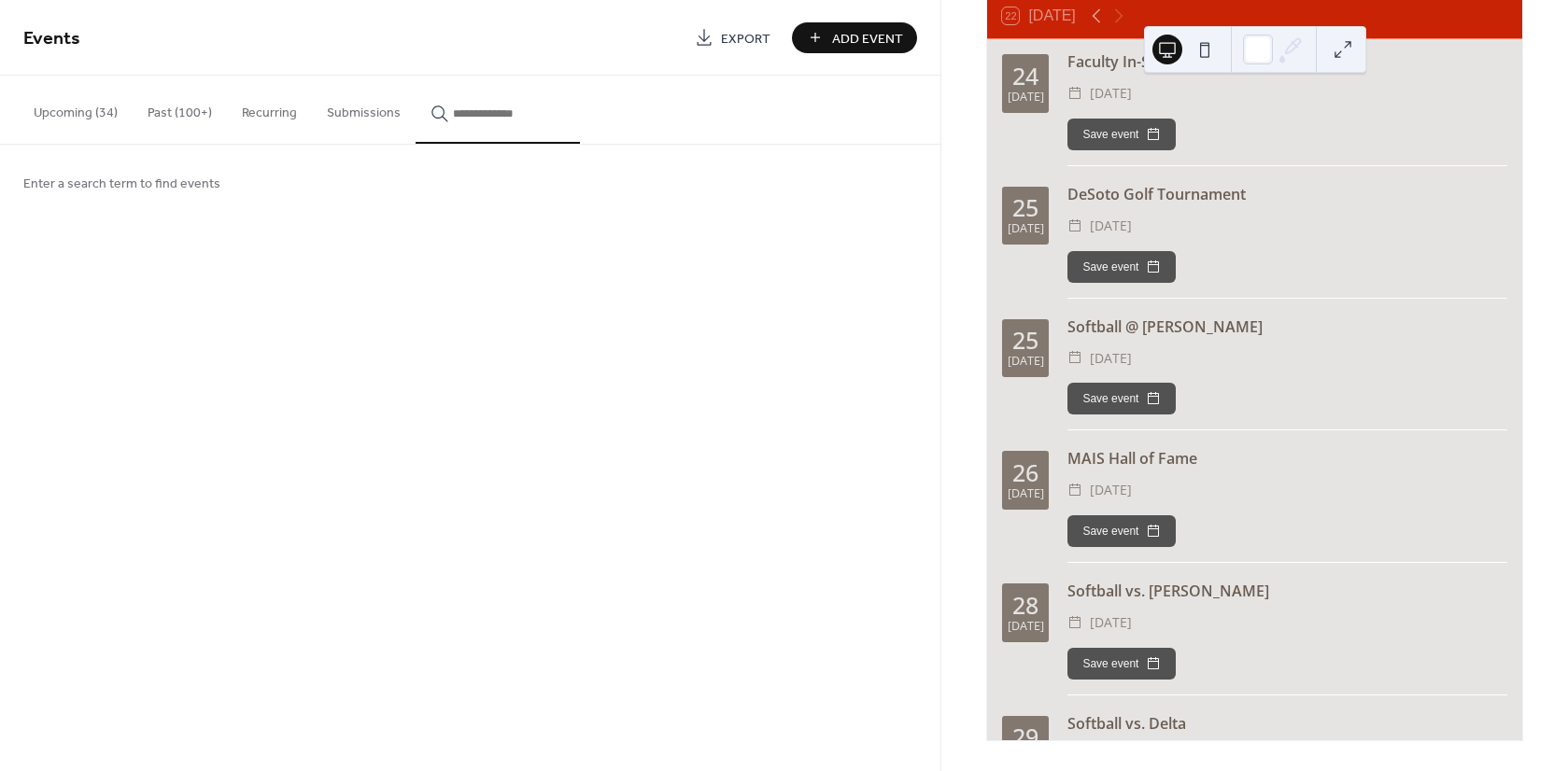 click on "Enter a search term to find events" at bounding box center (121, 184) 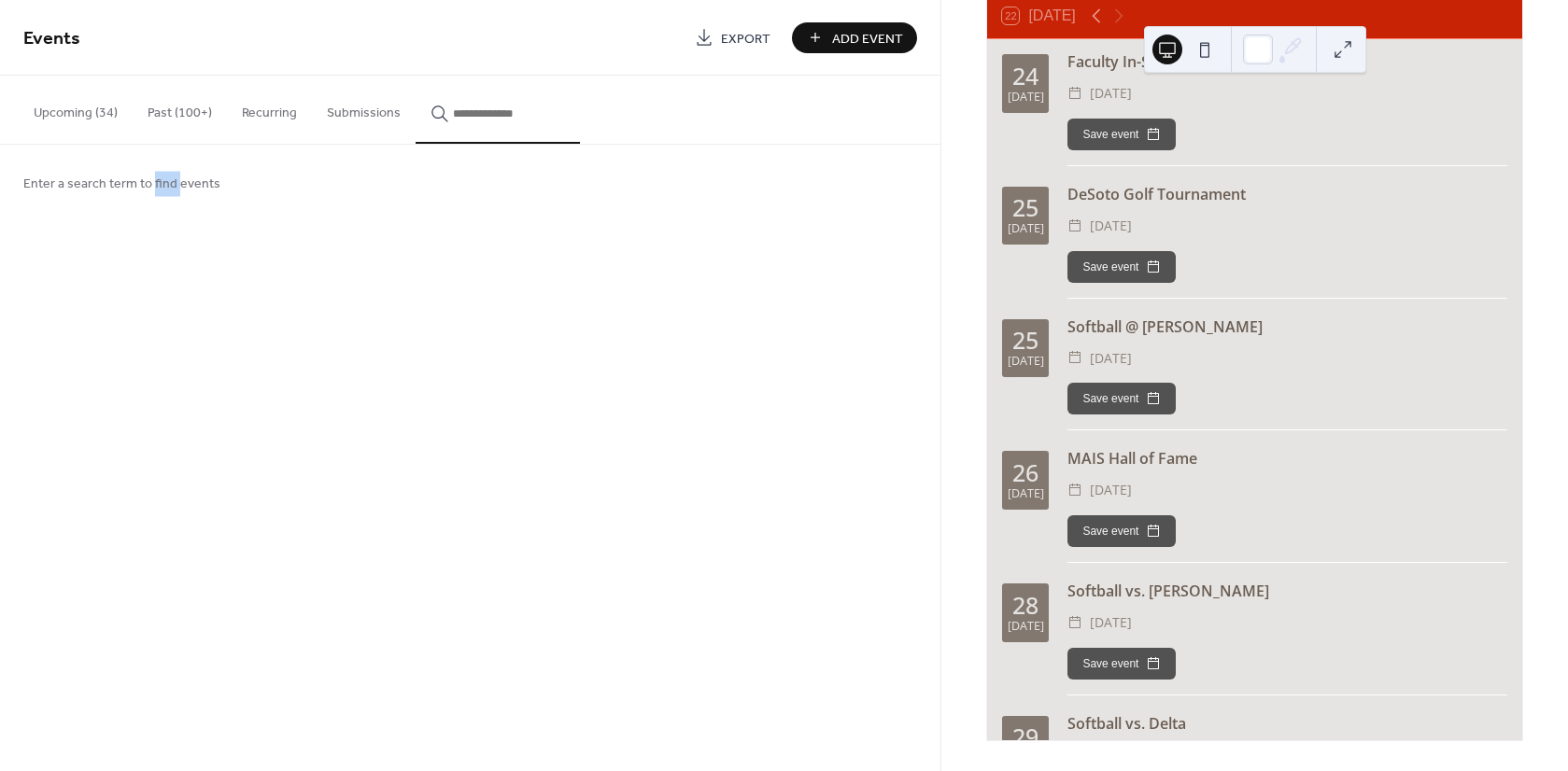 click on "Enter a search term to find events" at bounding box center (121, 184) 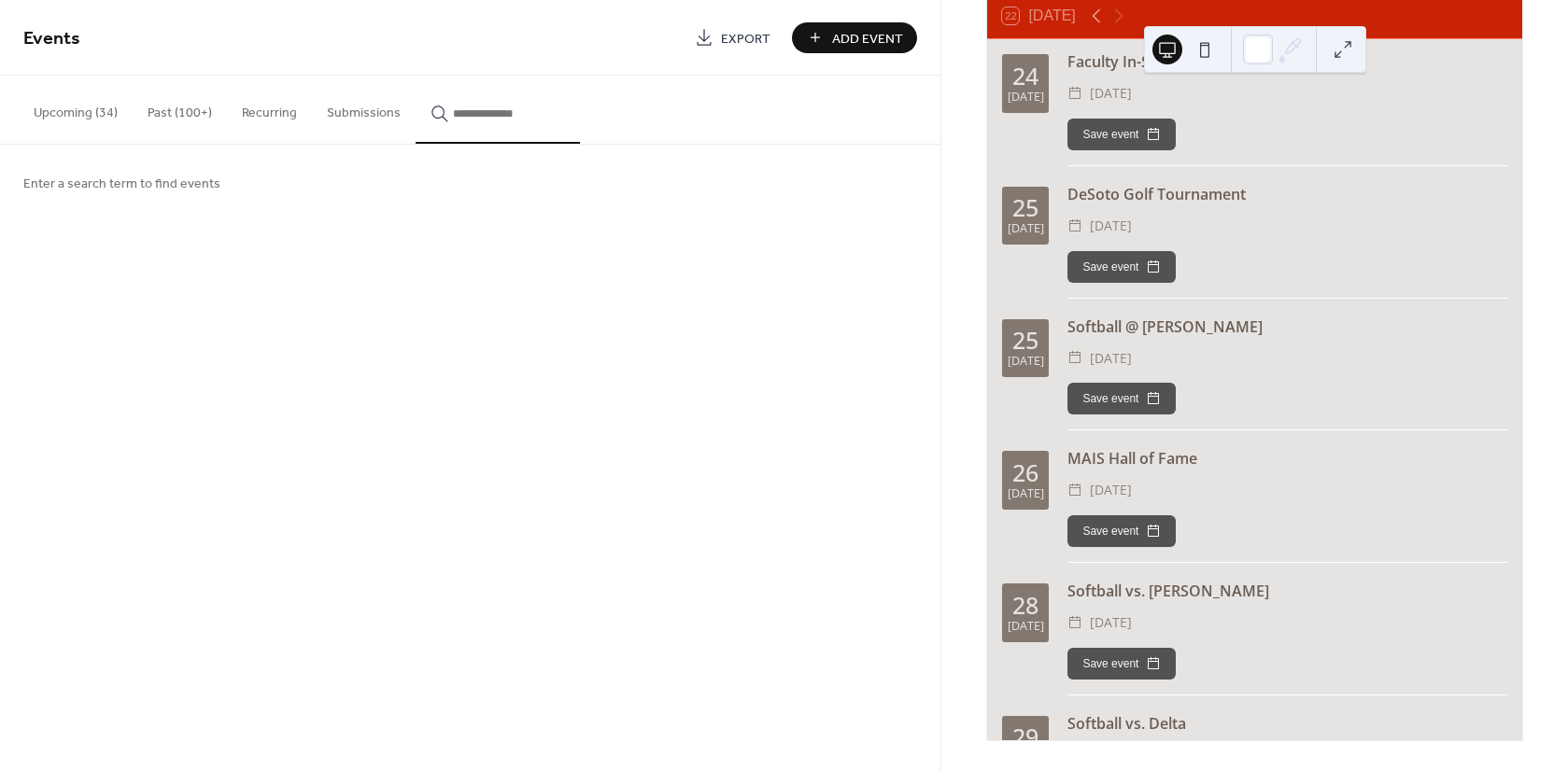 click on "Enter a search term to find events" at bounding box center (470, 182) 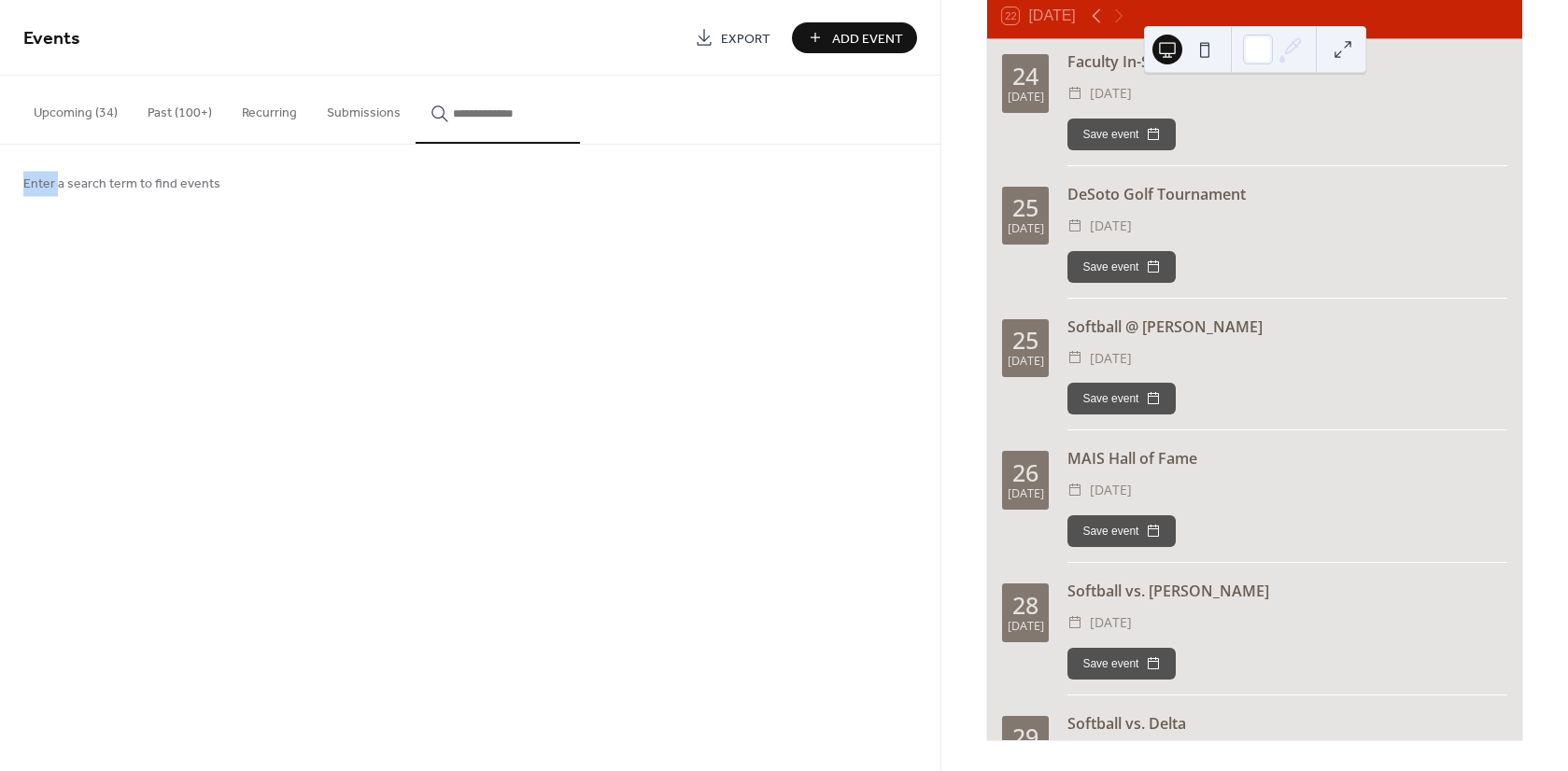 click on "Enter a search term to find events" at bounding box center [470, 182] 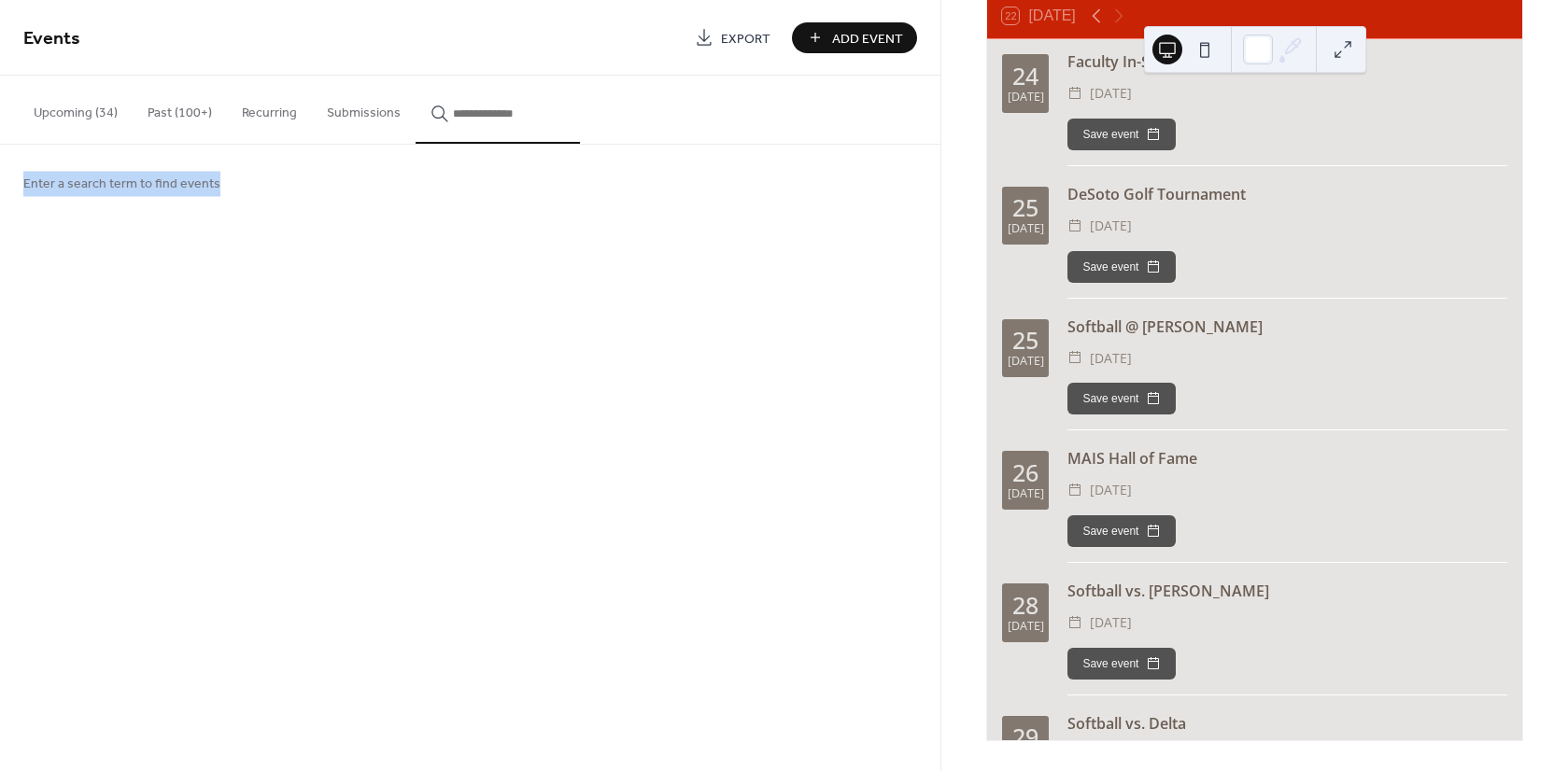 drag, startPoint x: 215, startPoint y: 188, endPoint x: -134, endPoint y: 178, distance: 349.14324 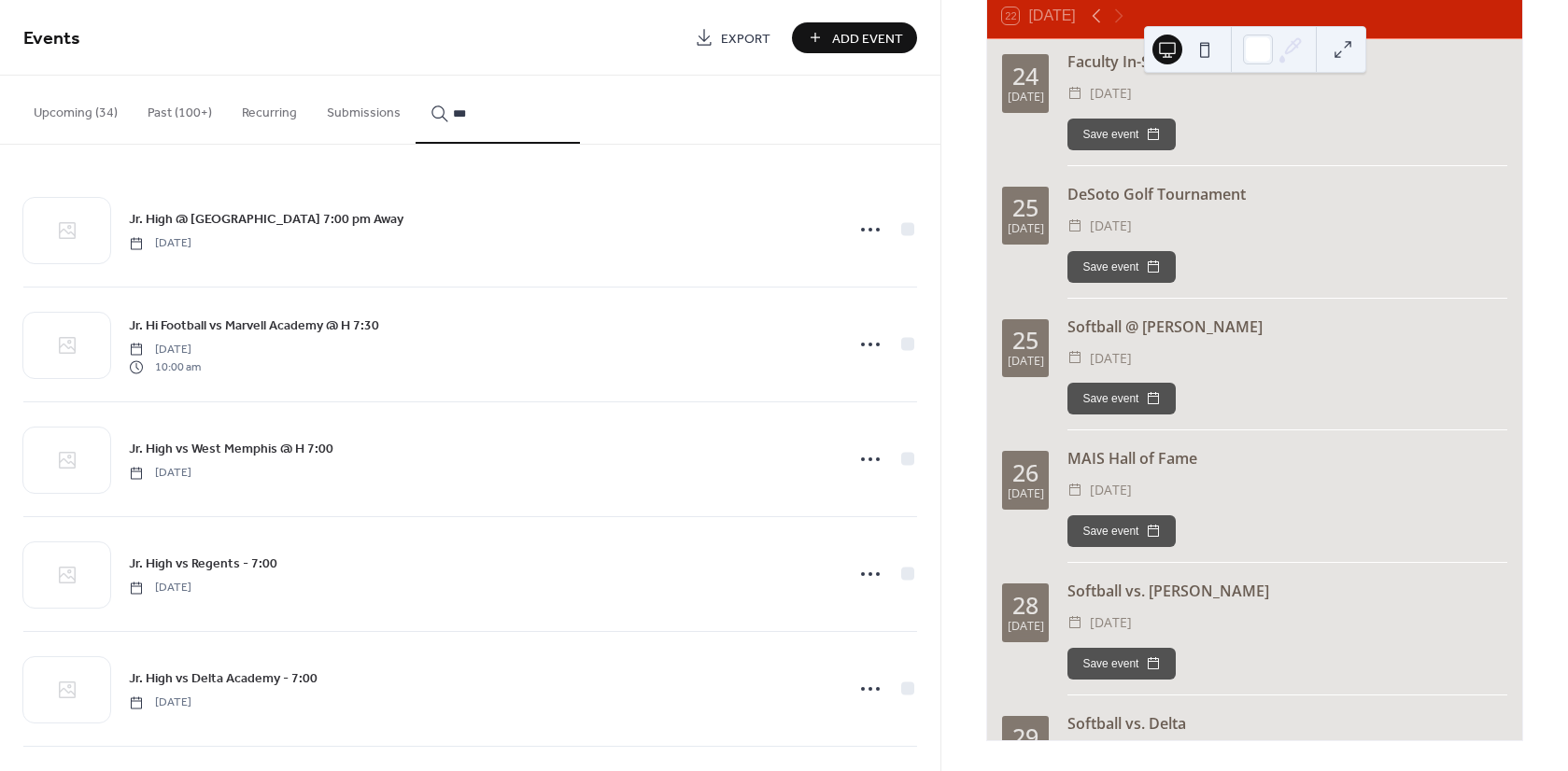 click on "**" at bounding box center (498, 109) 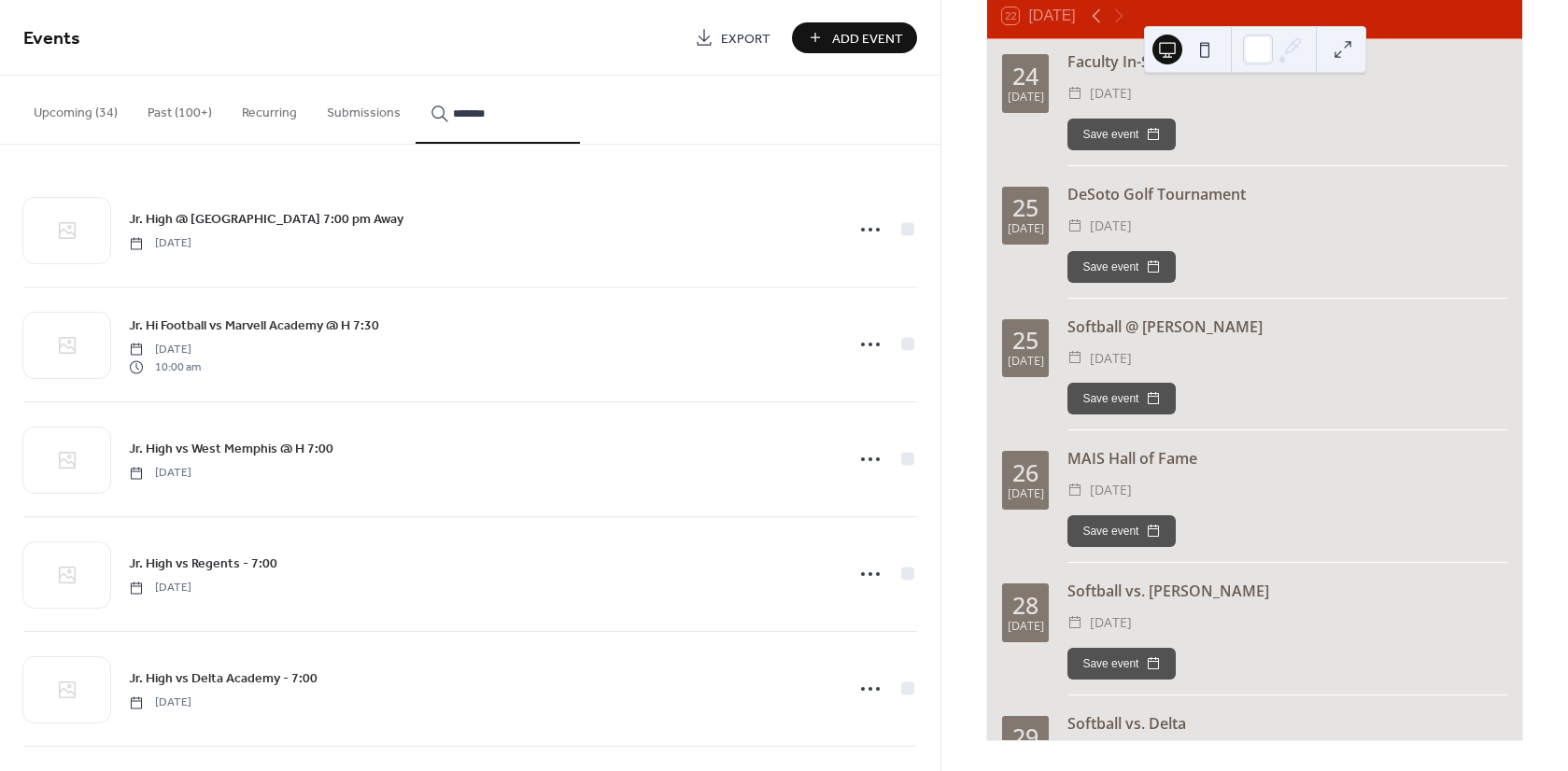 click on "*******" at bounding box center (498, 109) 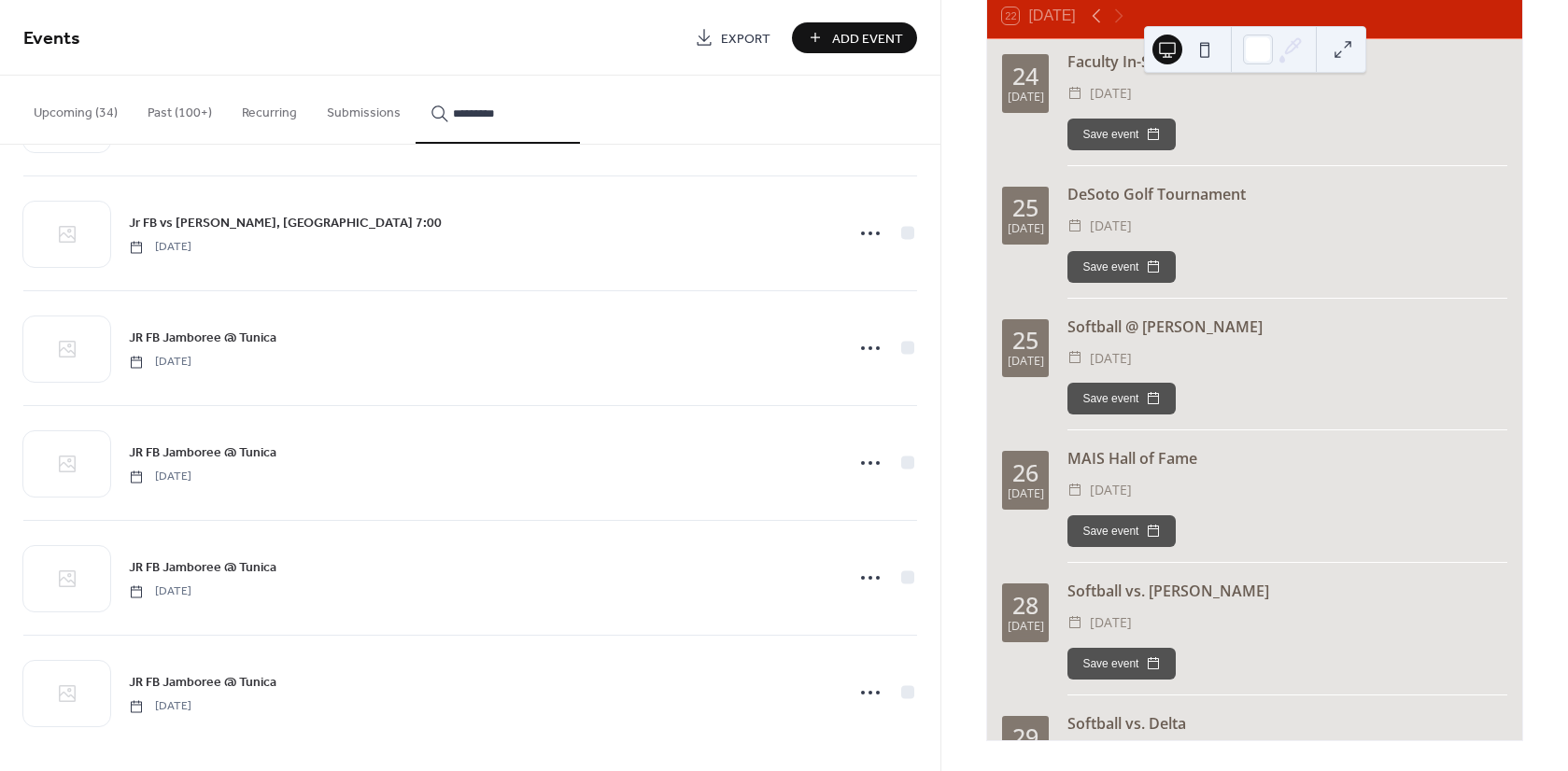 scroll, scrollTop: 4366, scrollLeft: 0, axis: vertical 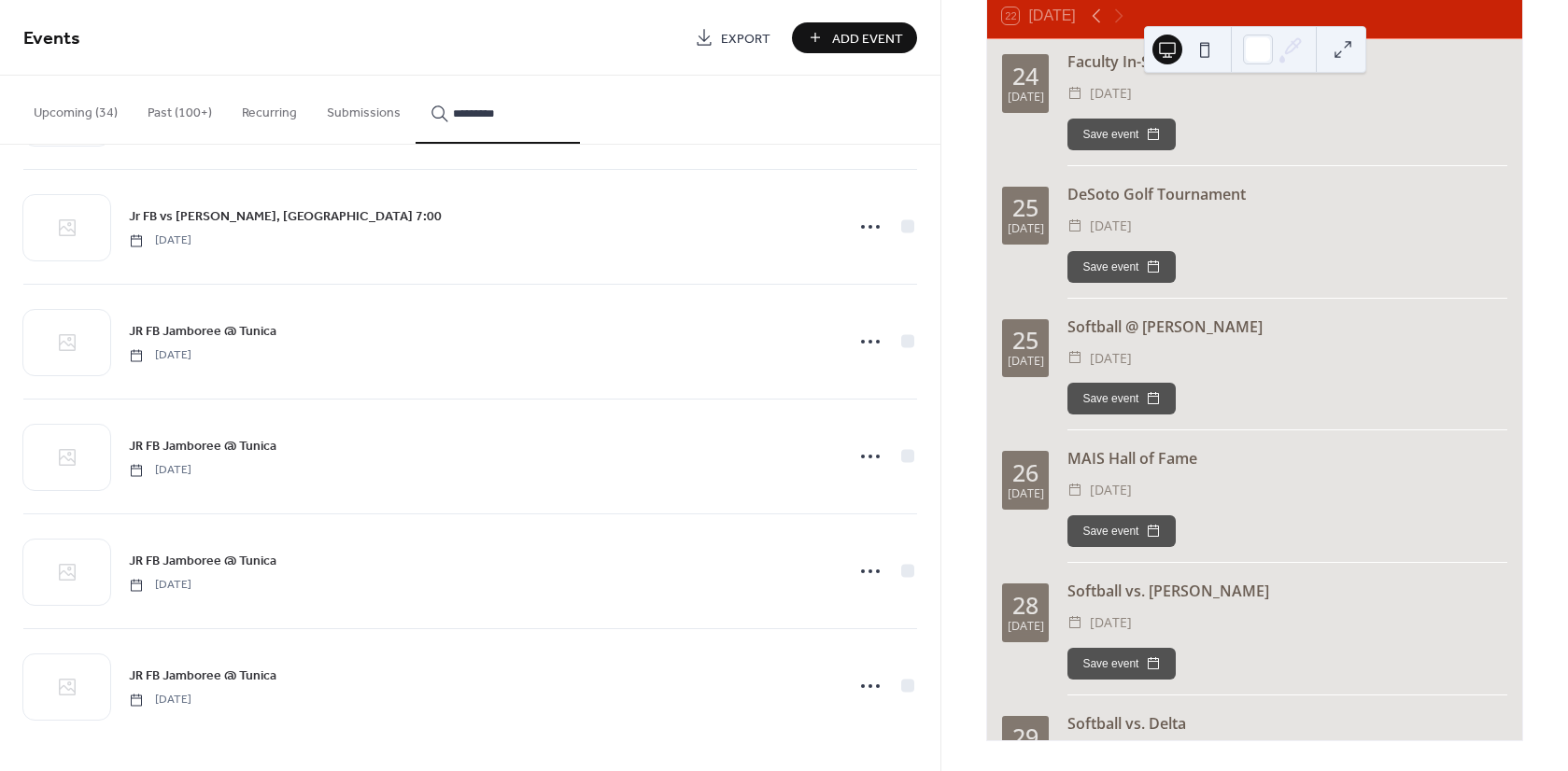type on "*********" 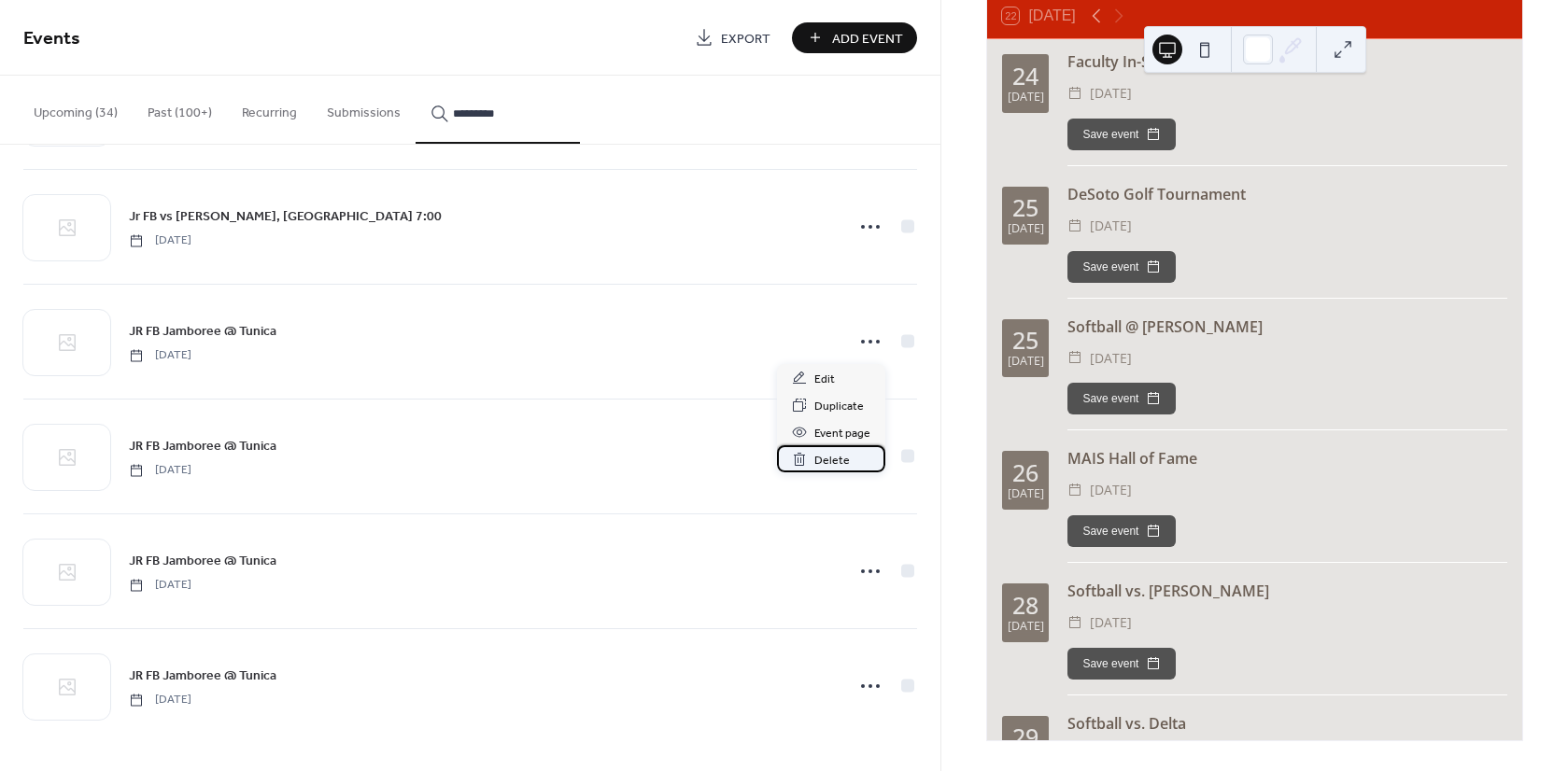 click on "Delete" at bounding box center [832, 460] 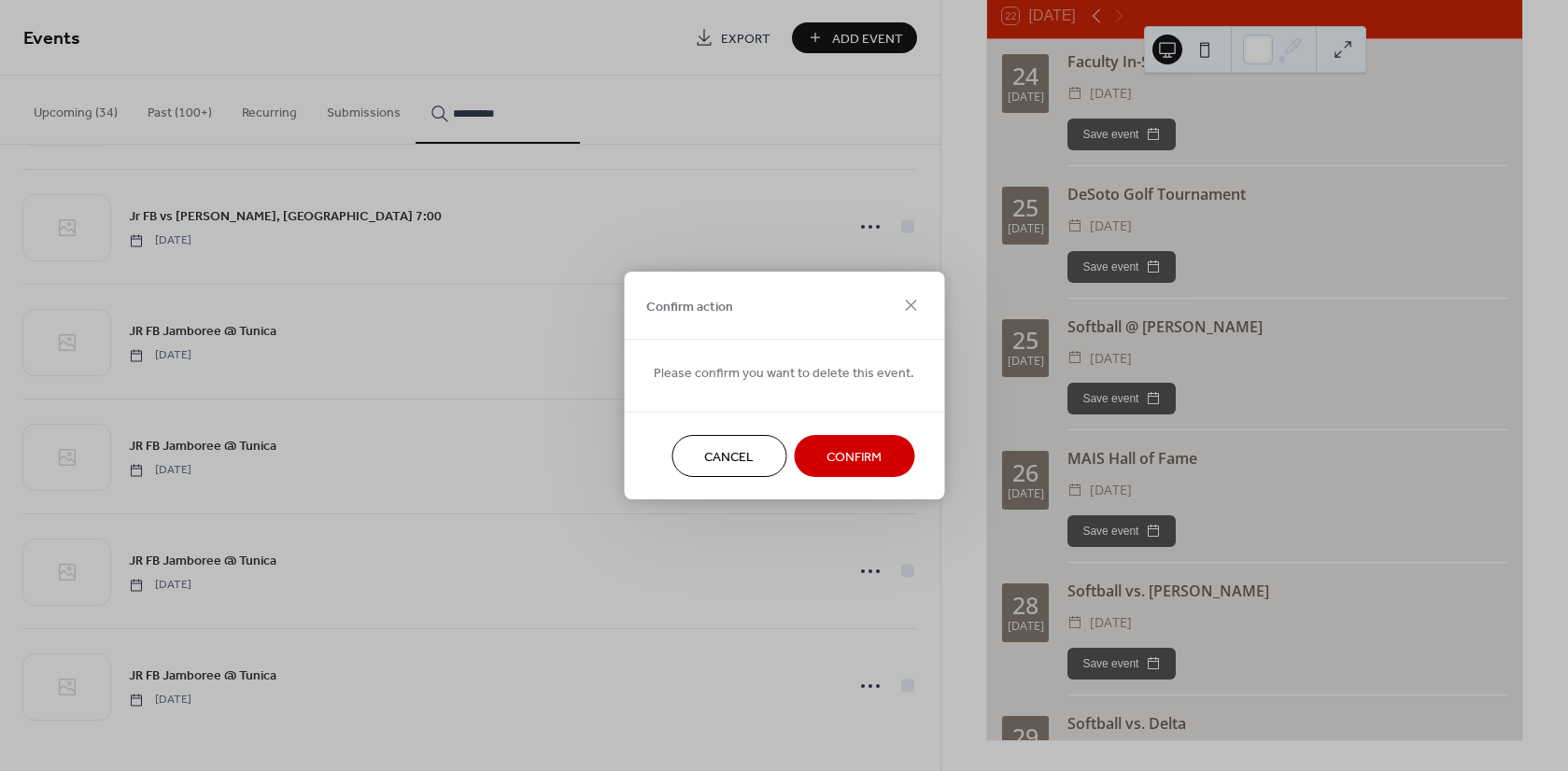 click on "Confirm" at bounding box center (854, 456) 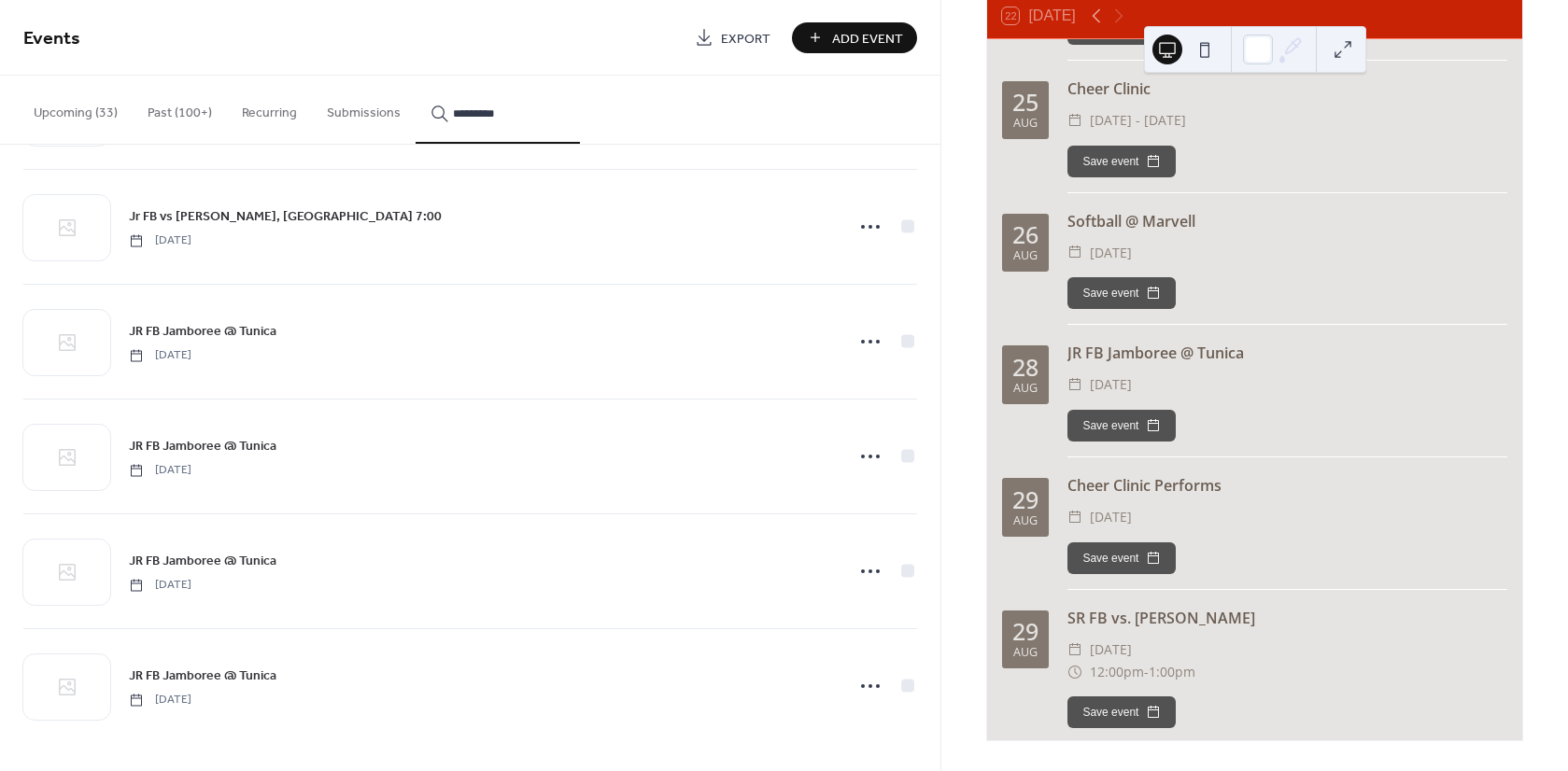 scroll, scrollTop: 3773, scrollLeft: 0, axis: vertical 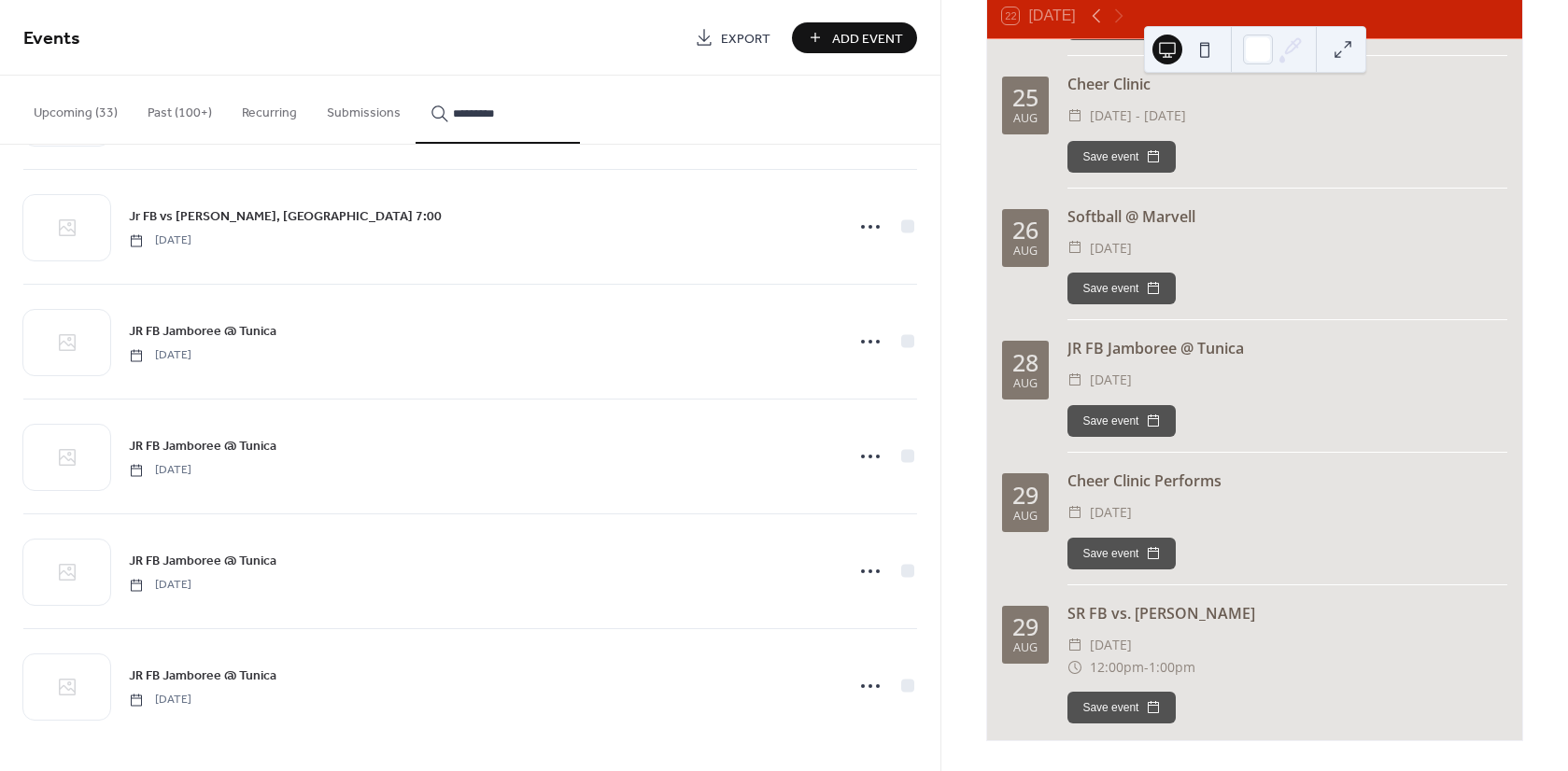click on "Add Event" at bounding box center (868, 38) 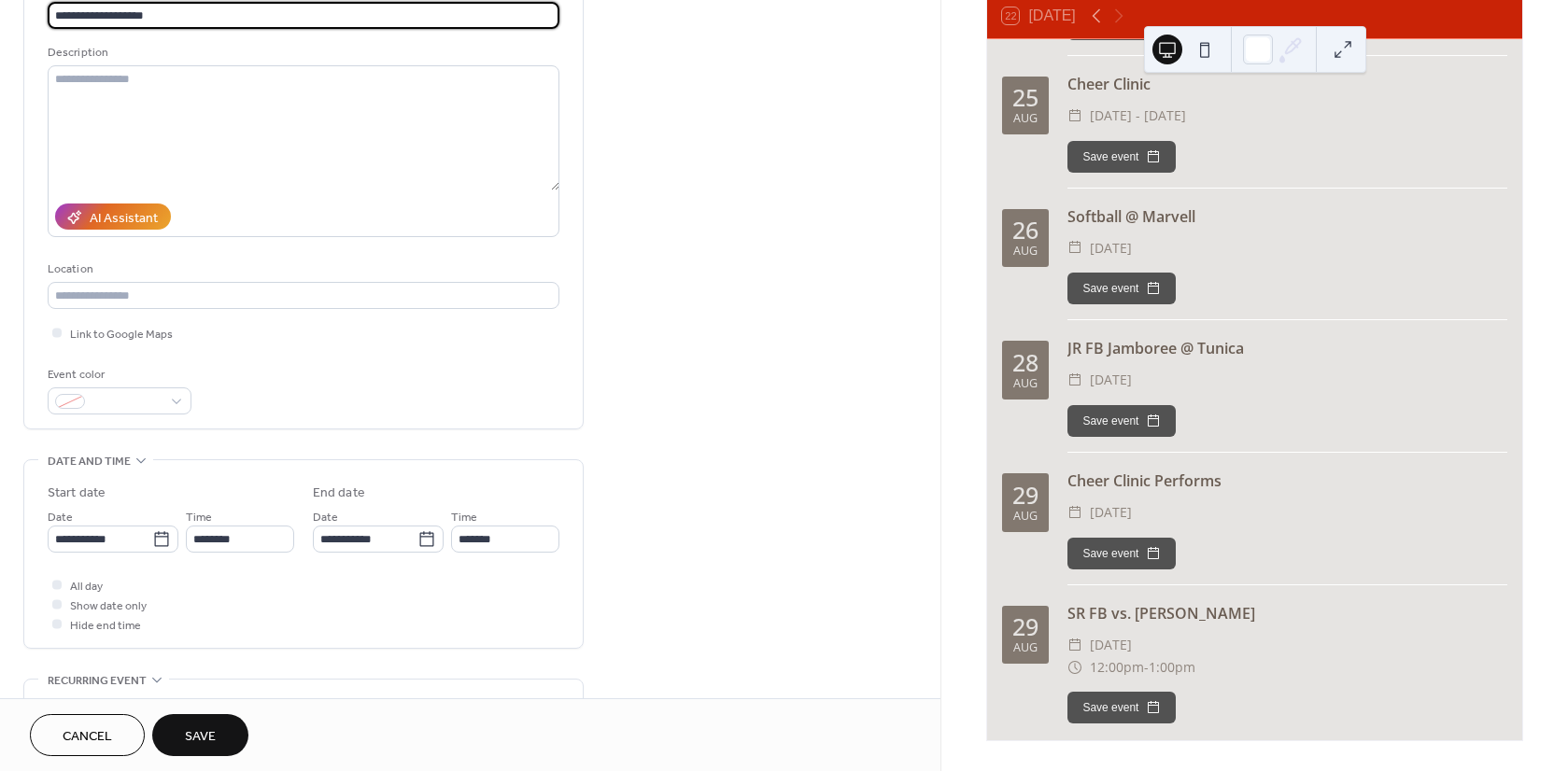 scroll, scrollTop: 187, scrollLeft: 0, axis: vertical 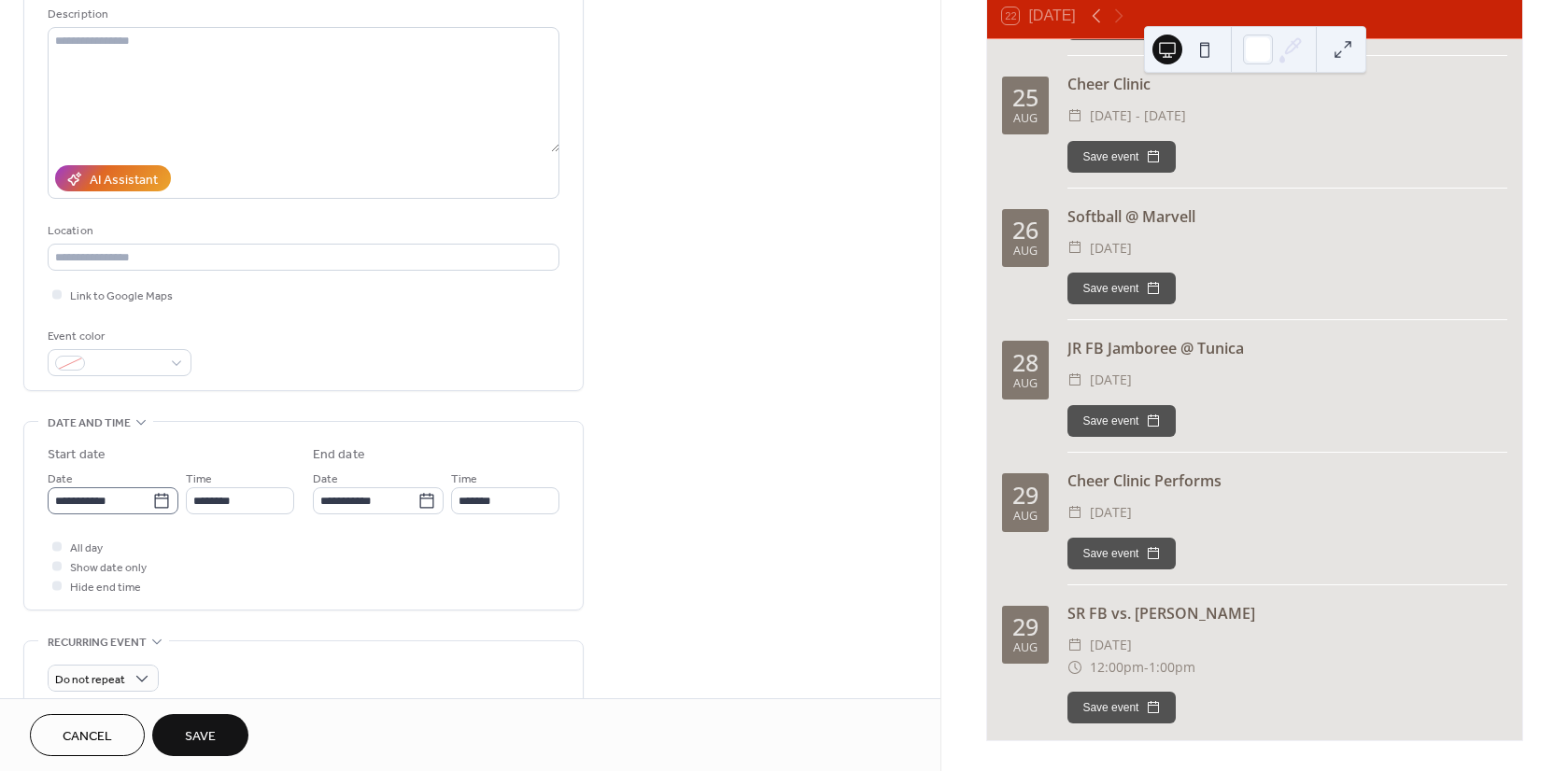 type on "**********" 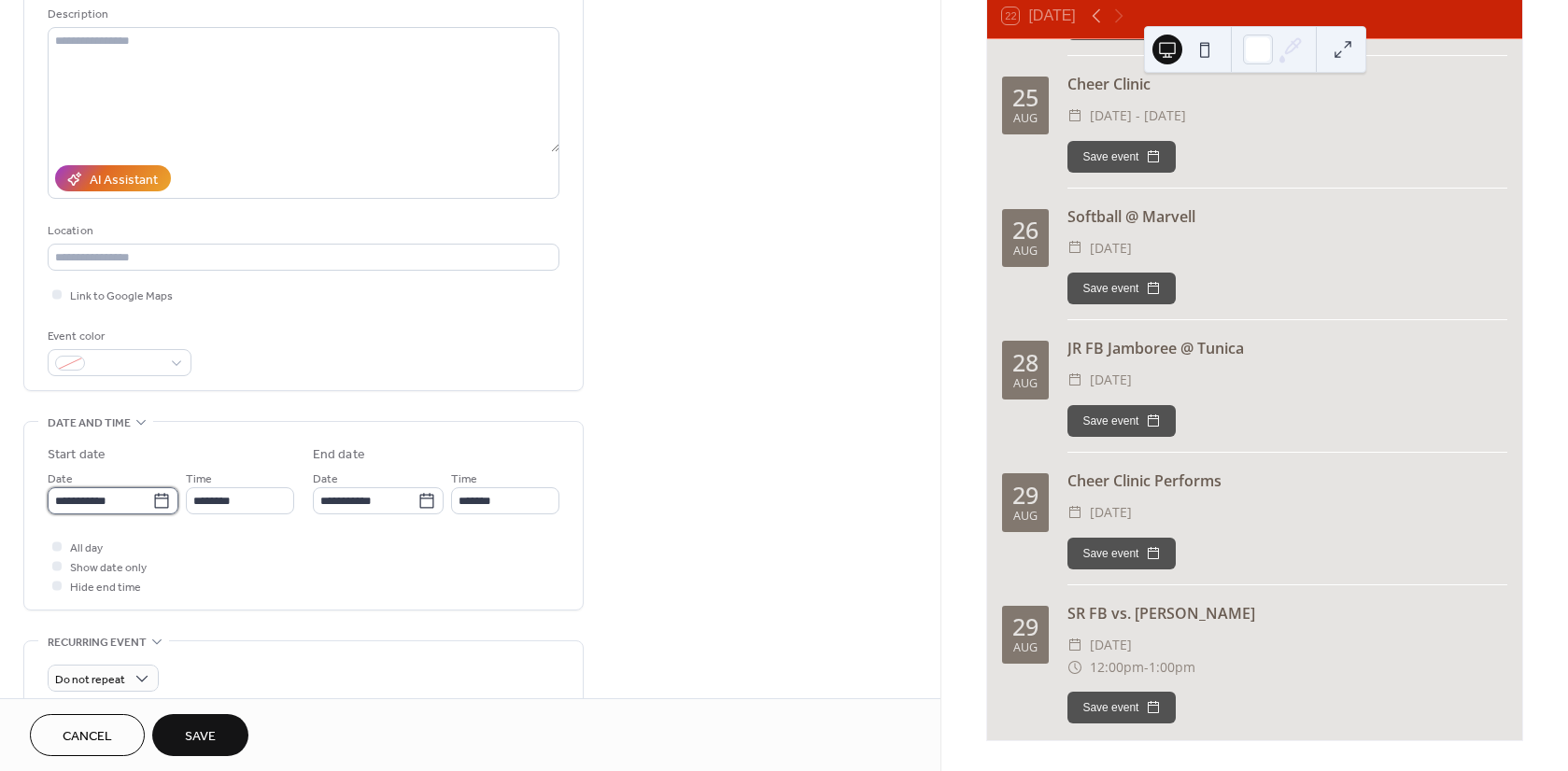 click on "**********" at bounding box center (100, 500) 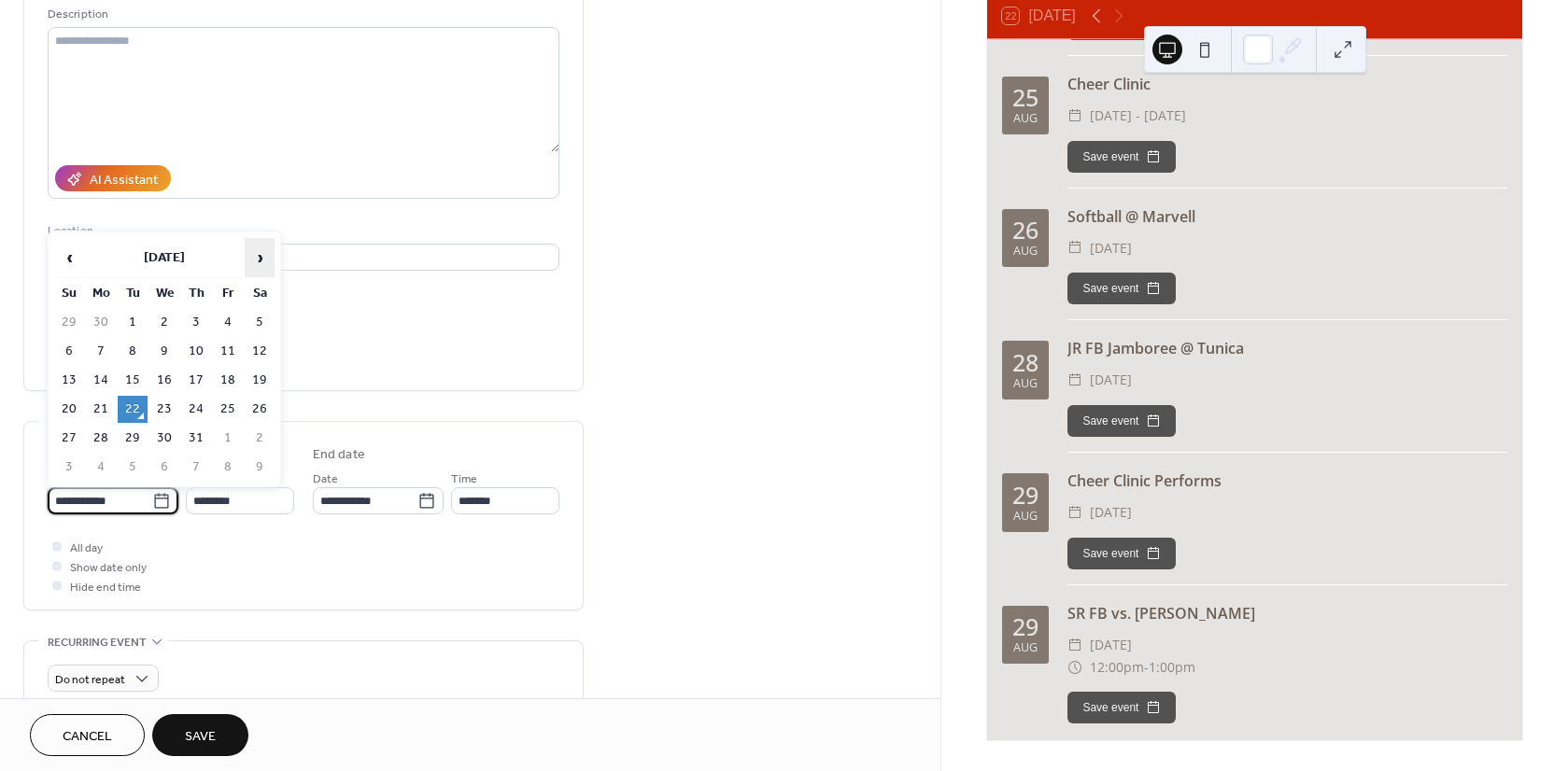 click on "›" at bounding box center [260, 258] 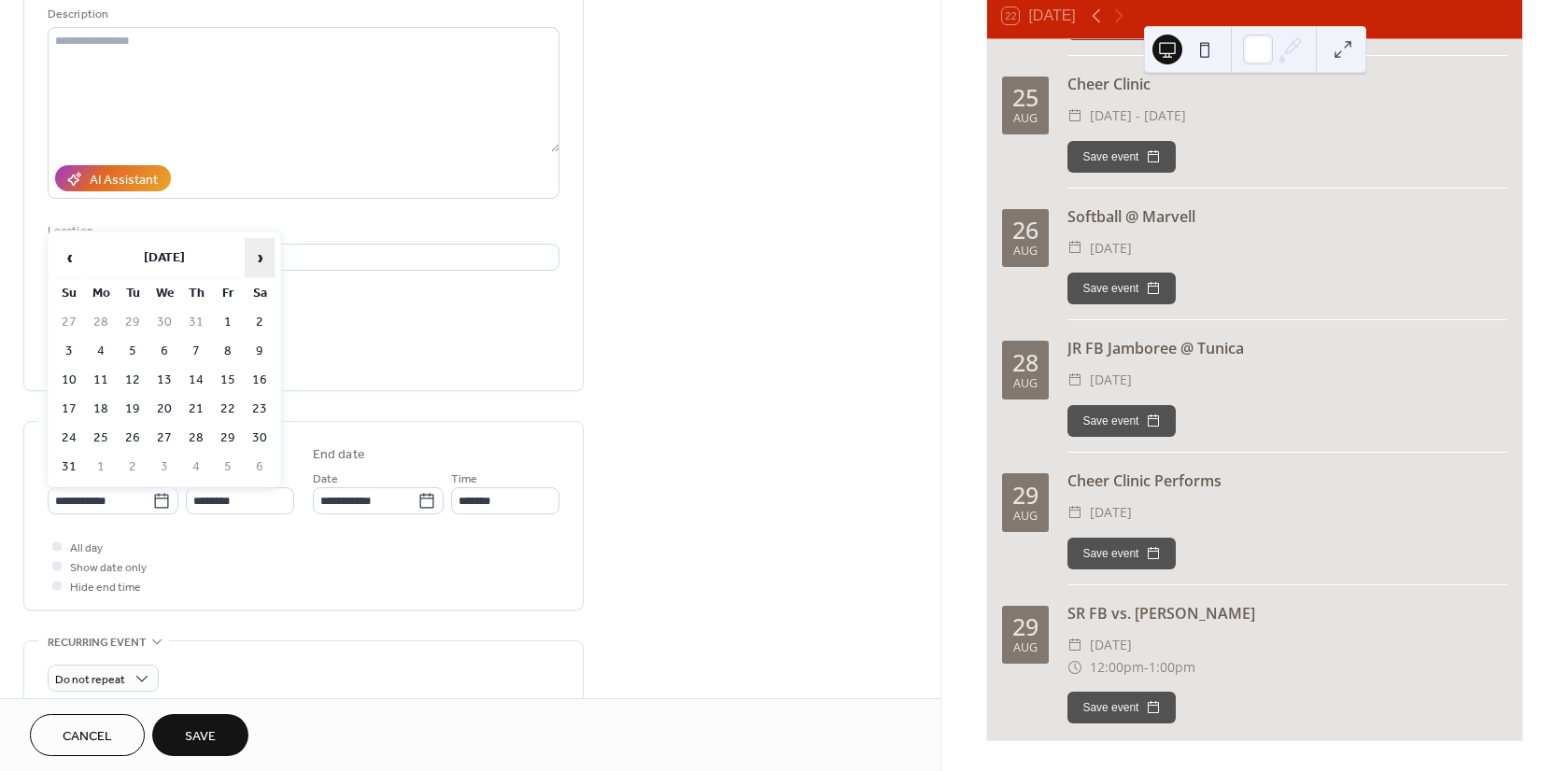 click on "›" at bounding box center (260, 258) 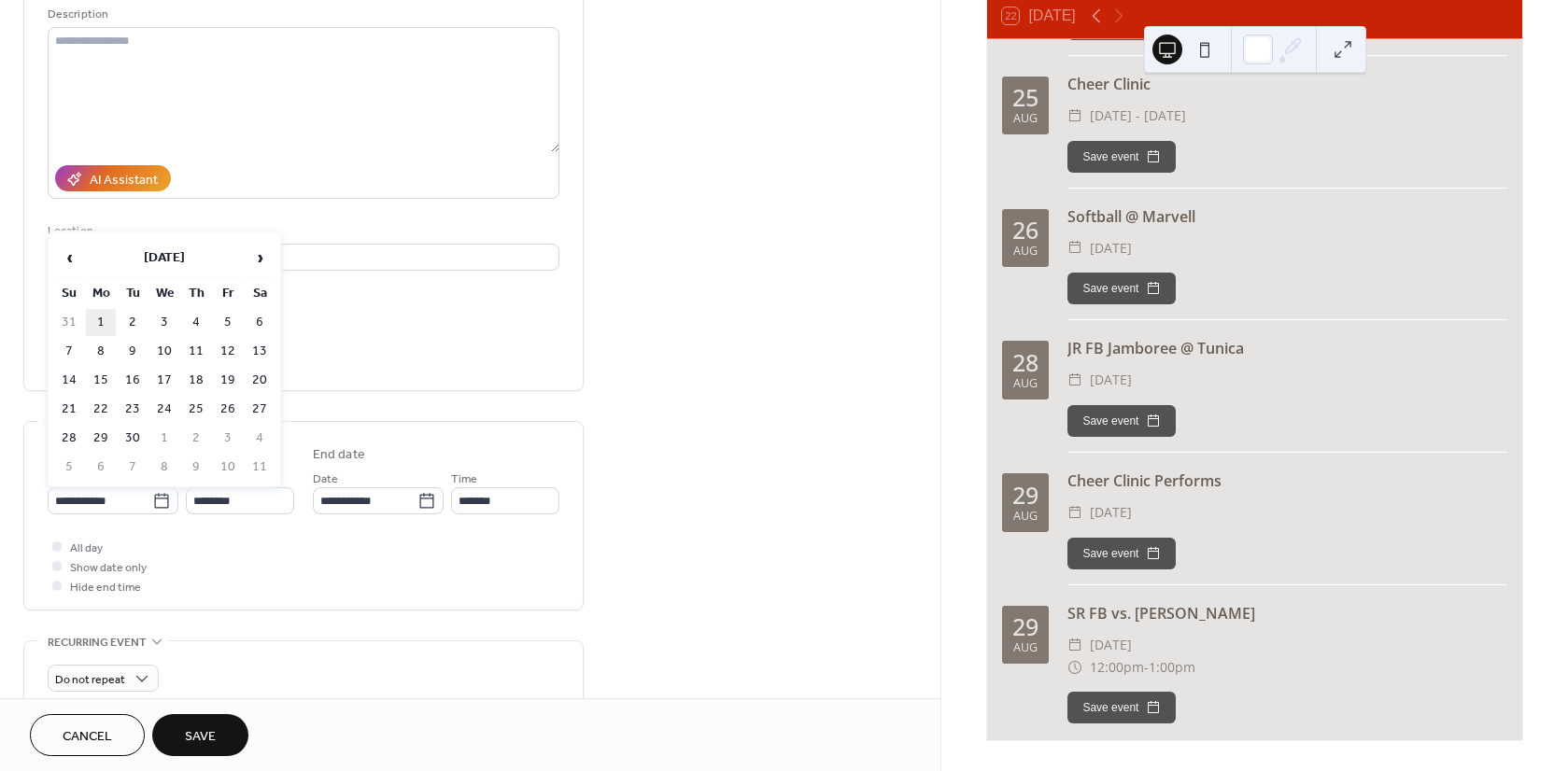 click on "1" at bounding box center (101, 322) 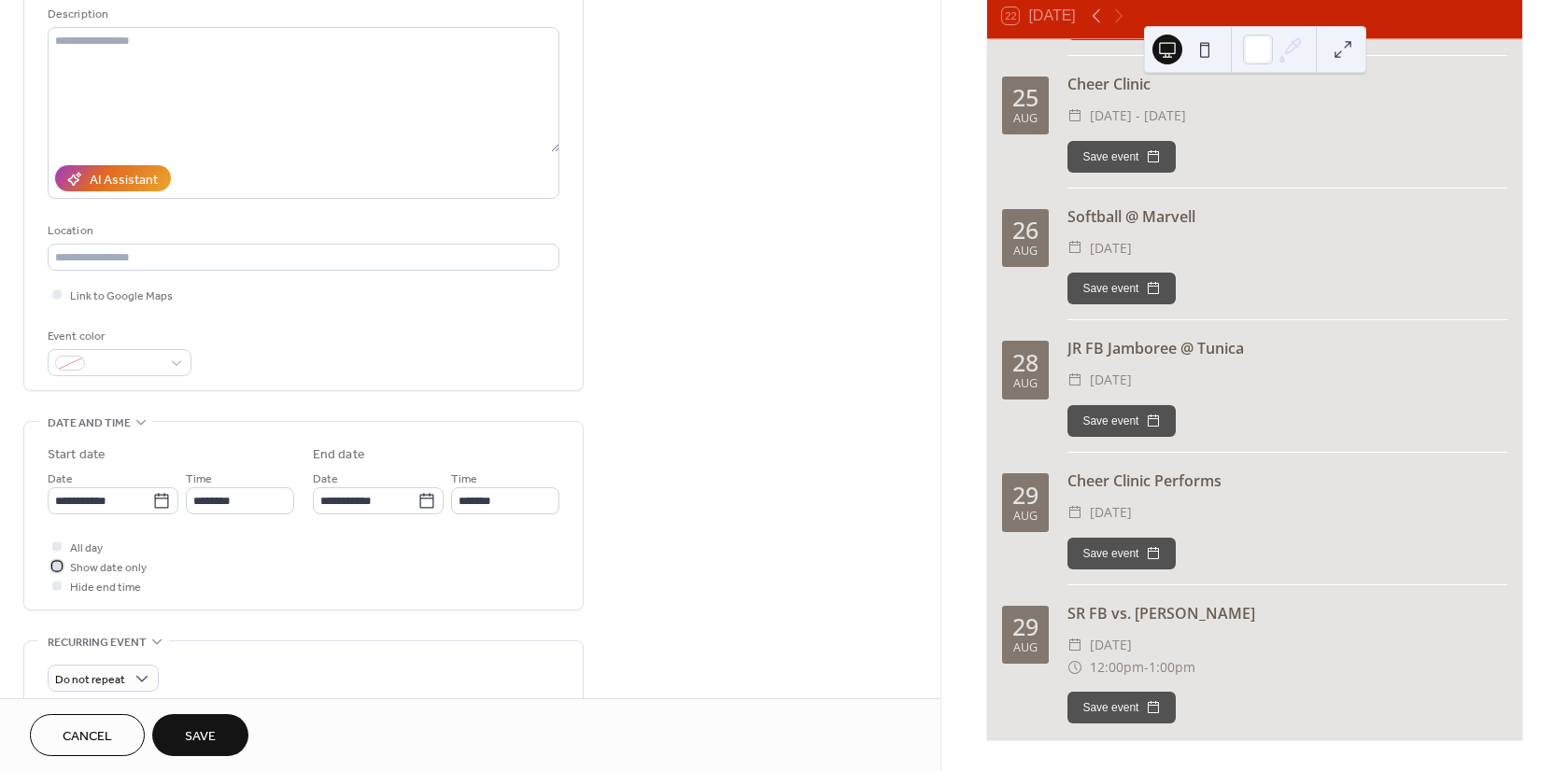 click at bounding box center (57, 566) 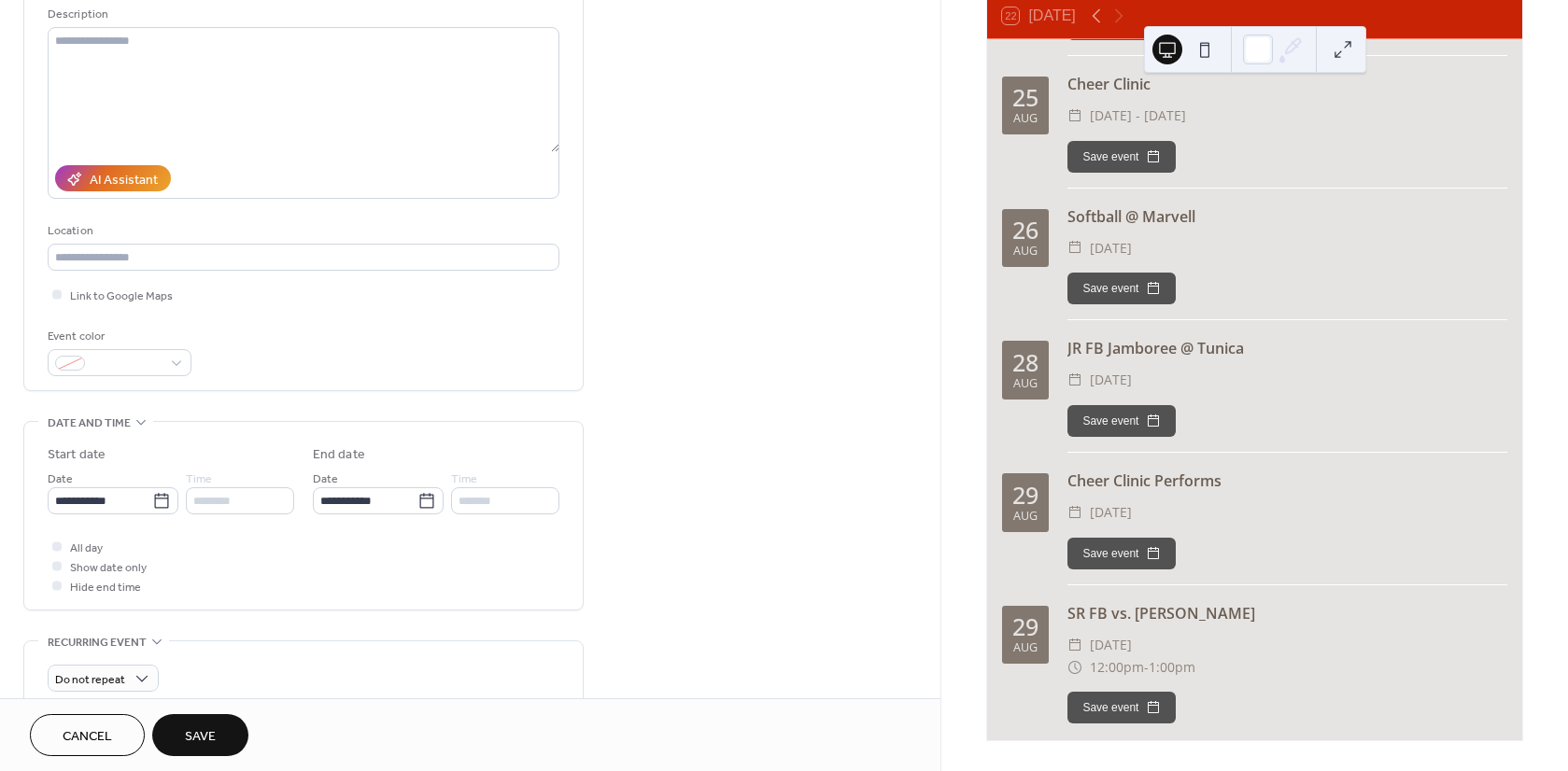 click on "Save" at bounding box center (200, 736) 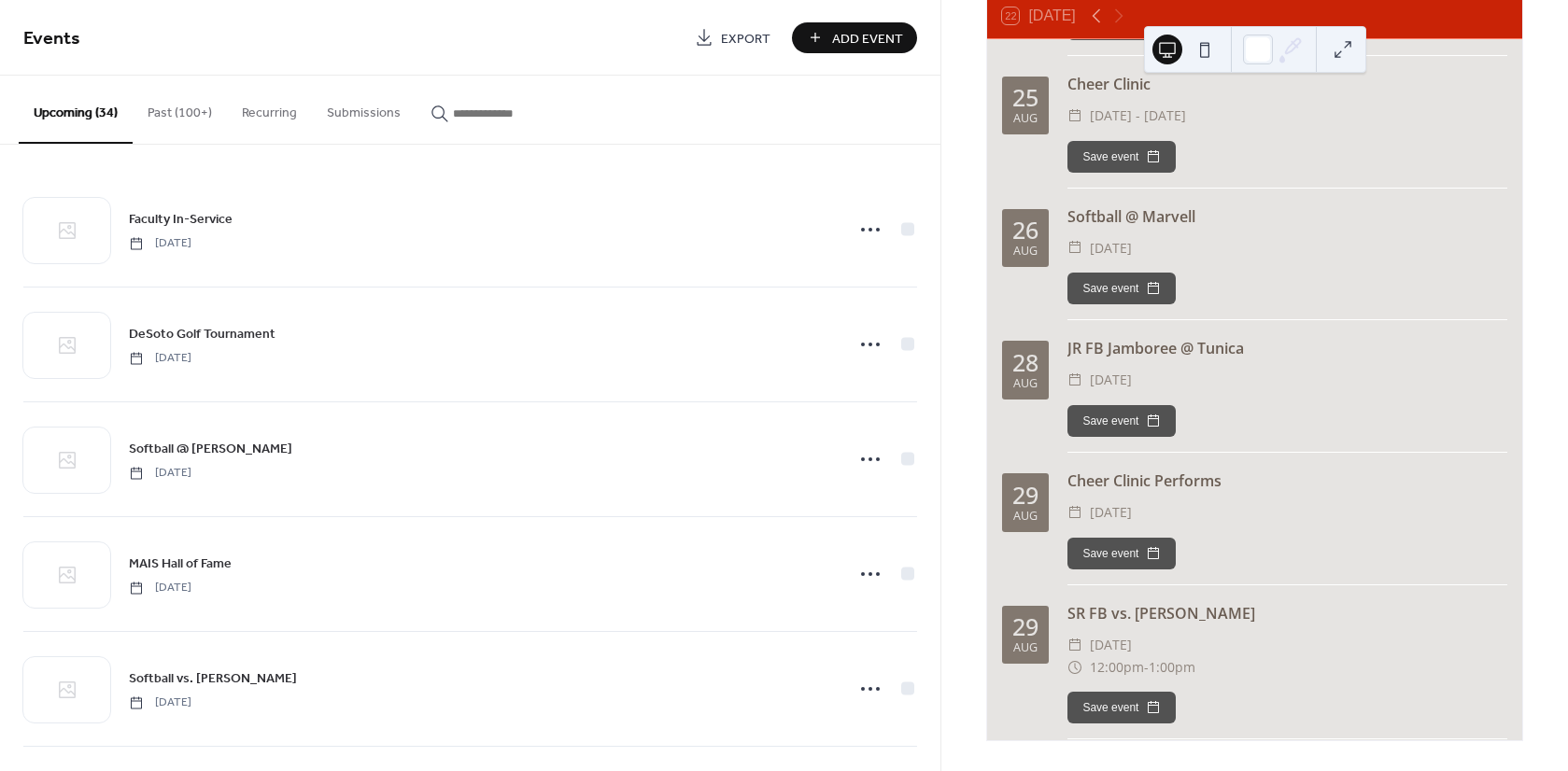 scroll, scrollTop: 3905, scrollLeft: 0, axis: vertical 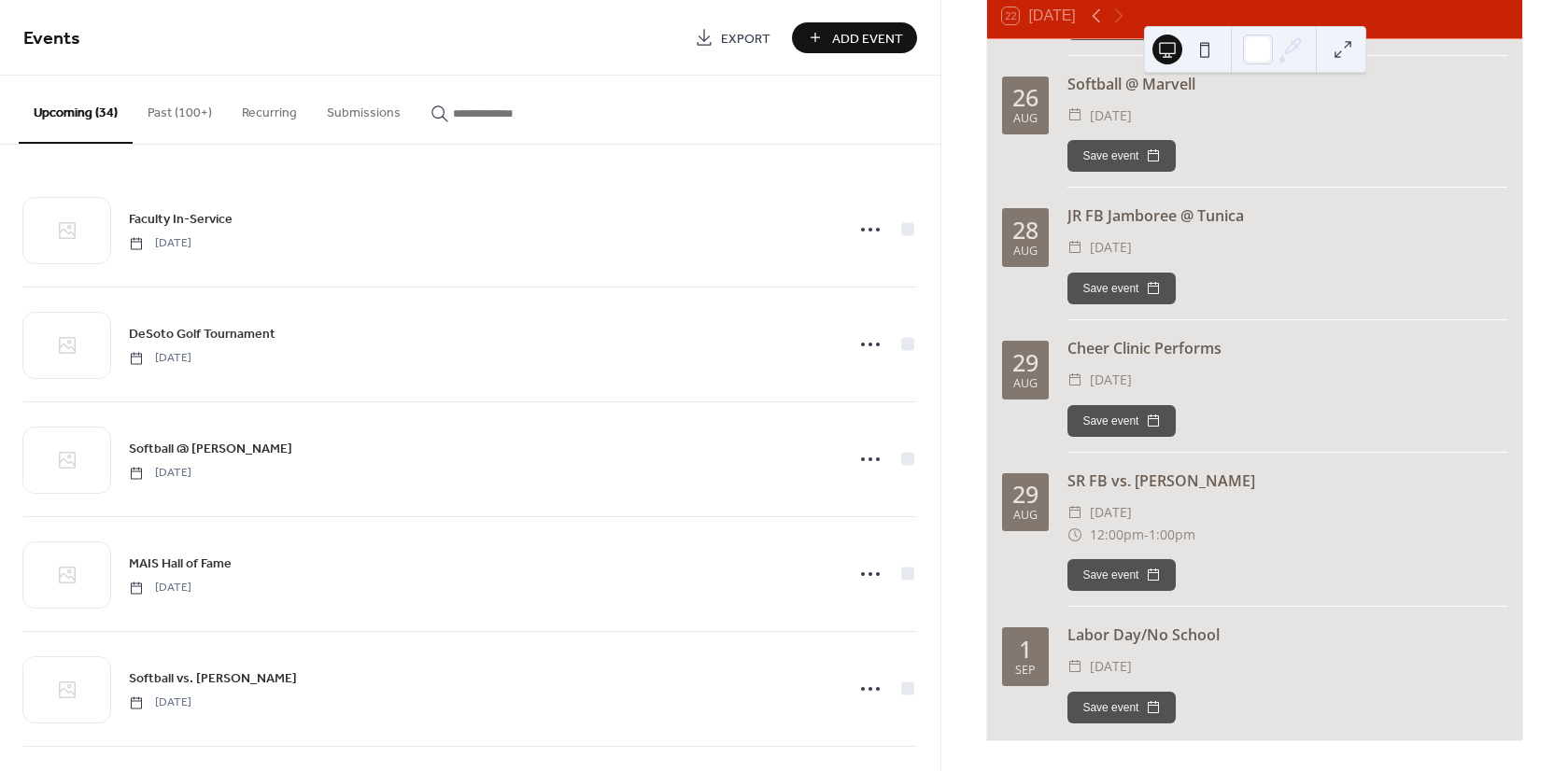 click on "Add Event" at bounding box center [868, 38] 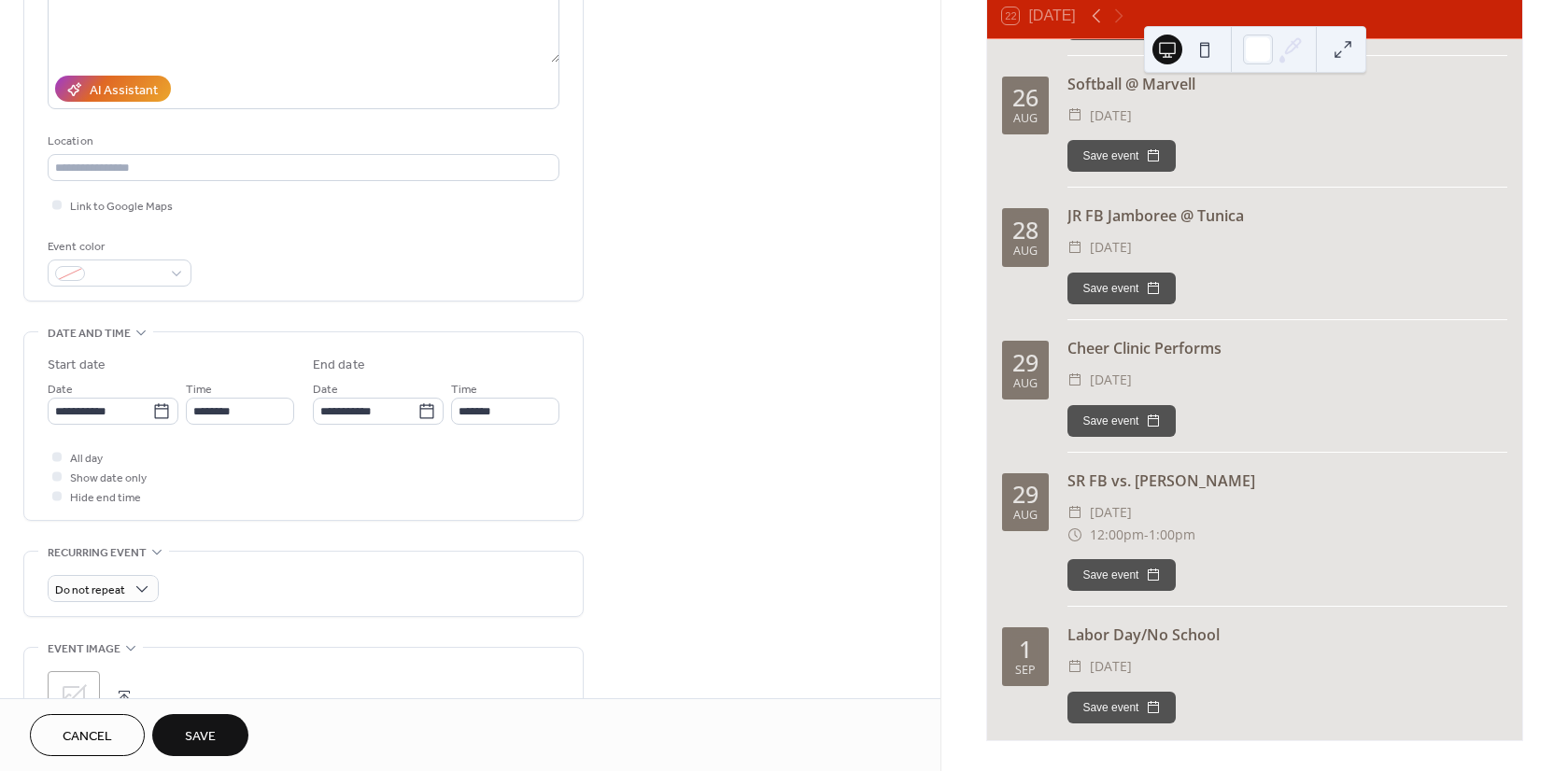 scroll, scrollTop: 280, scrollLeft: 0, axis: vertical 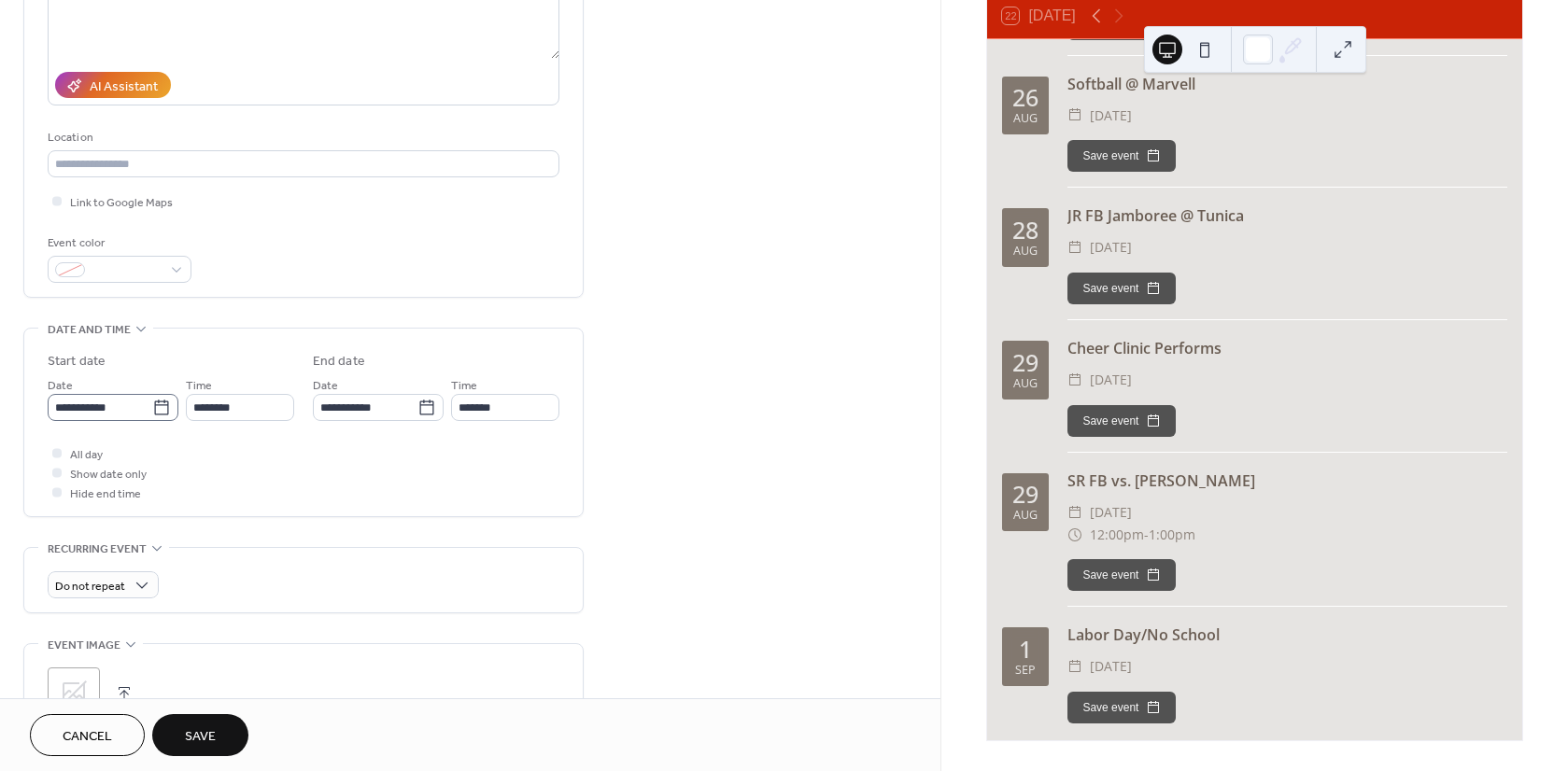 type on "**********" 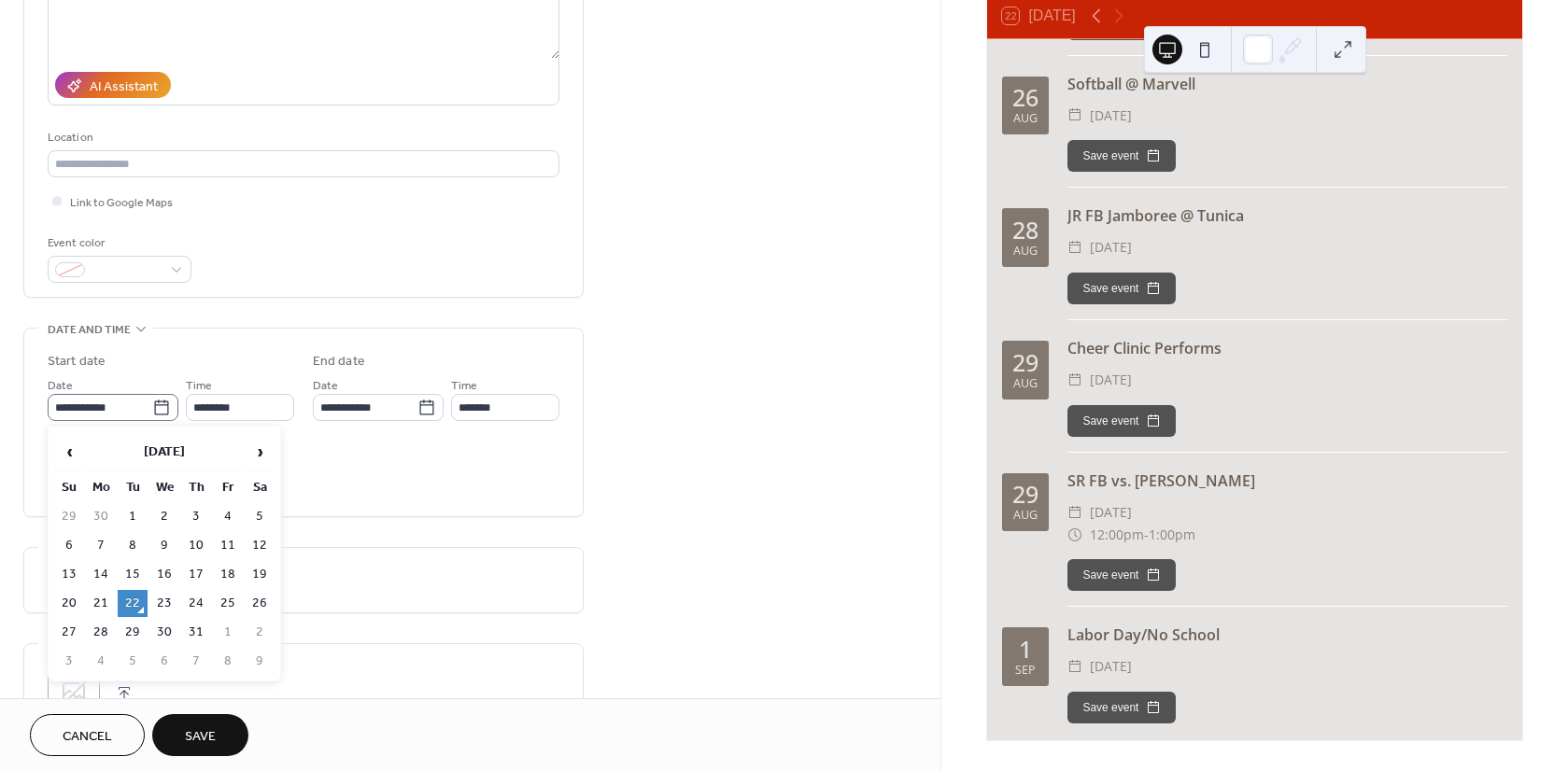 click 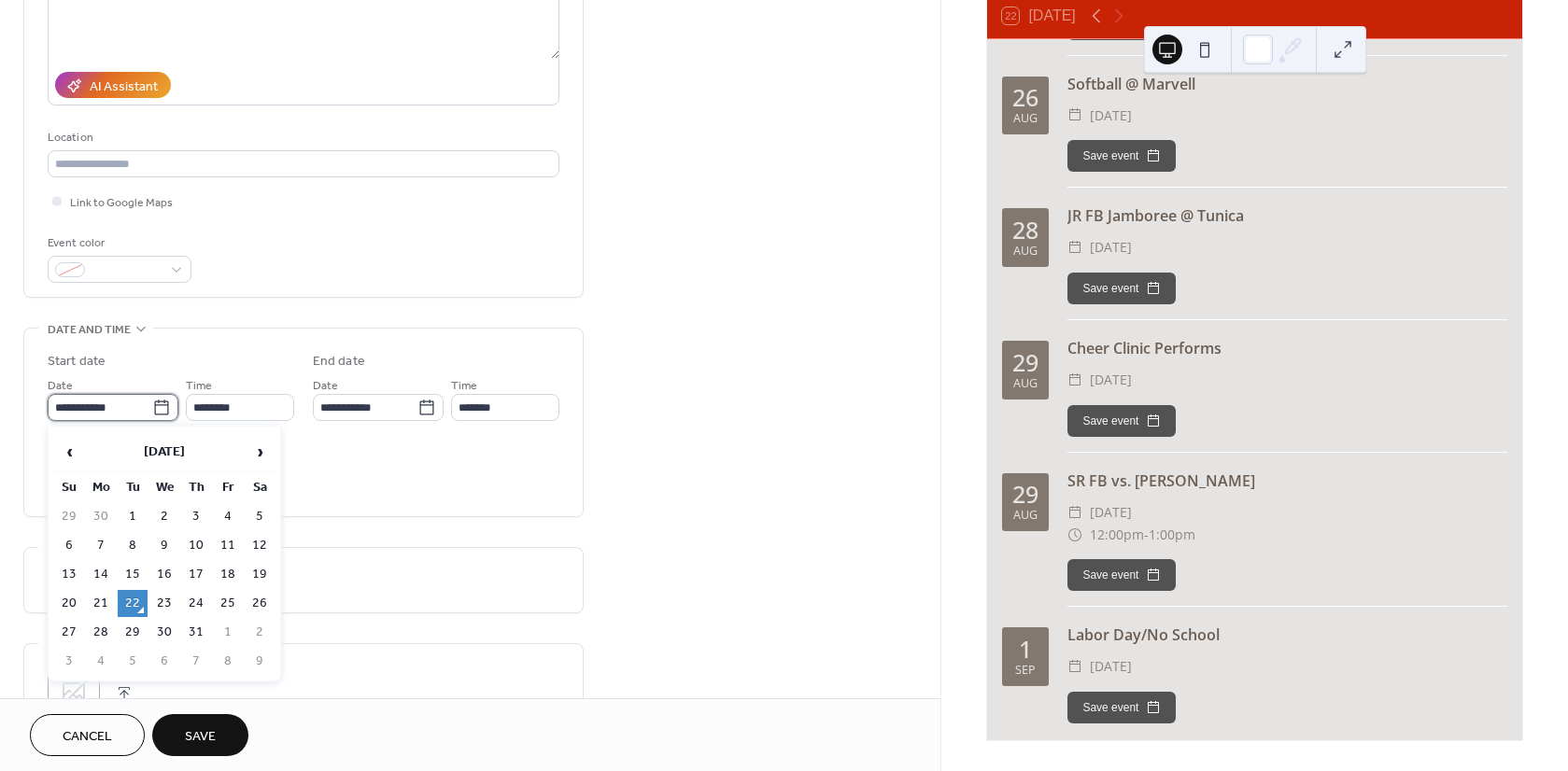 click on "**********" at bounding box center [100, 407] 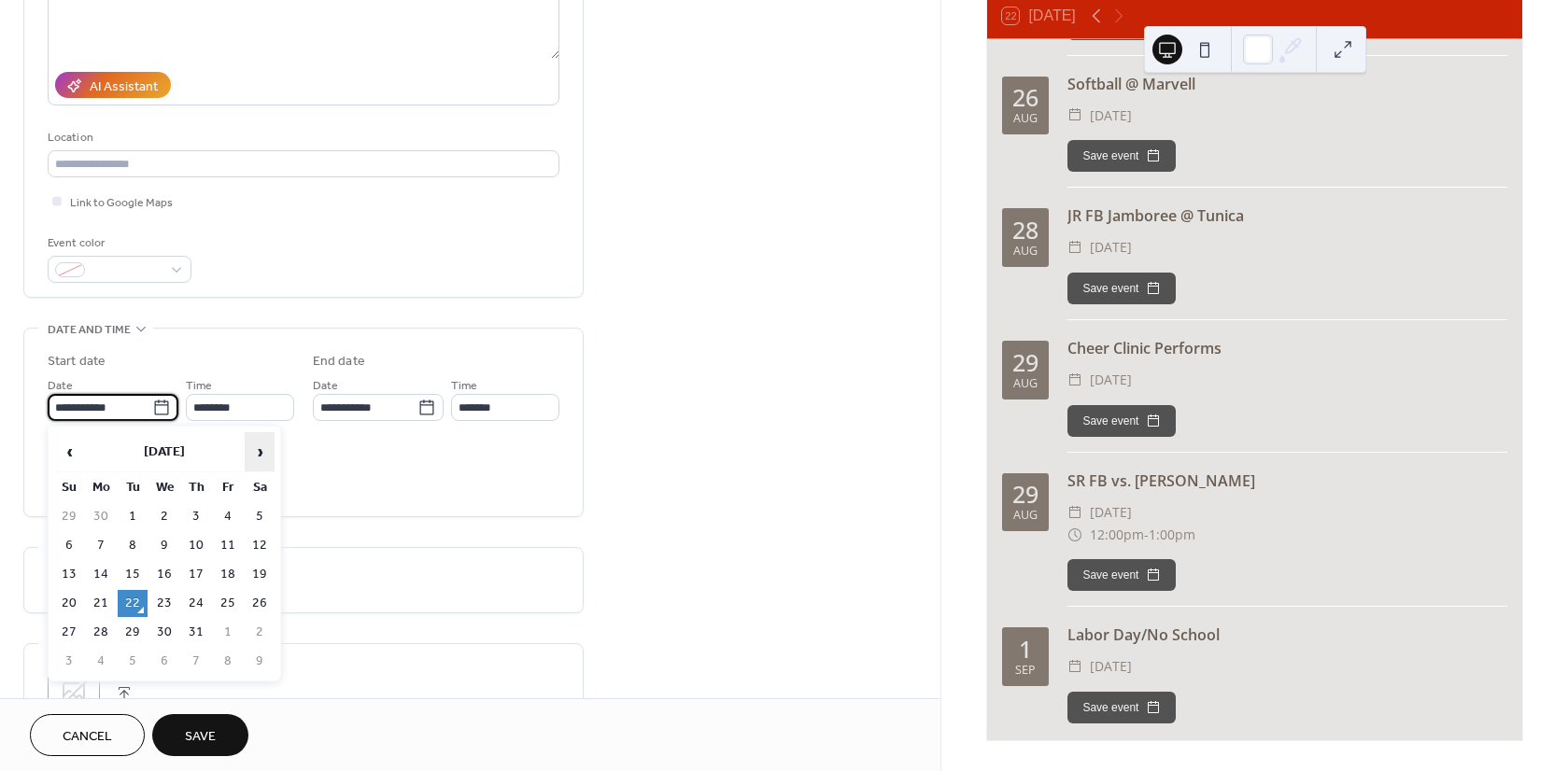 click on "›" at bounding box center (260, 452) 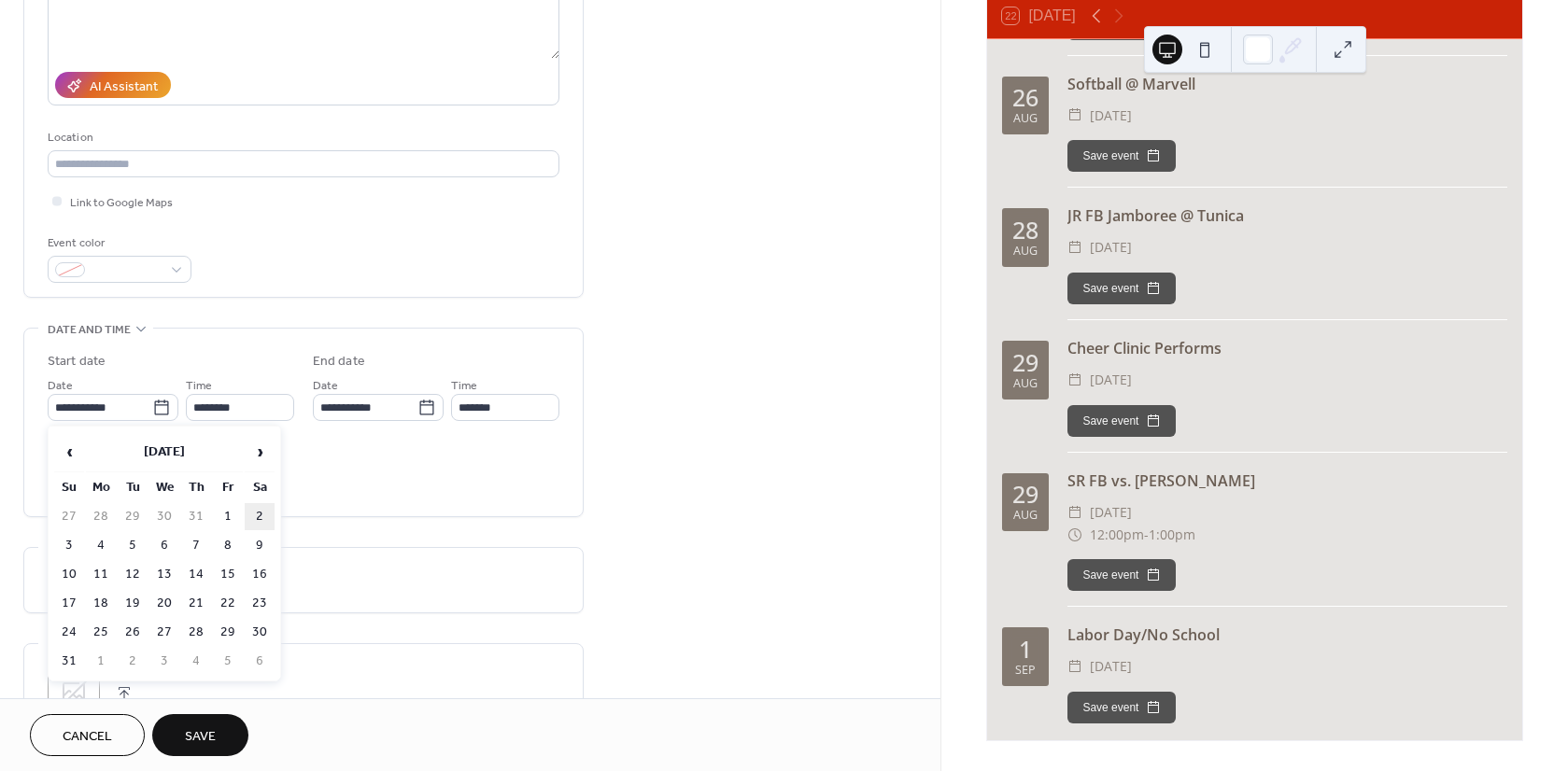 click on "2" at bounding box center [260, 516] 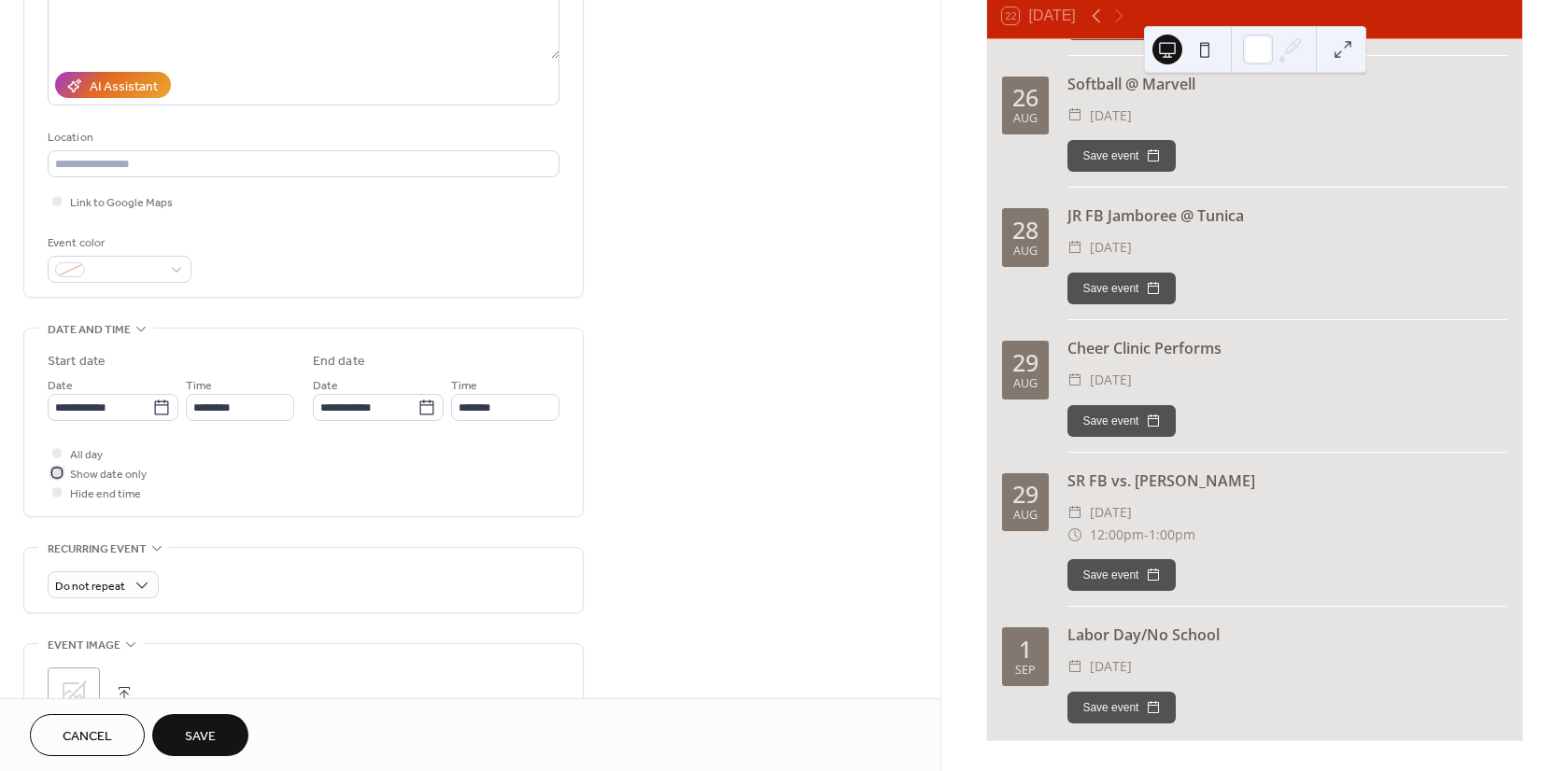 click at bounding box center (57, 472) 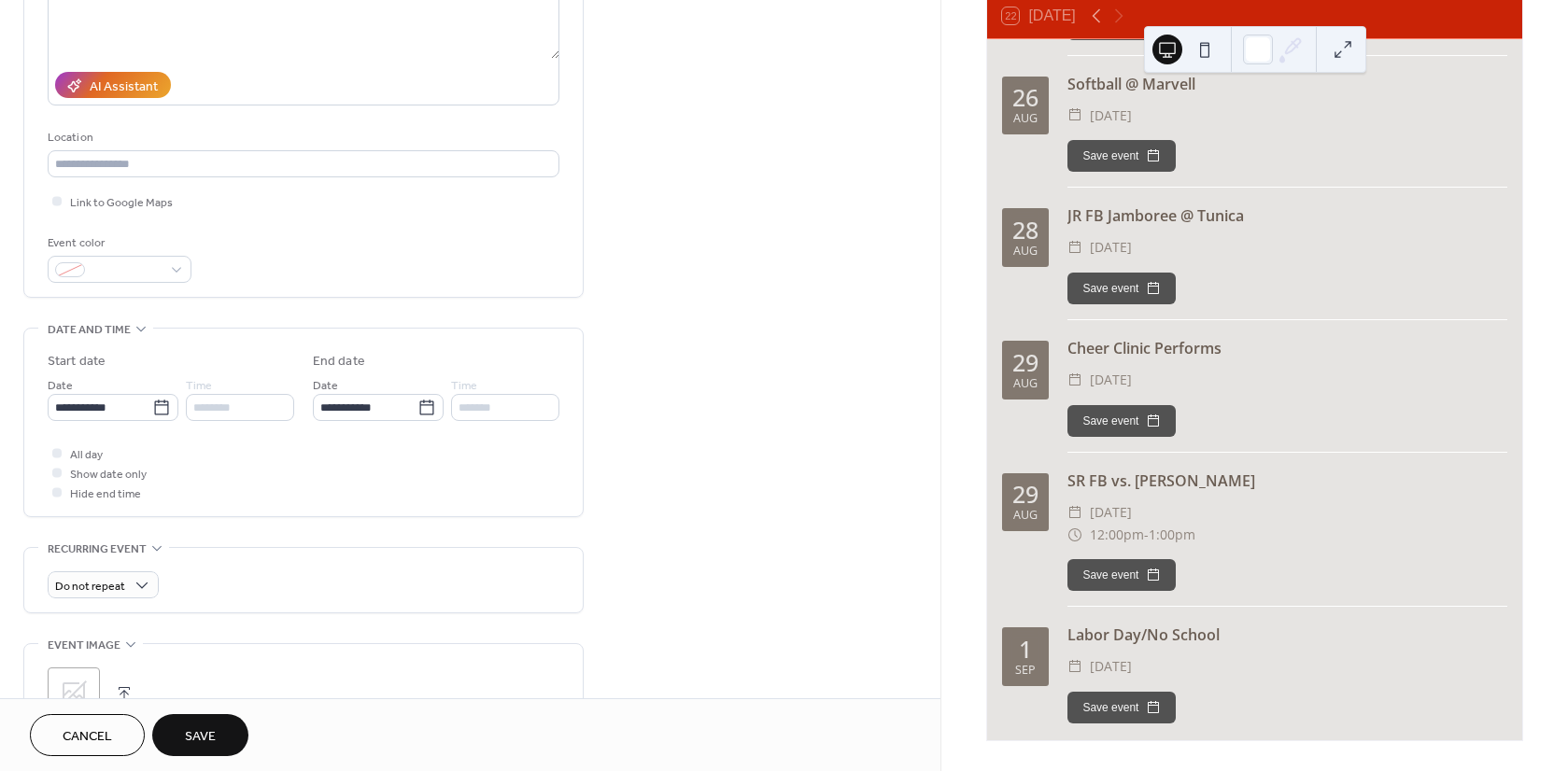 click on "Save" at bounding box center (200, 735) 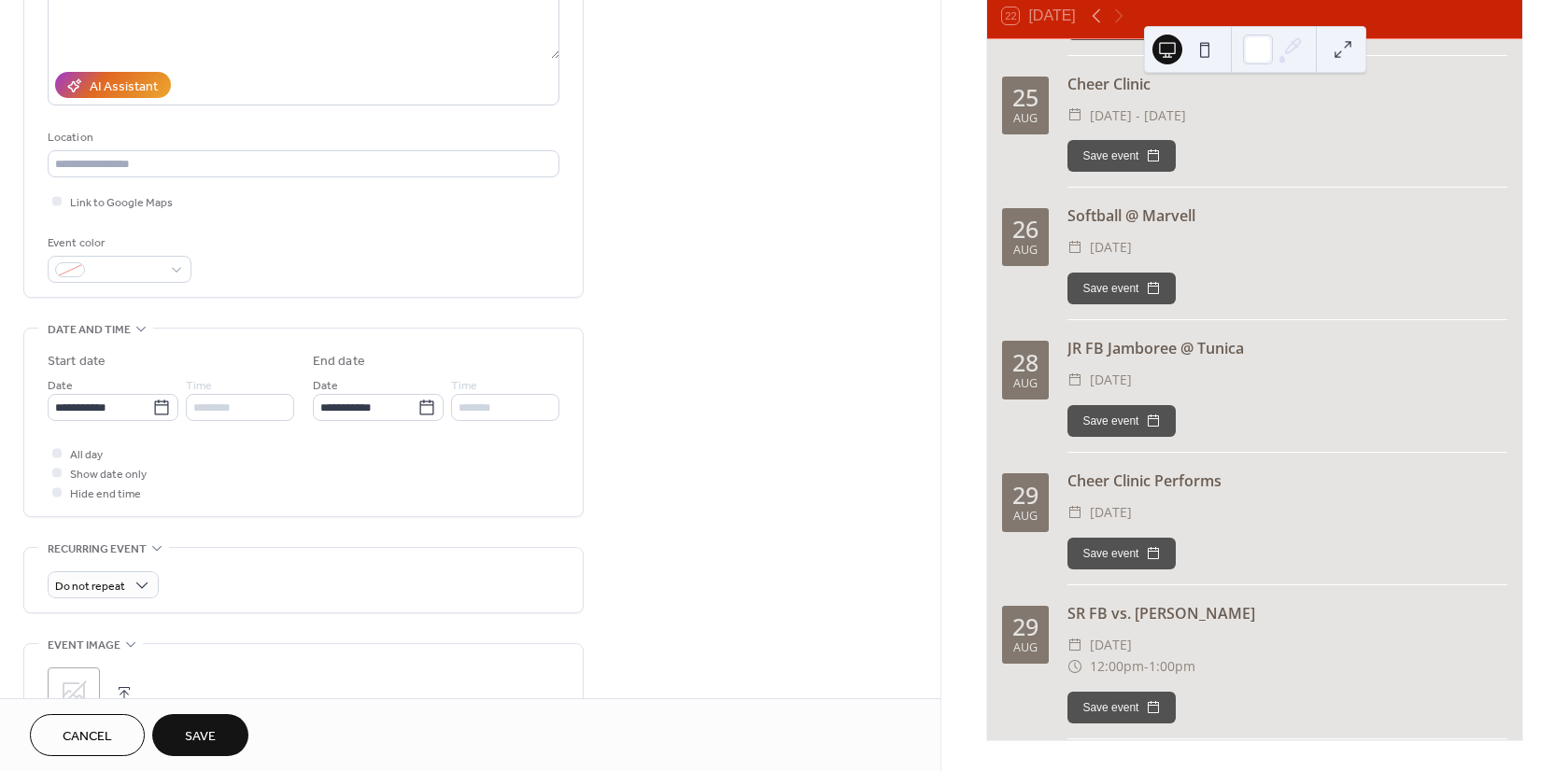 scroll, scrollTop: 4037, scrollLeft: 0, axis: vertical 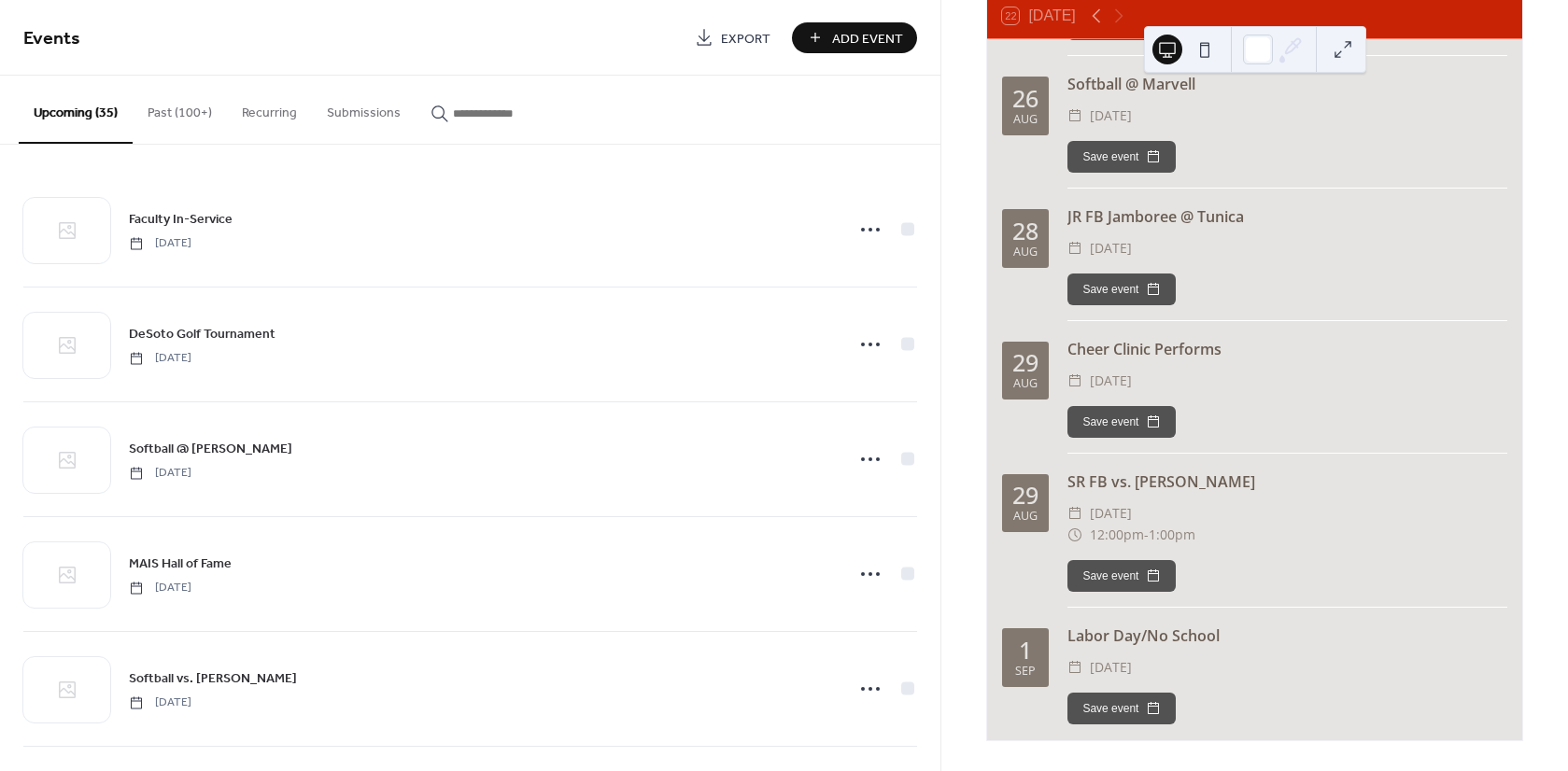 click on "Add Event" at bounding box center (868, 38) 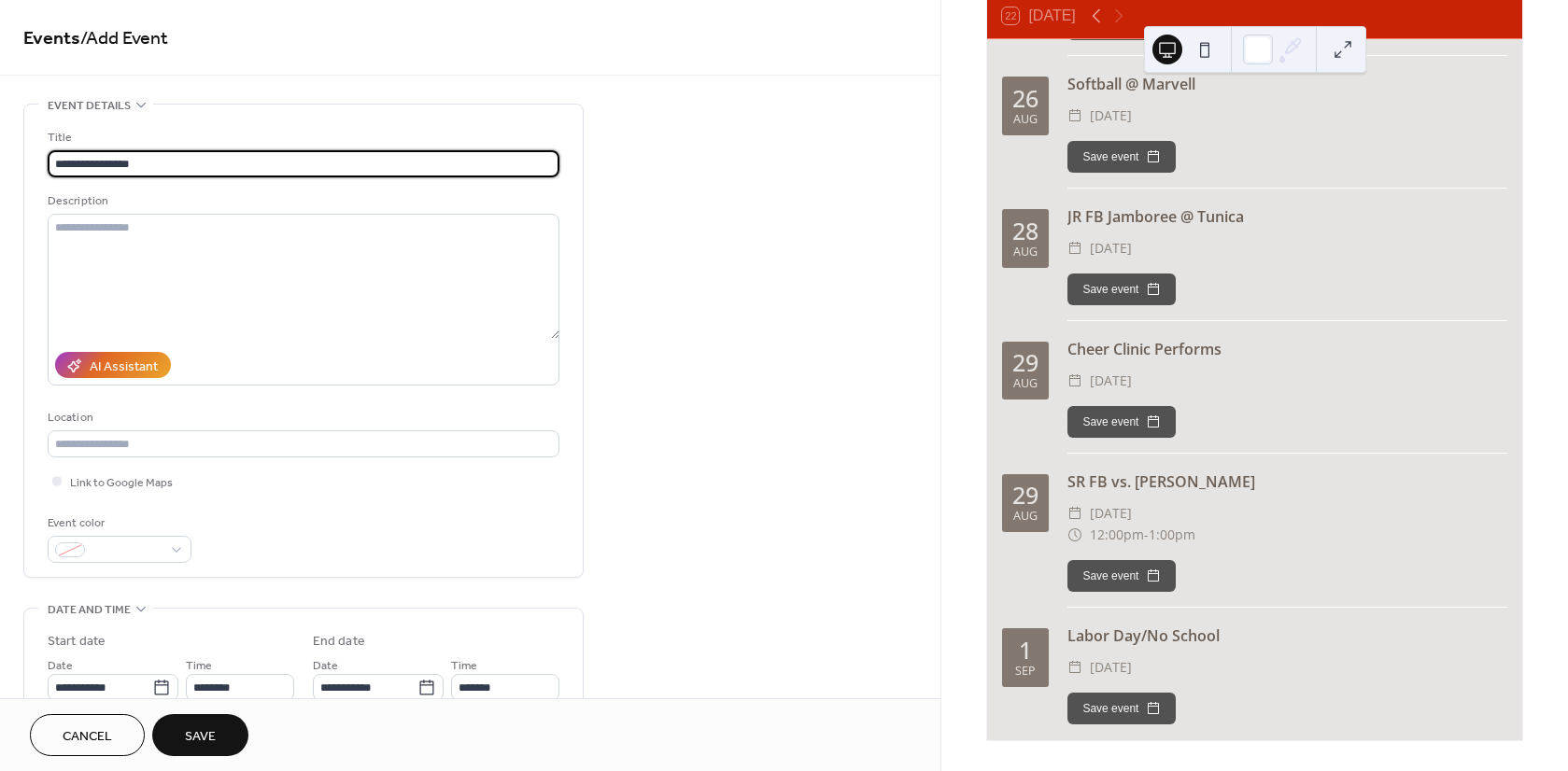 scroll, scrollTop: 280, scrollLeft: 0, axis: vertical 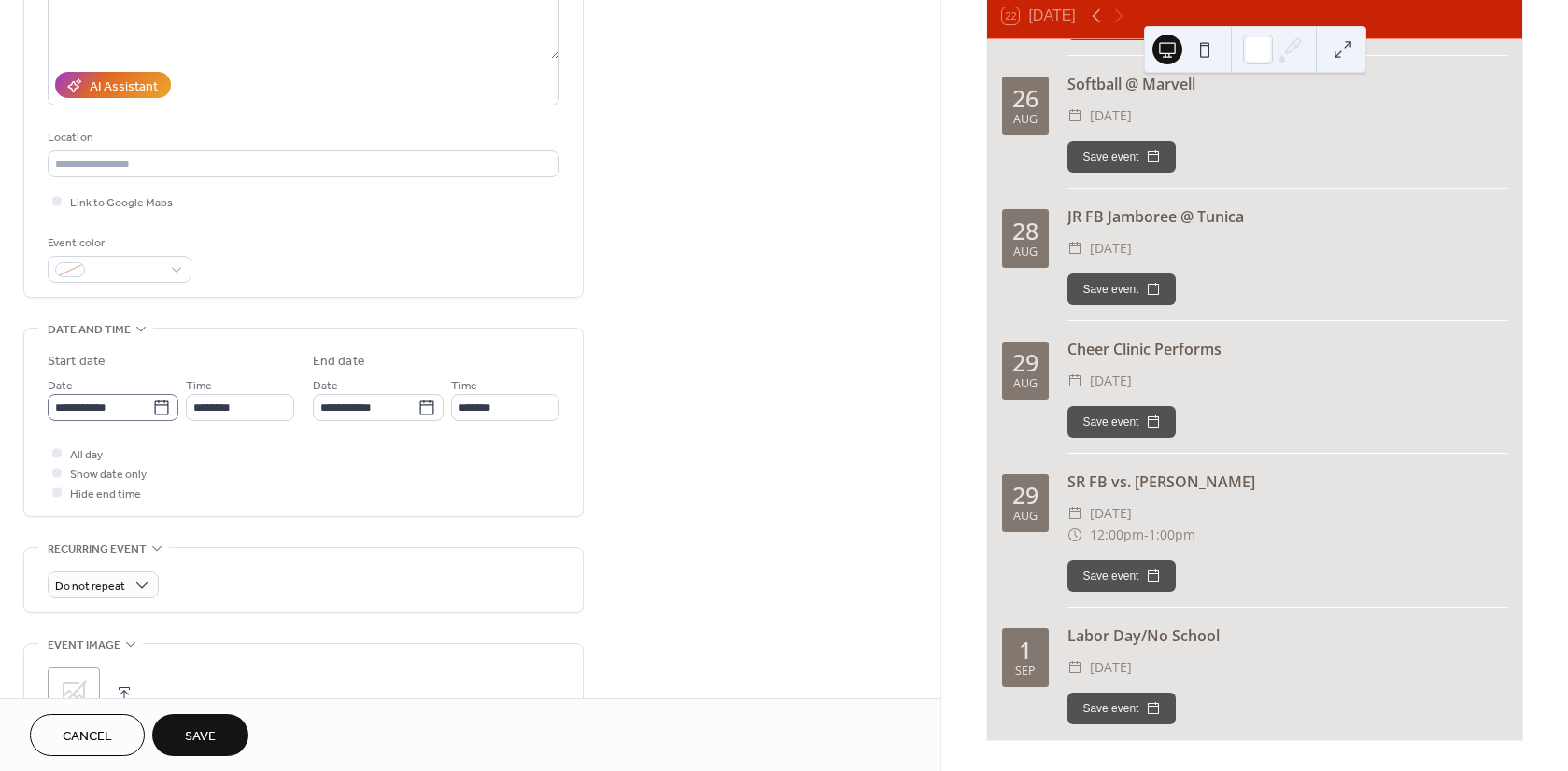 type on "**********" 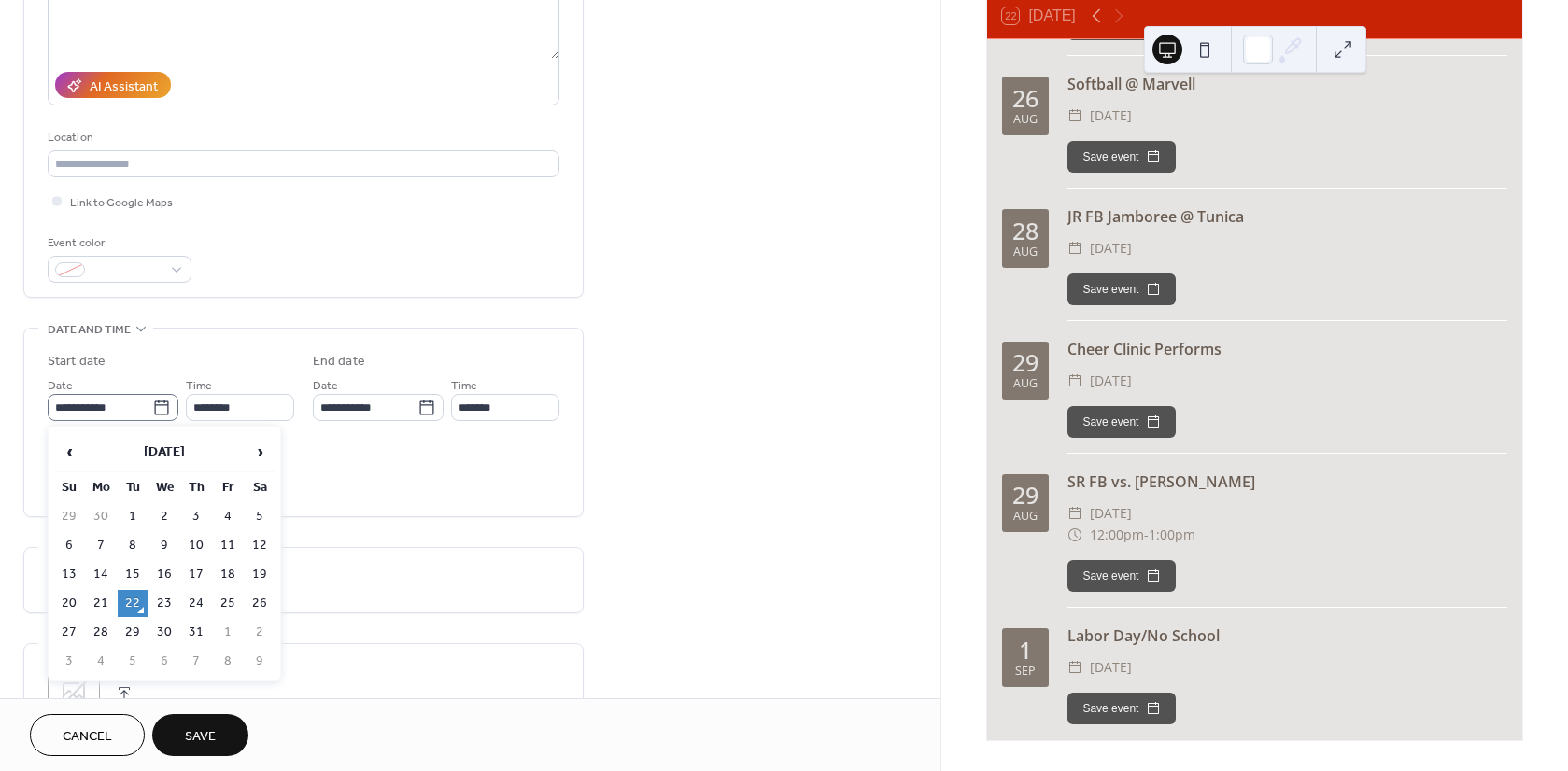 click 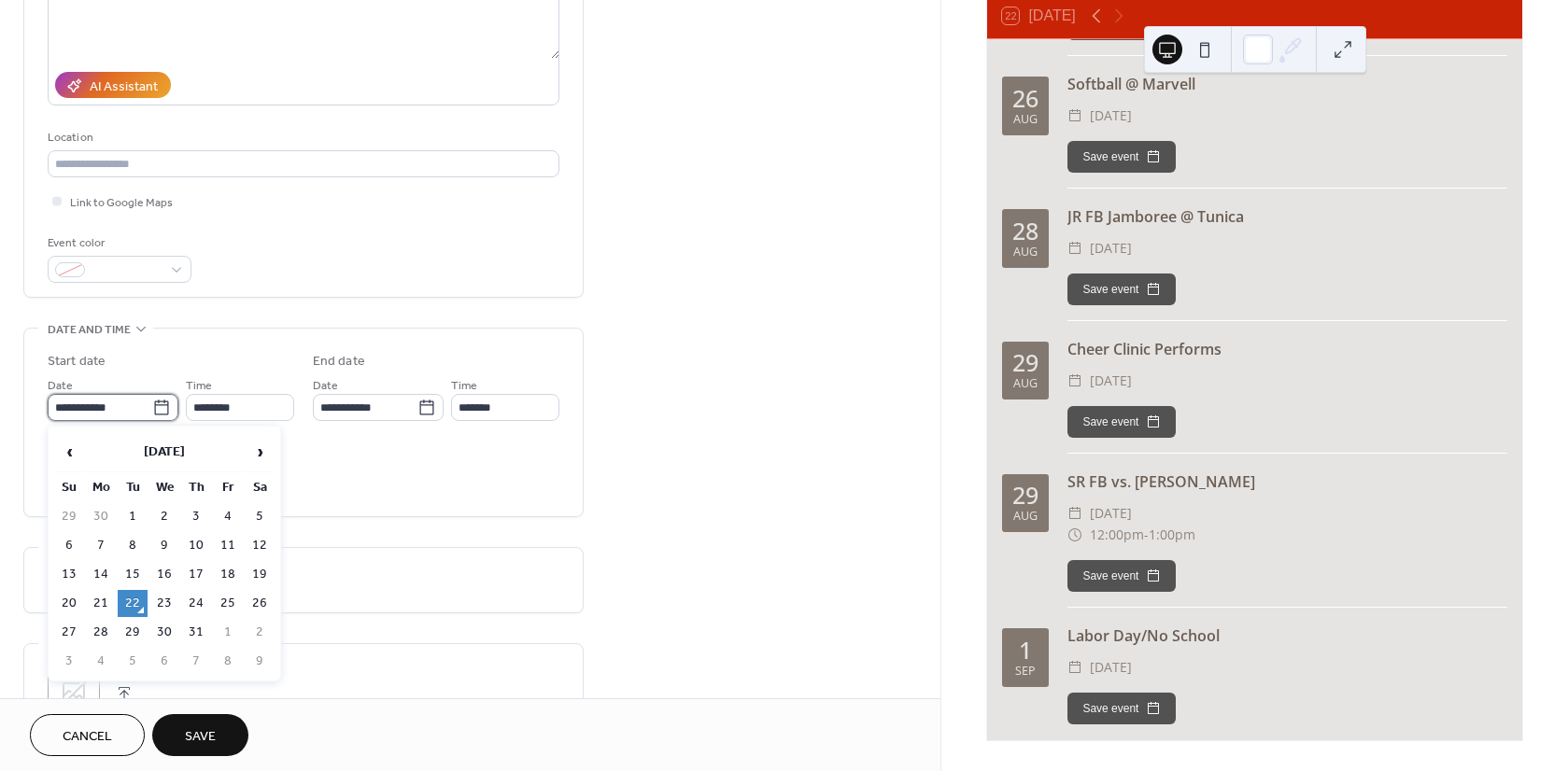 click on "**********" at bounding box center [100, 407] 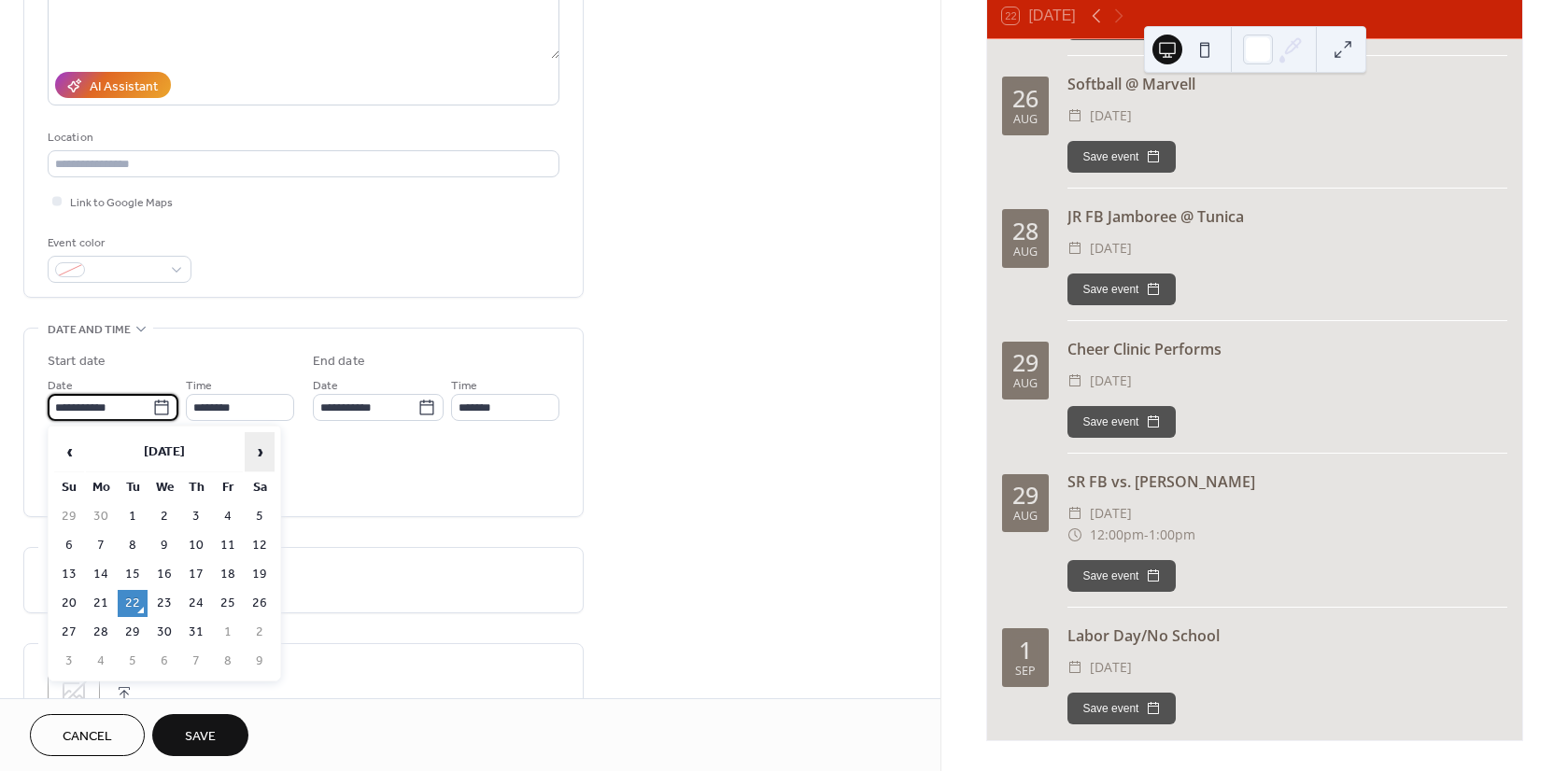 click on "›" at bounding box center [260, 452] 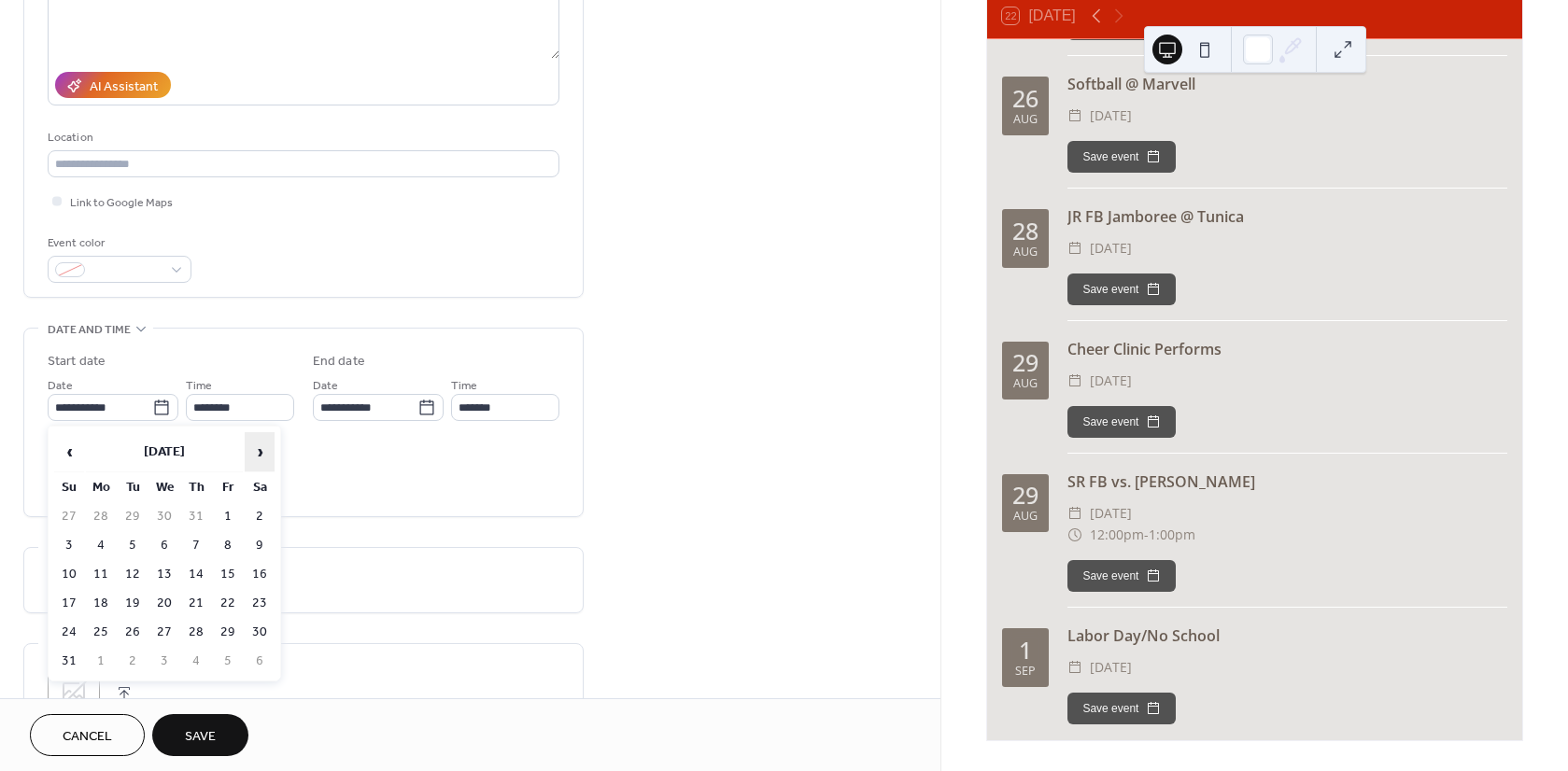 click on "›" at bounding box center (260, 452) 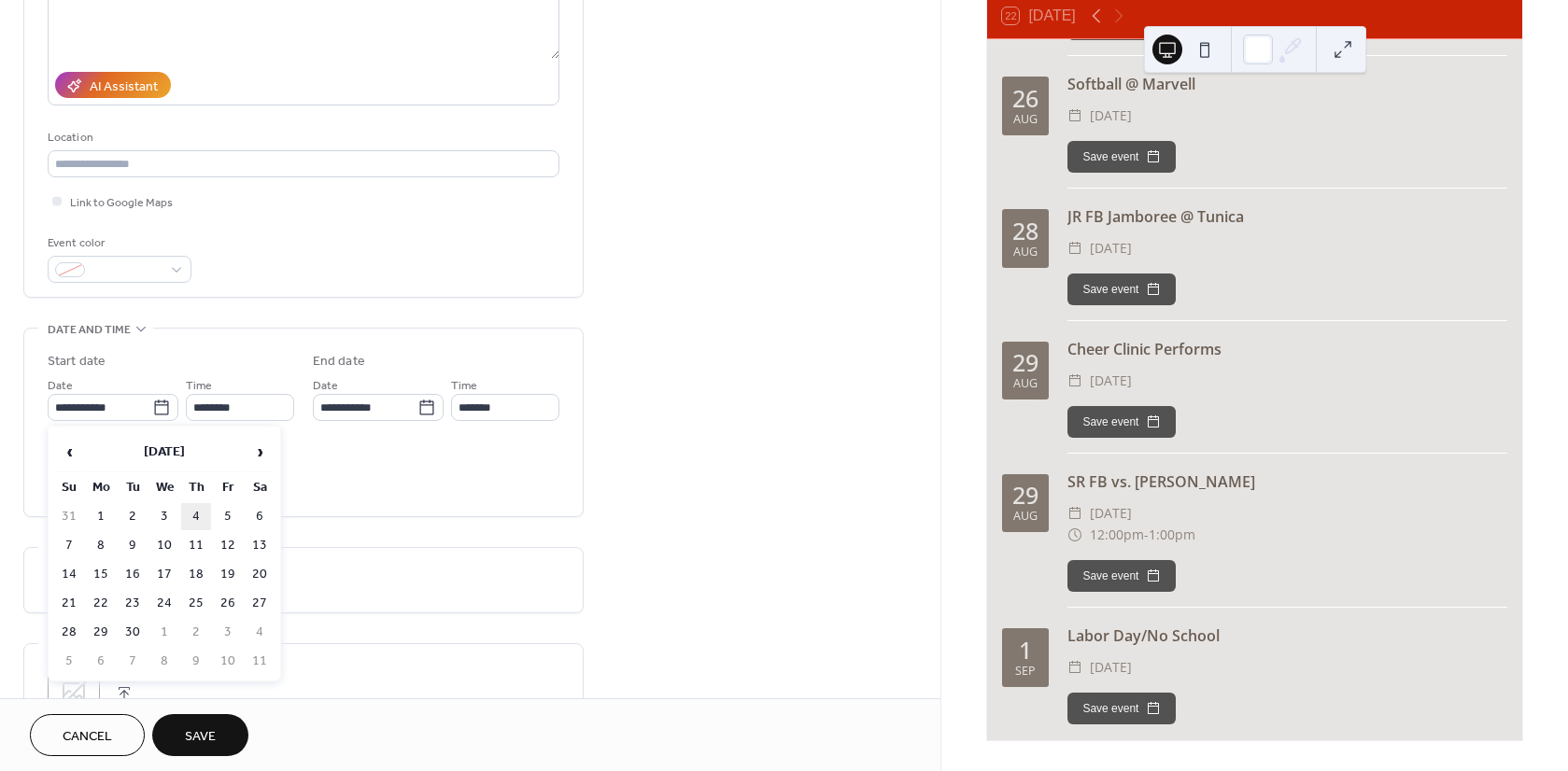 click on "4" at bounding box center [196, 516] 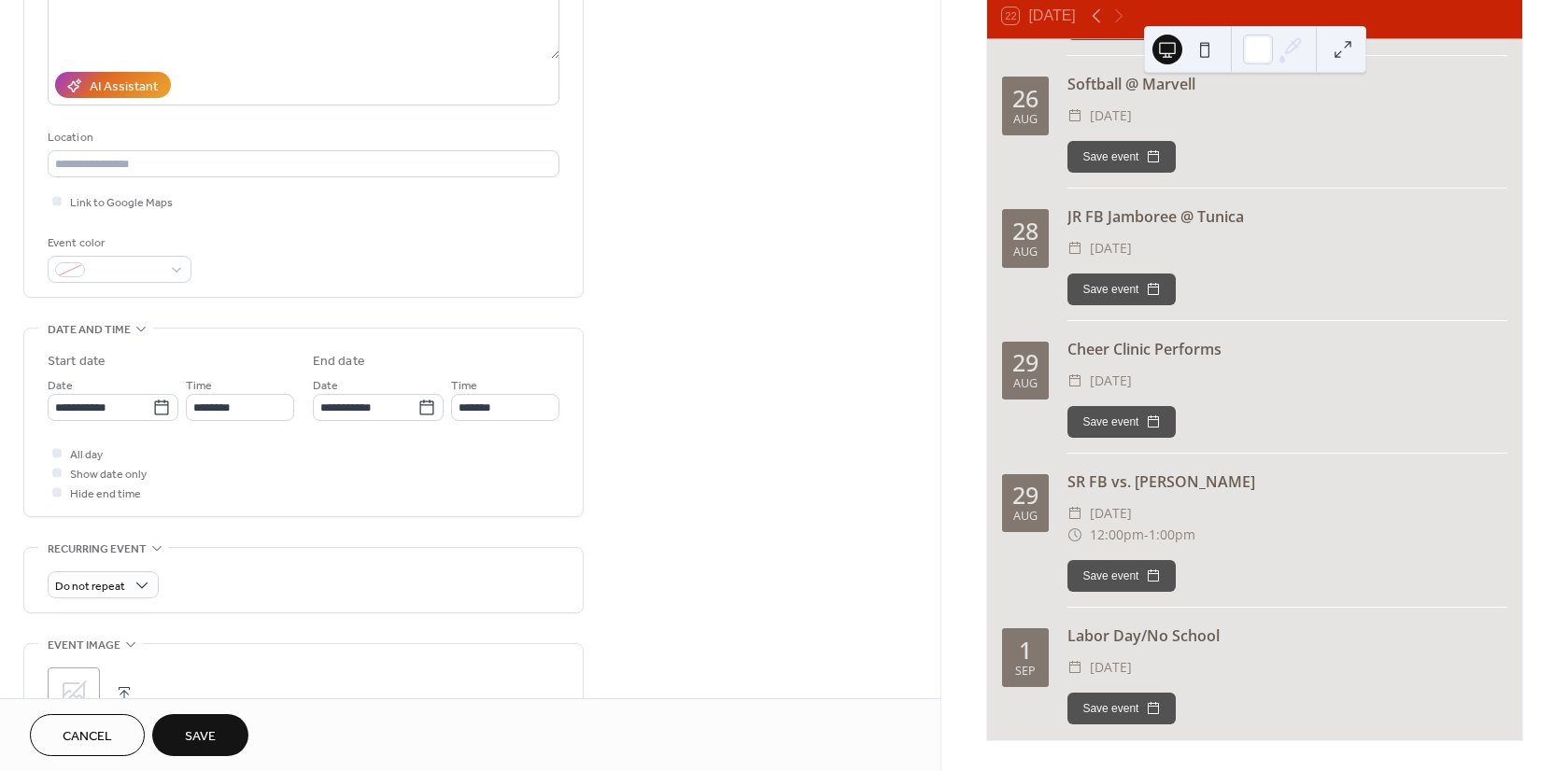 type on "**********" 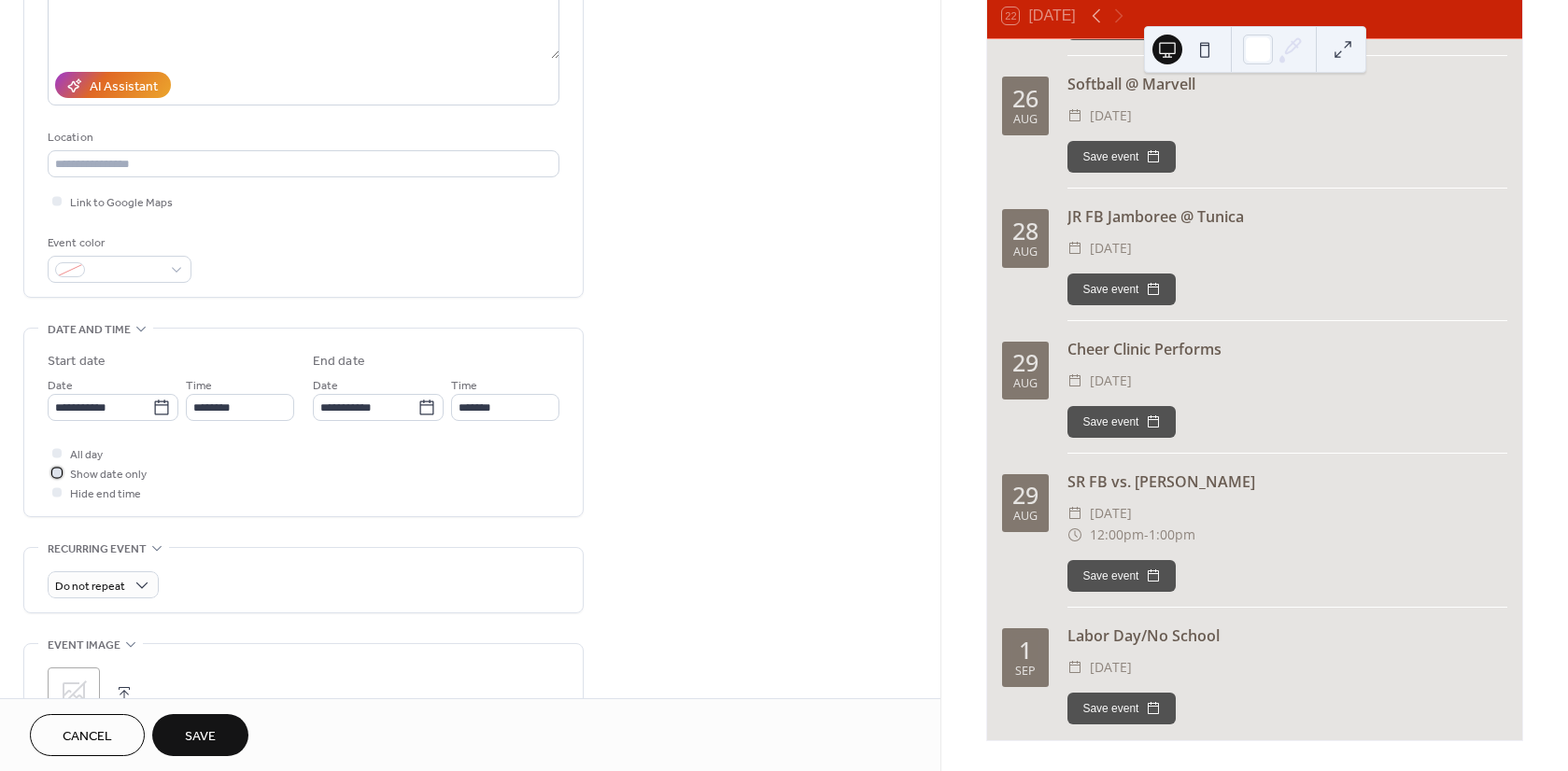click at bounding box center [57, 472] 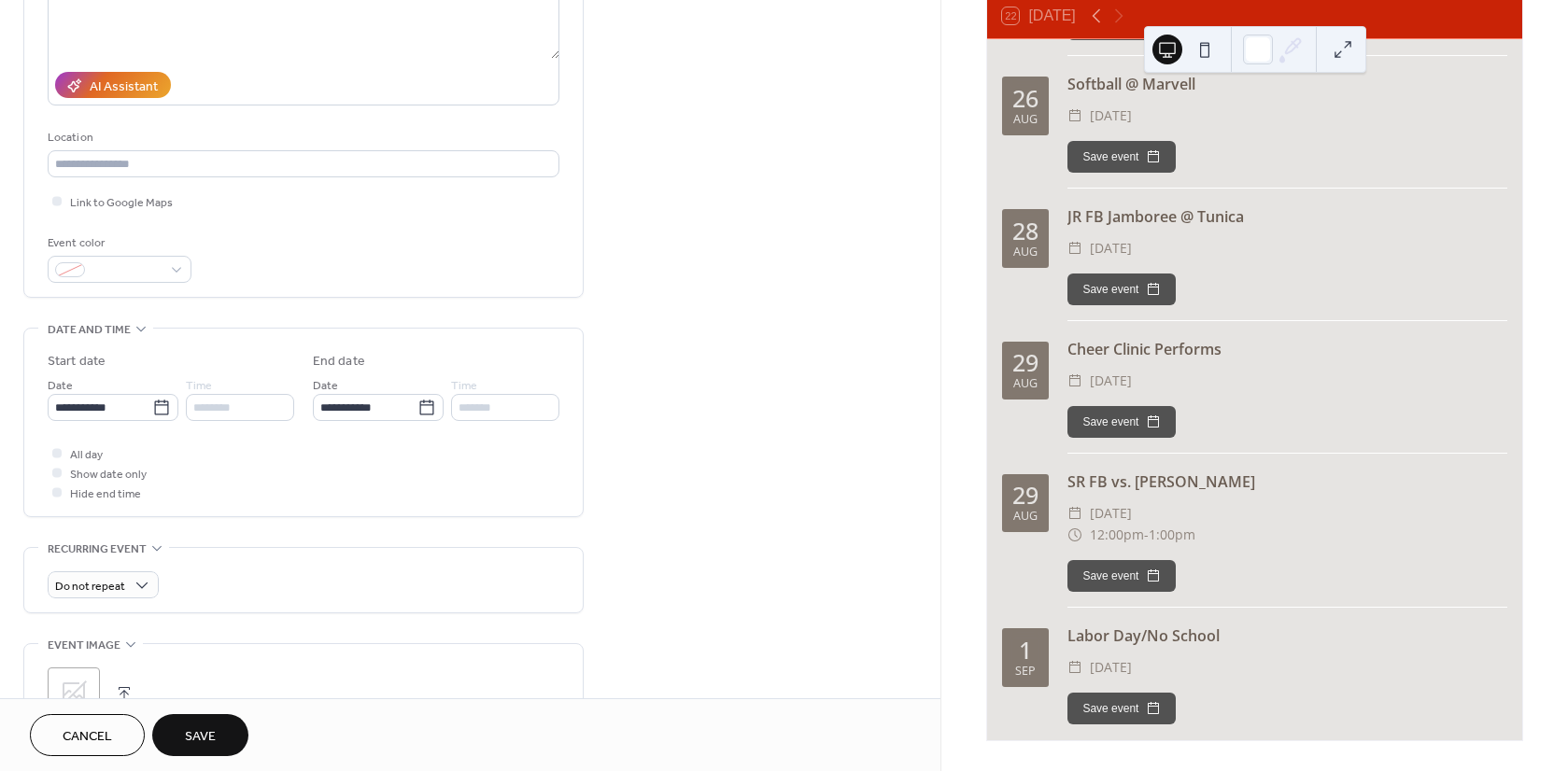 click on "Save" at bounding box center (200, 736) 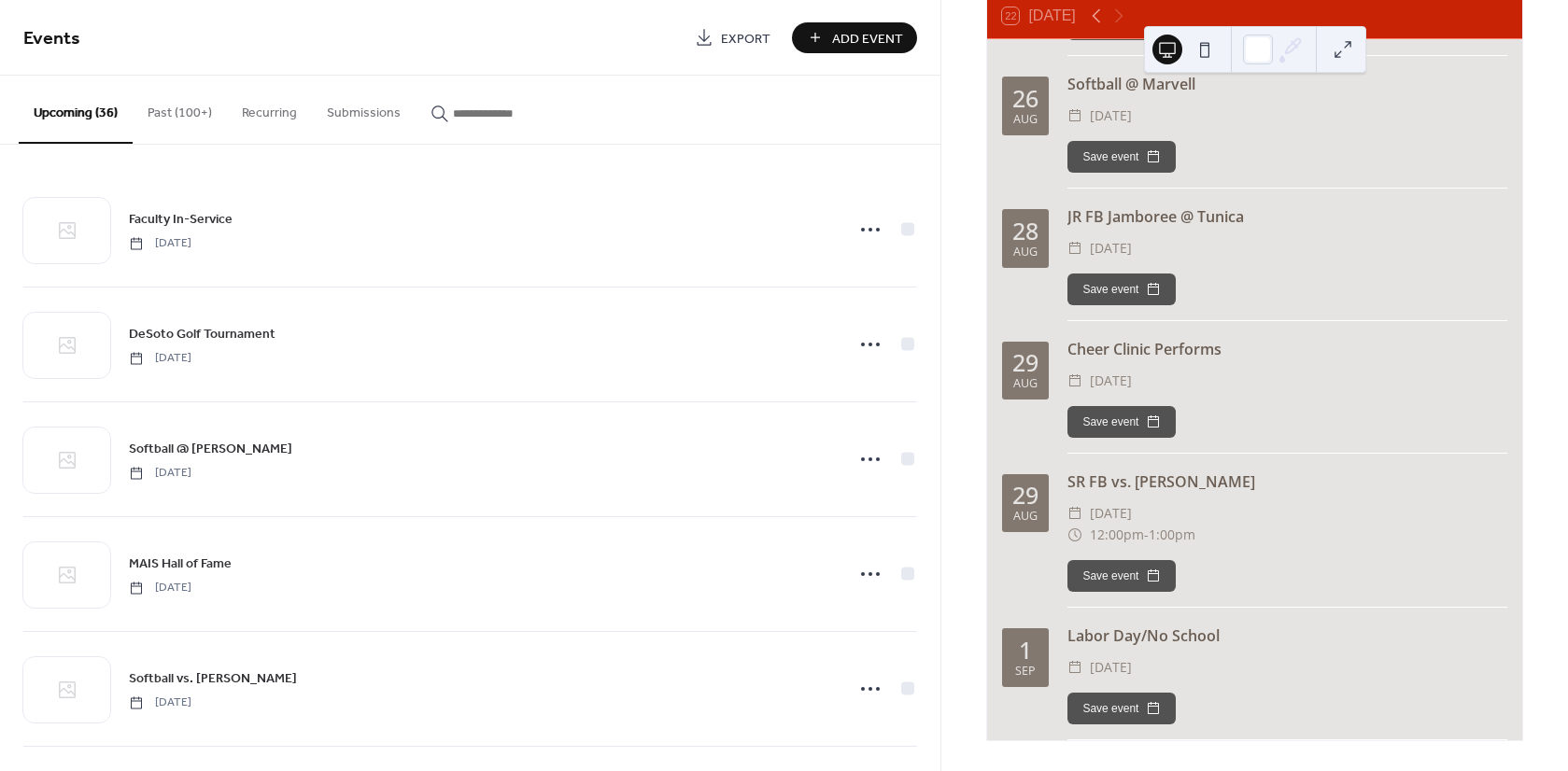 drag, startPoint x: 850, startPoint y: 33, endPoint x: 831, endPoint y: 39, distance: 19.924859 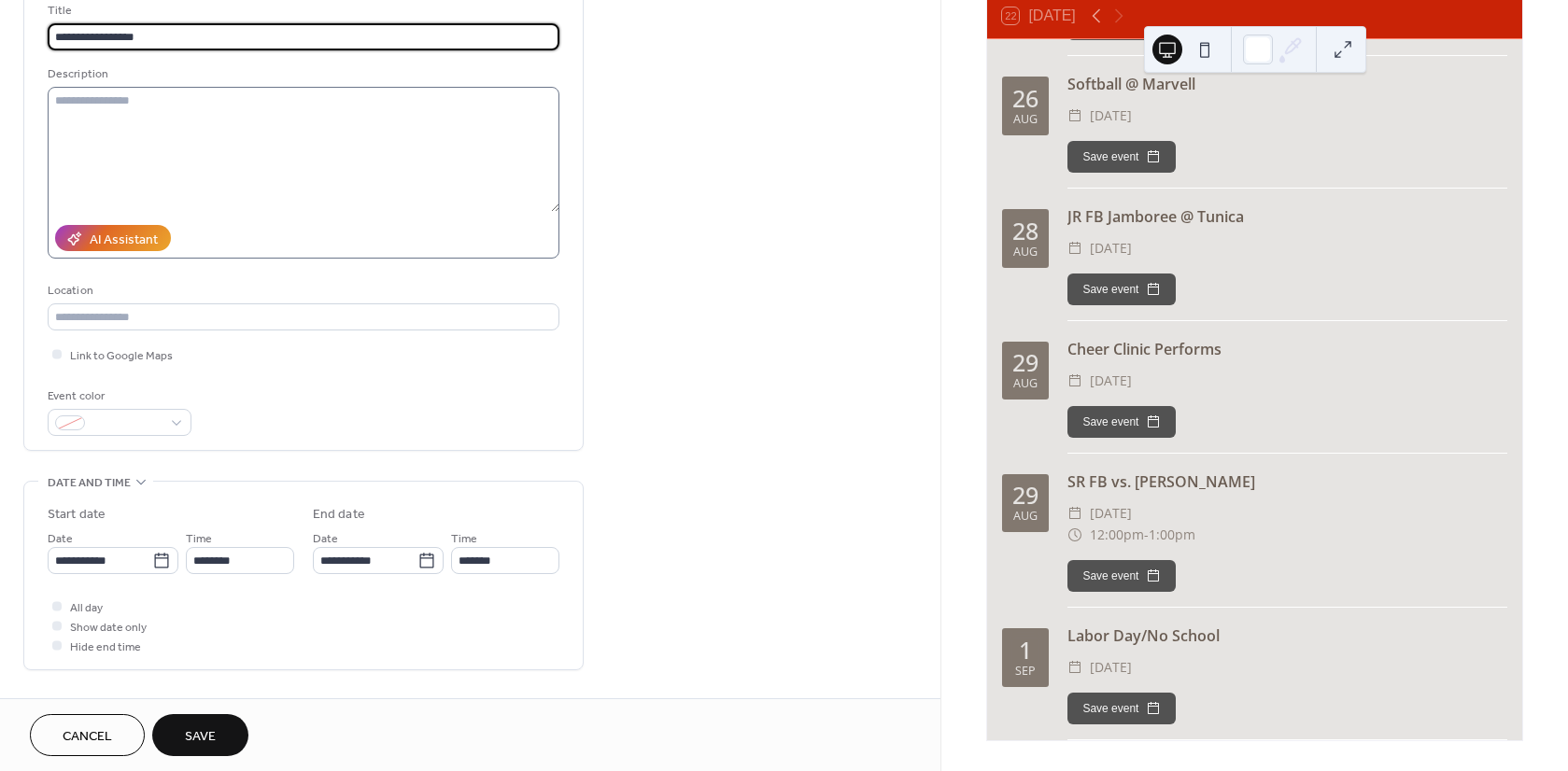 scroll, scrollTop: 187, scrollLeft: 0, axis: vertical 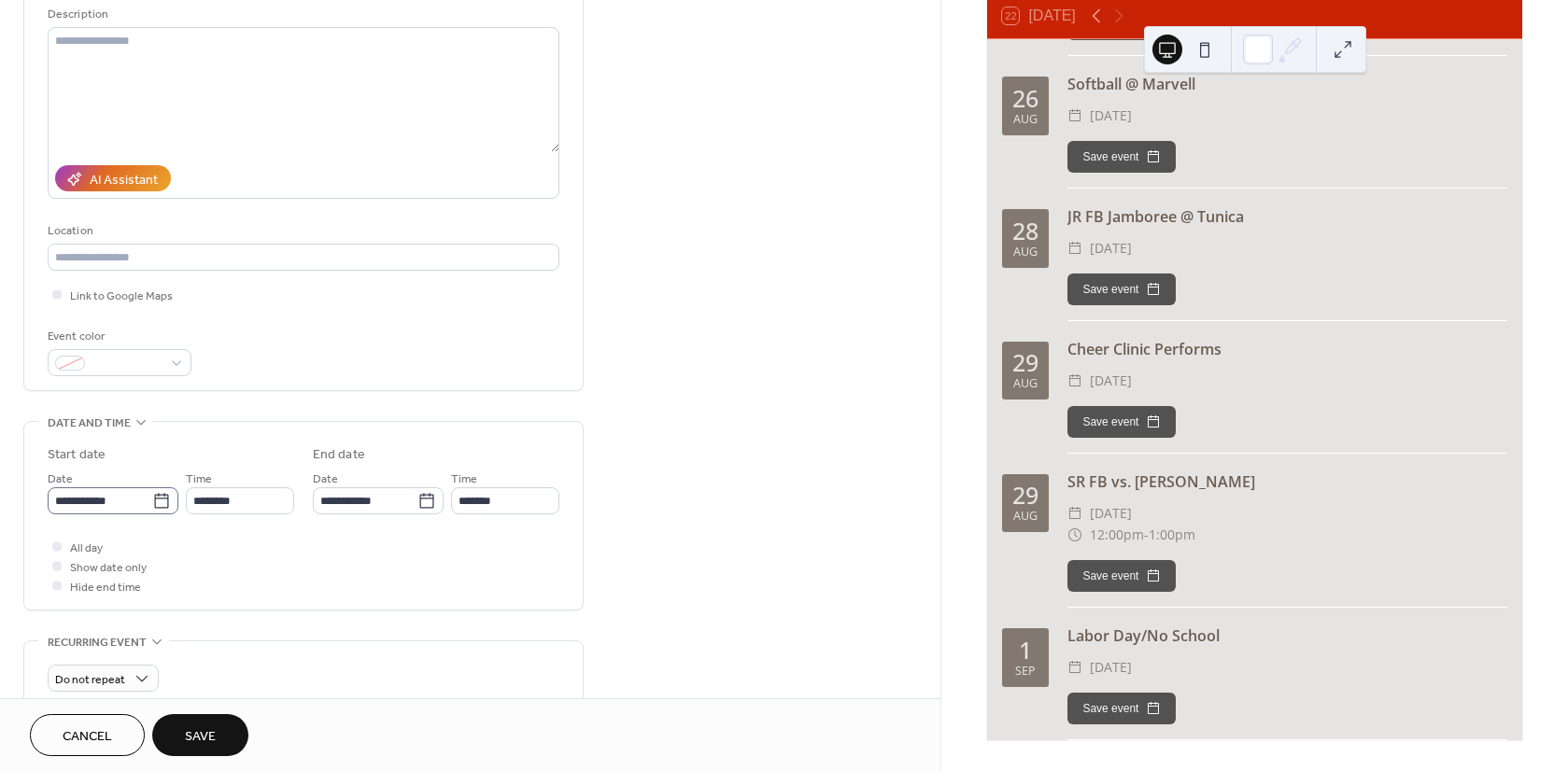 type on "**********" 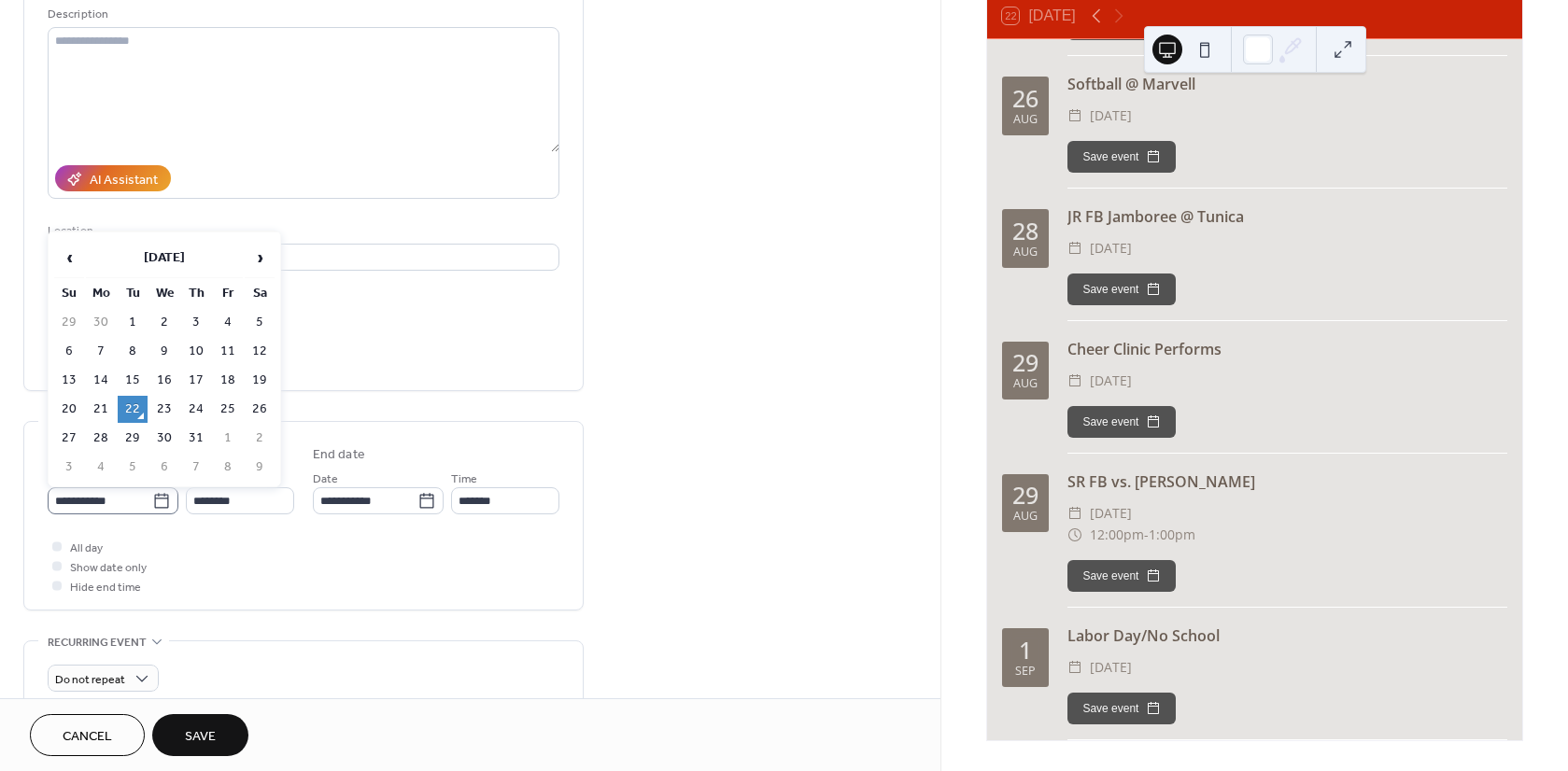 click 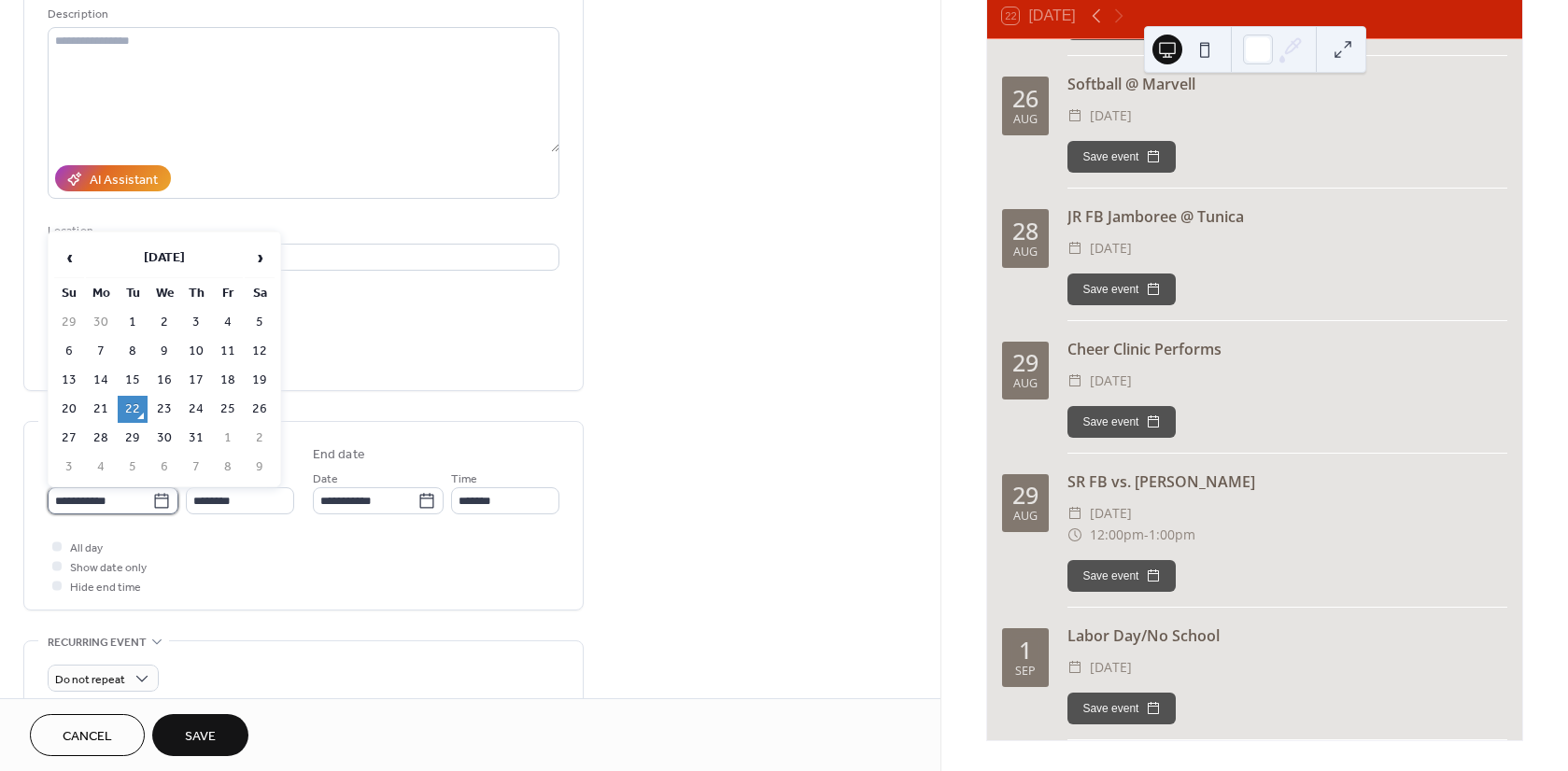 click on "**********" at bounding box center (100, 500) 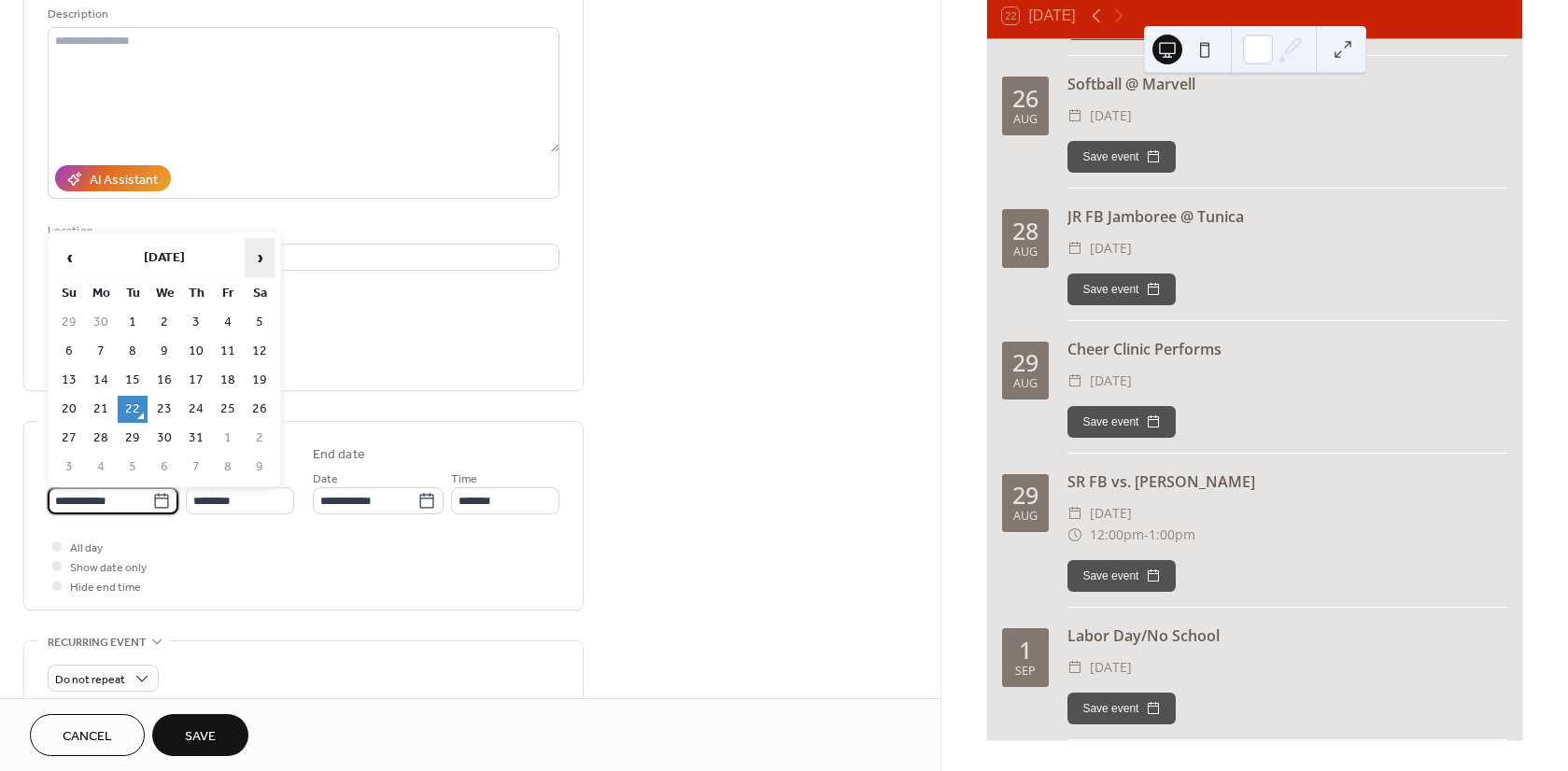 click on "›" at bounding box center [260, 258] 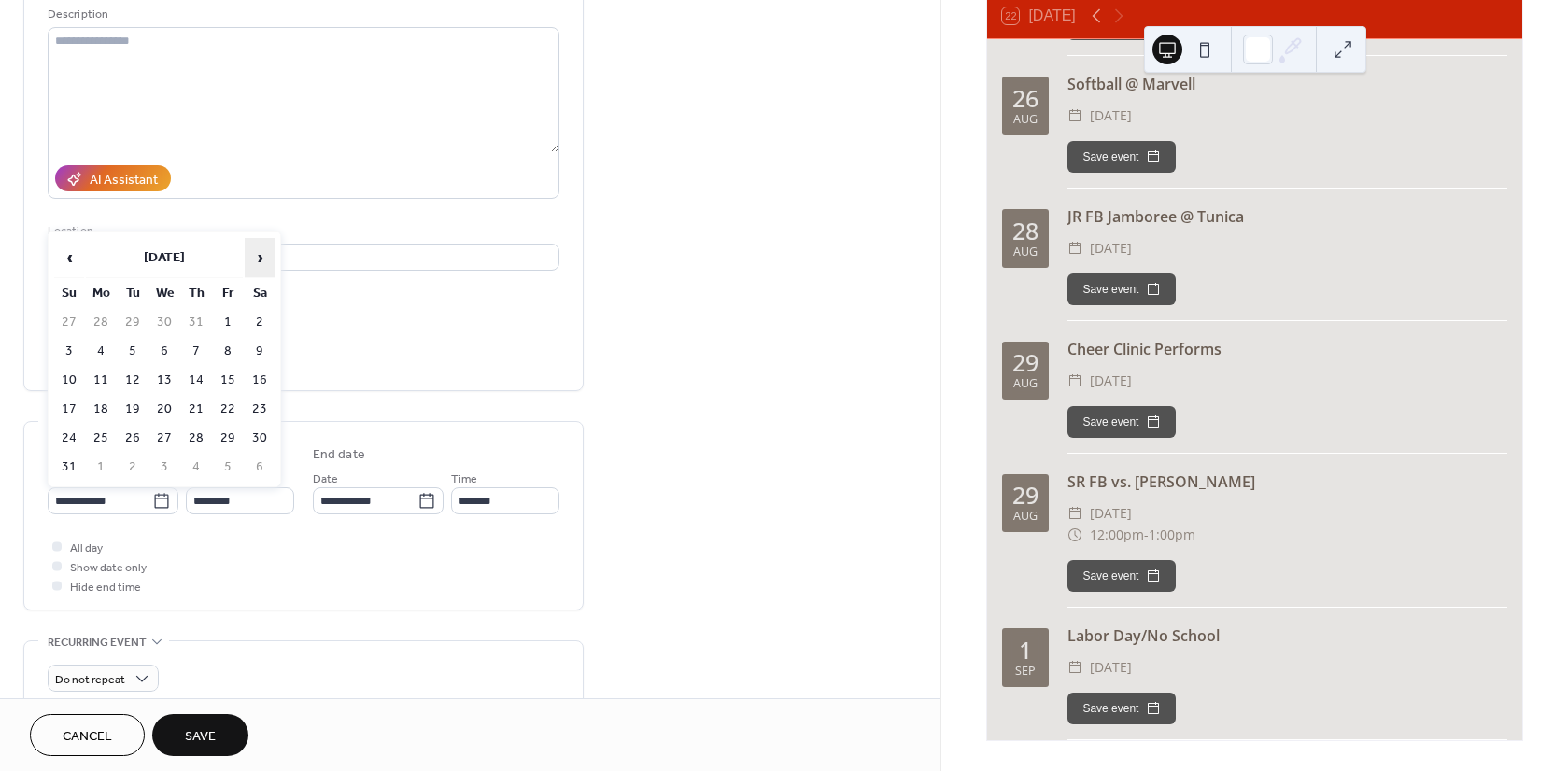 click on "›" at bounding box center [260, 258] 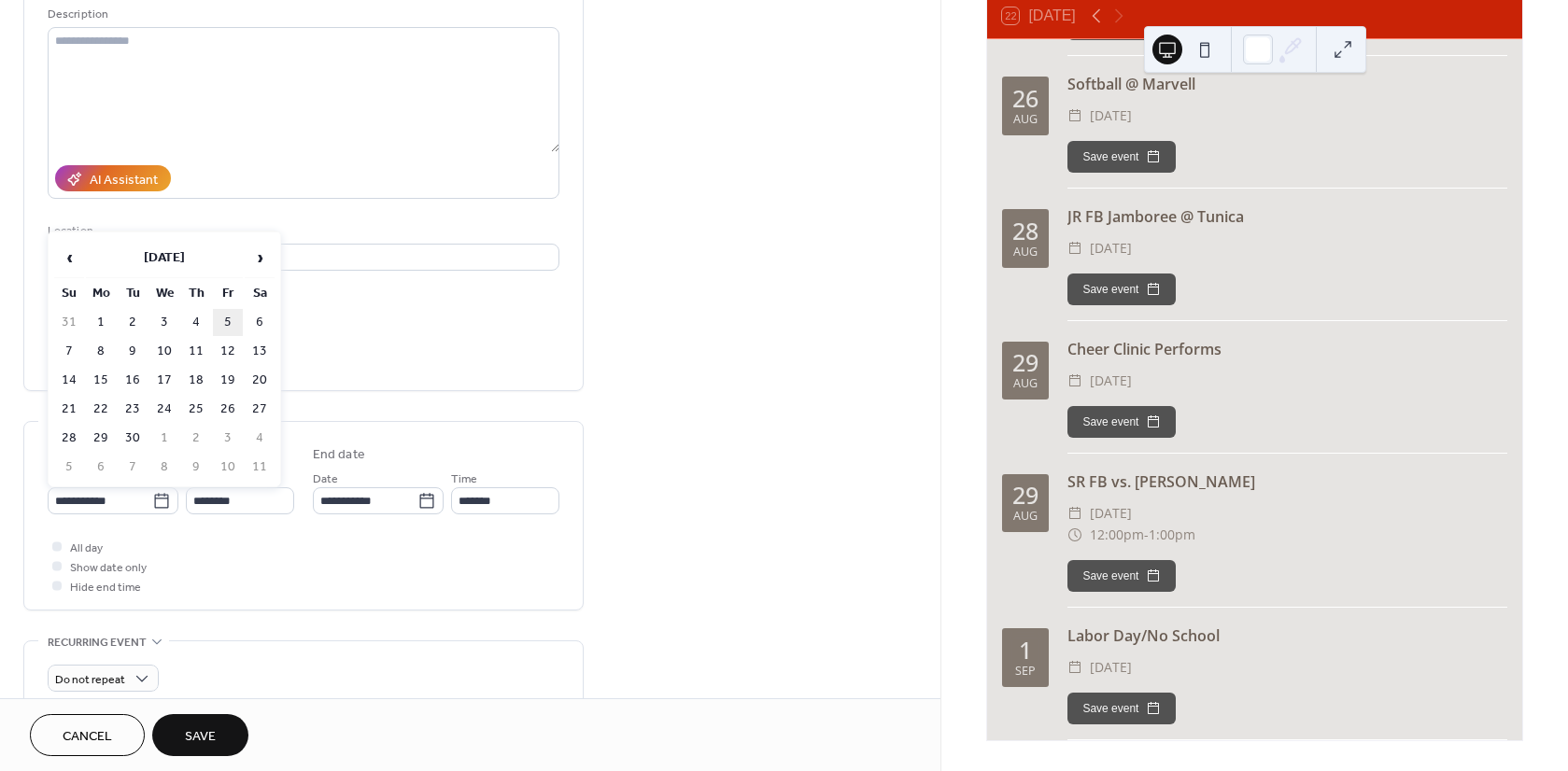 click on "5" at bounding box center [228, 322] 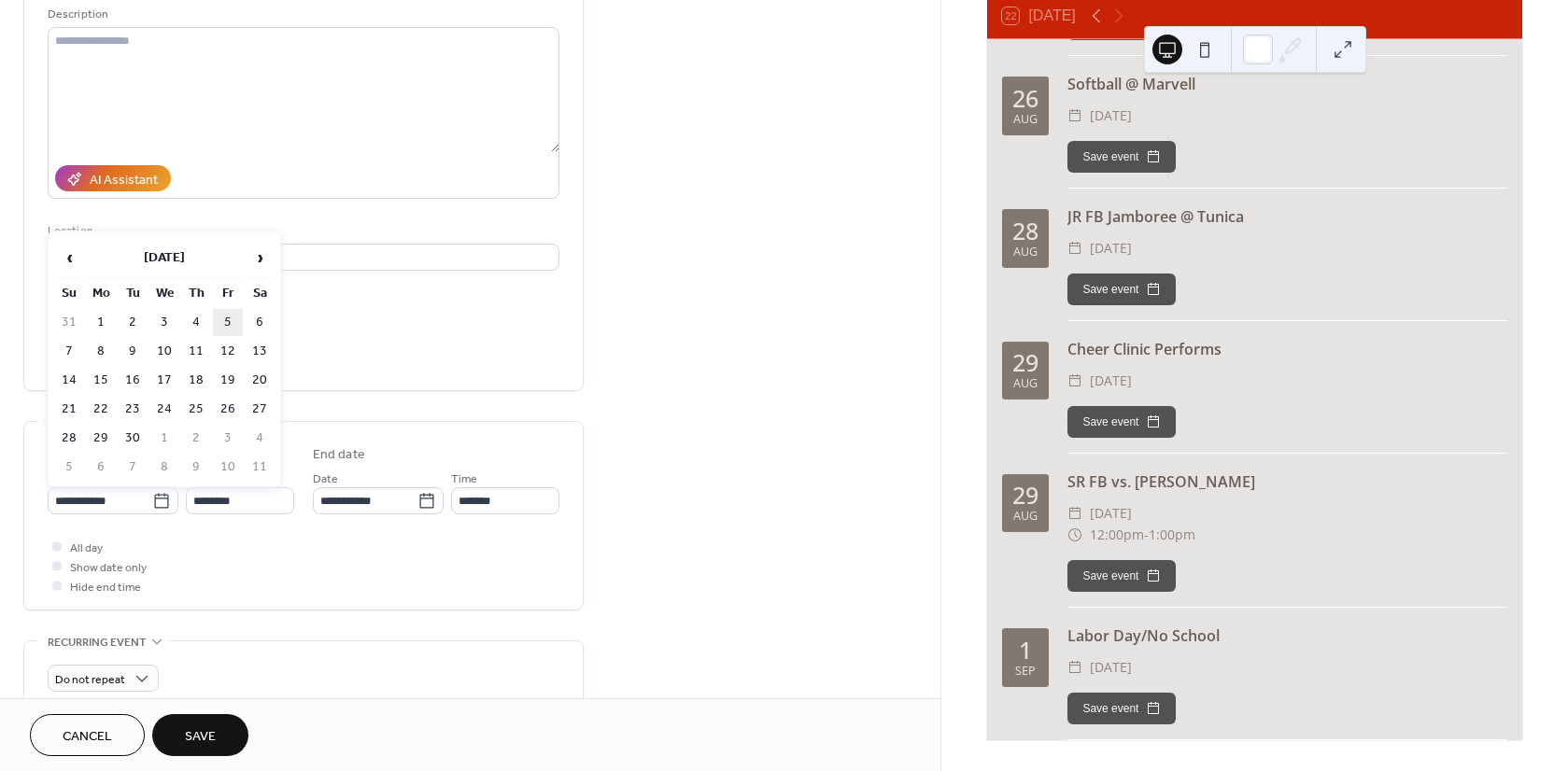 type on "**********" 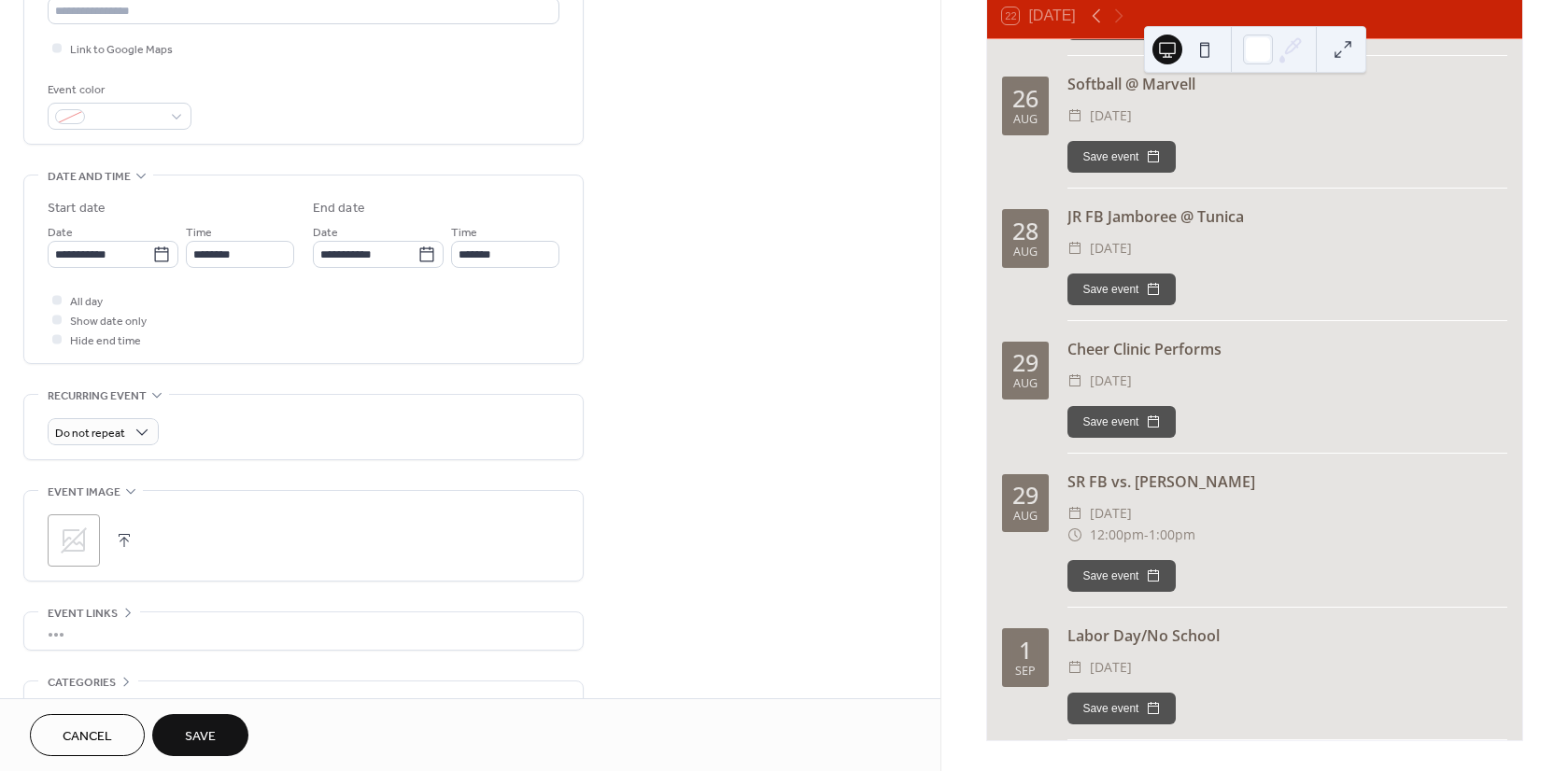 scroll, scrollTop: 467, scrollLeft: 0, axis: vertical 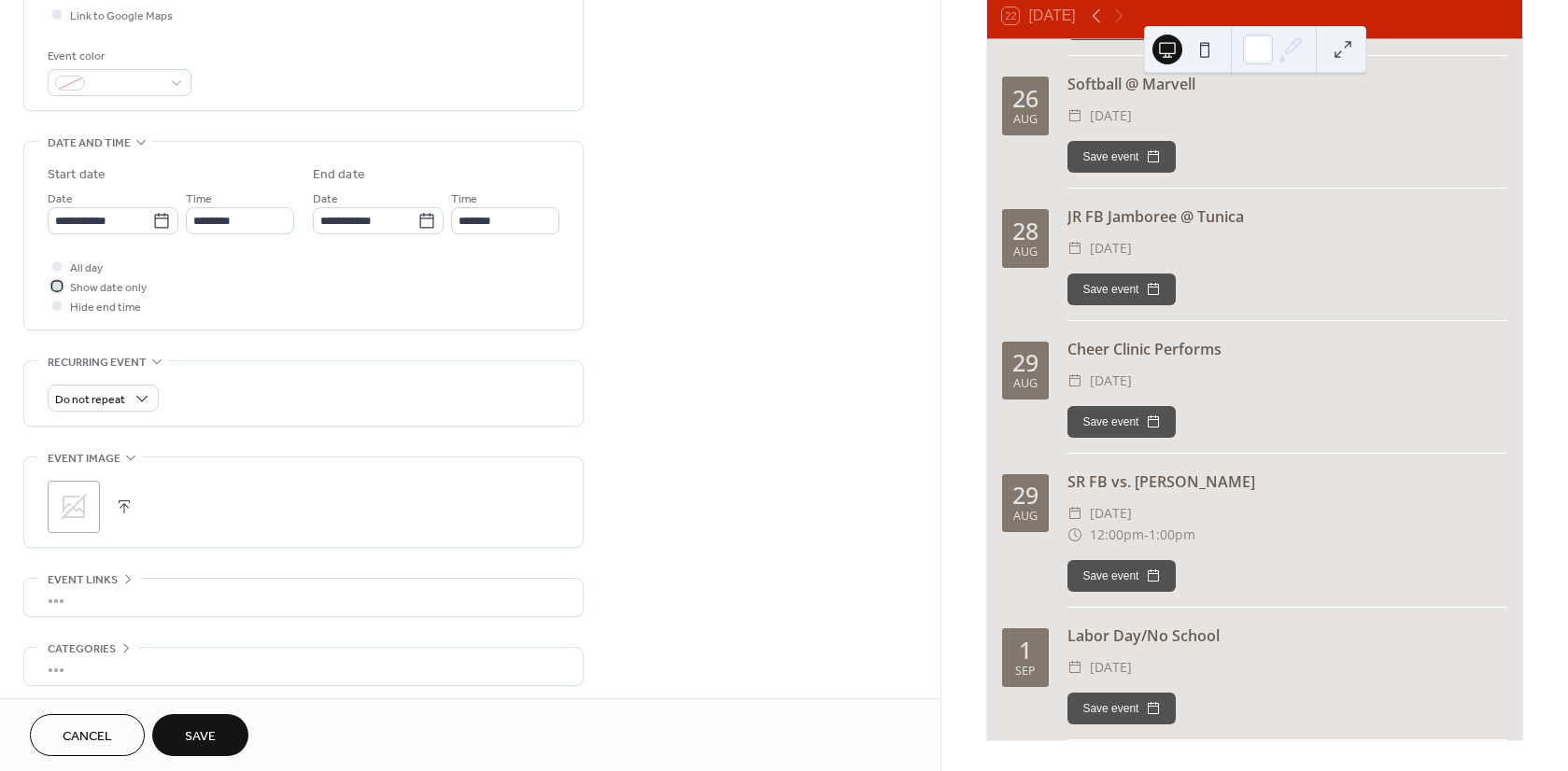 click at bounding box center (57, 286) 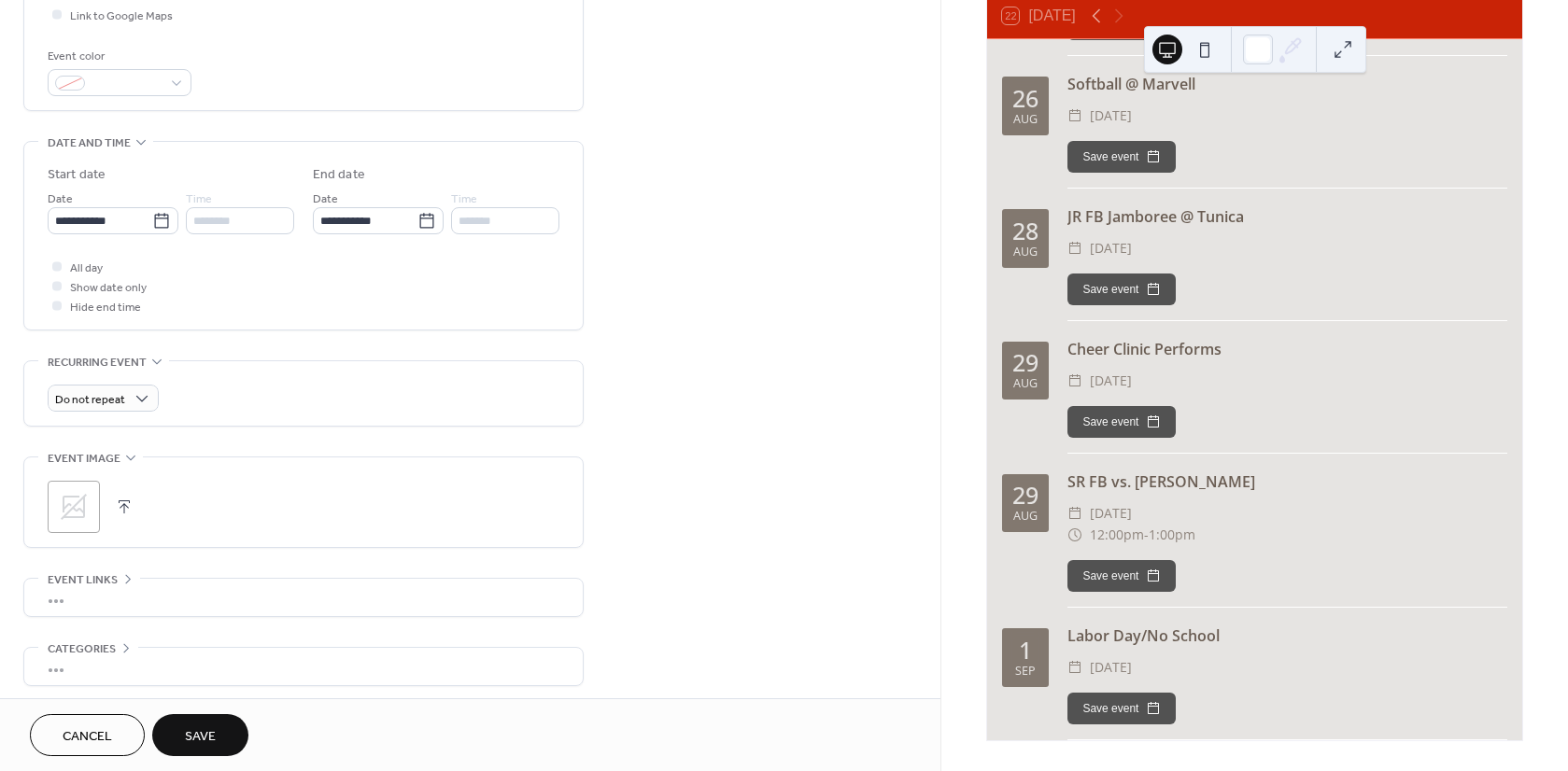 click on "Save" at bounding box center (200, 735) 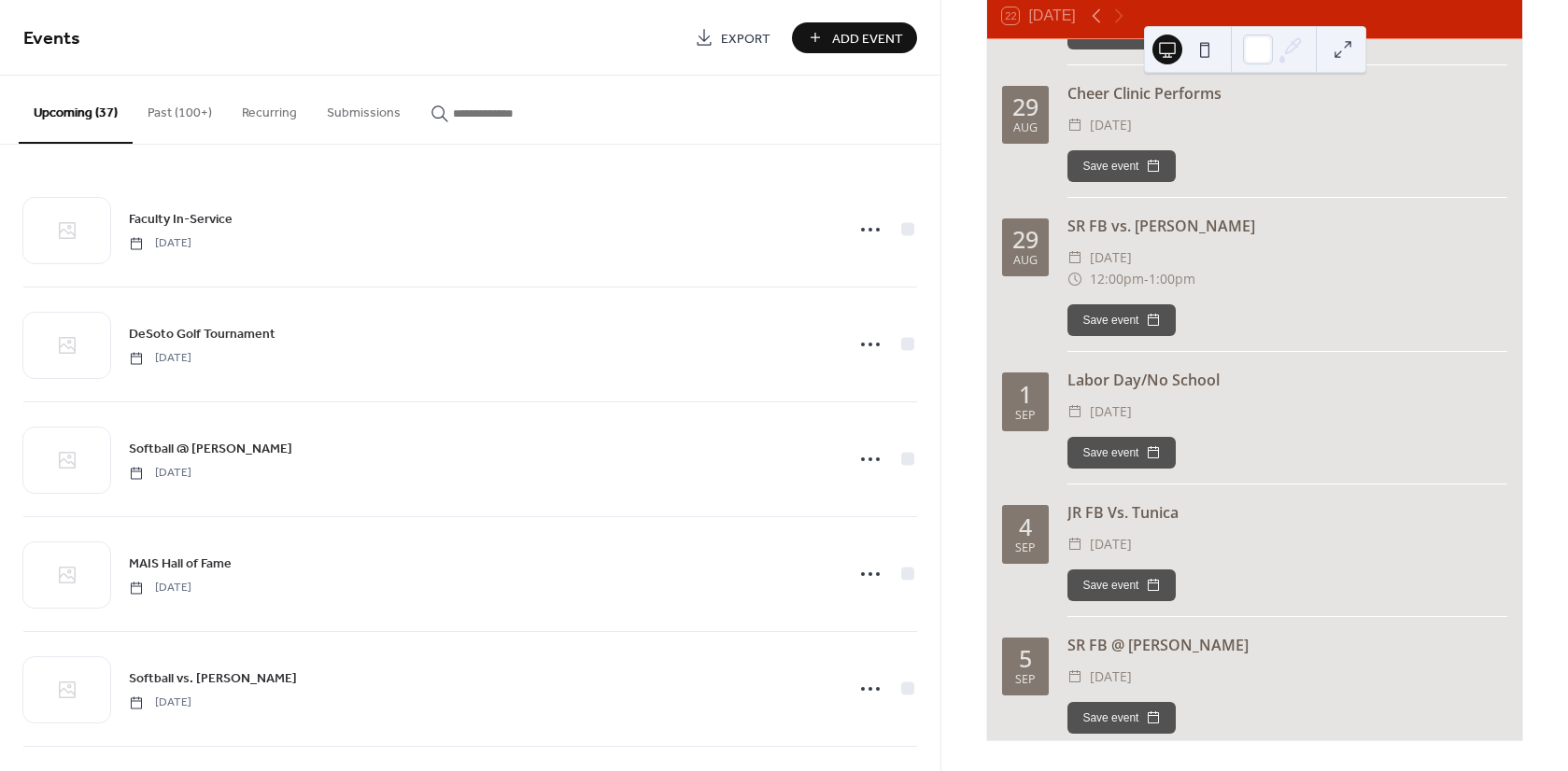 scroll, scrollTop: 4303, scrollLeft: 0, axis: vertical 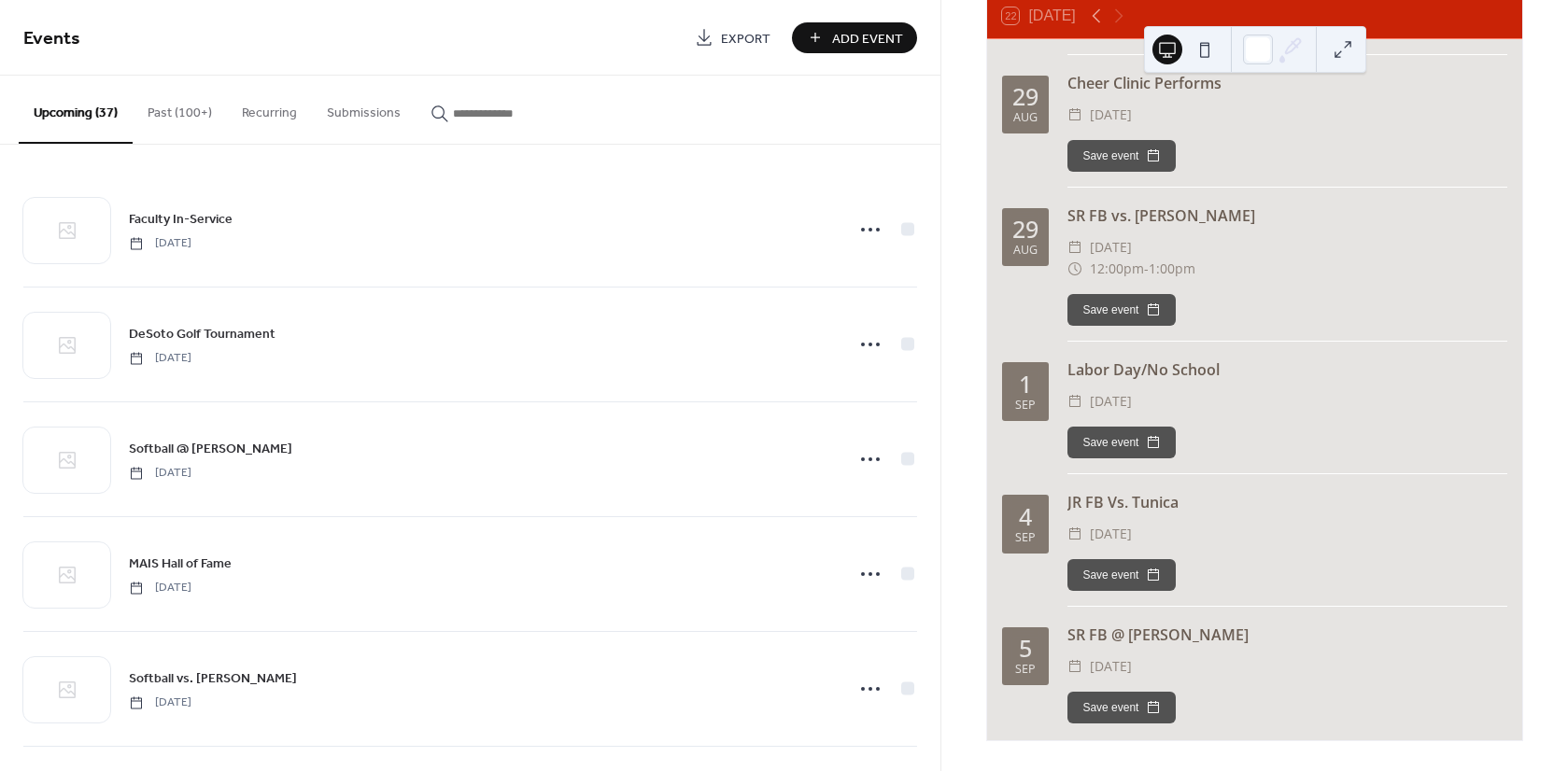 click on "Add Event" at bounding box center (868, 38) 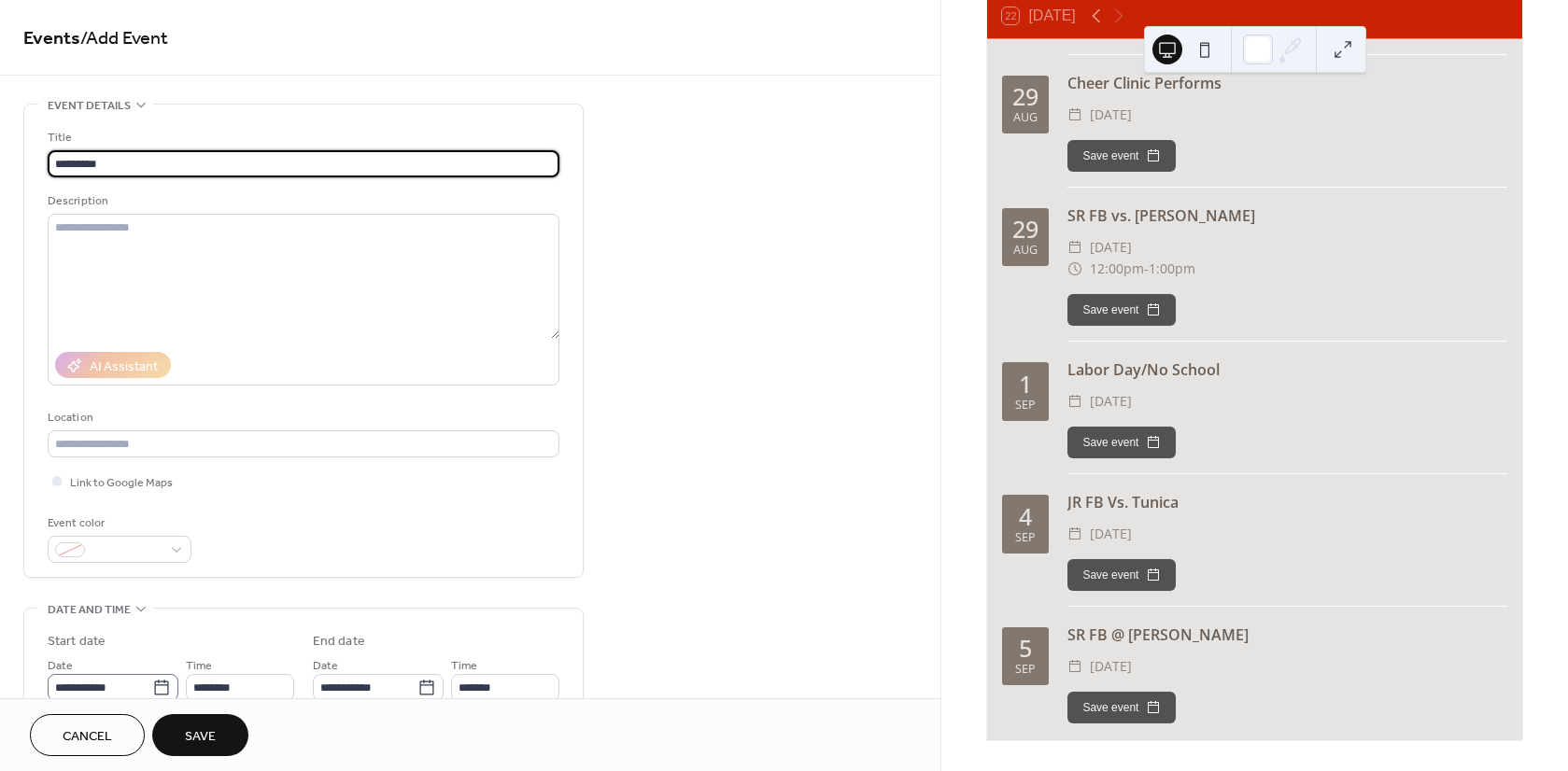 type on "*********" 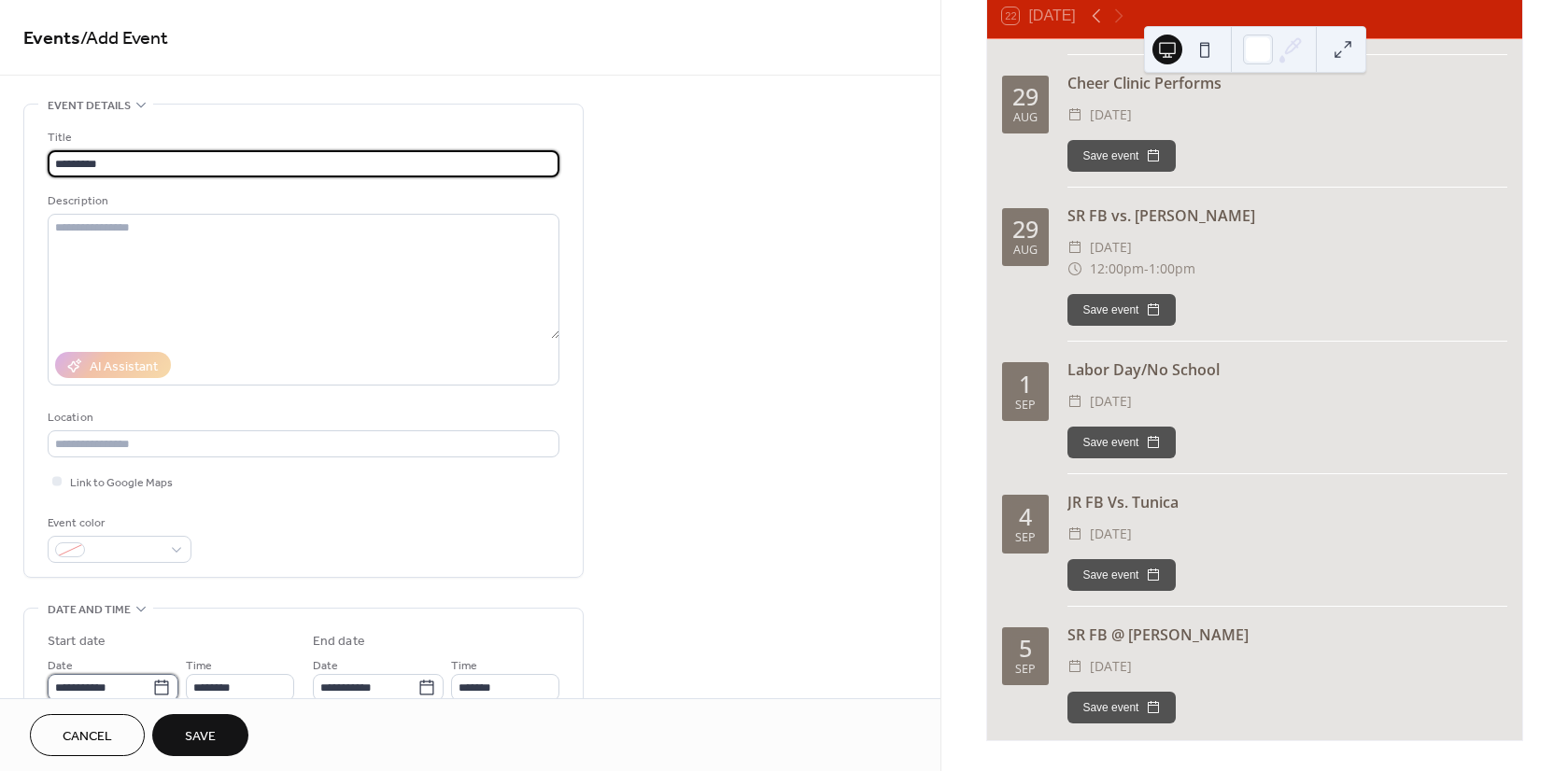 click on "**********" at bounding box center [100, 687] 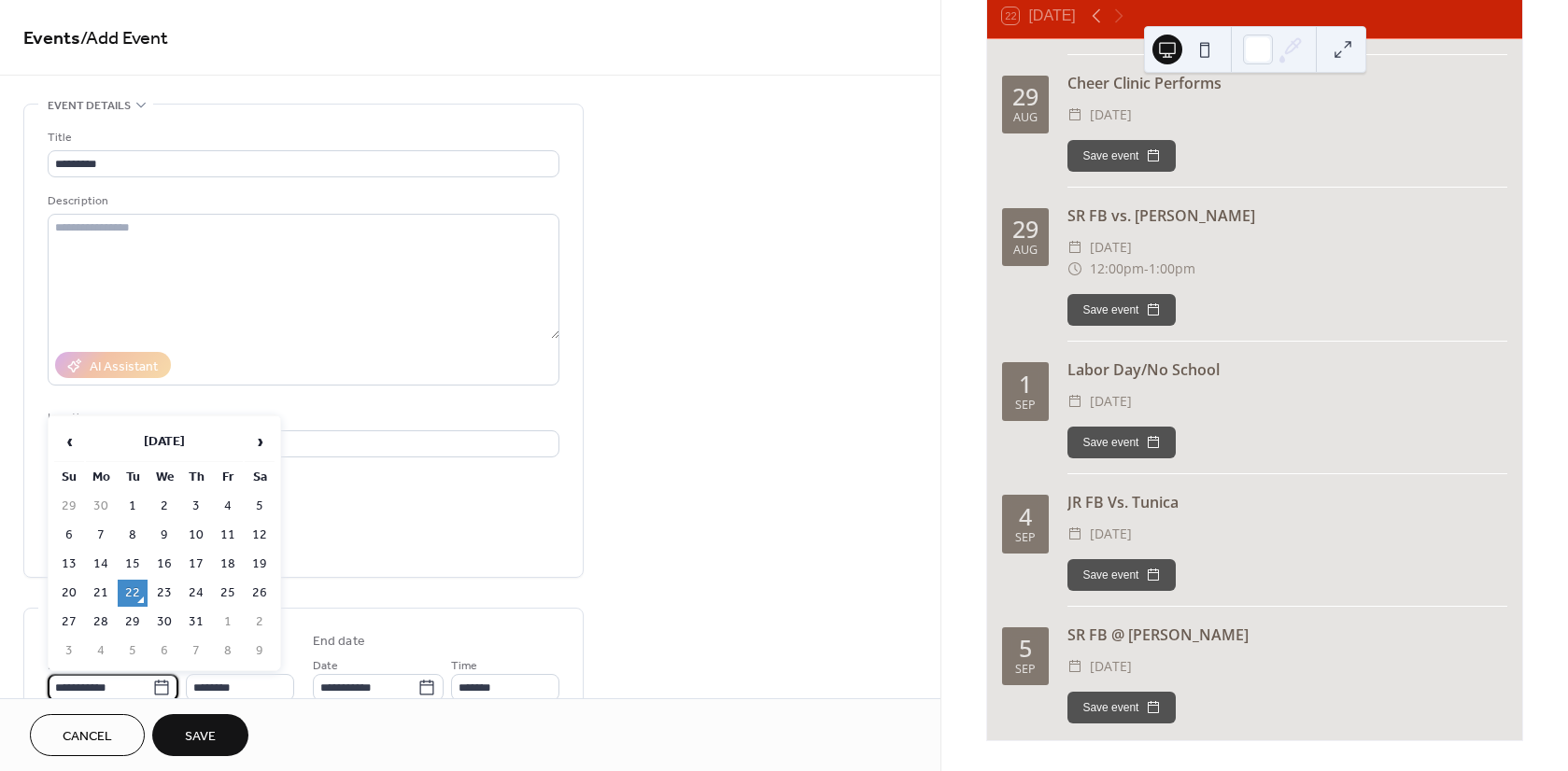 scroll, scrollTop: 3, scrollLeft: 0, axis: vertical 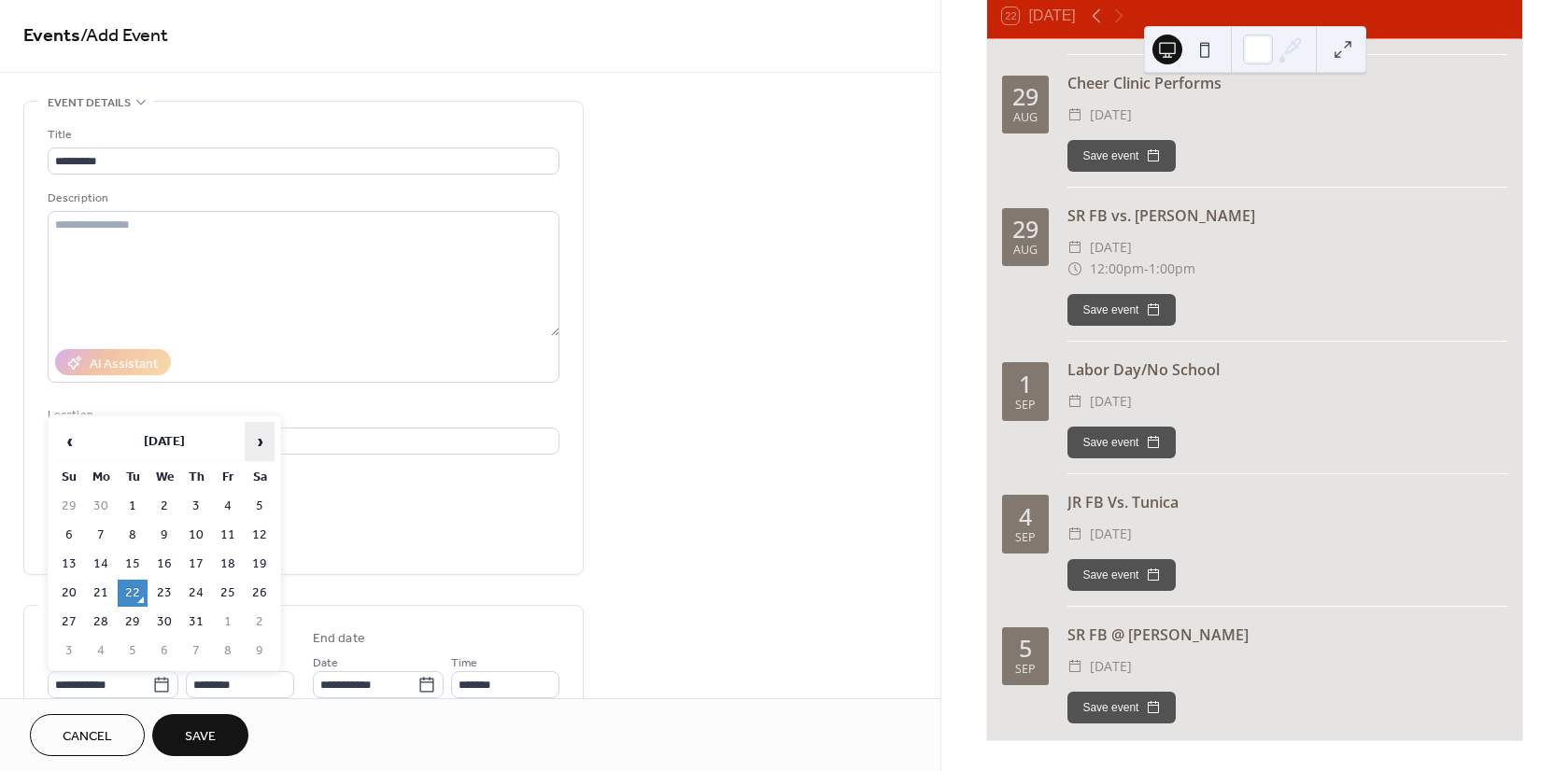click on "›" at bounding box center [260, 442] 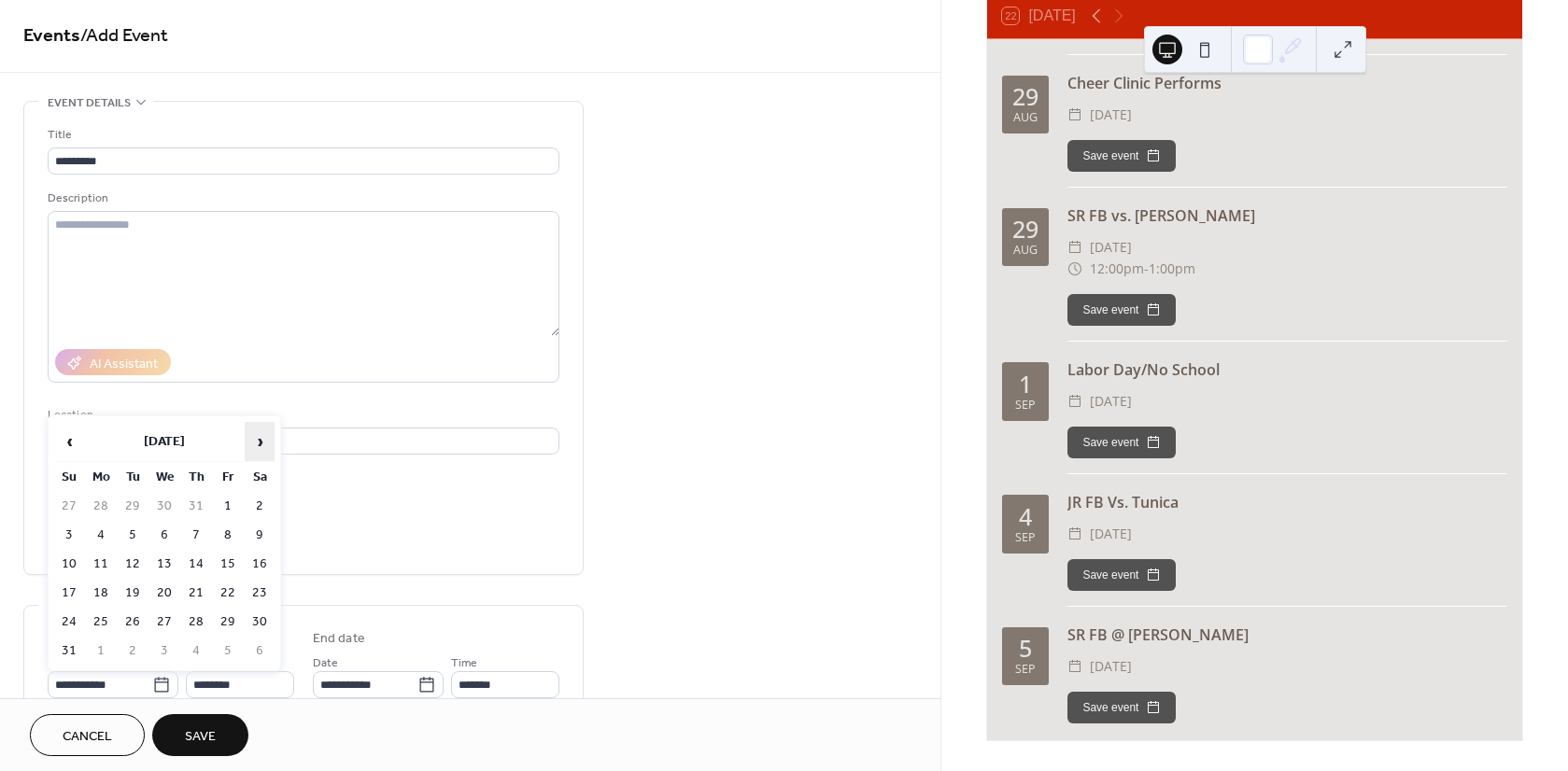 click on "›" at bounding box center [260, 442] 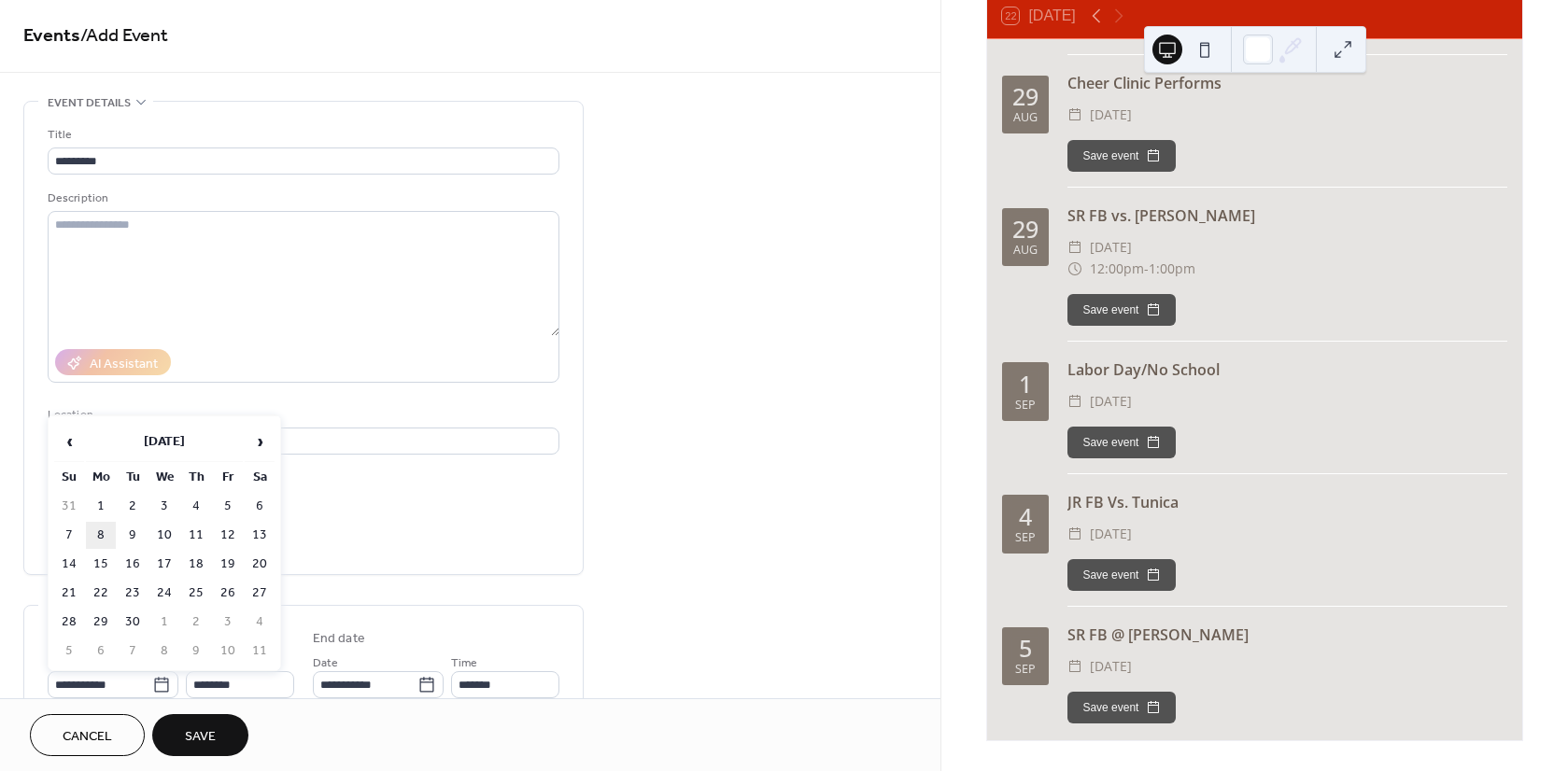 click on "8" at bounding box center [101, 535] 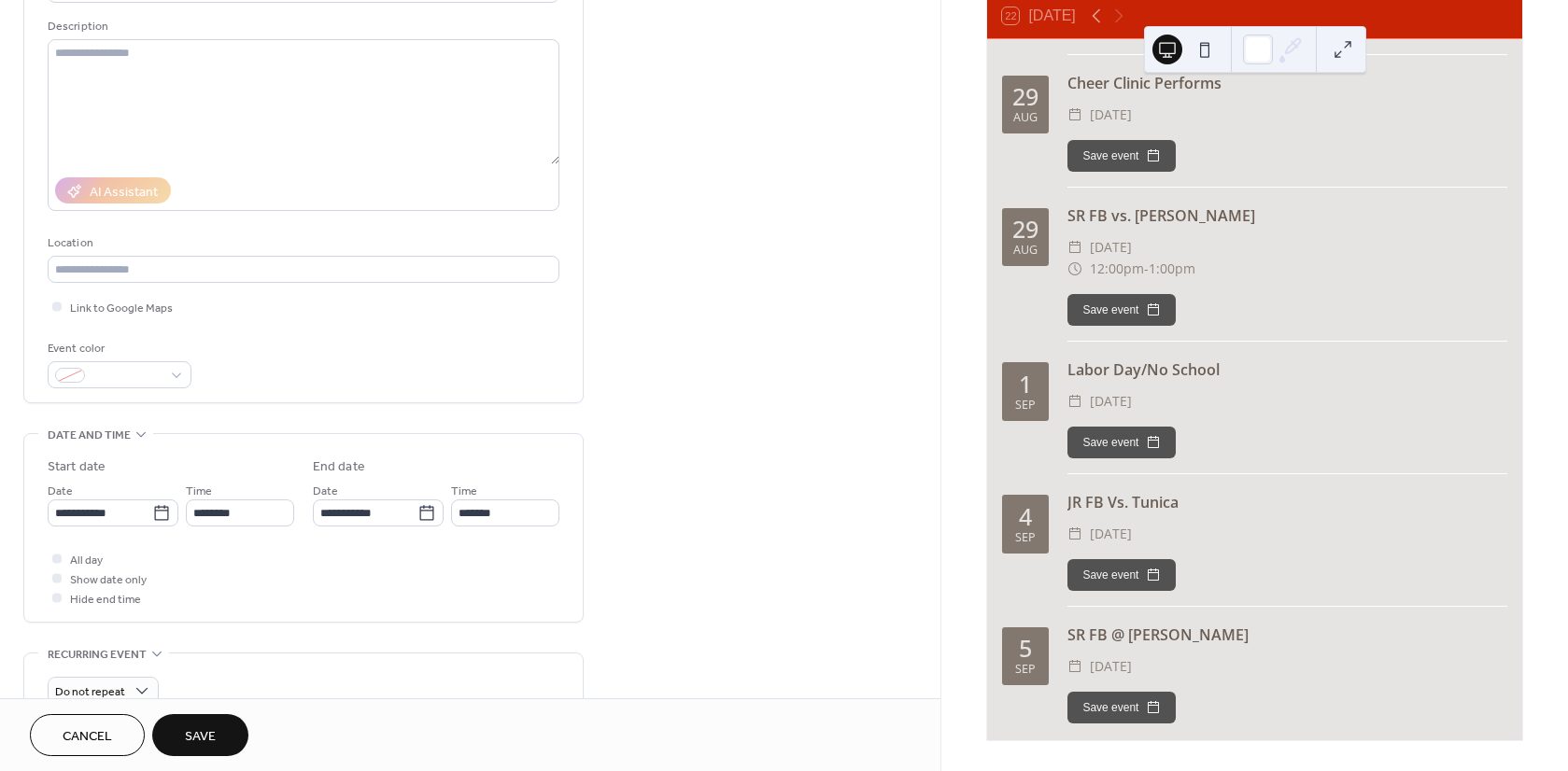 scroll, scrollTop: 189, scrollLeft: 0, axis: vertical 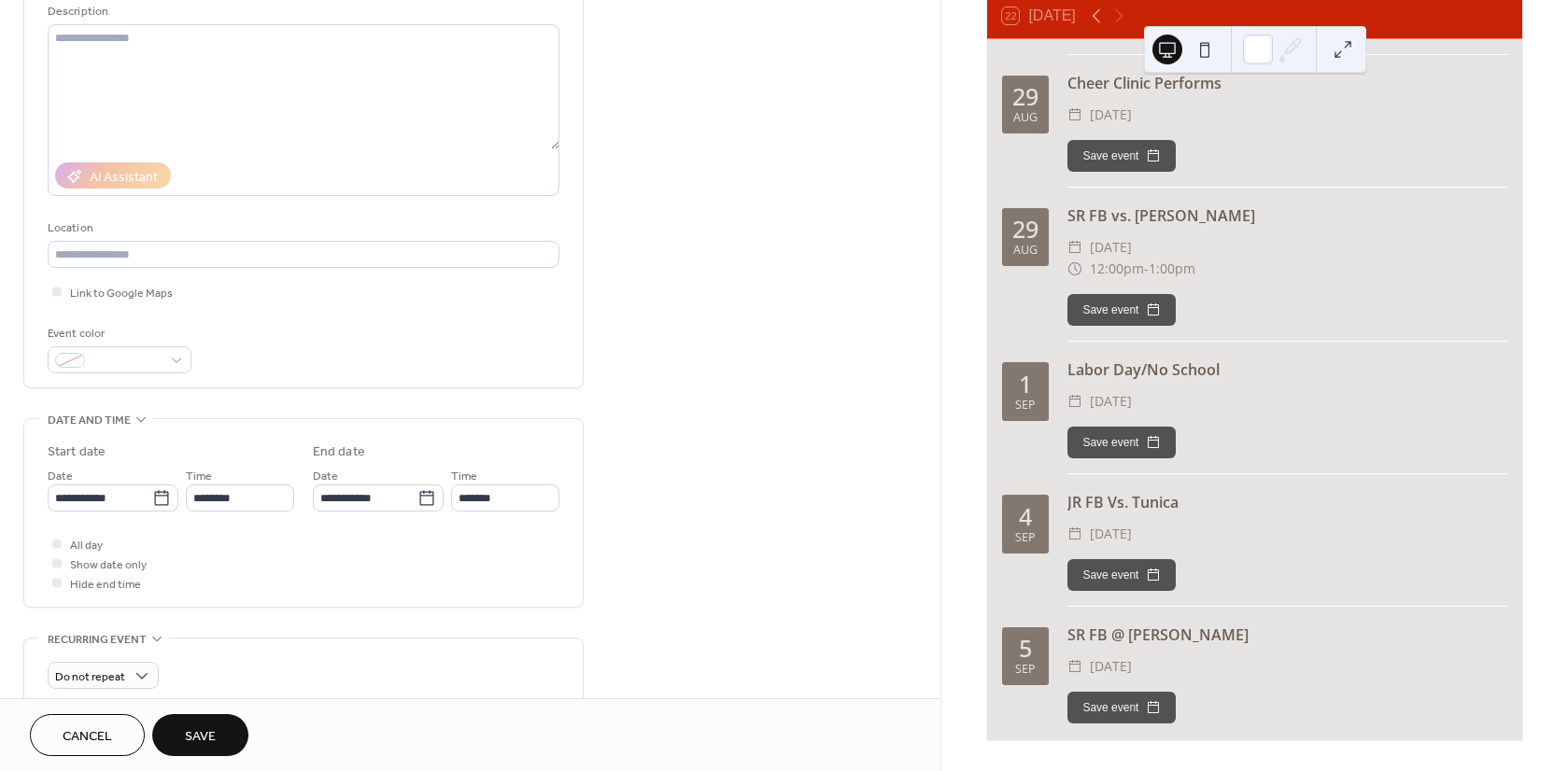 click on "**********" at bounding box center [304, 517] 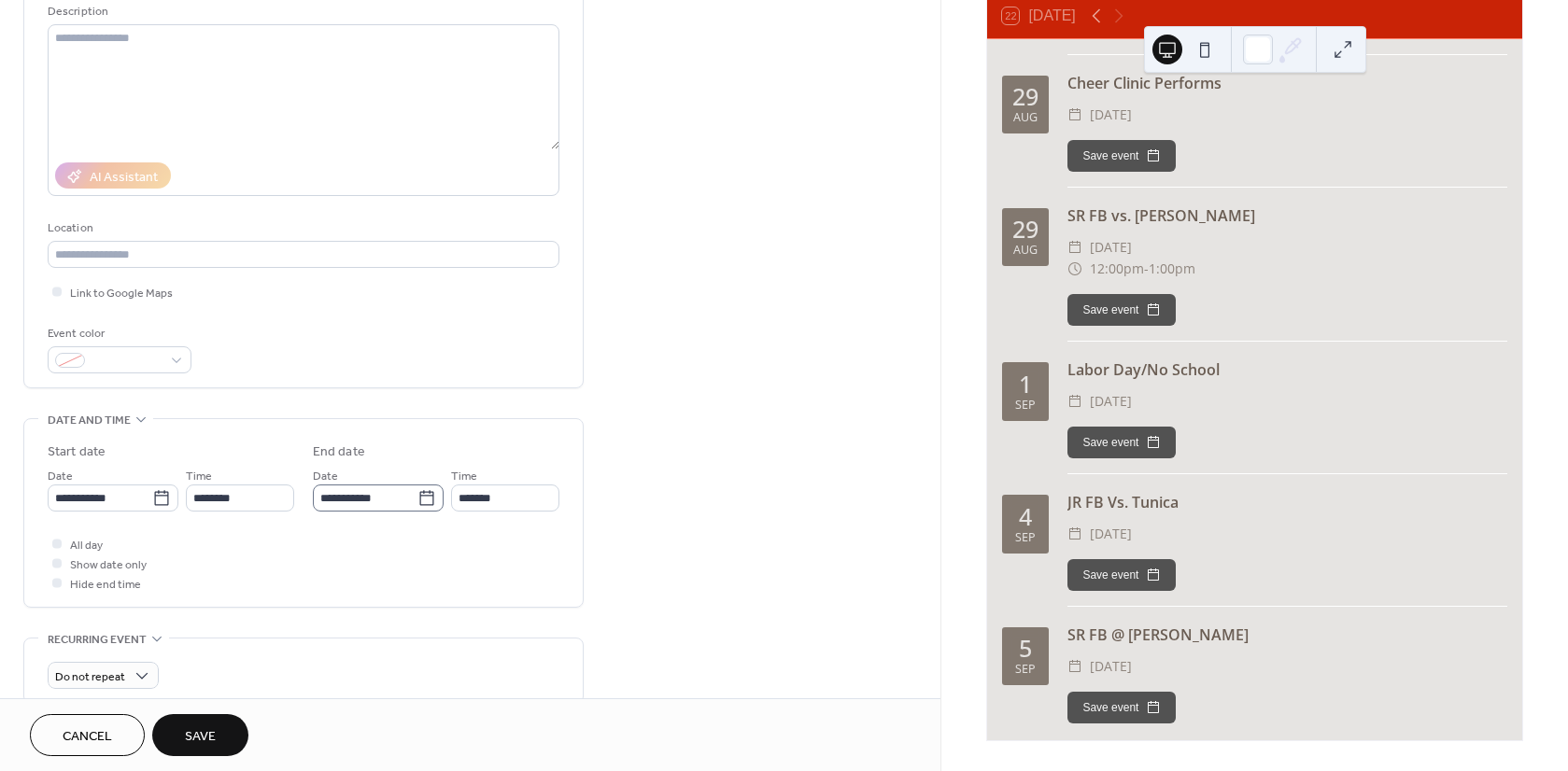 click 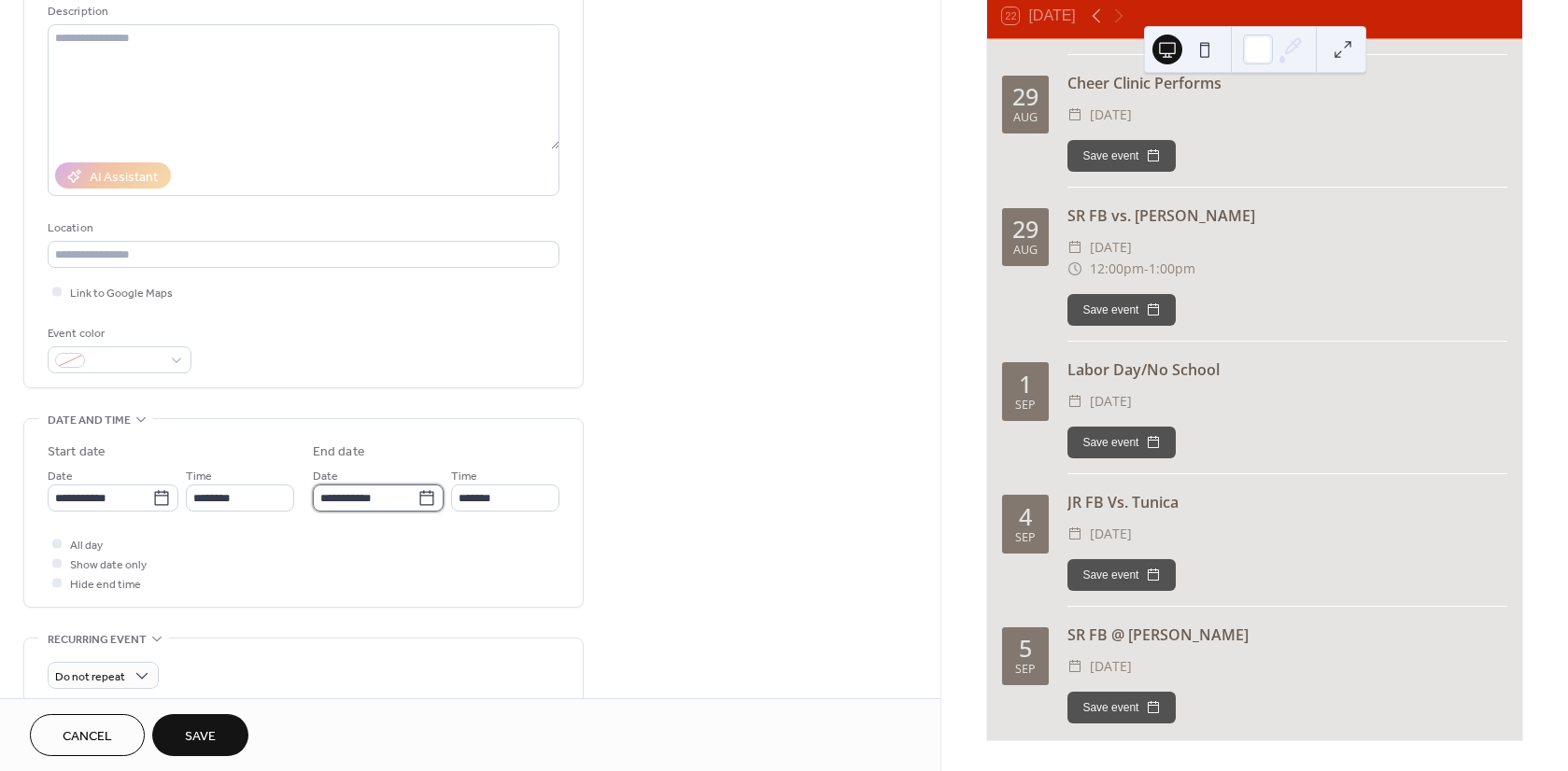 click on "**********" at bounding box center [365, 498] 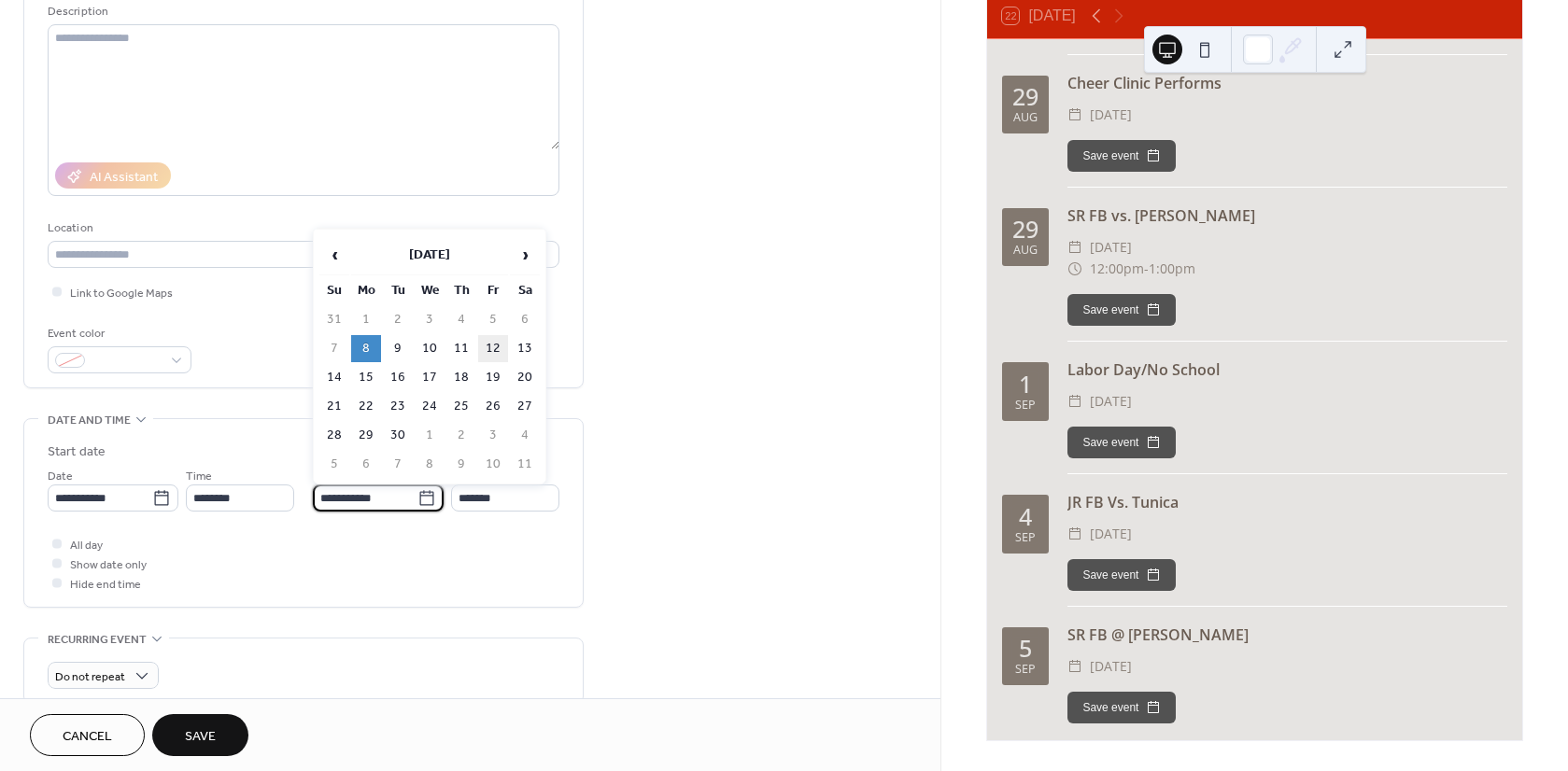 click on "12" at bounding box center [493, 348] 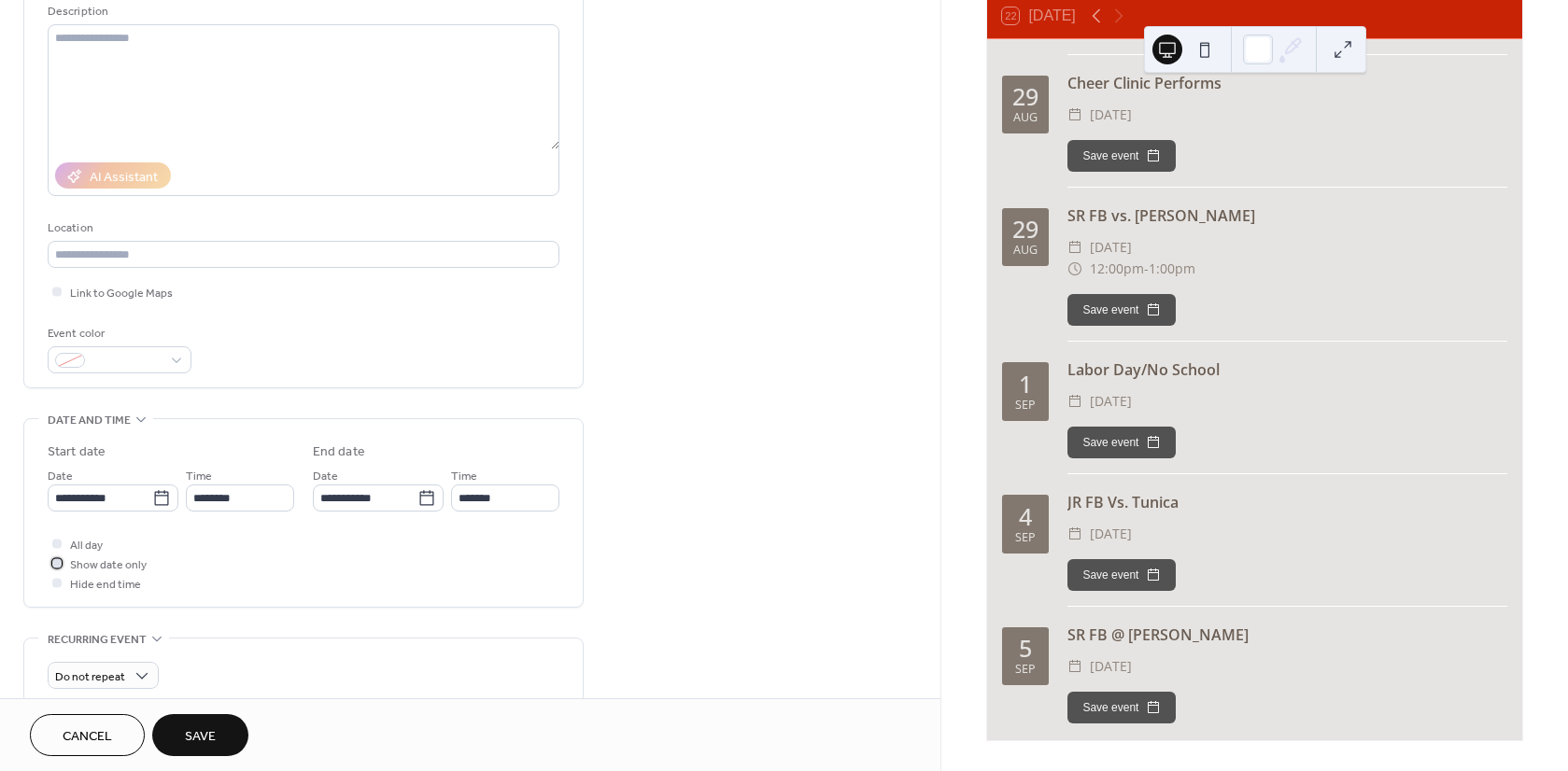 click at bounding box center (57, 563) 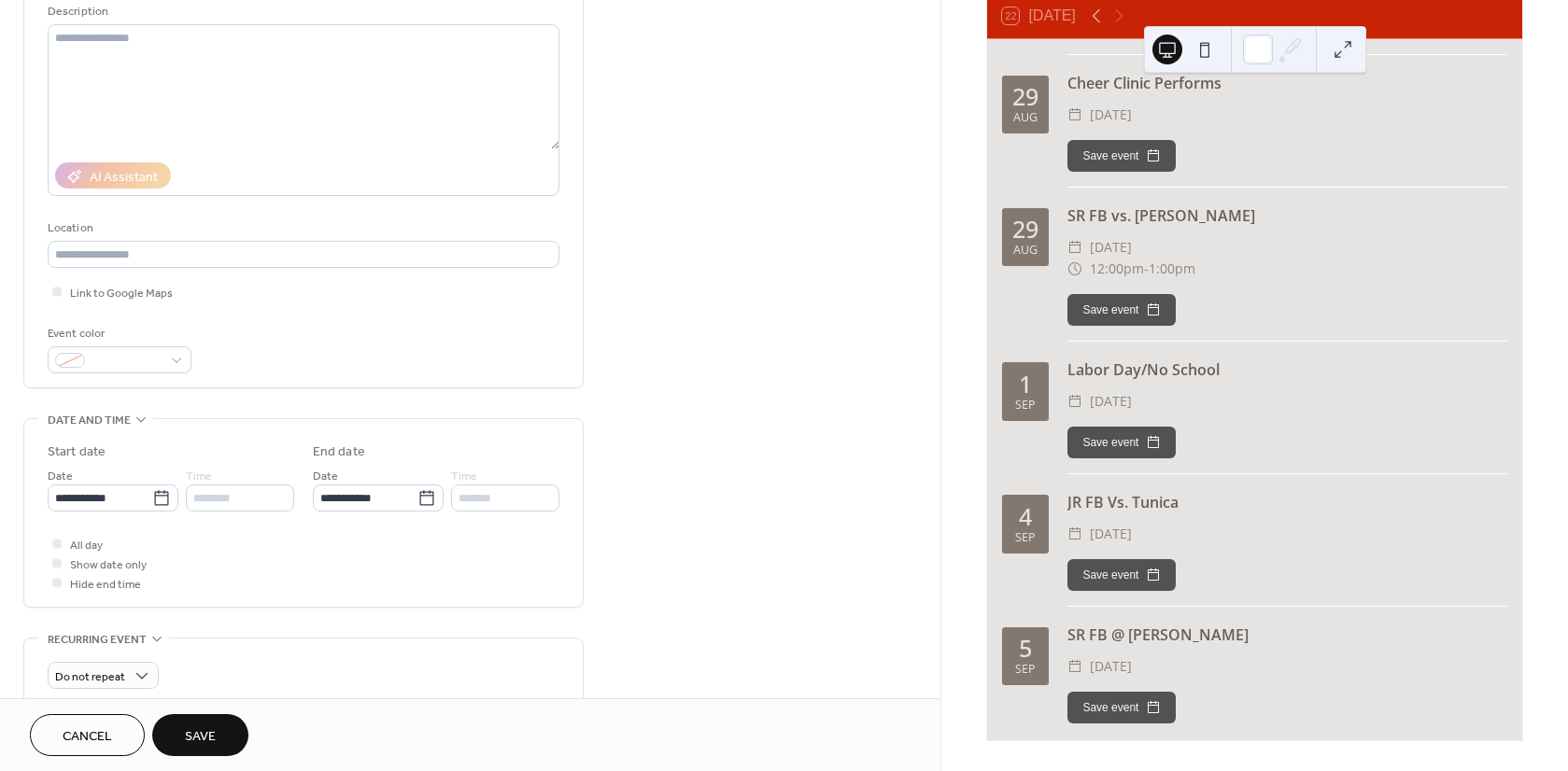 click on "Save" at bounding box center [200, 735] 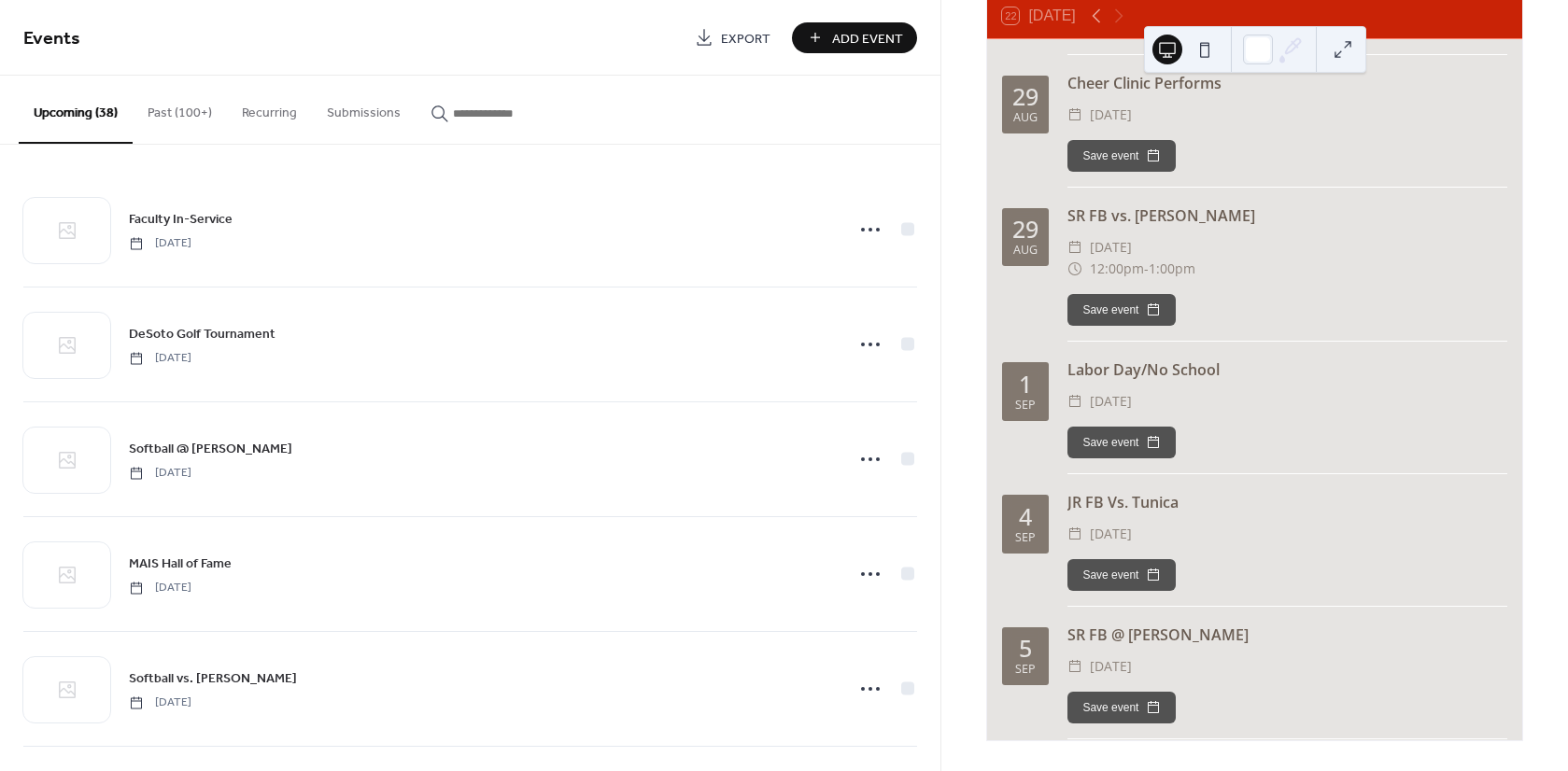 click on "Add Event" at bounding box center [868, 38] 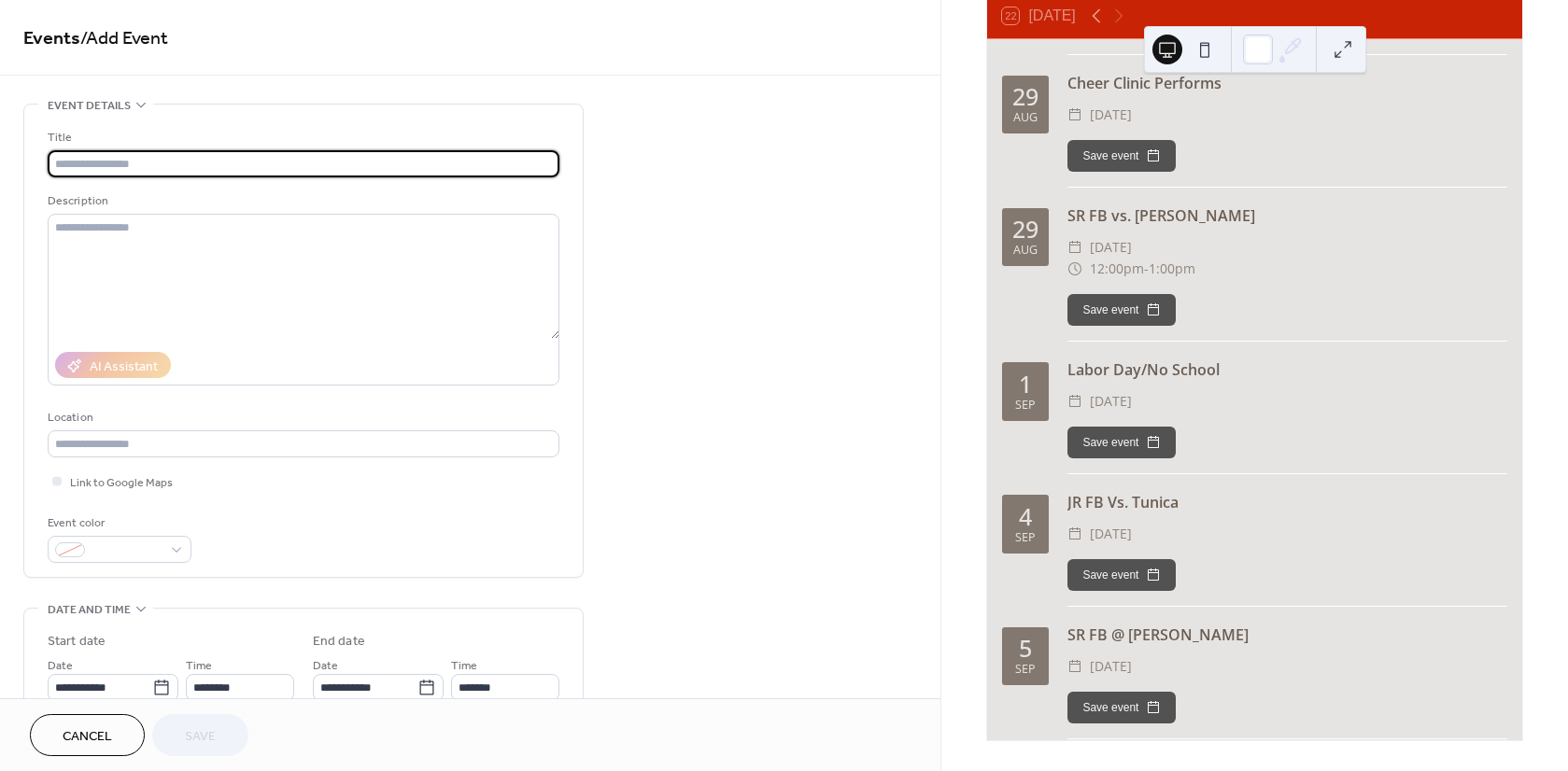 click at bounding box center [304, 163] 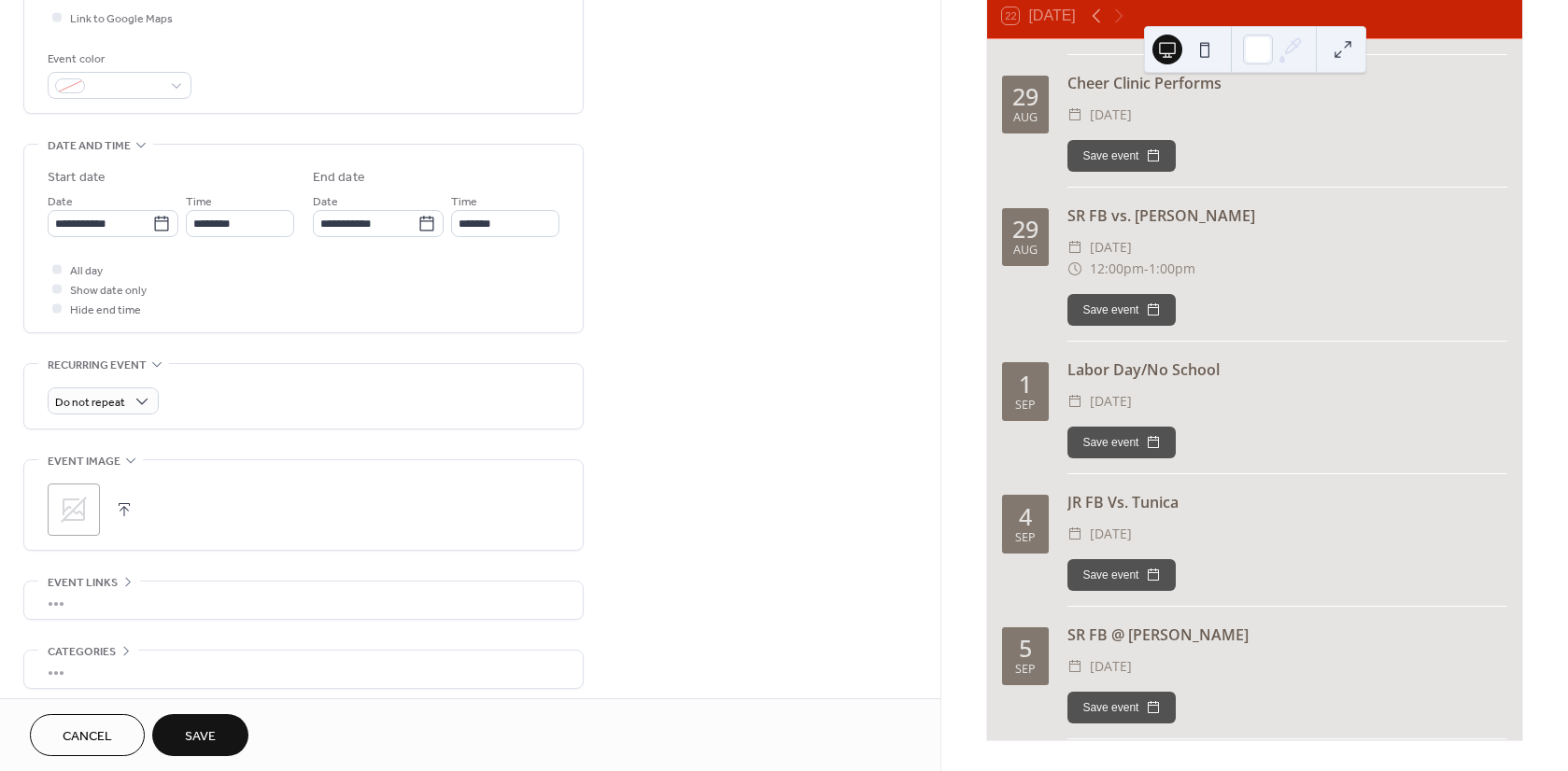 scroll, scrollTop: 467, scrollLeft: 0, axis: vertical 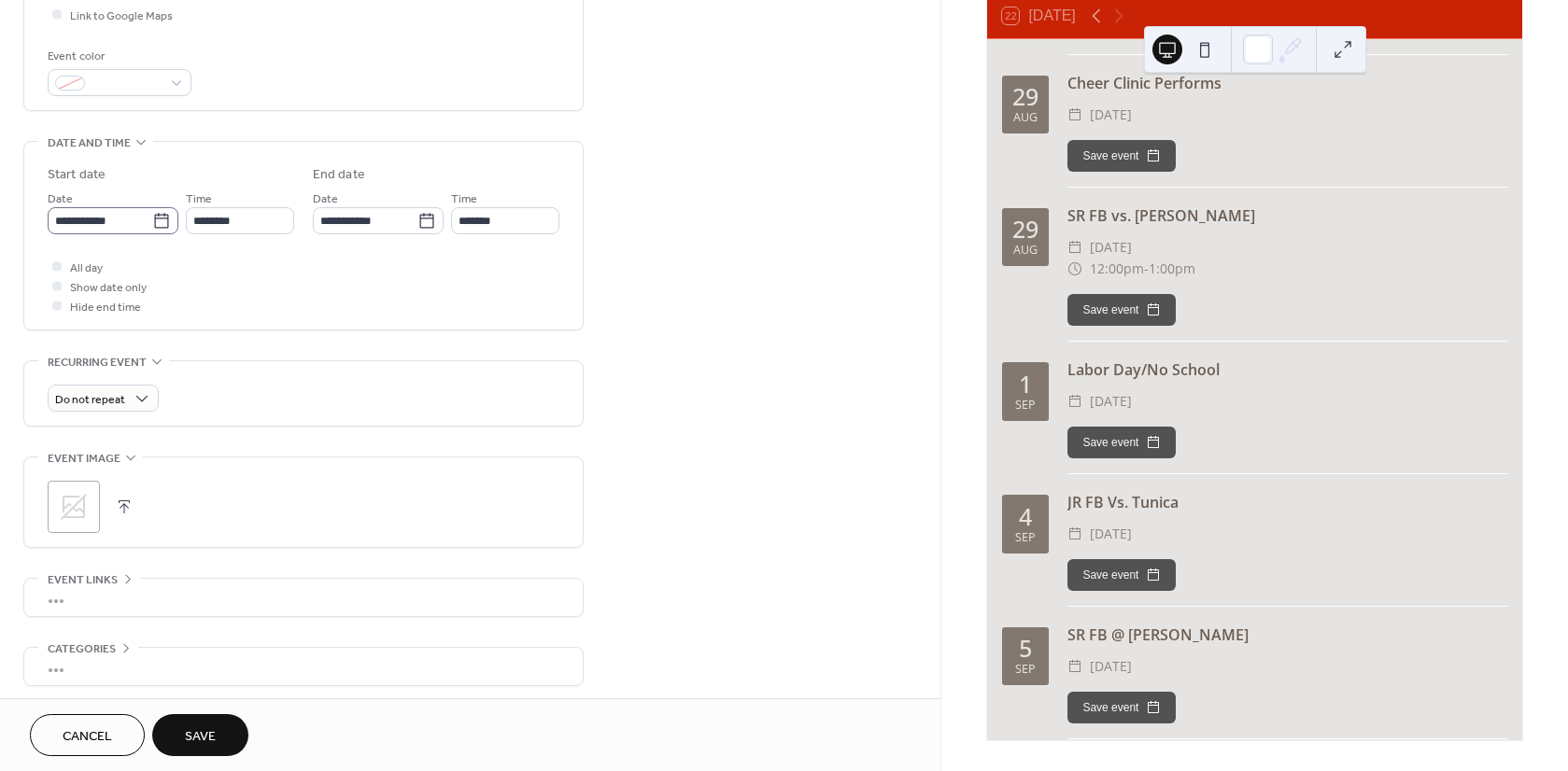 type on "**********" 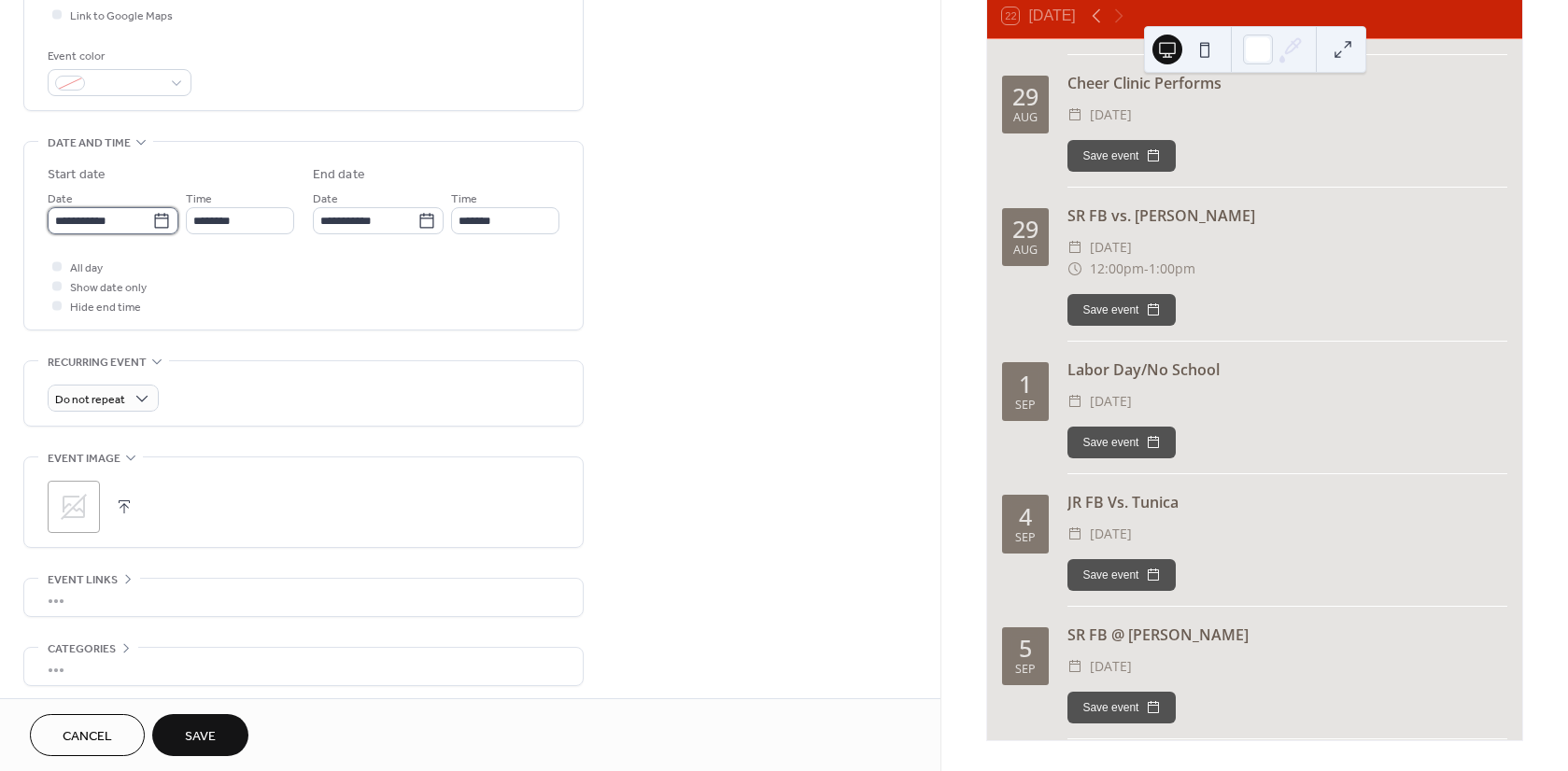 click on "**********" at bounding box center [100, 220] 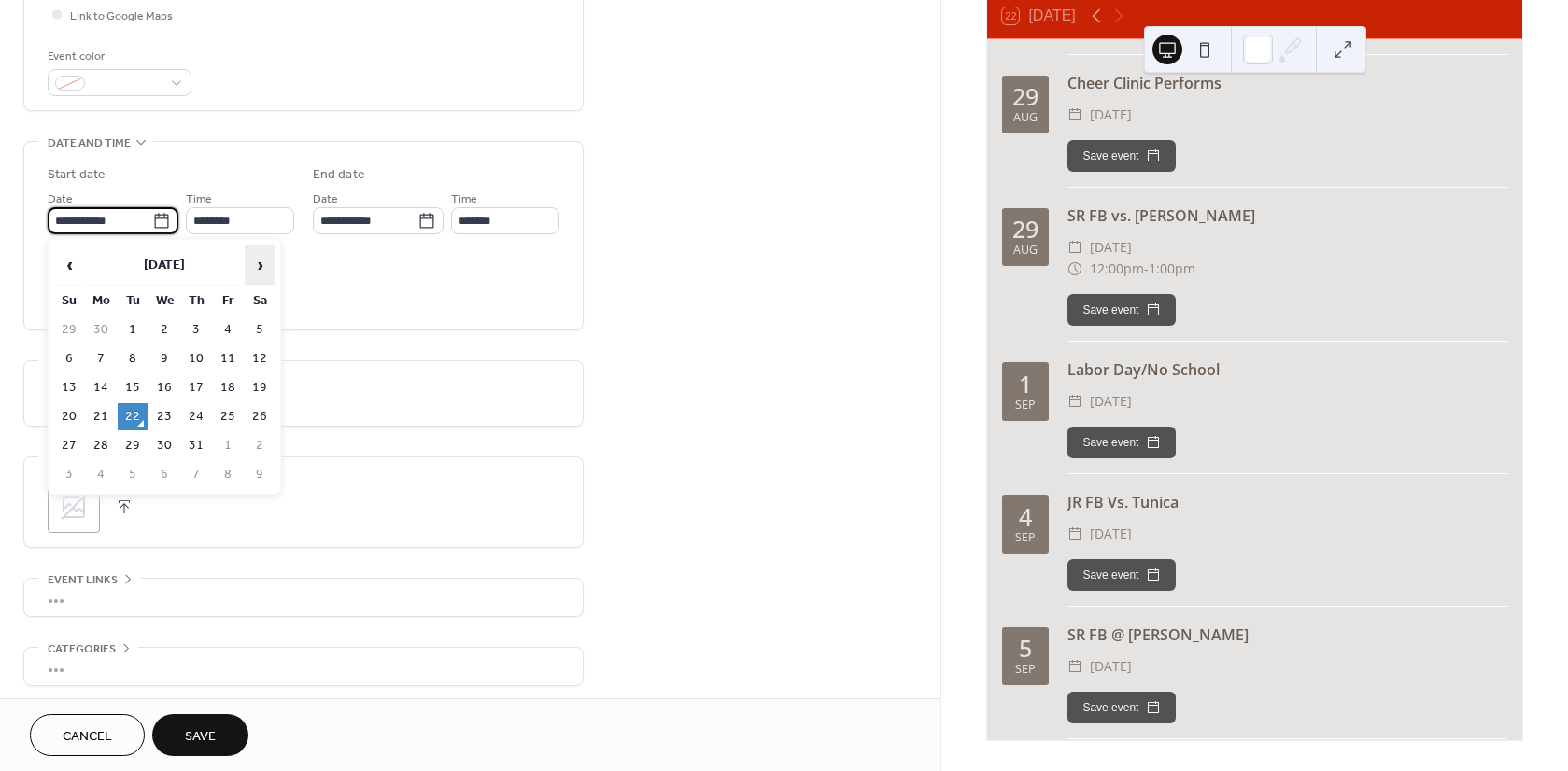 click on "›" at bounding box center [260, 265] 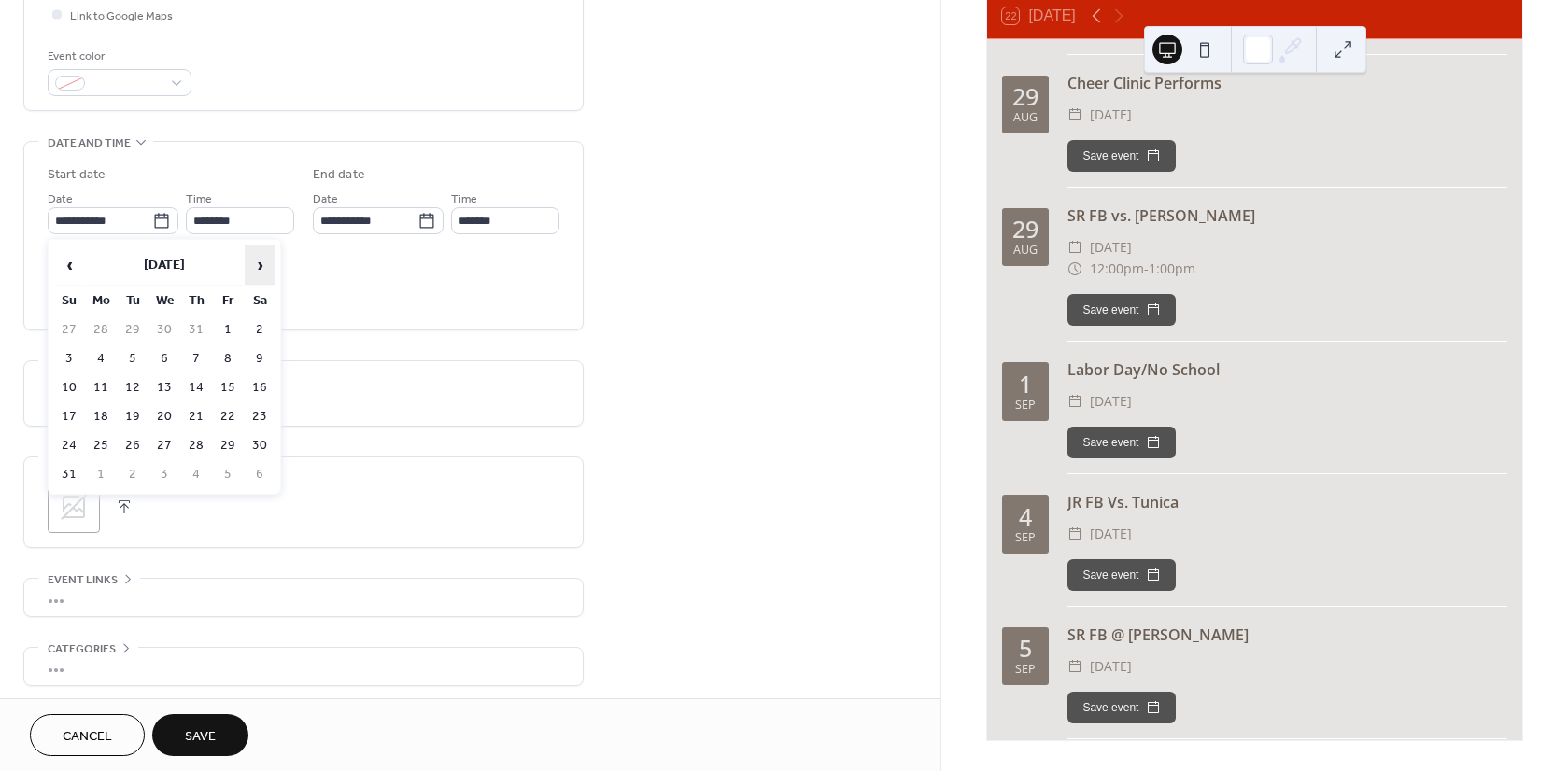 click on "›" at bounding box center (260, 265) 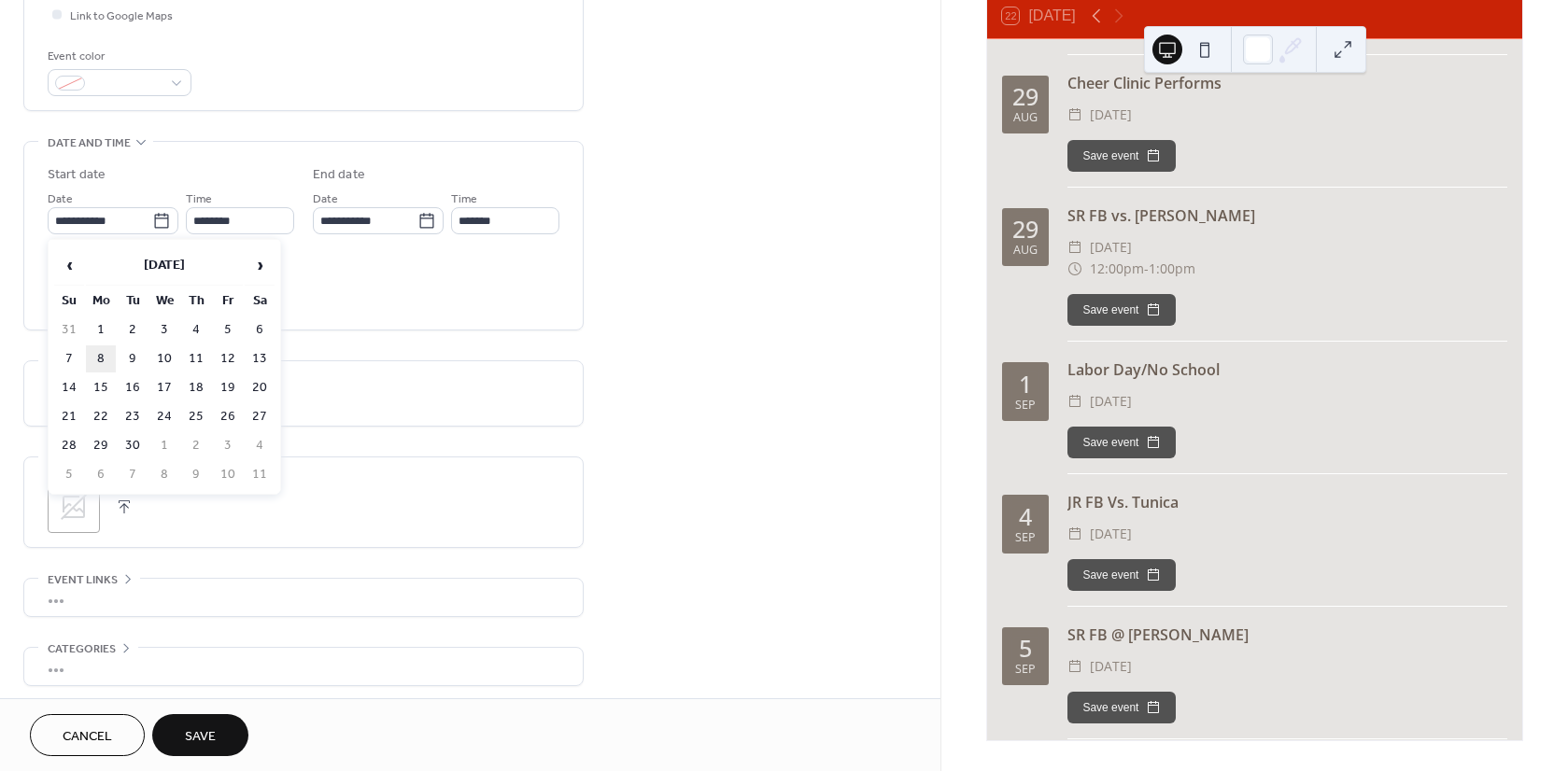 click on "8" at bounding box center (101, 358) 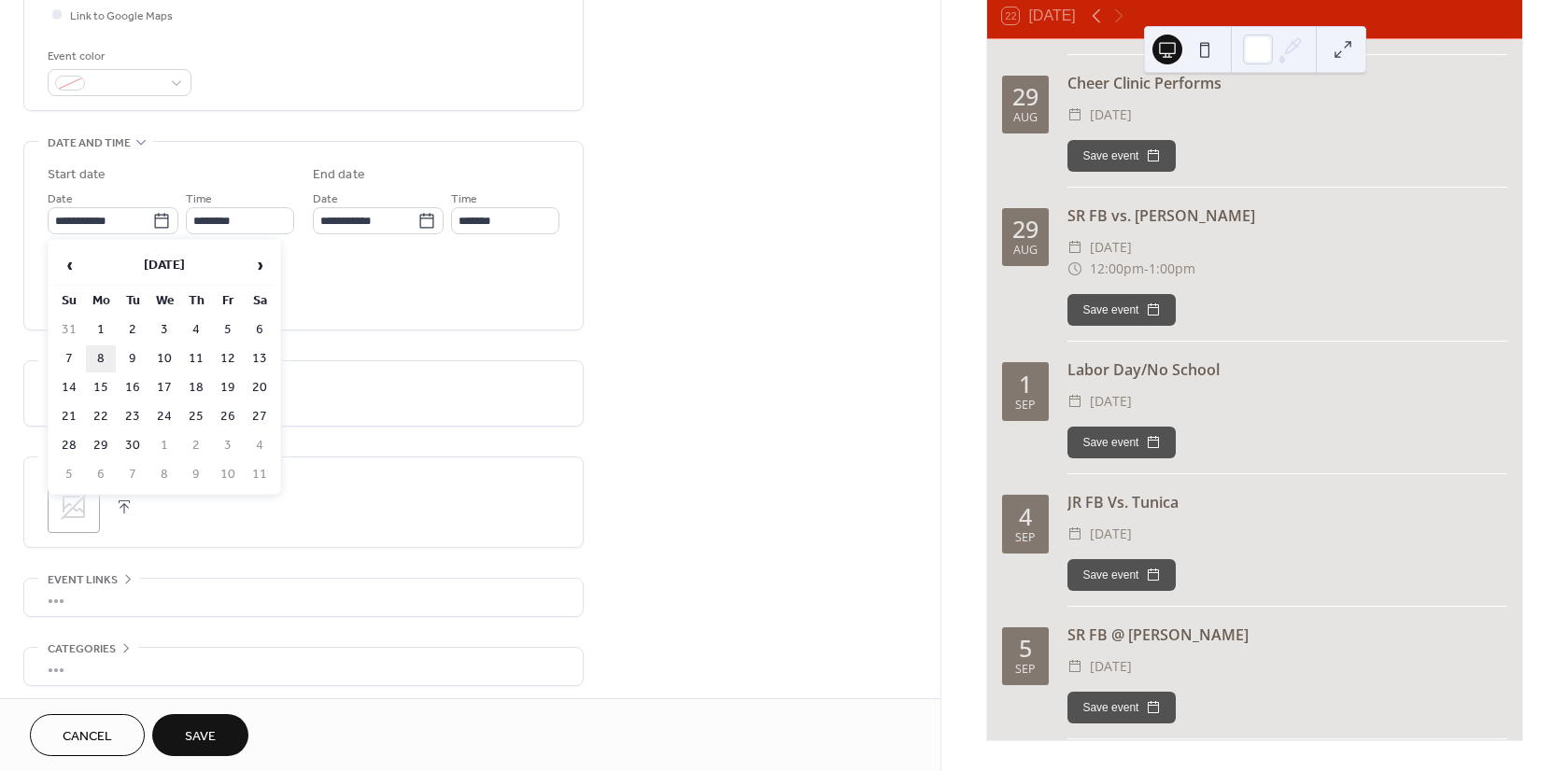 type on "**********" 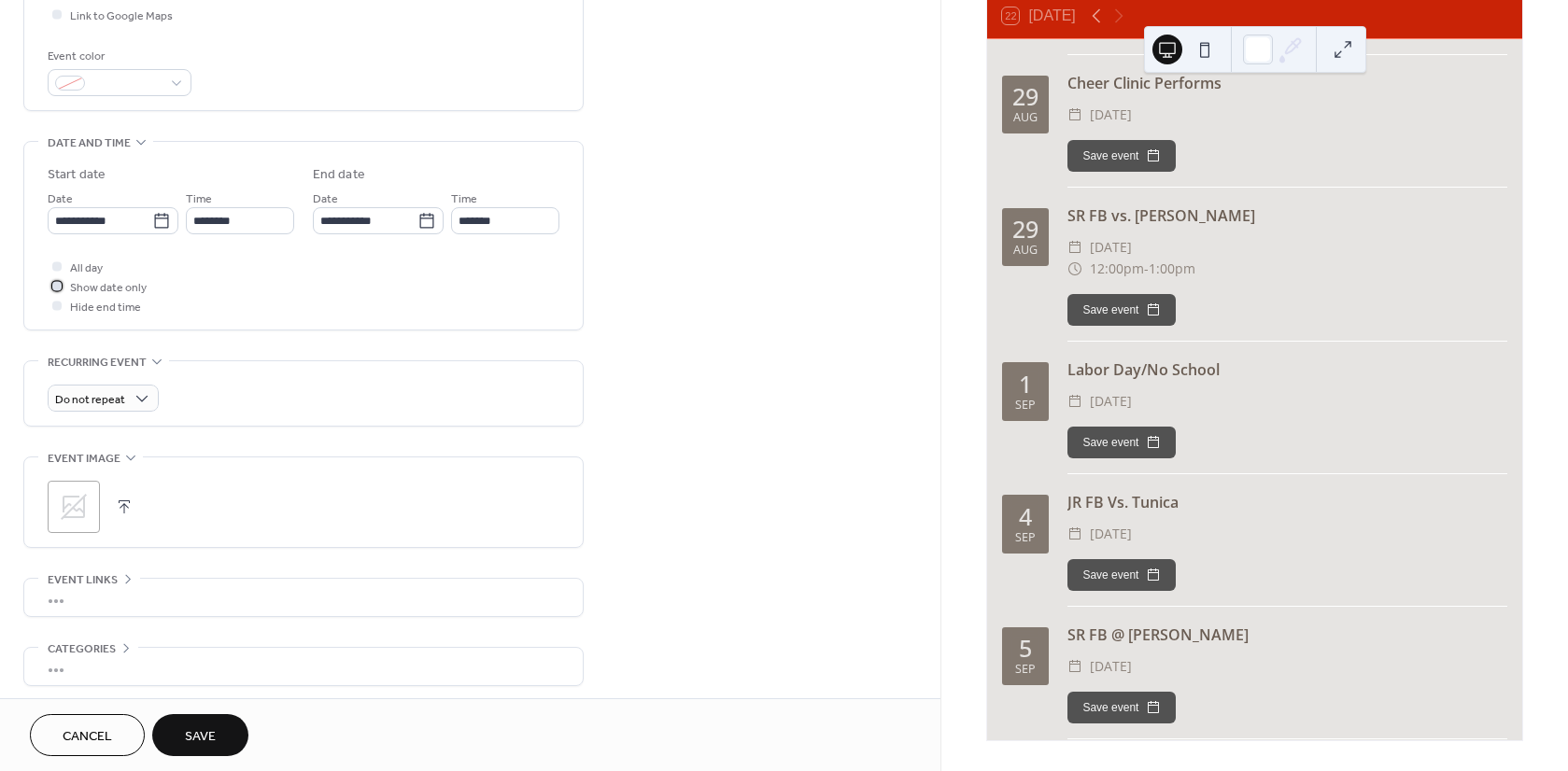 click at bounding box center [57, 286] 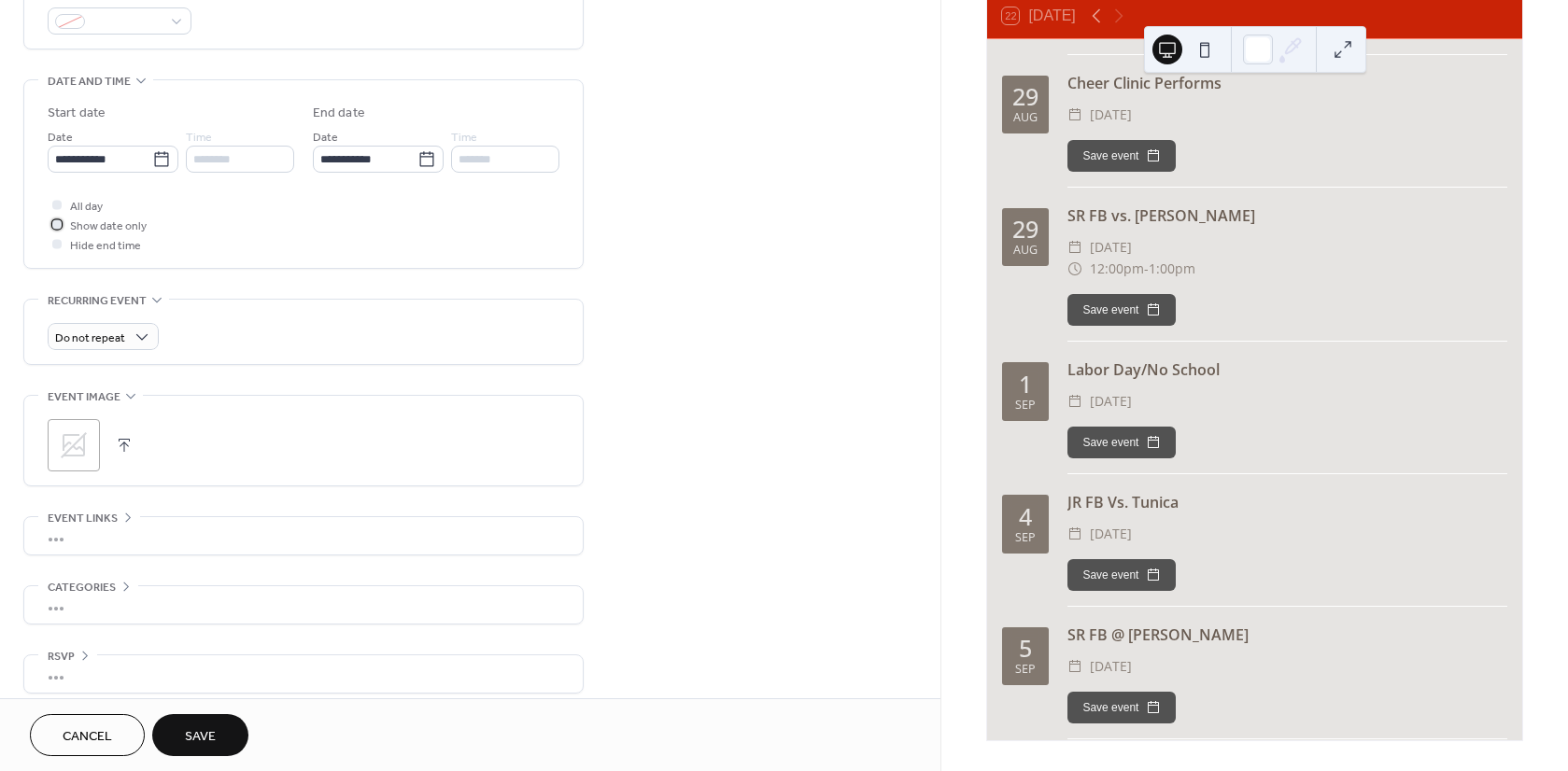 scroll, scrollTop: 542, scrollLeft: 0, axis: vertical 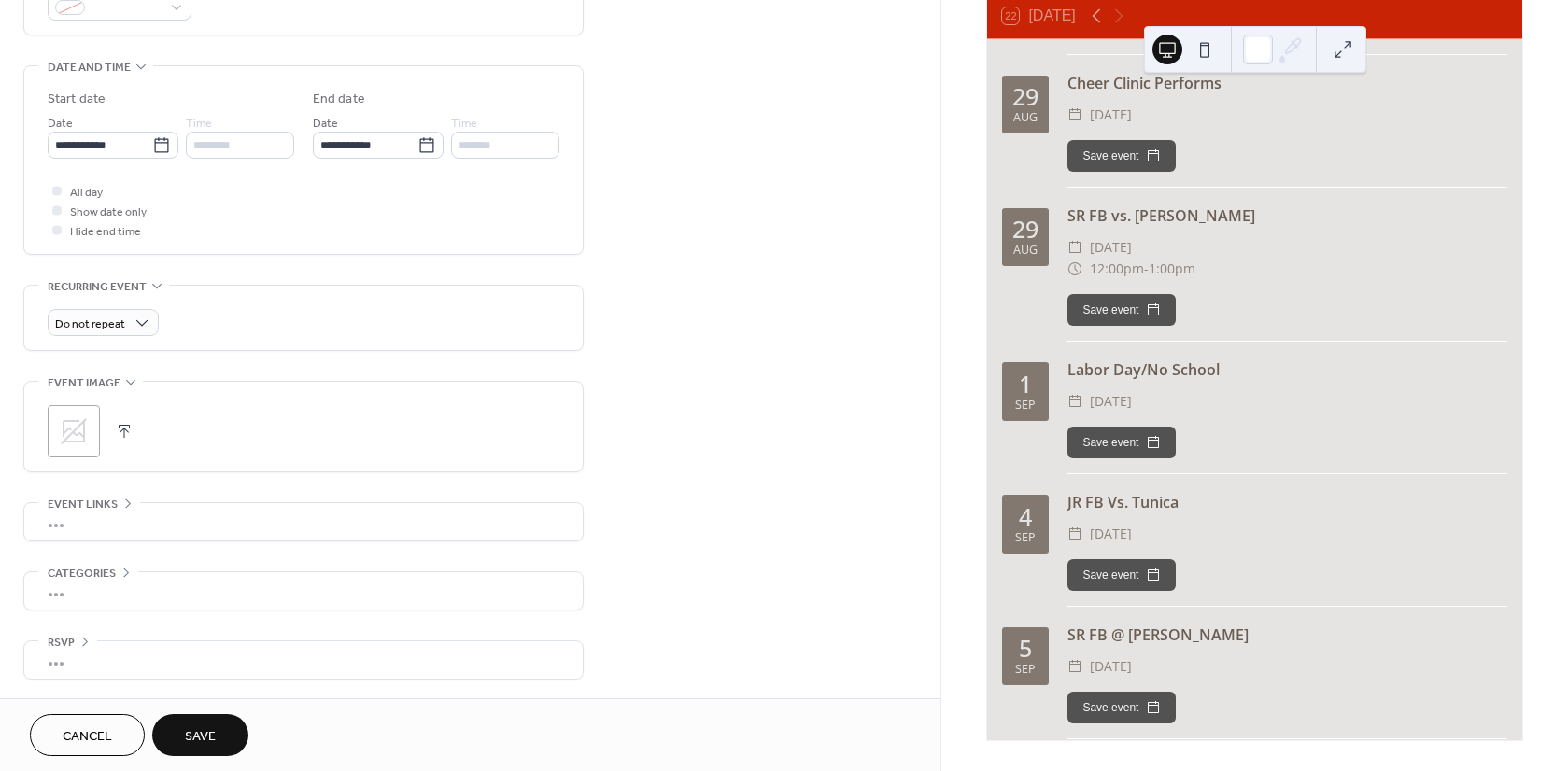 click on "Save" at bounding box center [200, 735] 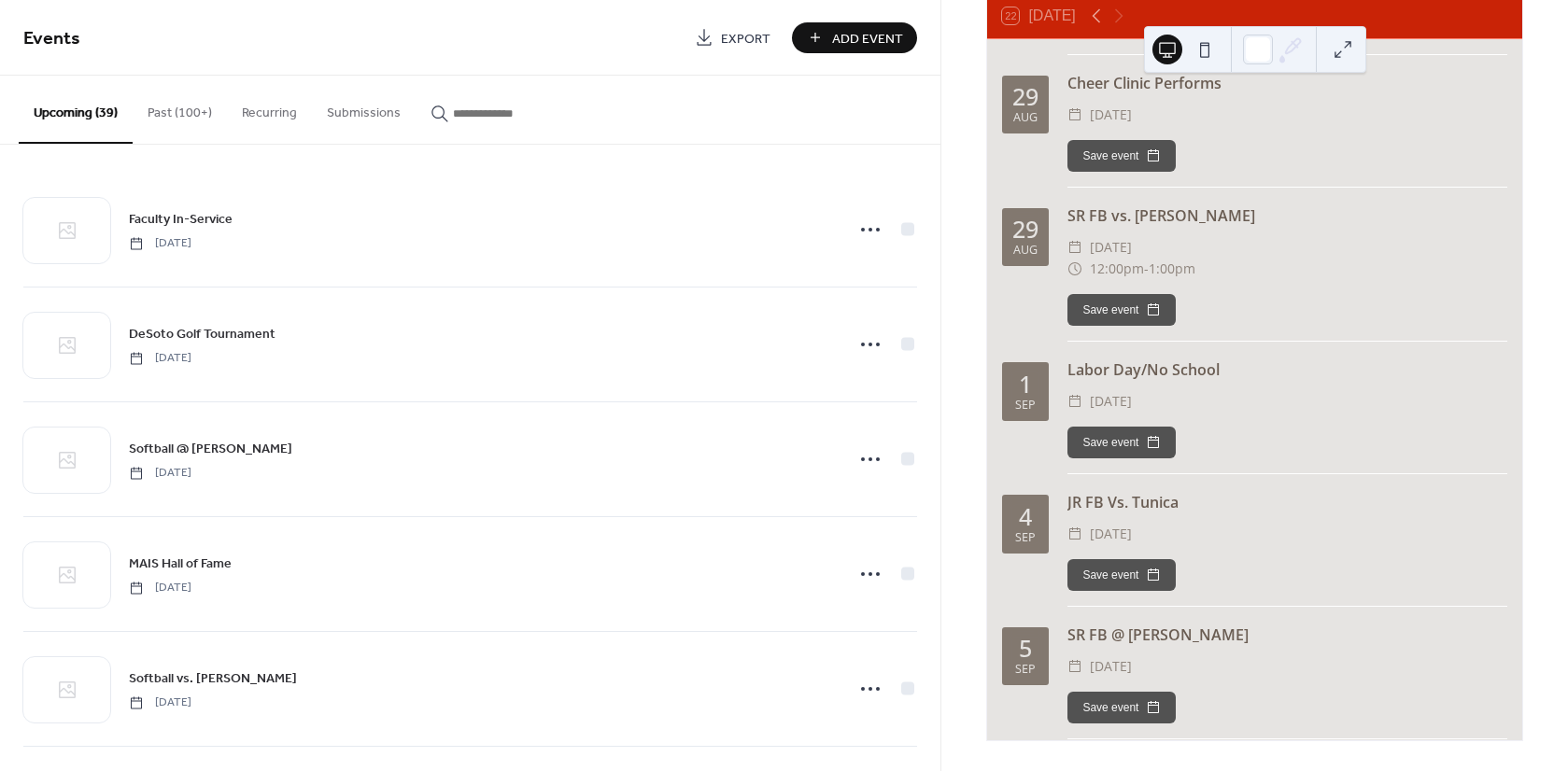 click on "Add Event" at bounding box center [855, 37] 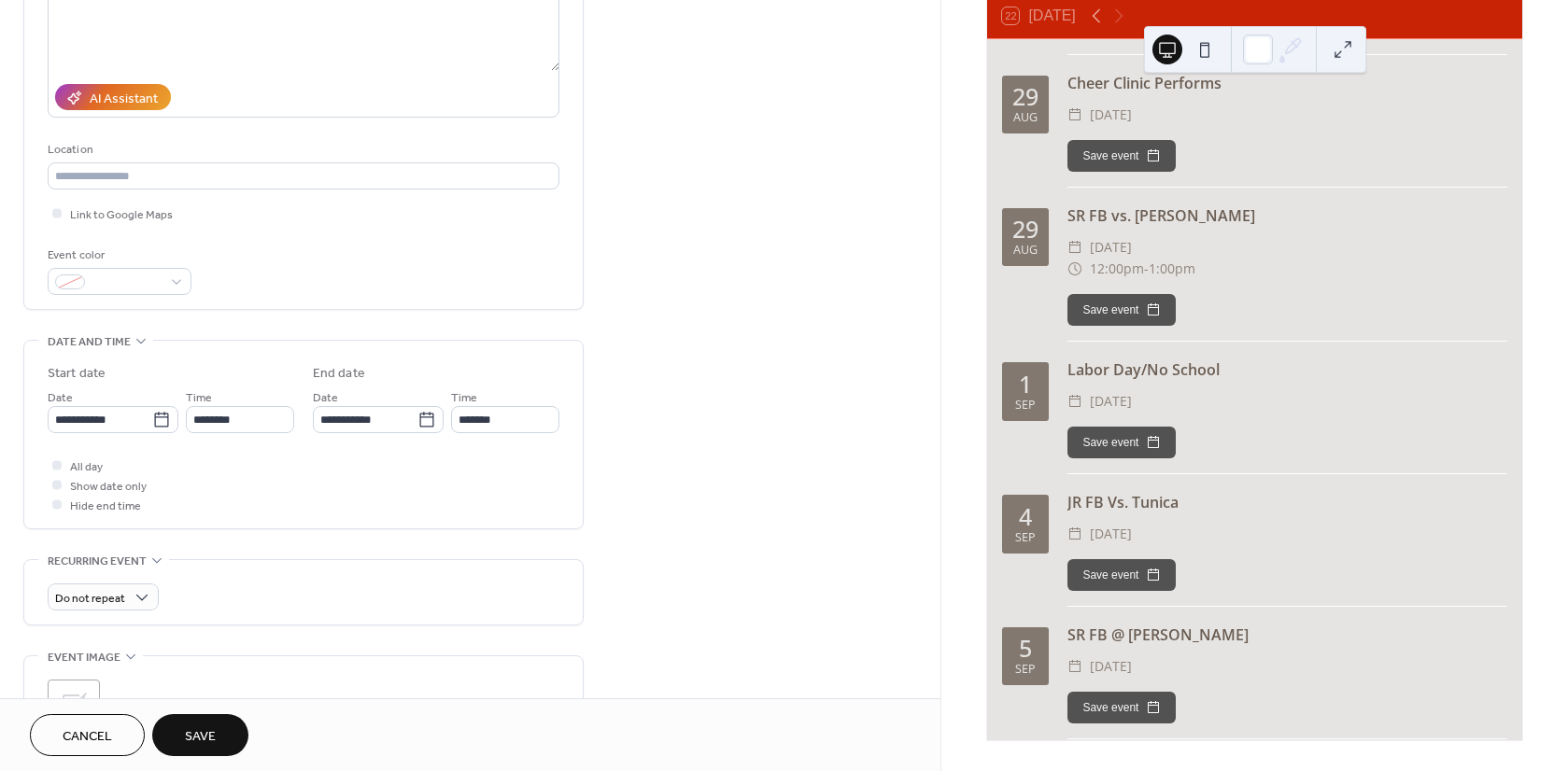scroll, scrollTop: 280, scrollLeft: 0, axis: vertical 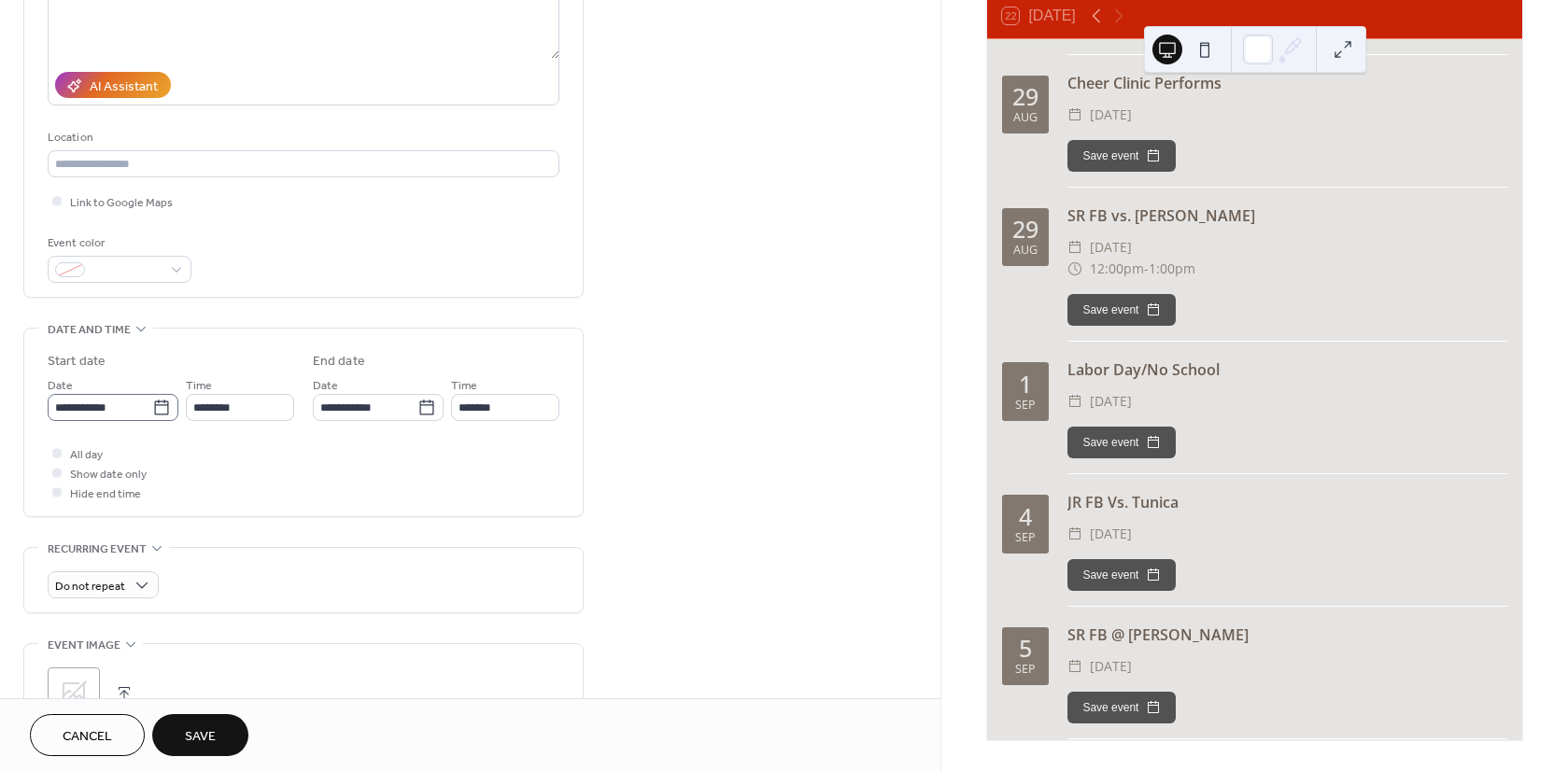type on "**********" 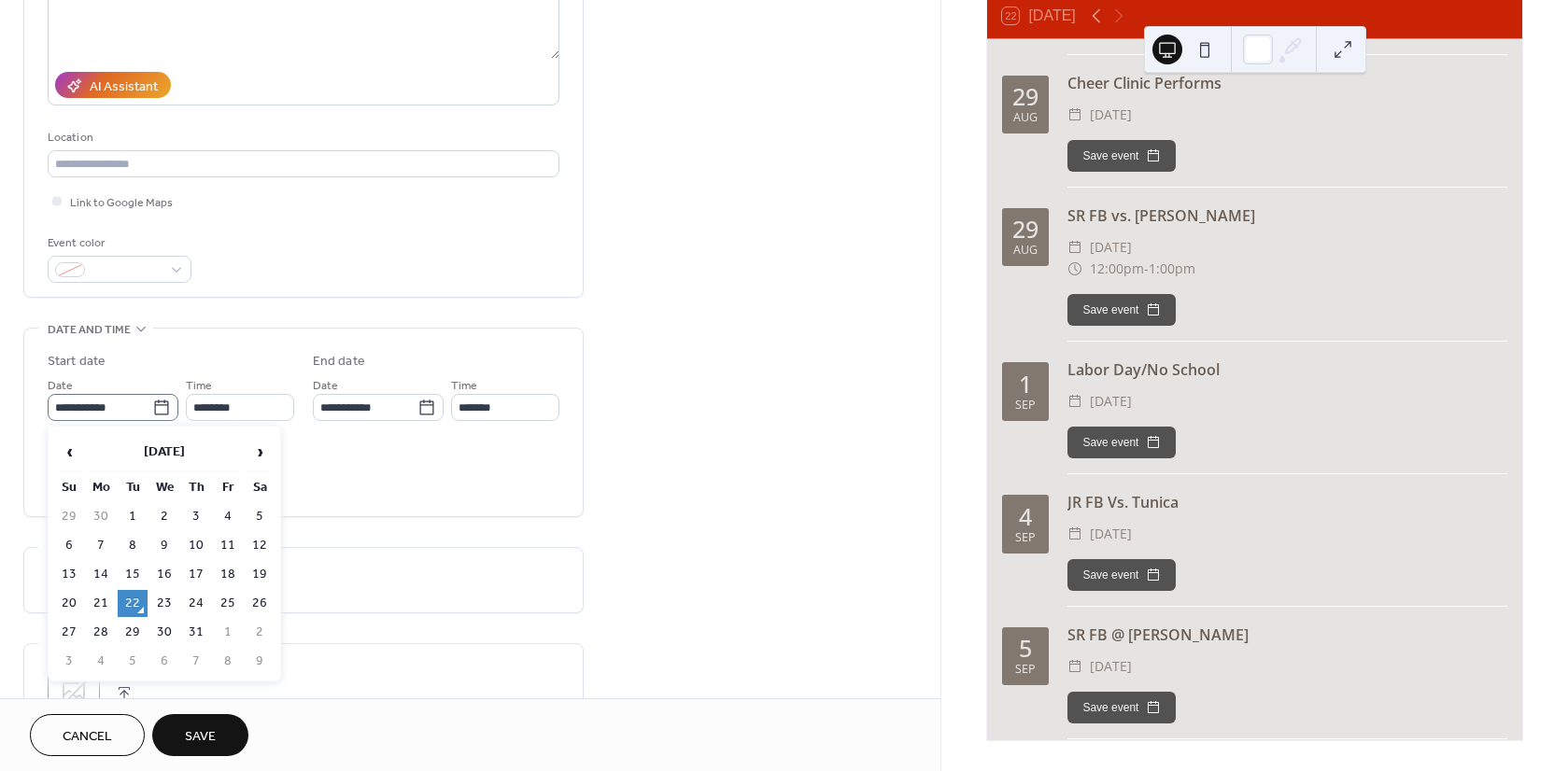 click 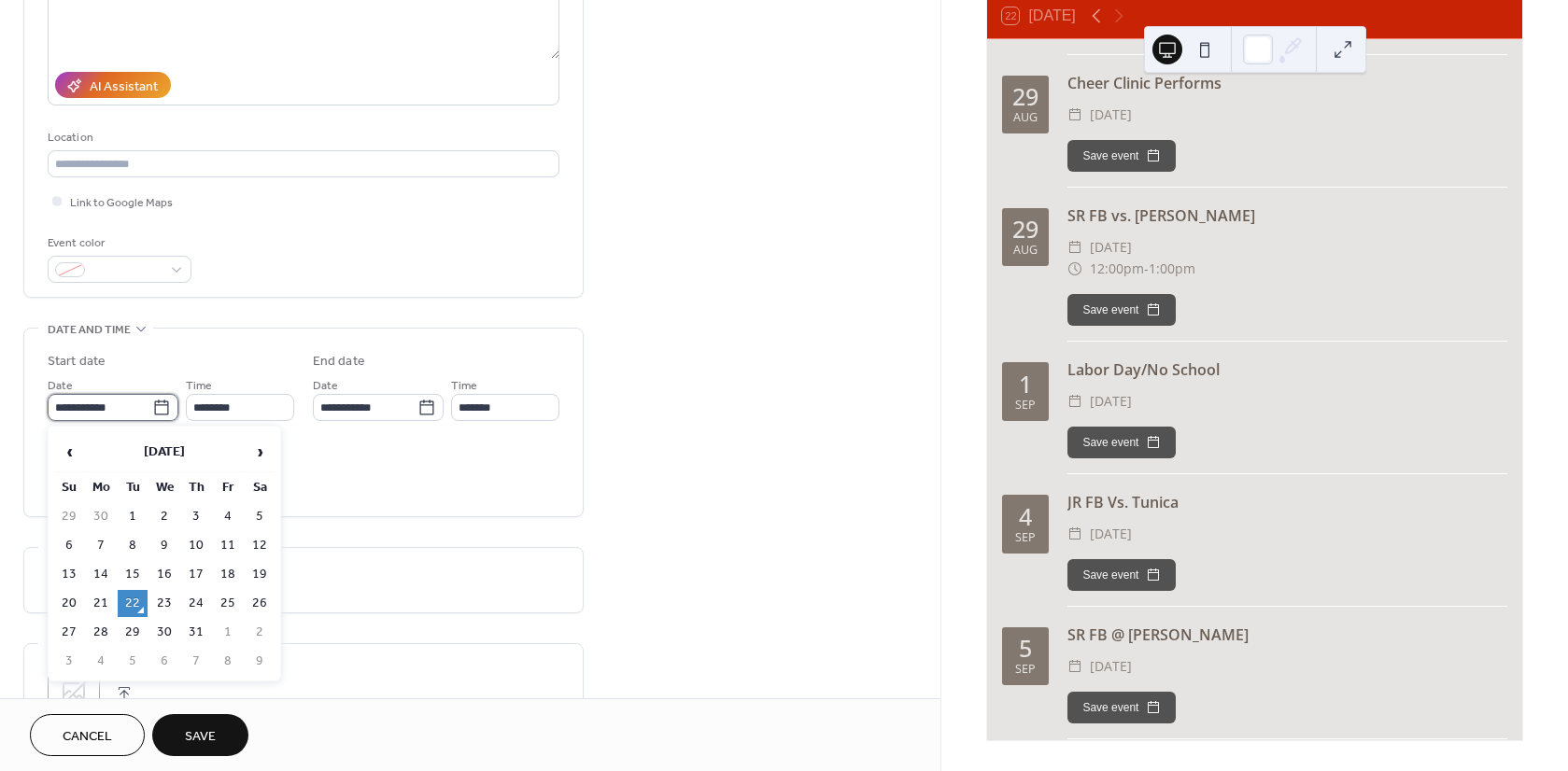 click on "**********" at bounding box center [100, 407] 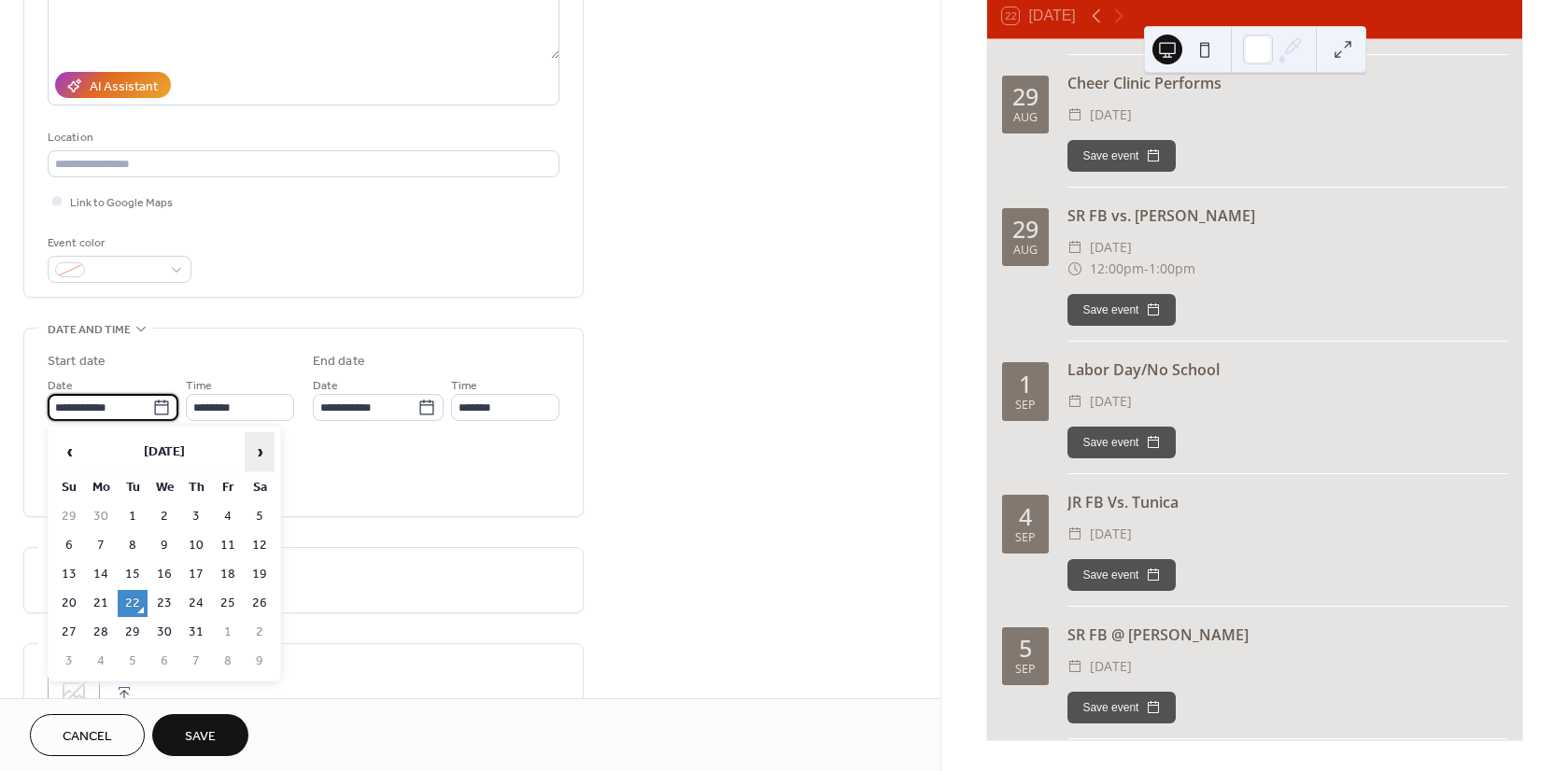 click on "›" at bounding box center (260, 452) 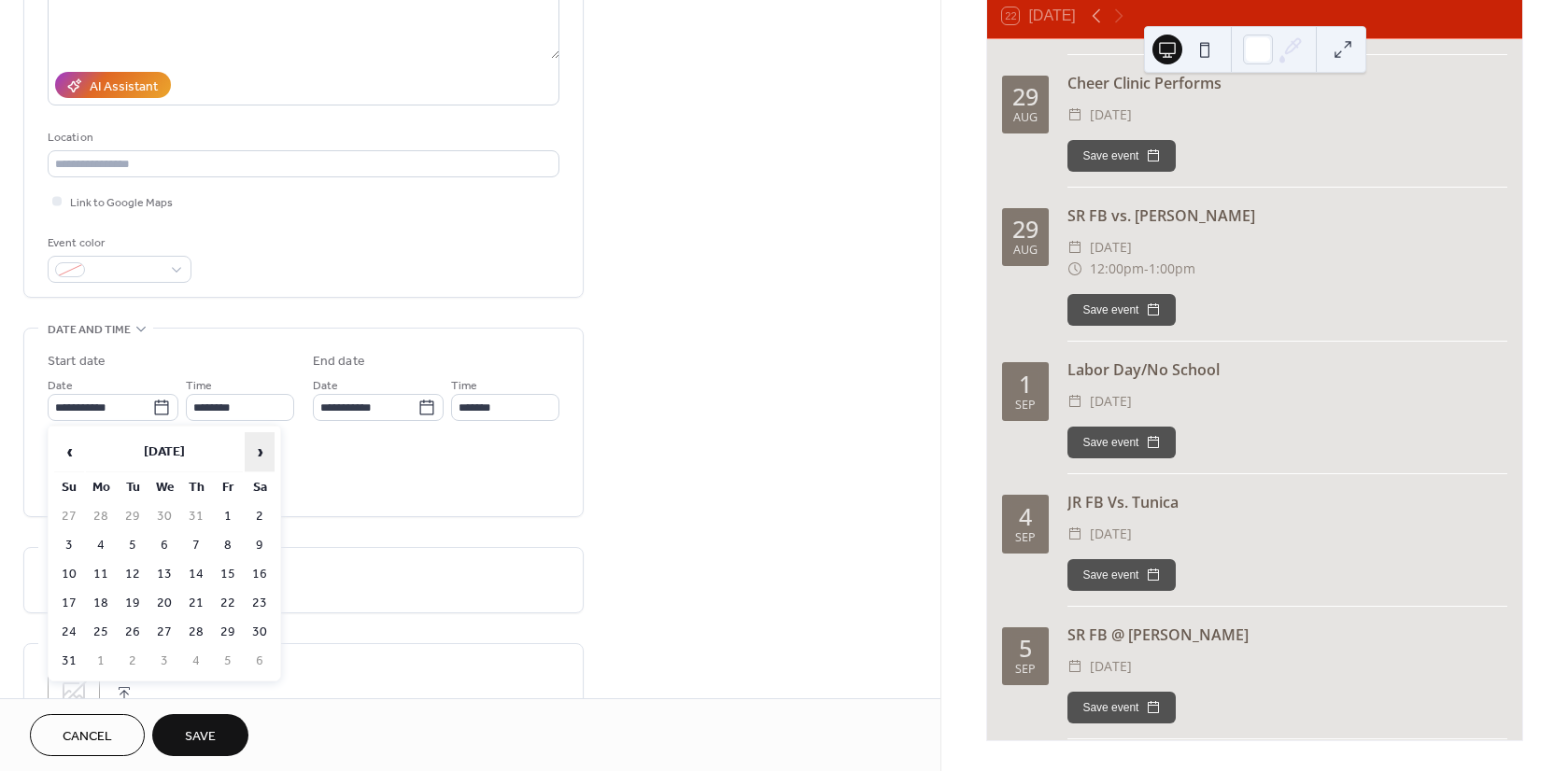 click on "›" at bounding box center [260, 452] 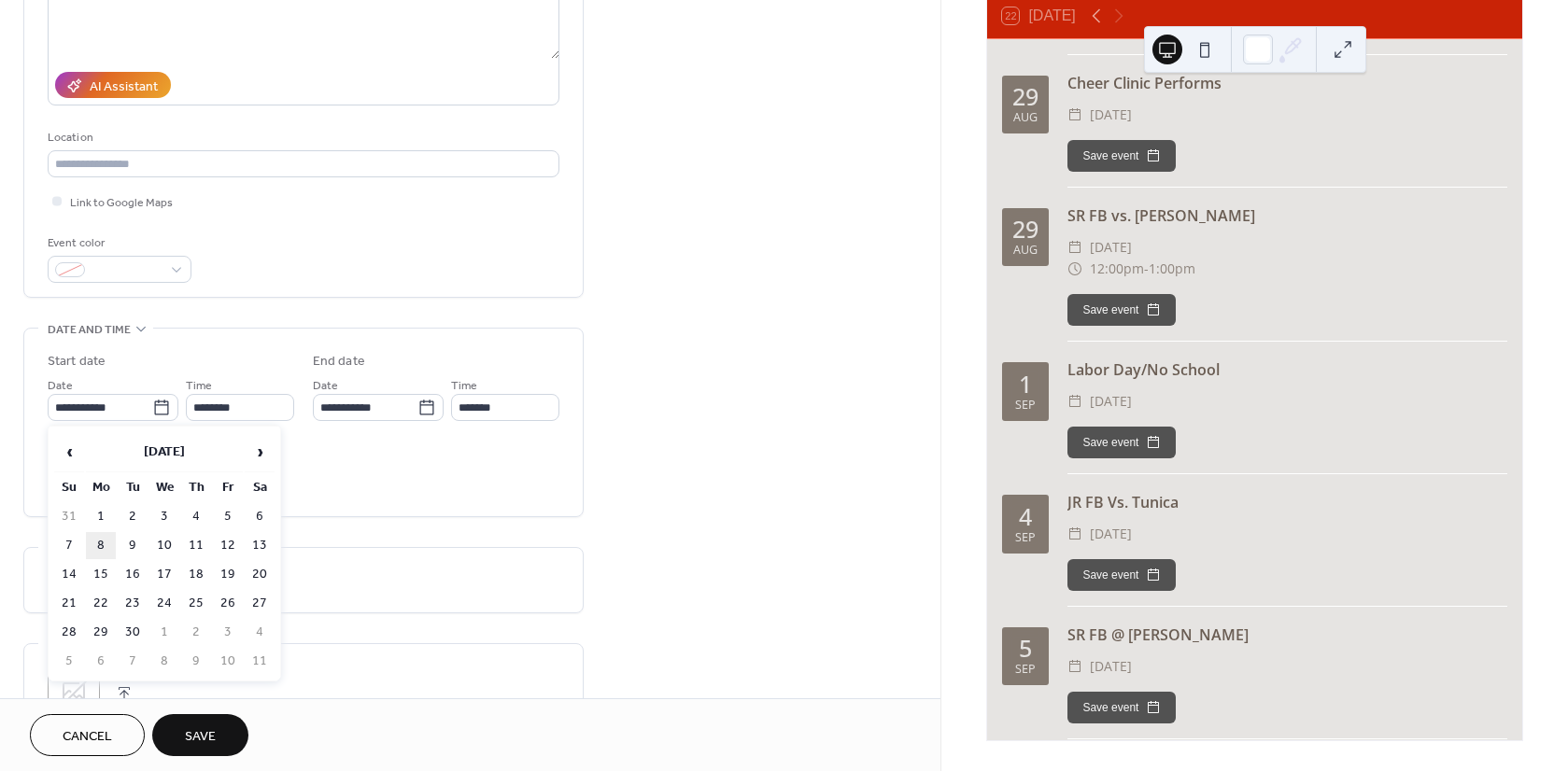 click on "8" at bounding box center [101, 545] 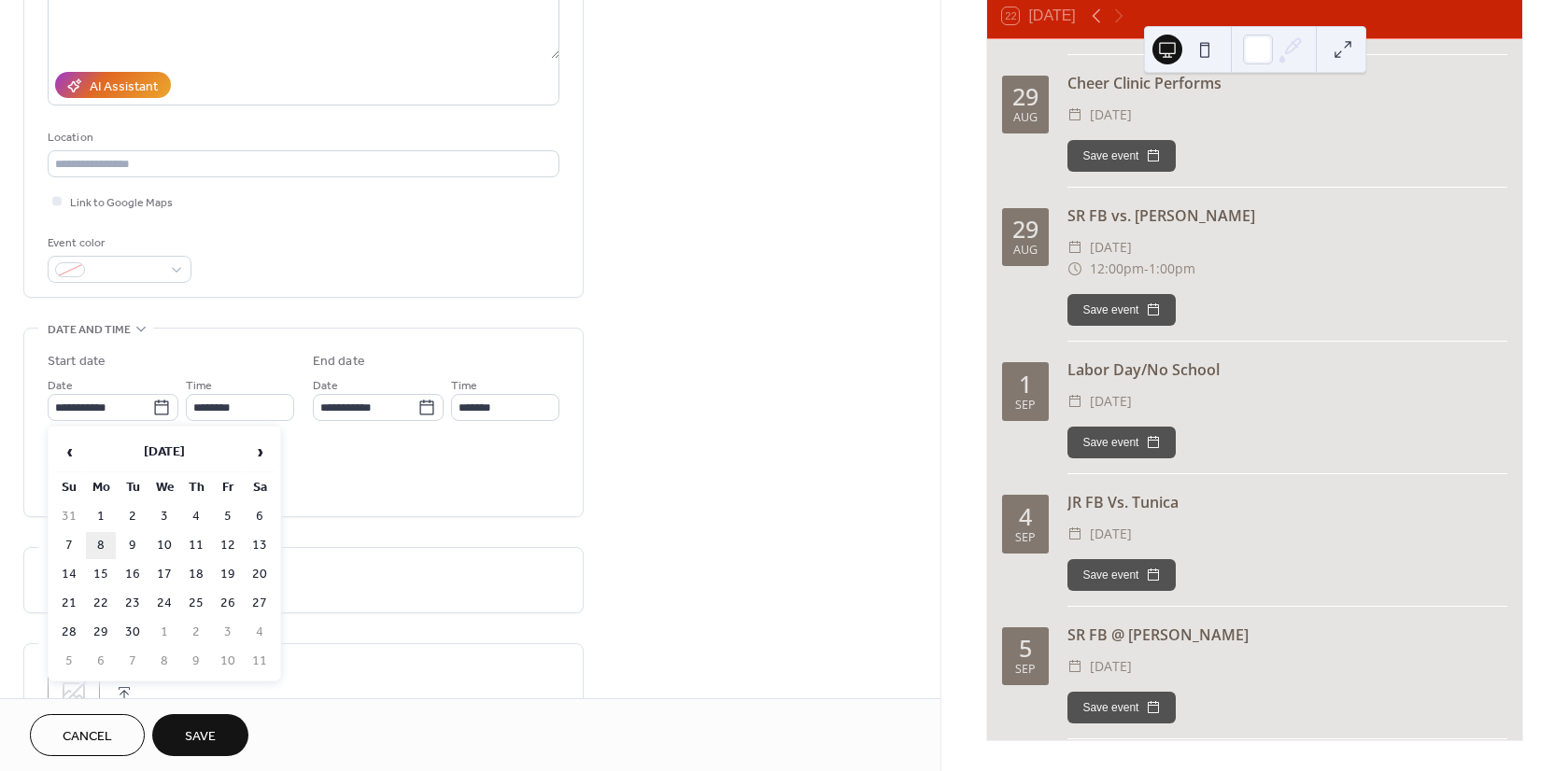 type on "**********" 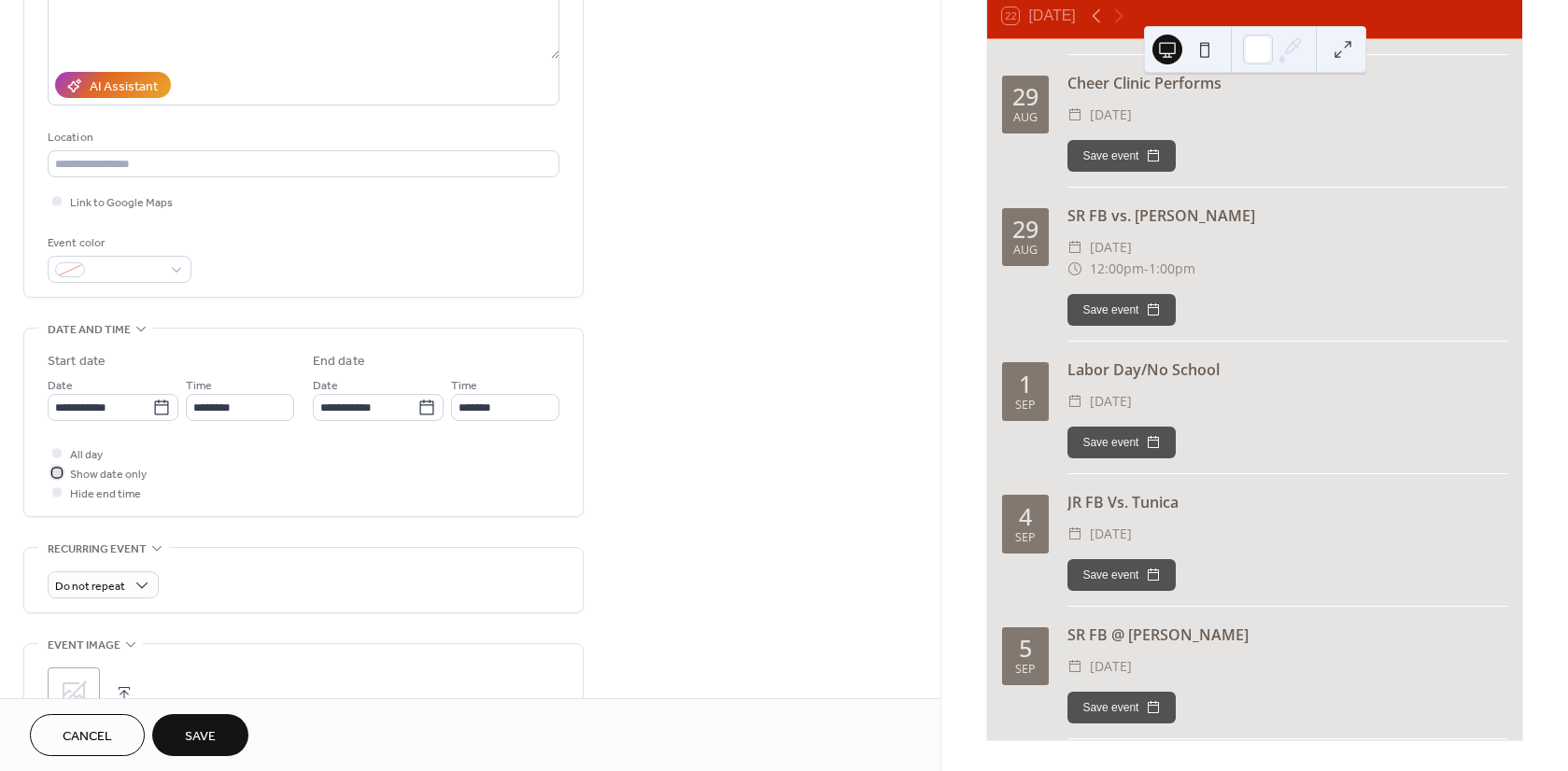click at bounding box center [57, 472] 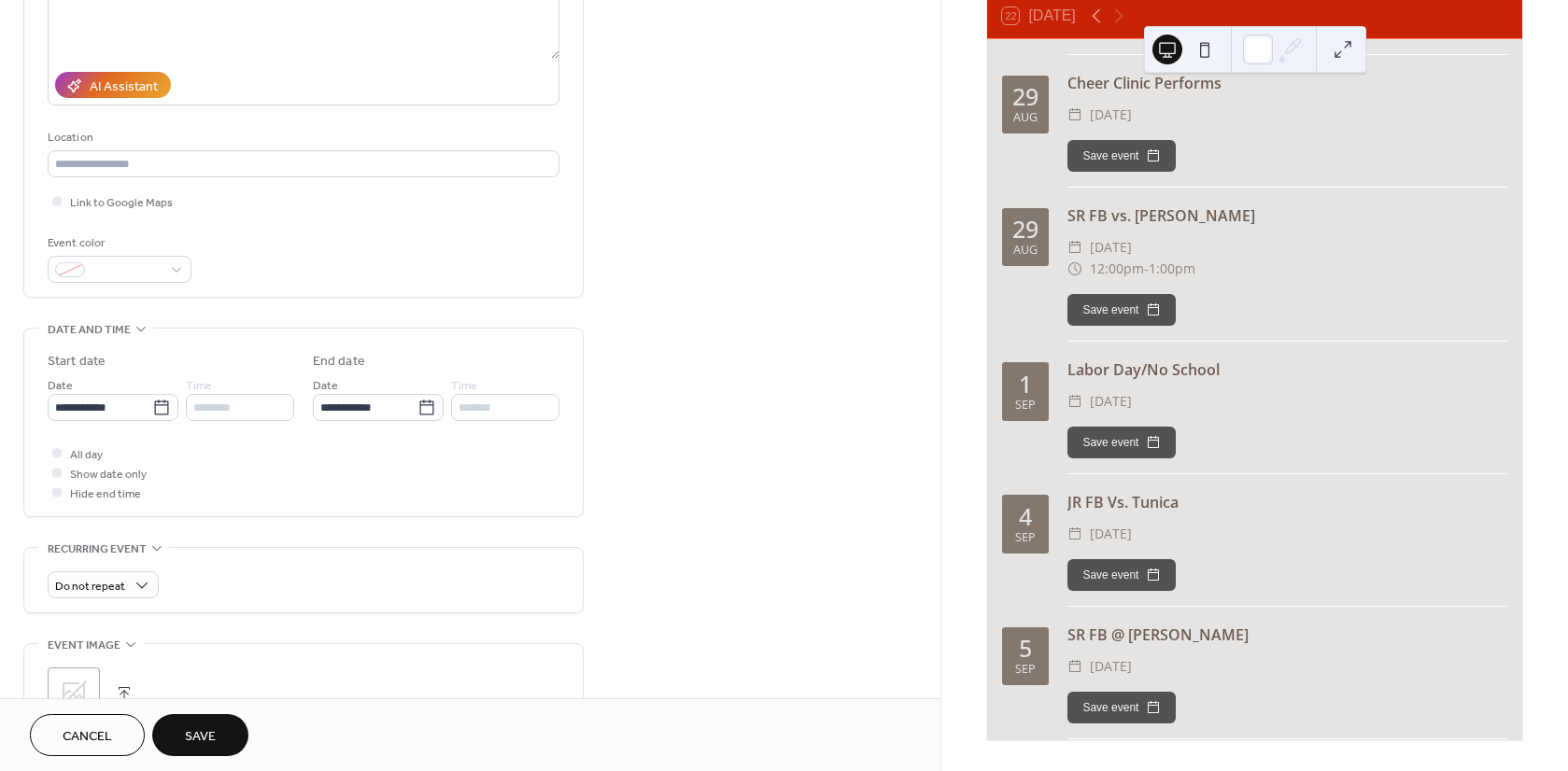 click on "Save" at bounding box center [200, 736] 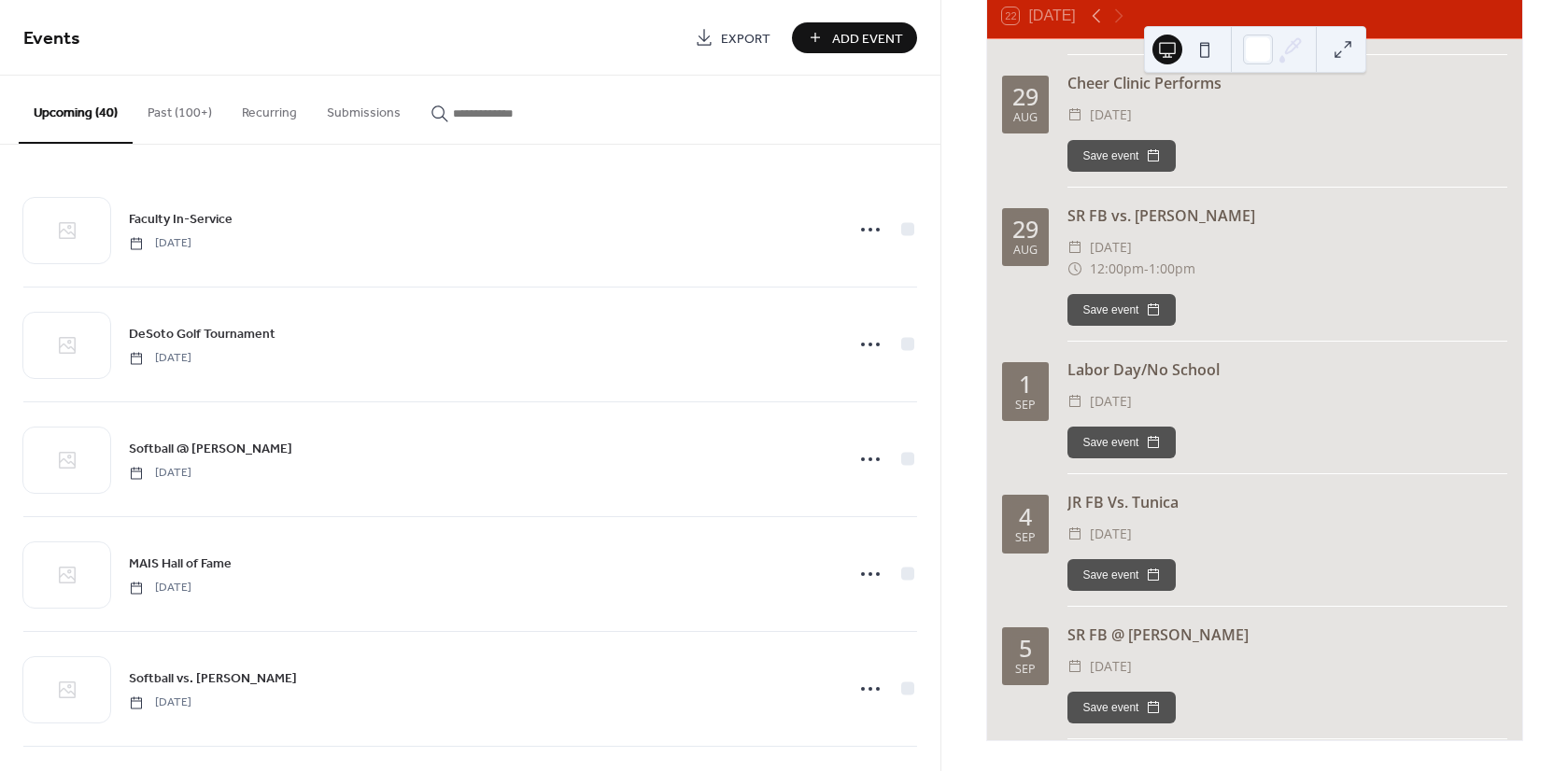 drag, startPoint x: 857, startPoint y: 35, endPoint x: 842, endPoint y: 36, distance: 15.0333 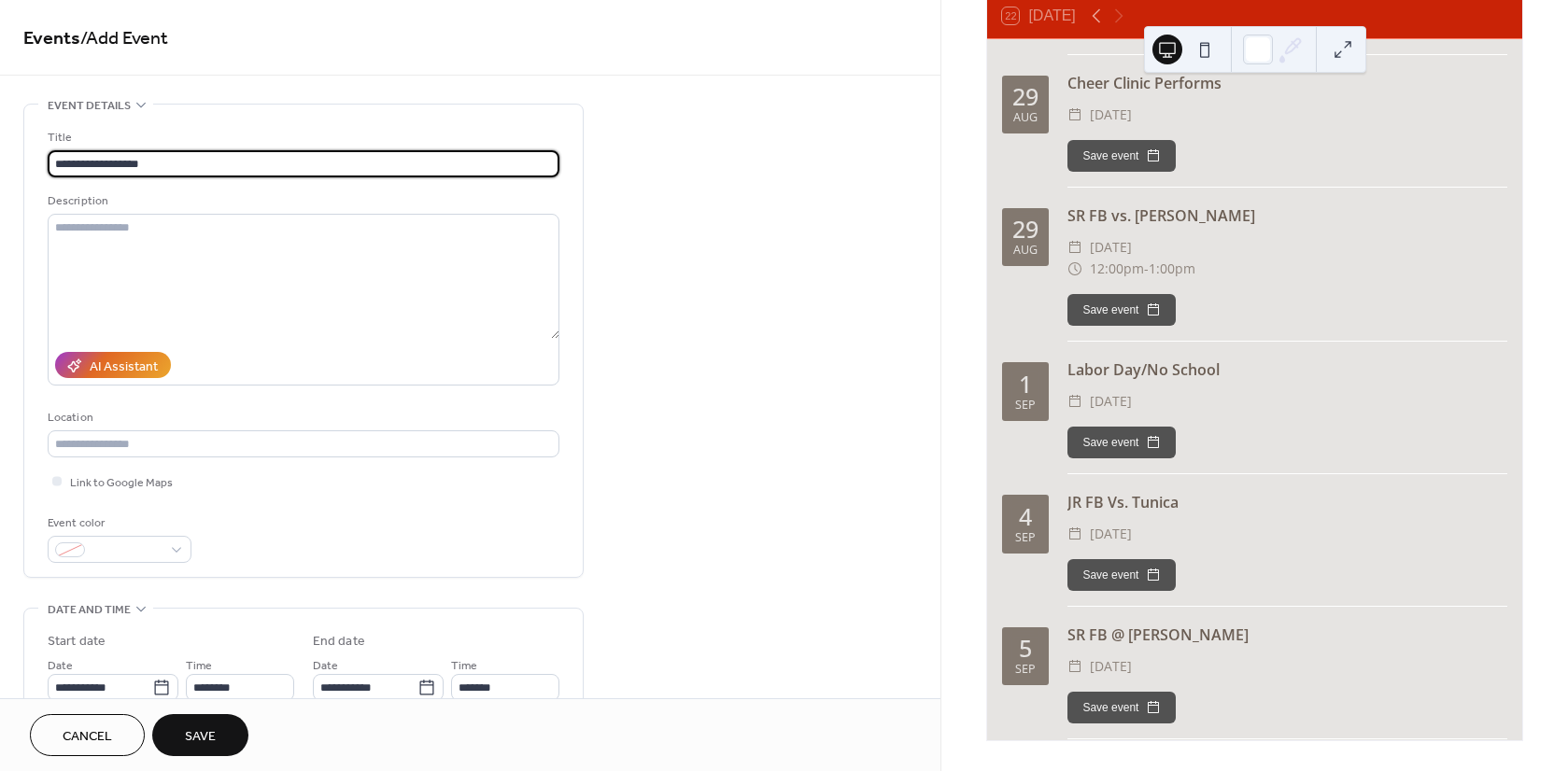 scroll, scrollTop: 93, scrollLeft: 0, axis: vertical 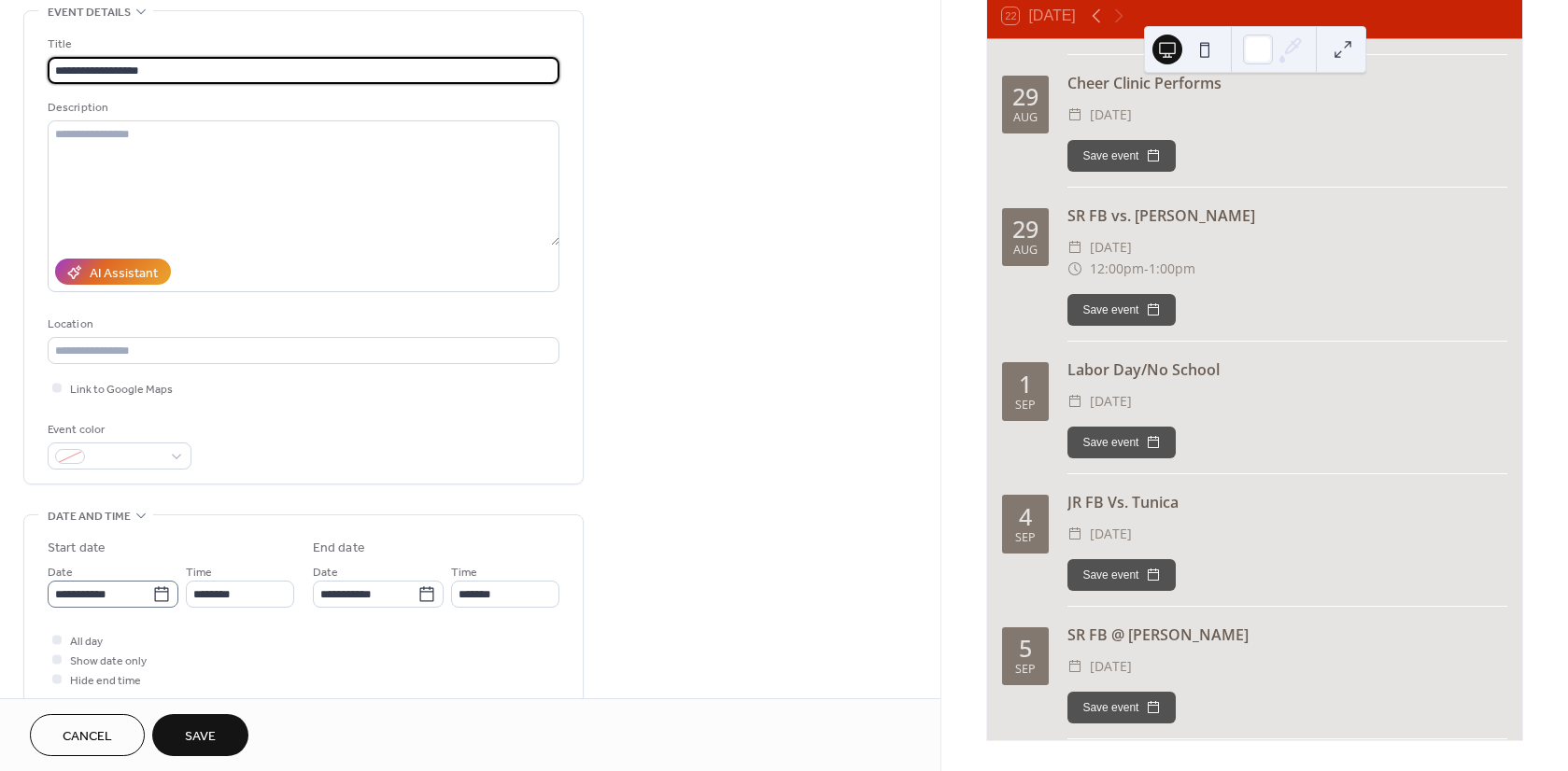 type on "**********" 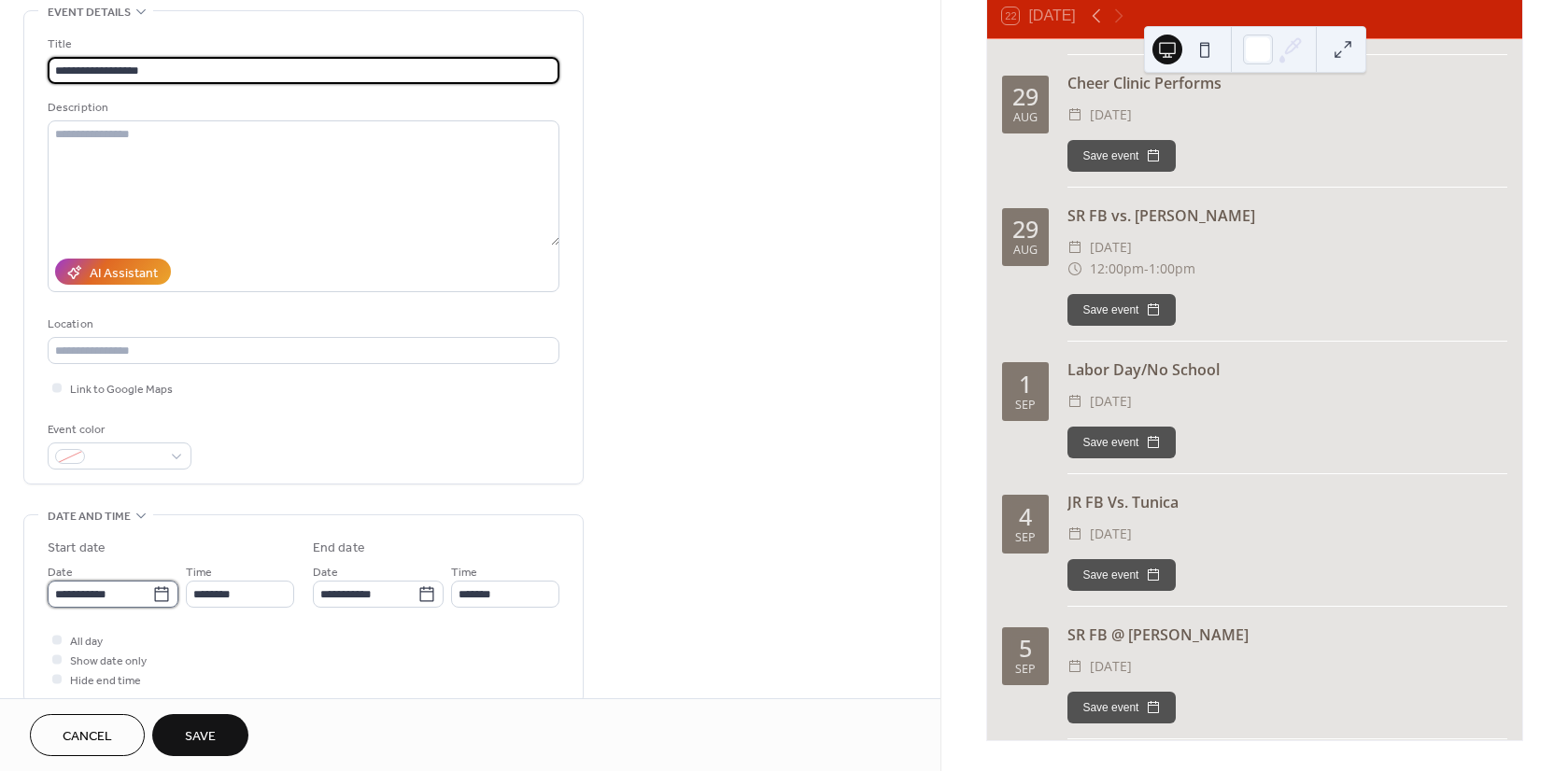 click on "**********" at bounding box center [100, 594] 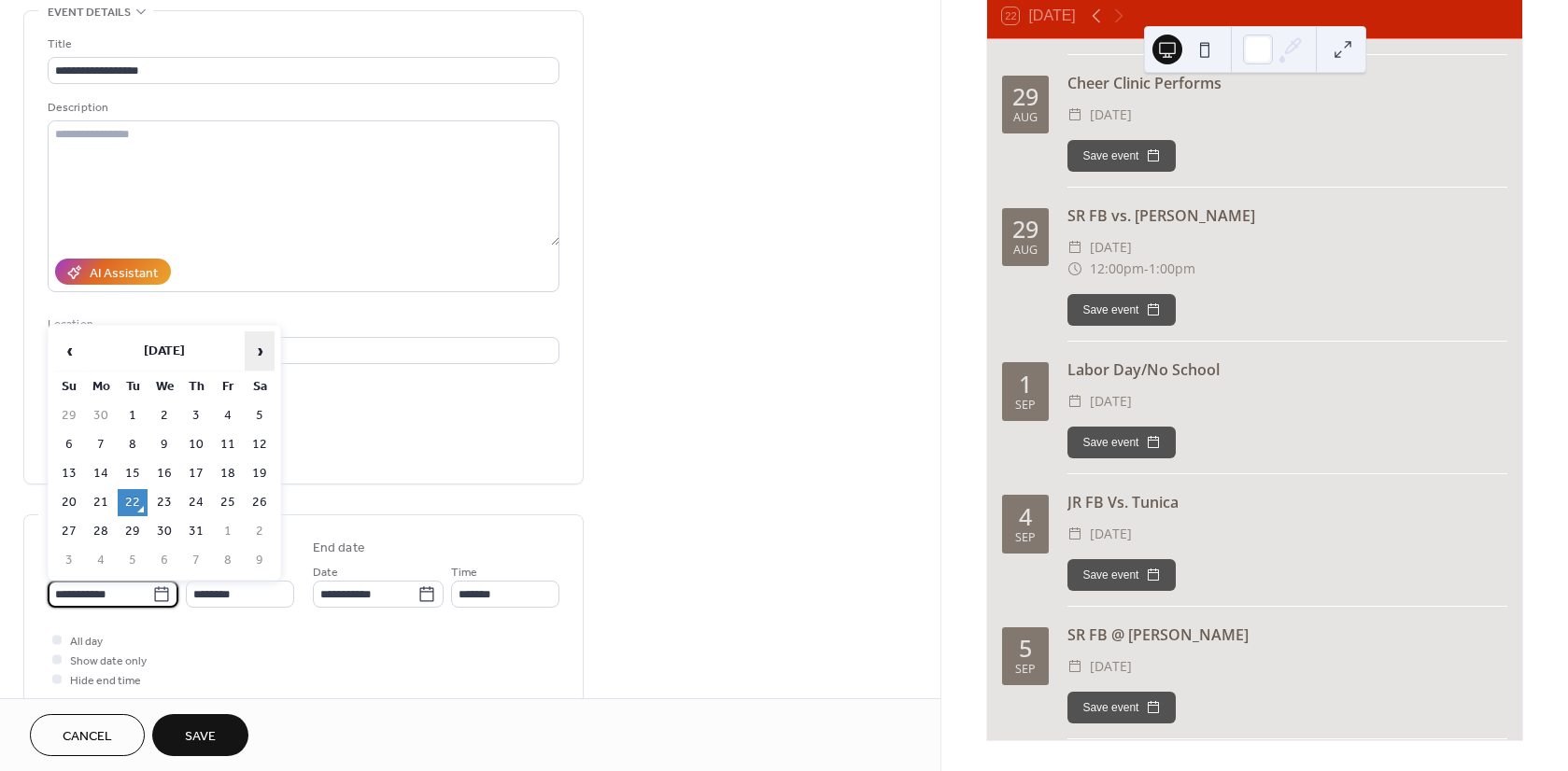 click on "›" at bounding box center [260, 351] 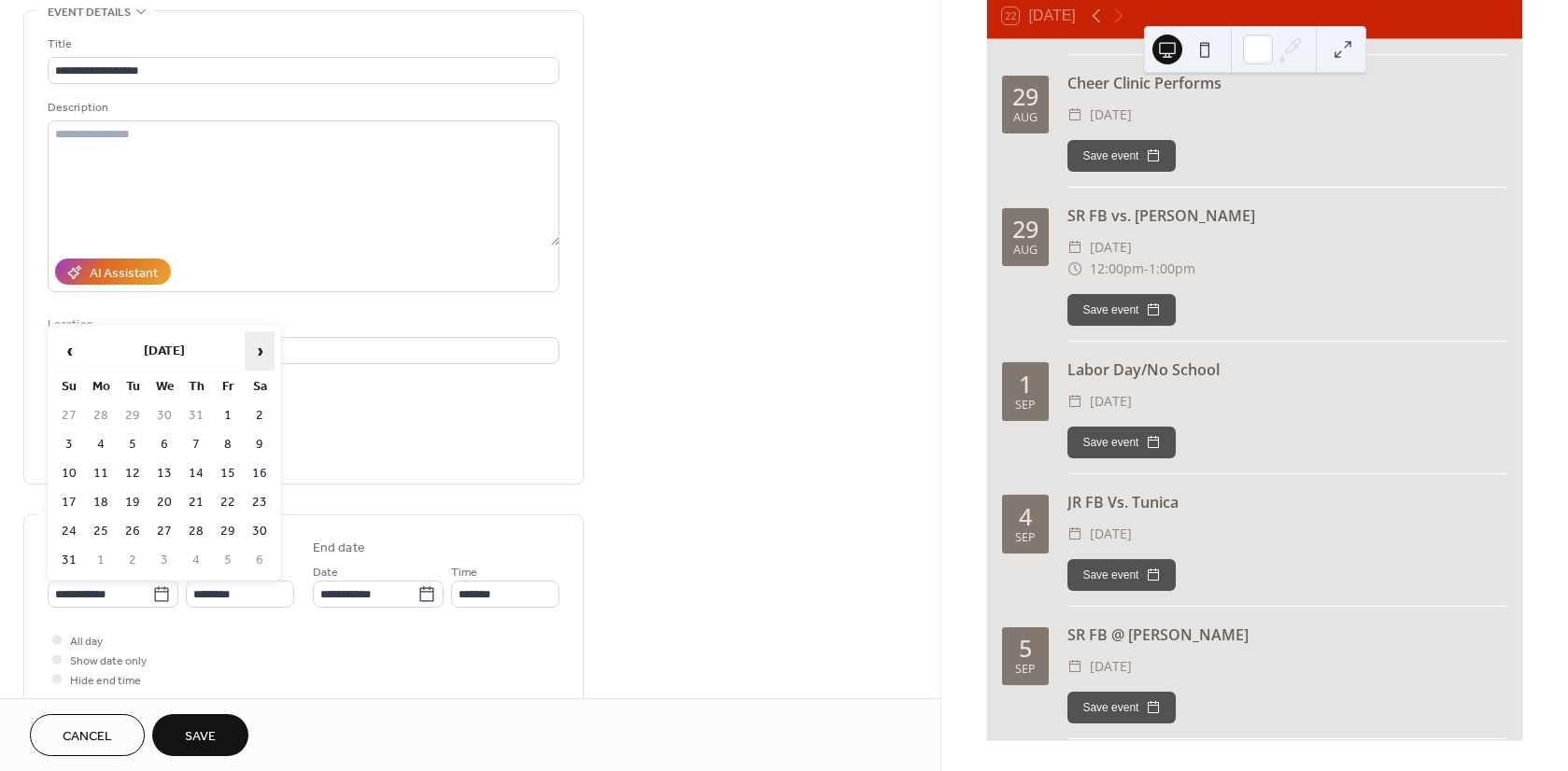 click on "›" at bounding box center (260, 351) 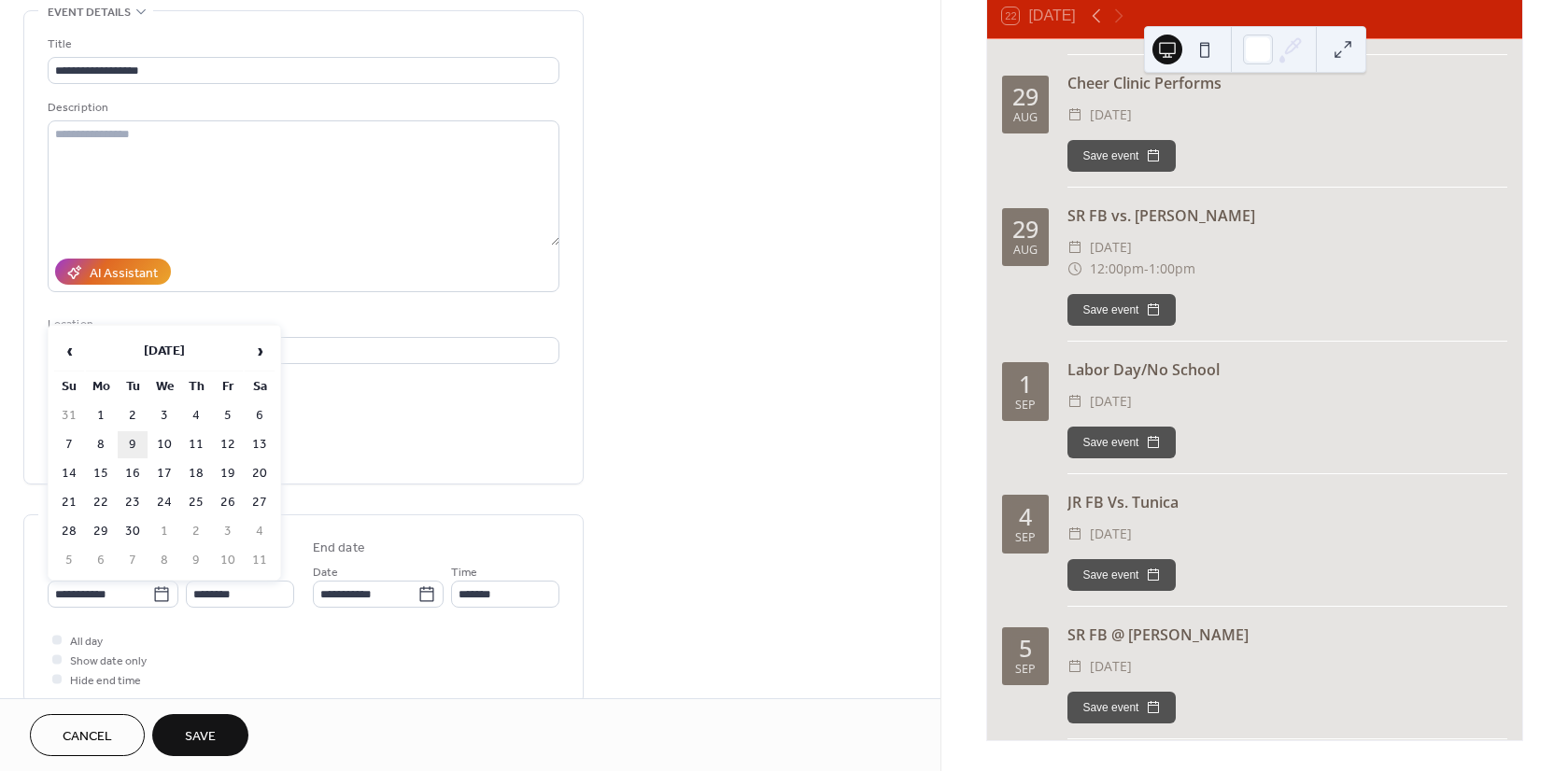 click on "9" at bounding box center [133, 444] 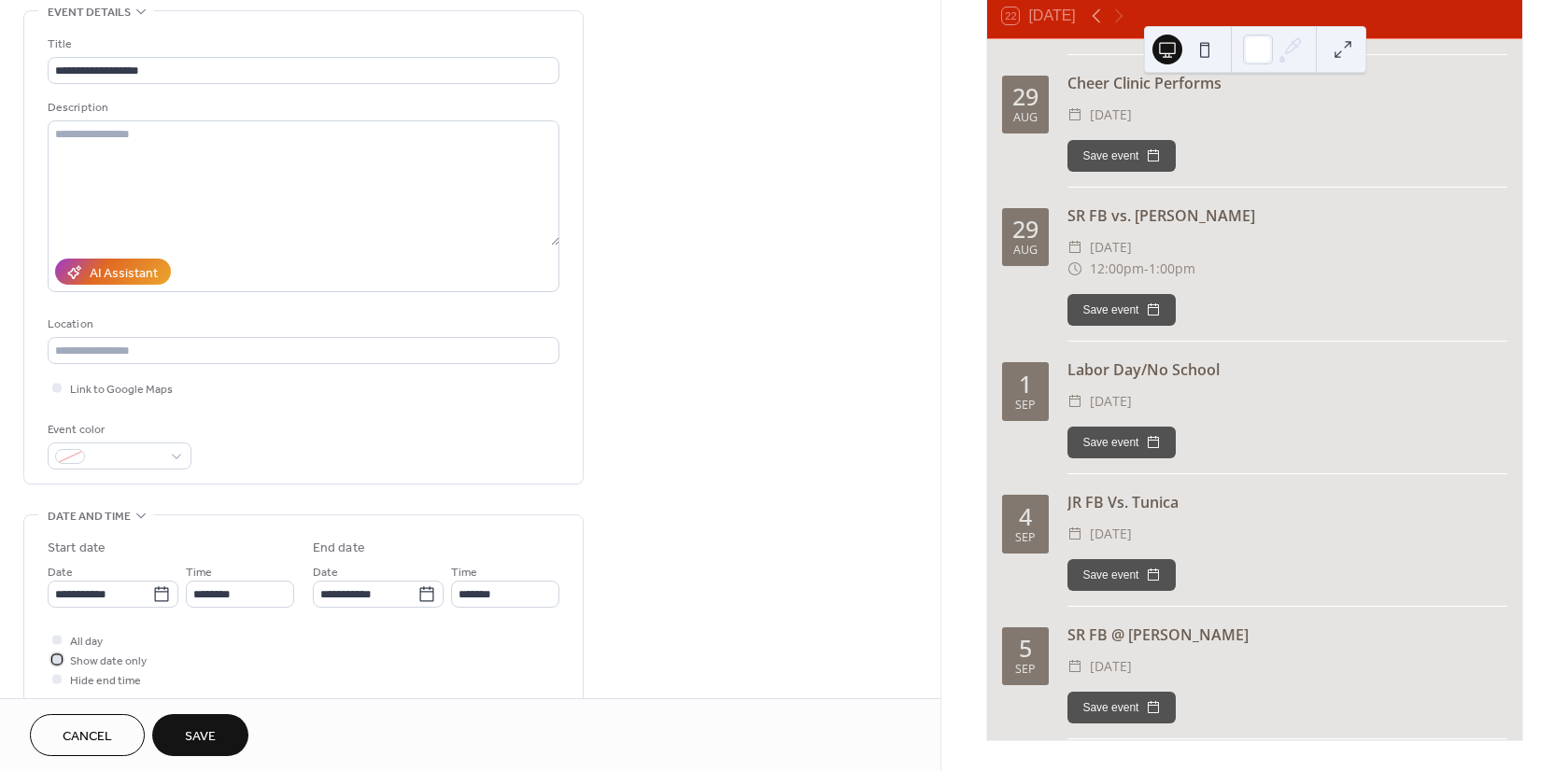 click at bounding box center (57, 659) 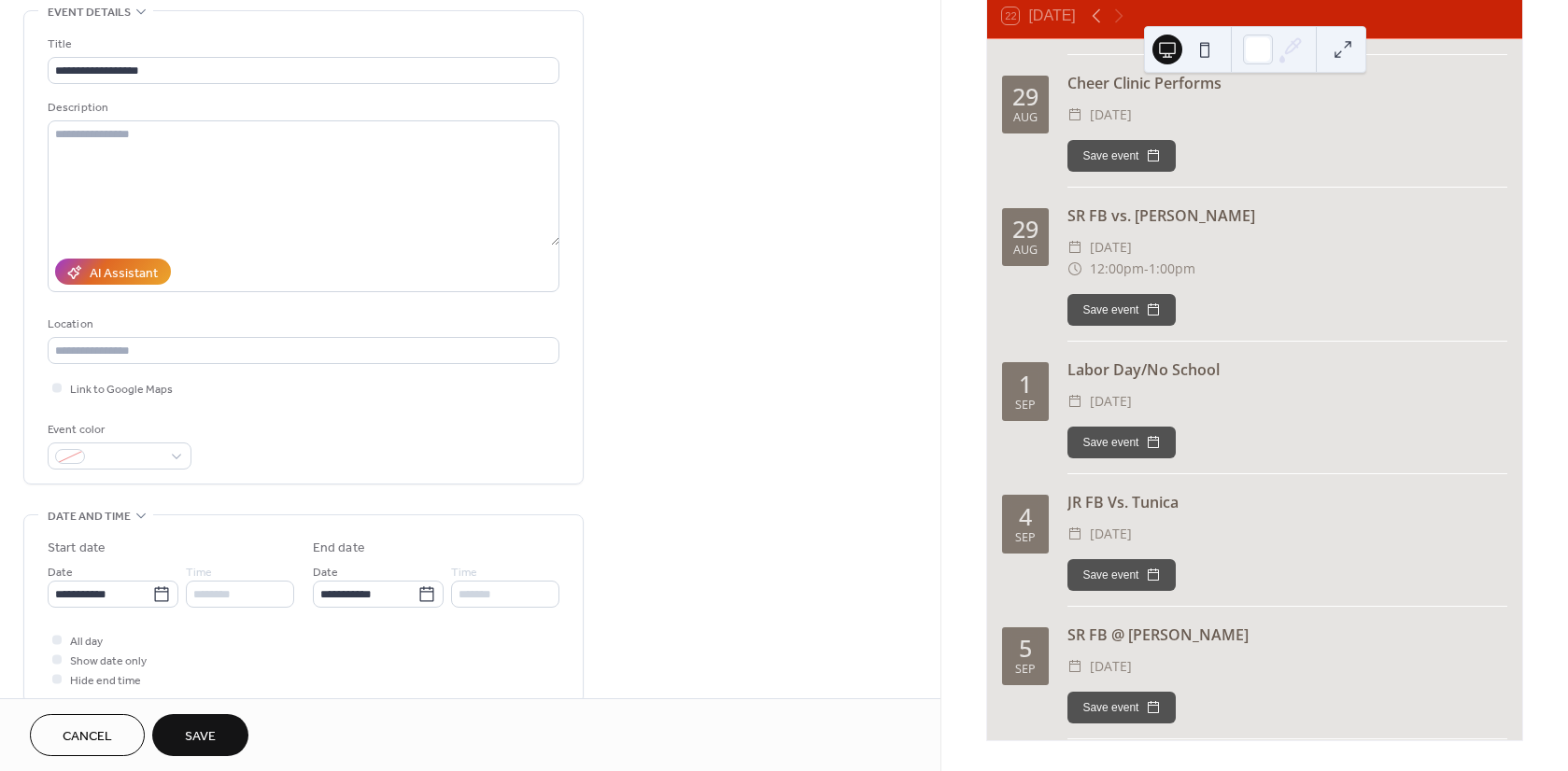 click on "Save" at bounding box center [200, 736] 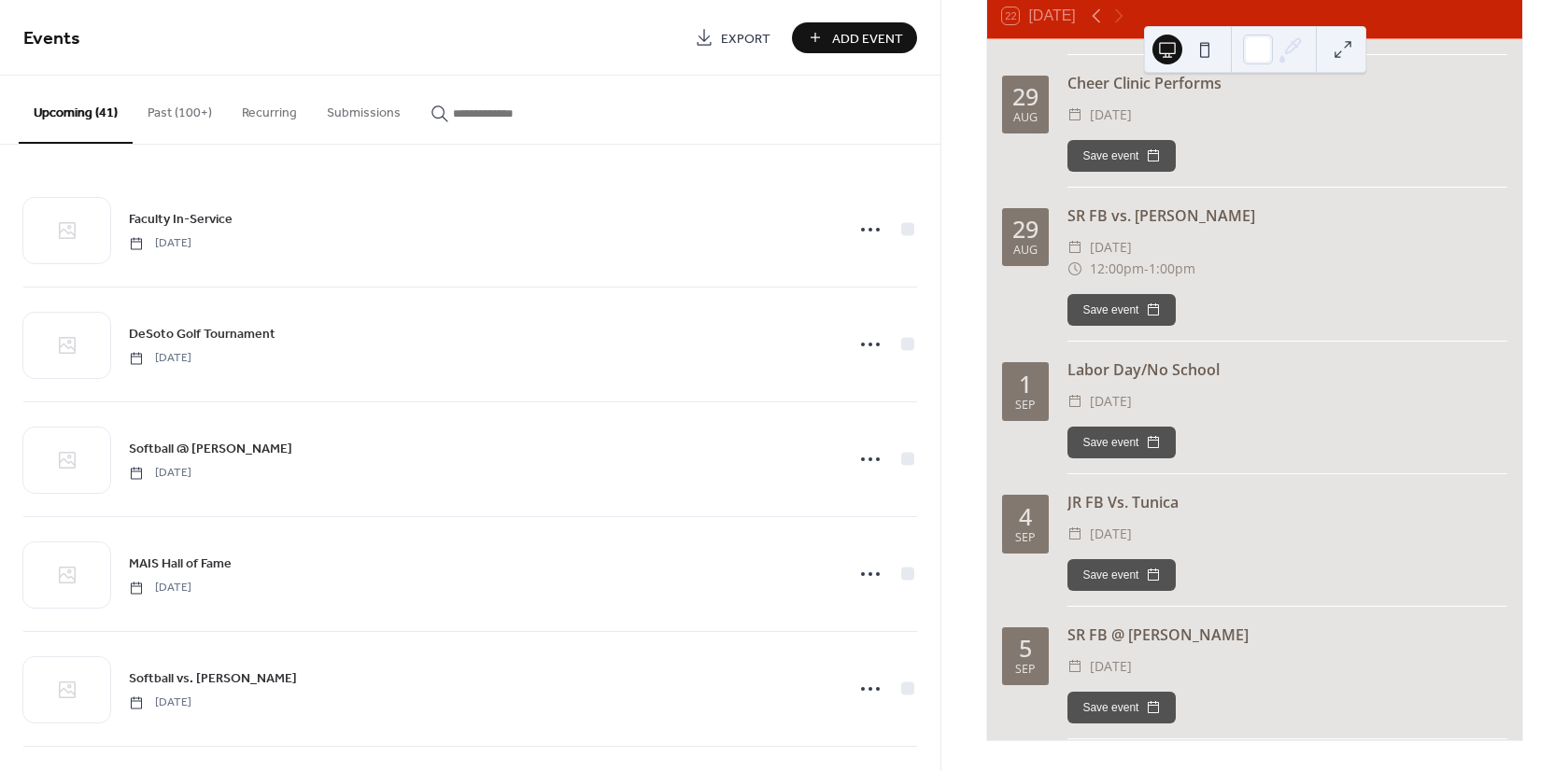 click on "Add Event" at bounding box center (868, 38) 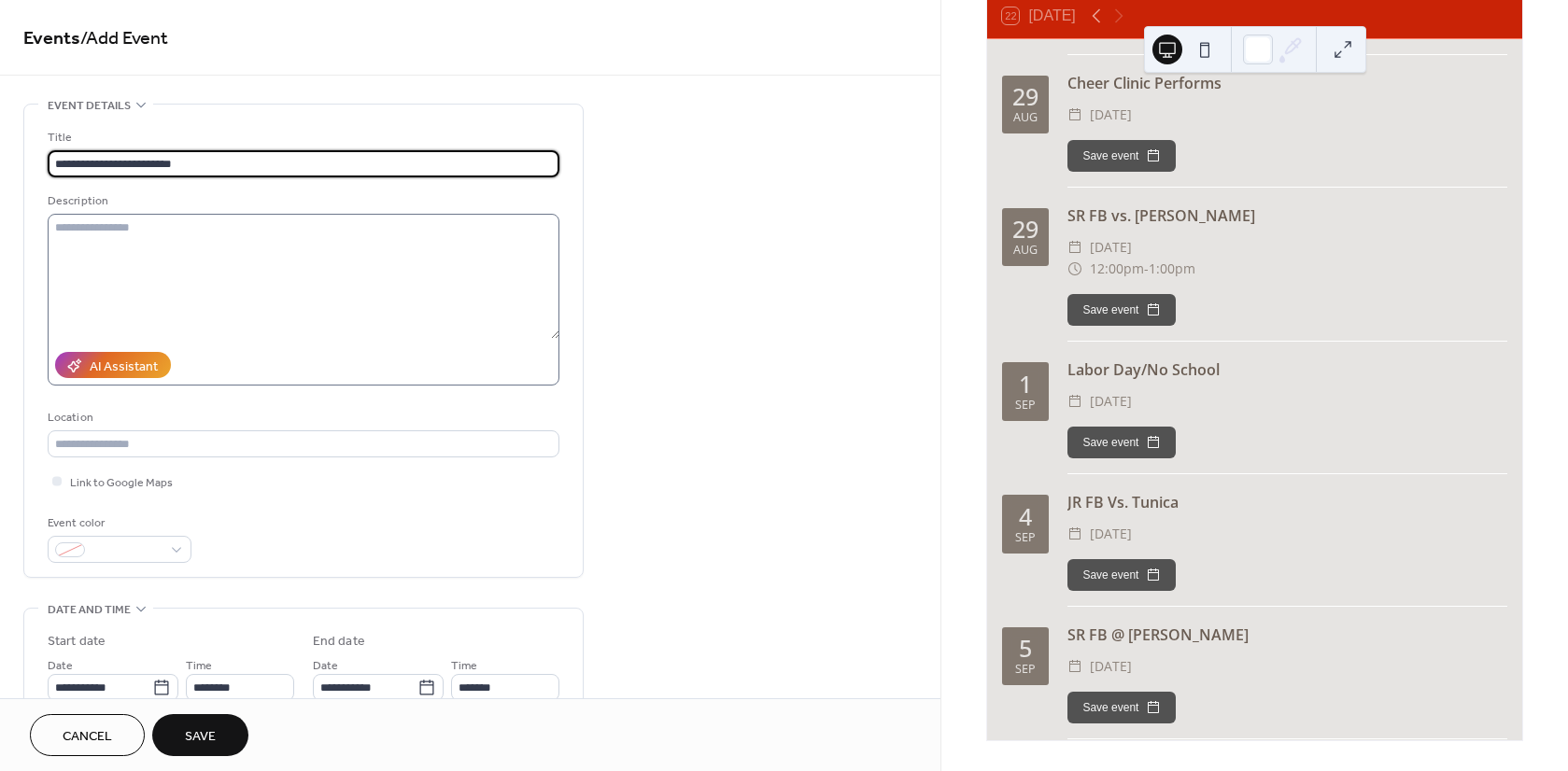 scroll, scrollTop: 93, scrollLeft: 0, axis: vertical 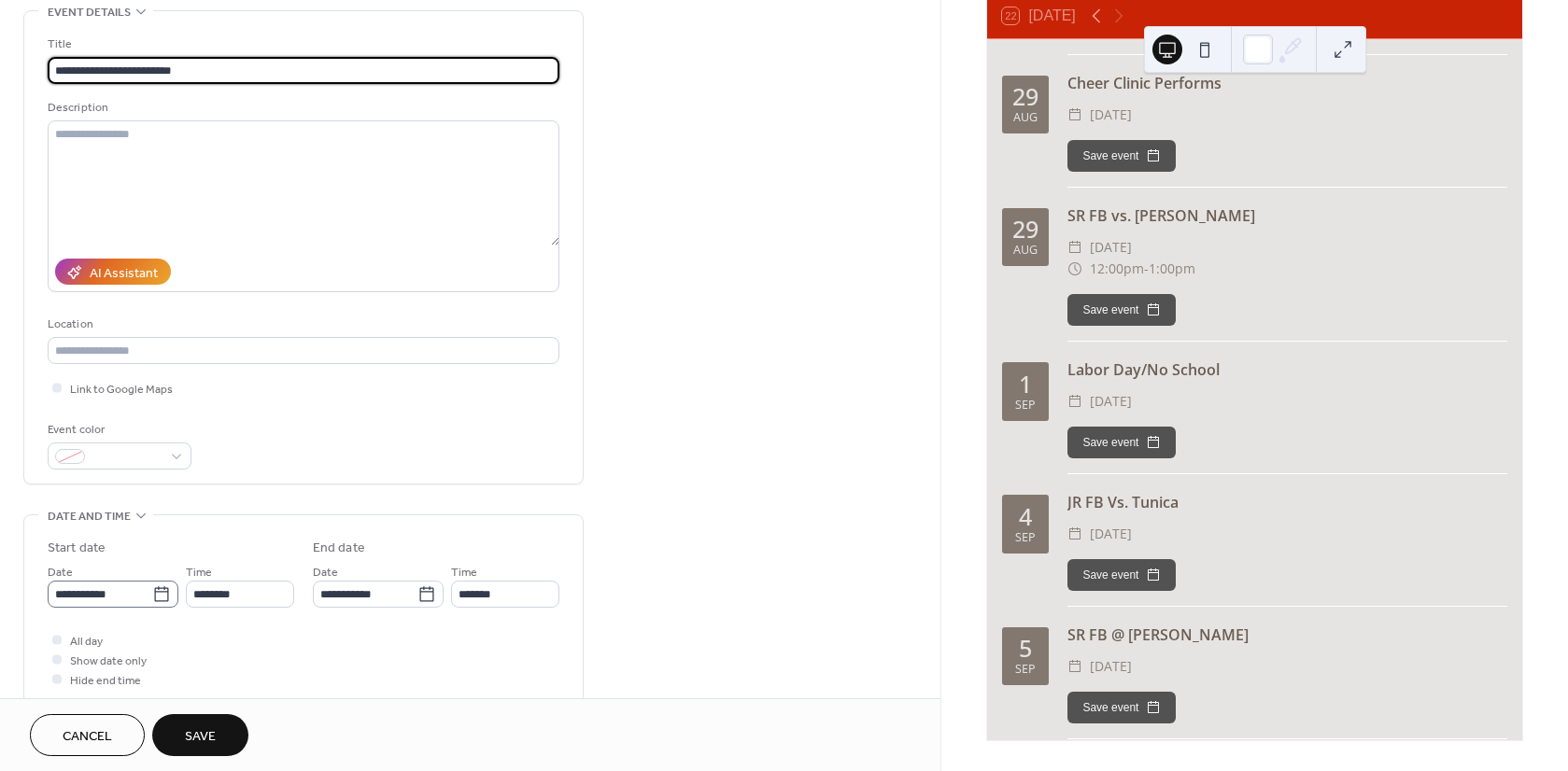 type on "**********" 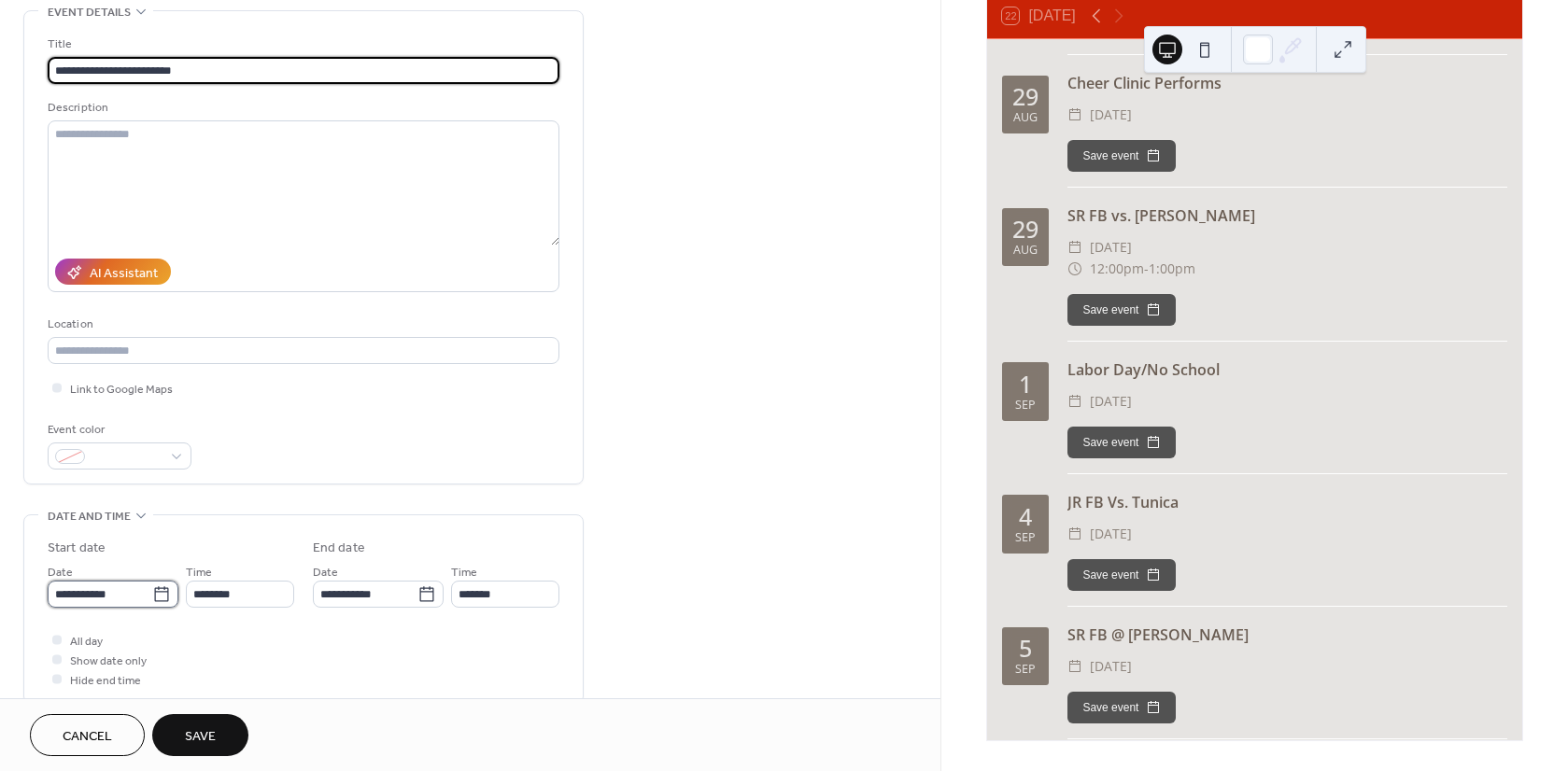 click on "**********" at bounding box center [100, 594] 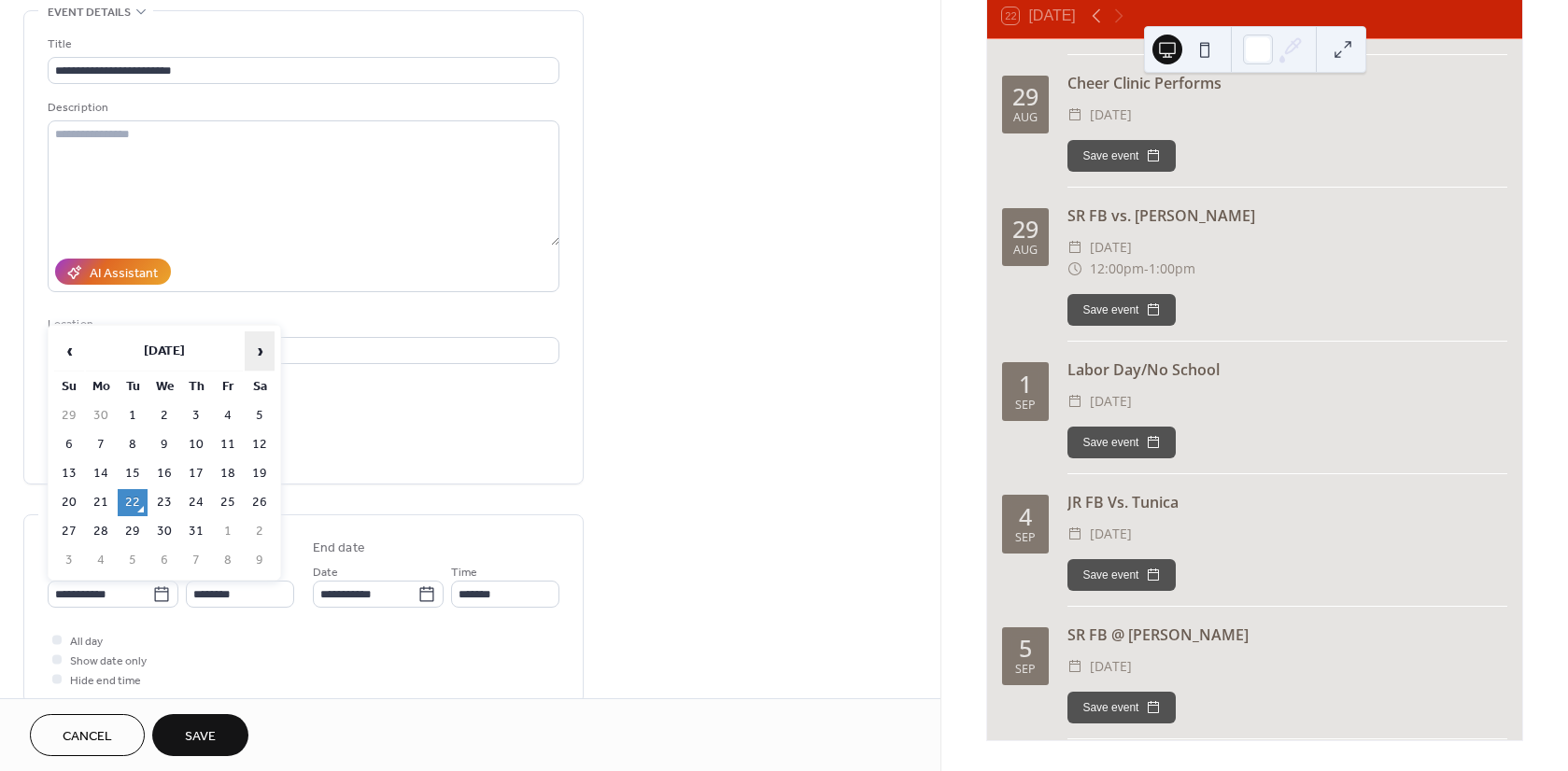 click on "›" at bounding box center [260, 351] 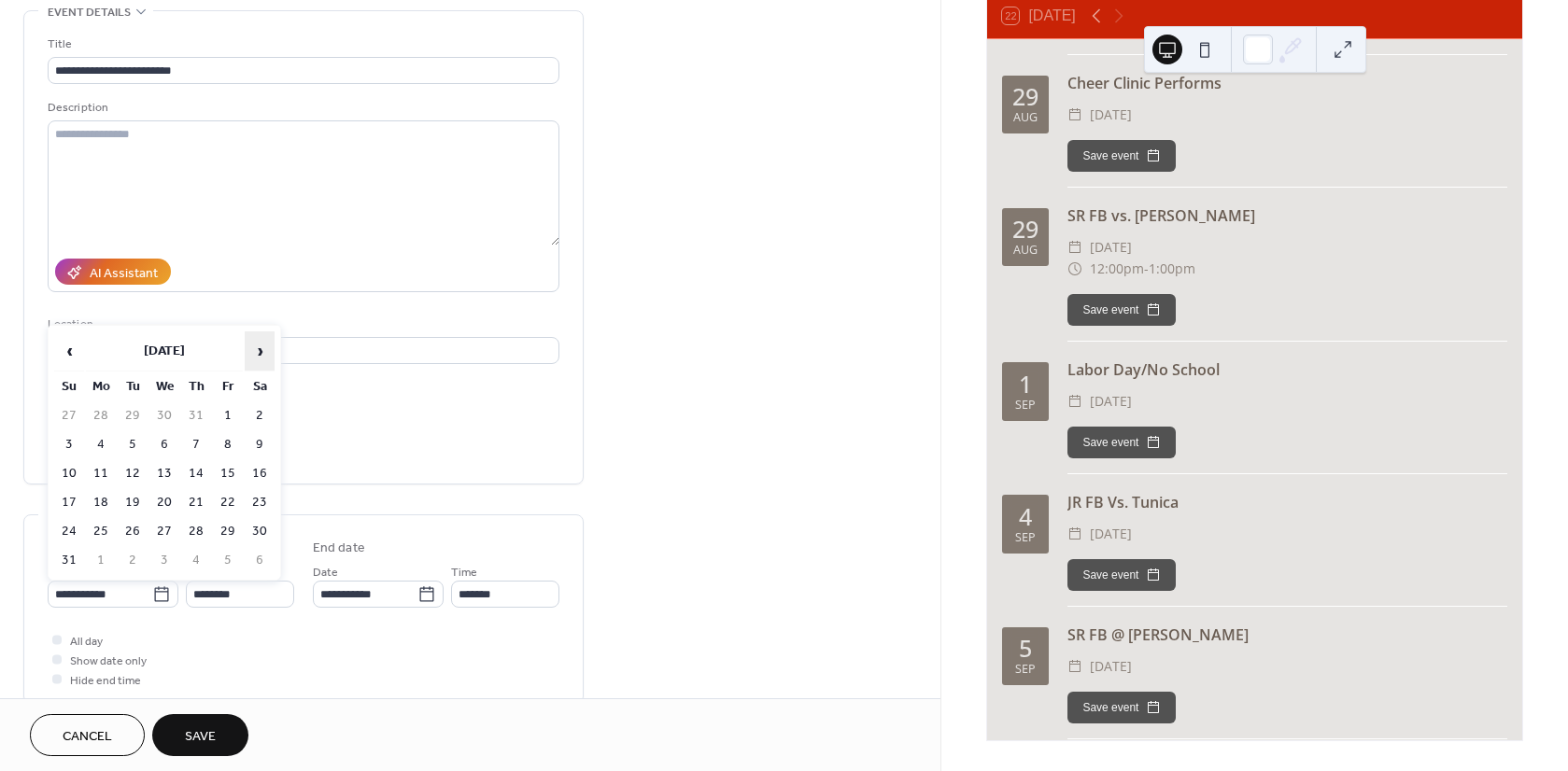 click on "›" at bounding box center [260, 351] 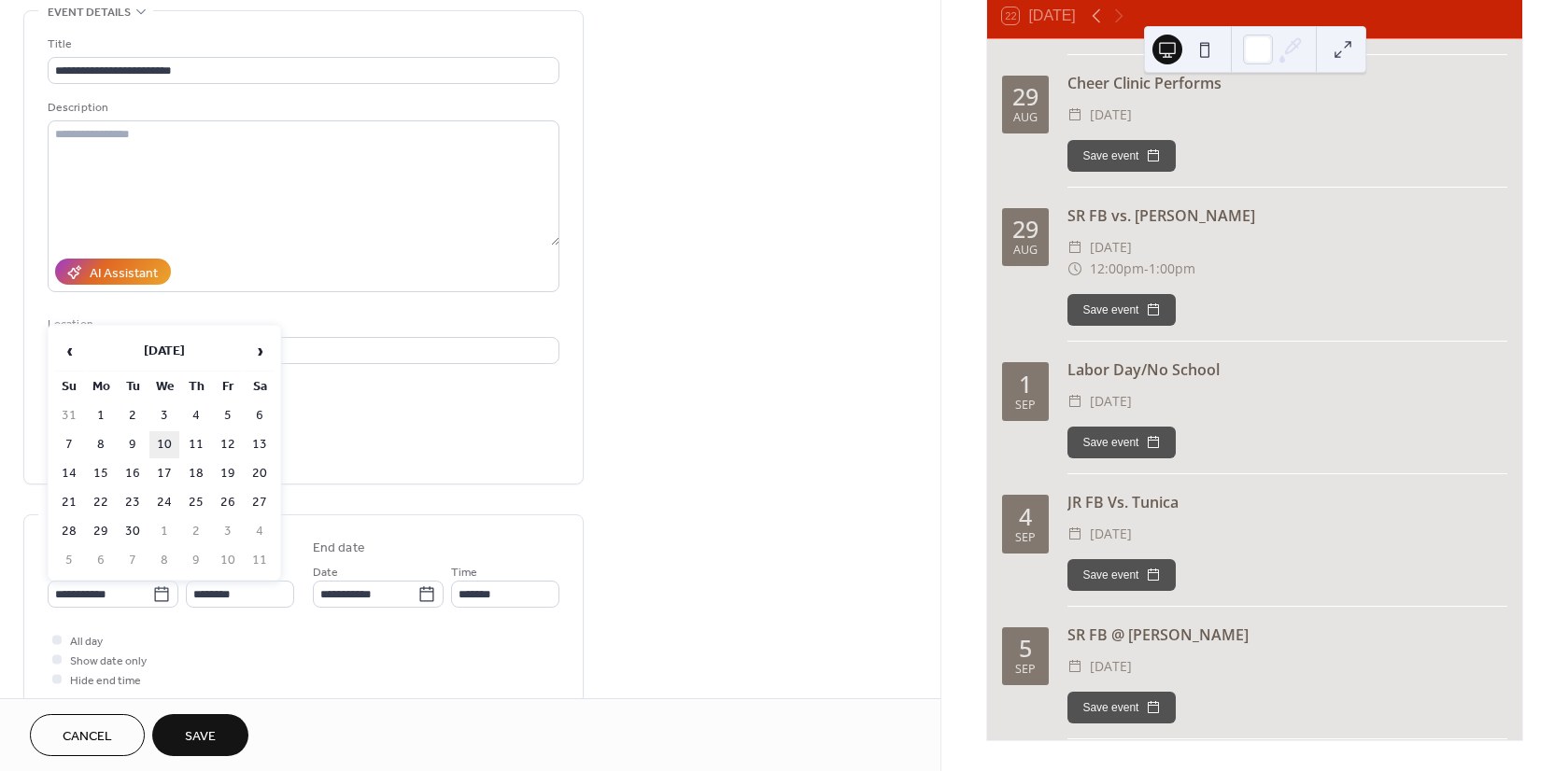 click on "10" at bounding box center [164, 444] 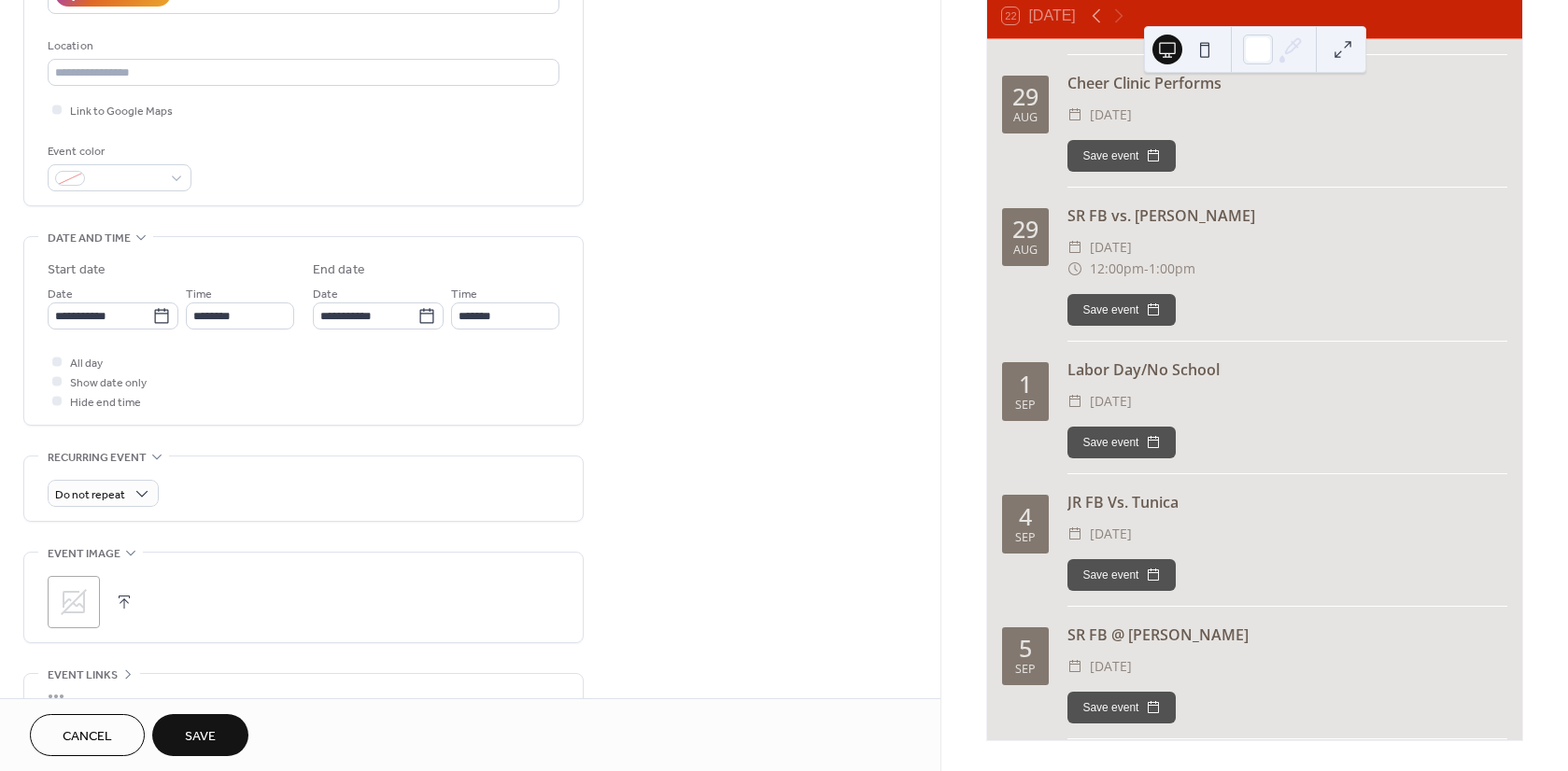 scroll, scrollTop: 373, scrollLeft: 0, axis: vertical 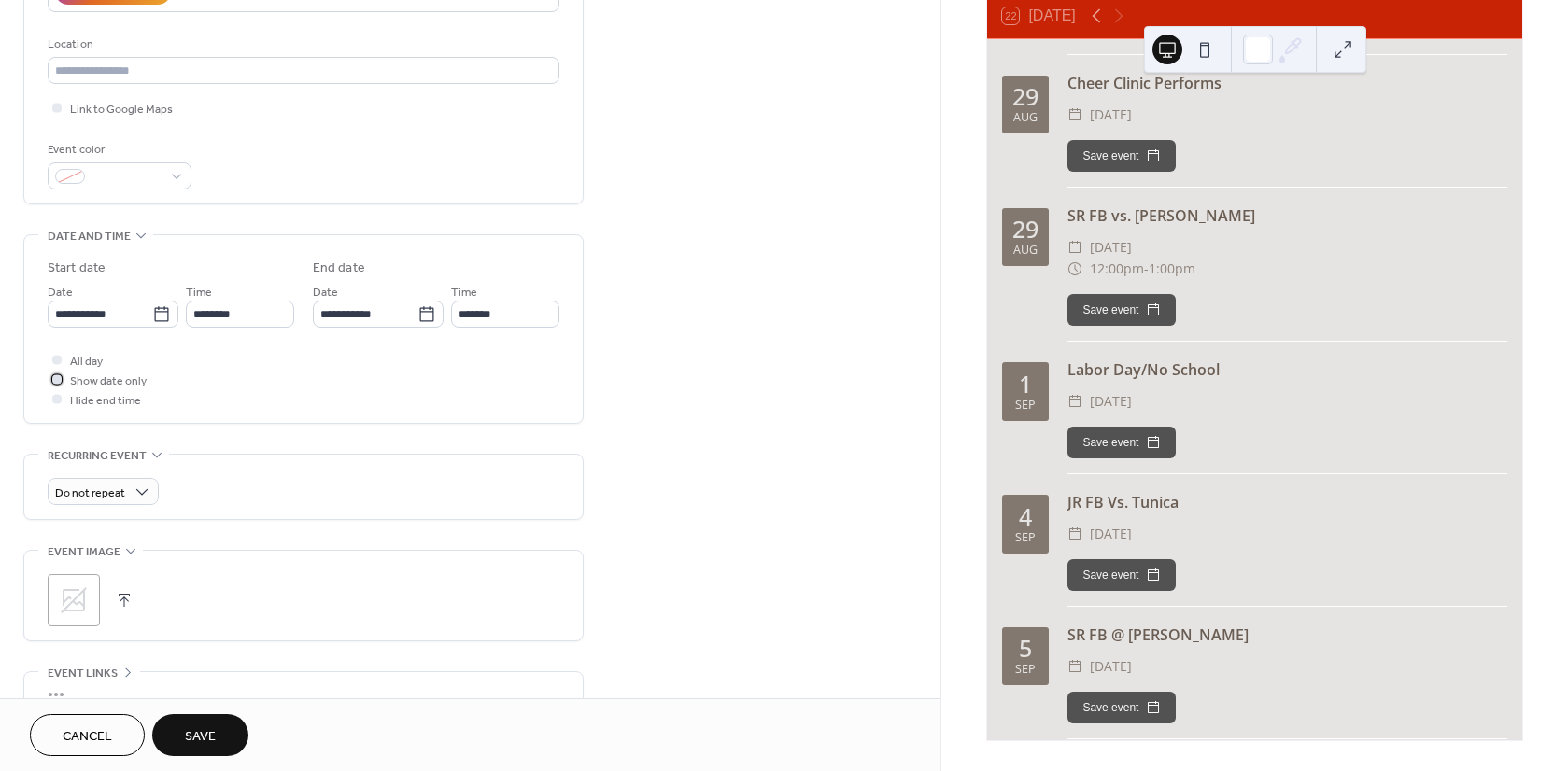 click at bounding box center [57, 379] 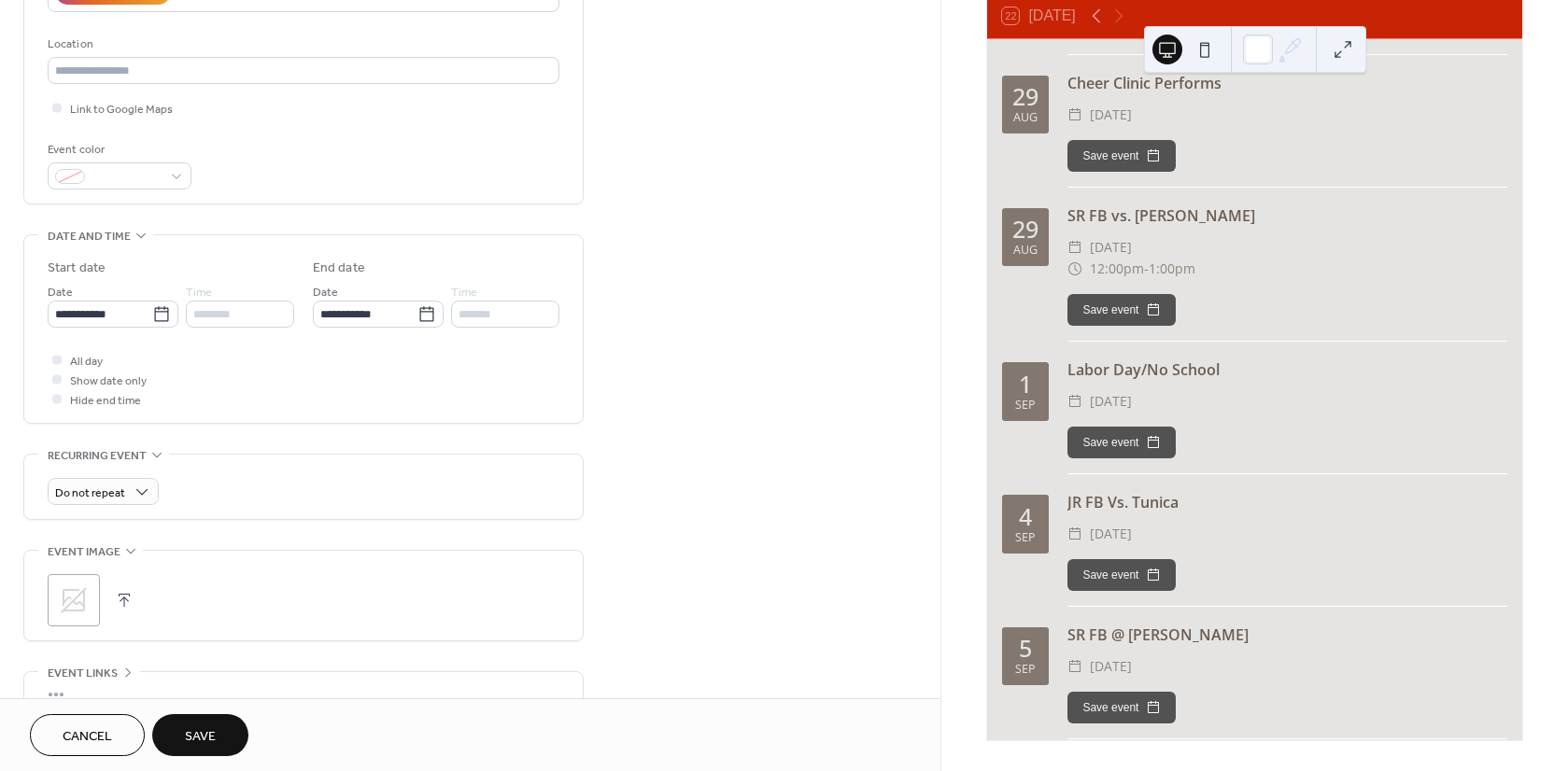 click on "Save" at bounding box center [200, 736] 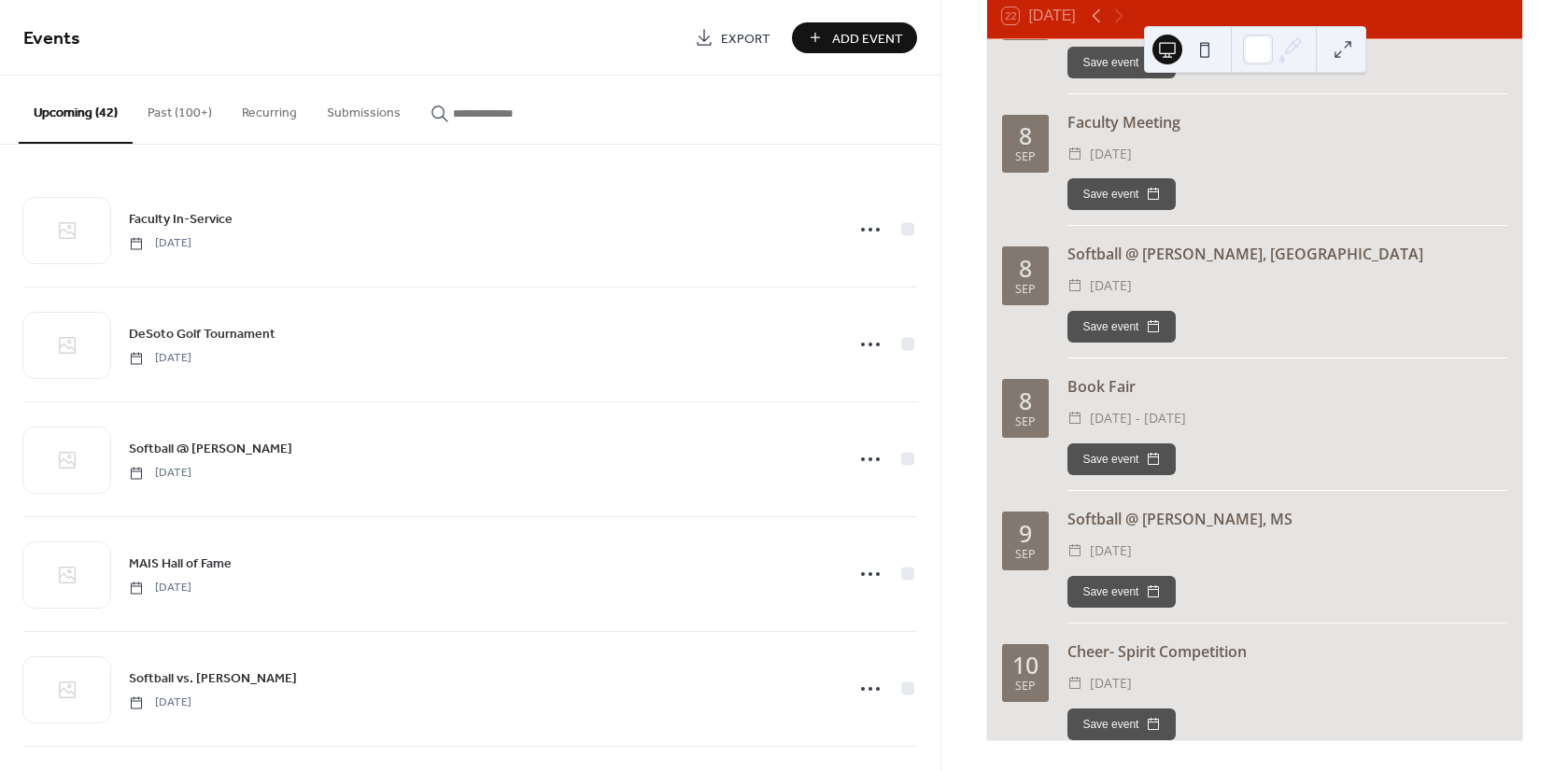 scroll, scrollTop: 4965, scrollLeft: 0, axis: vertical 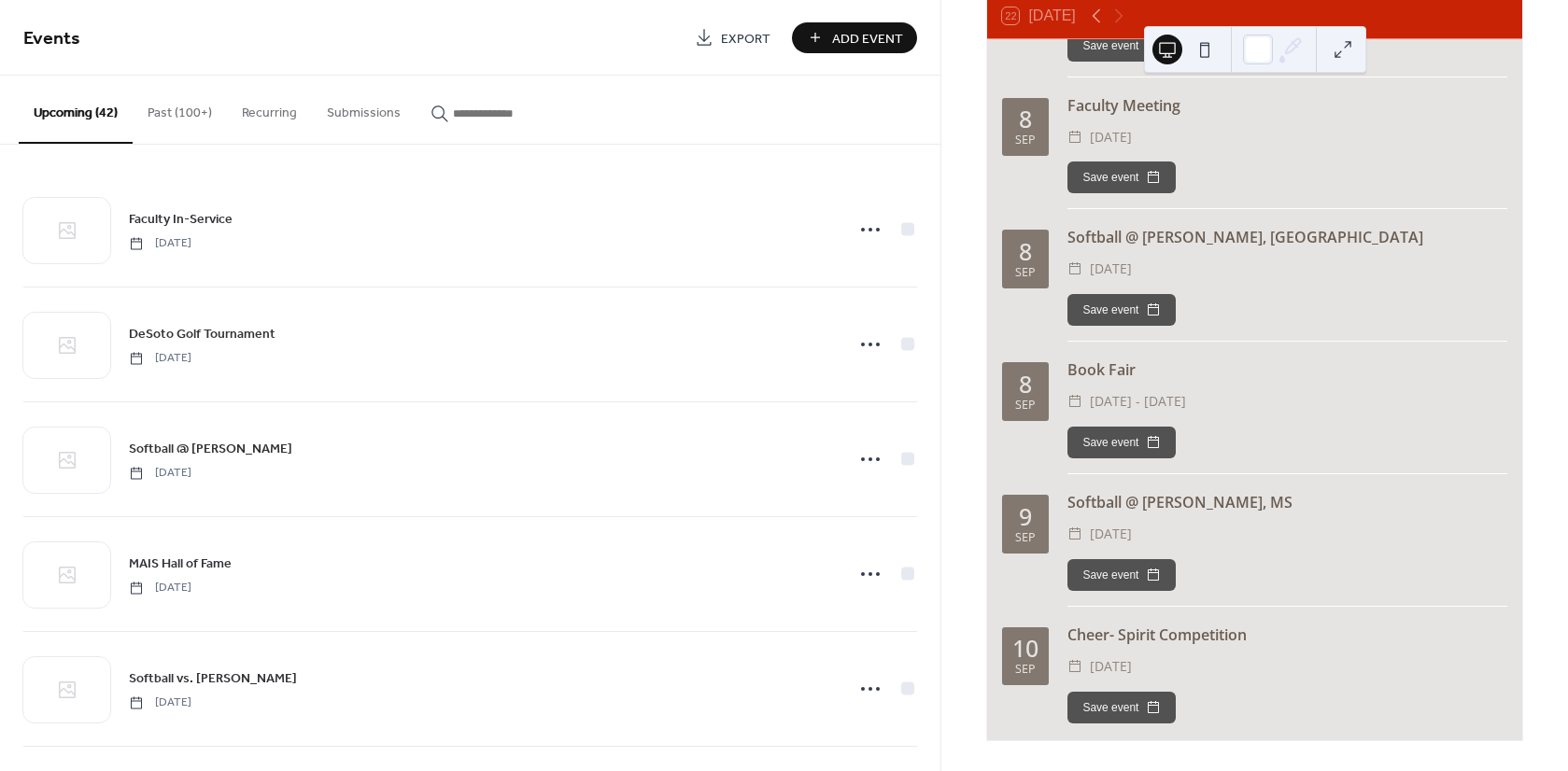 click on "Add Event" at bounding box center (868, 38) 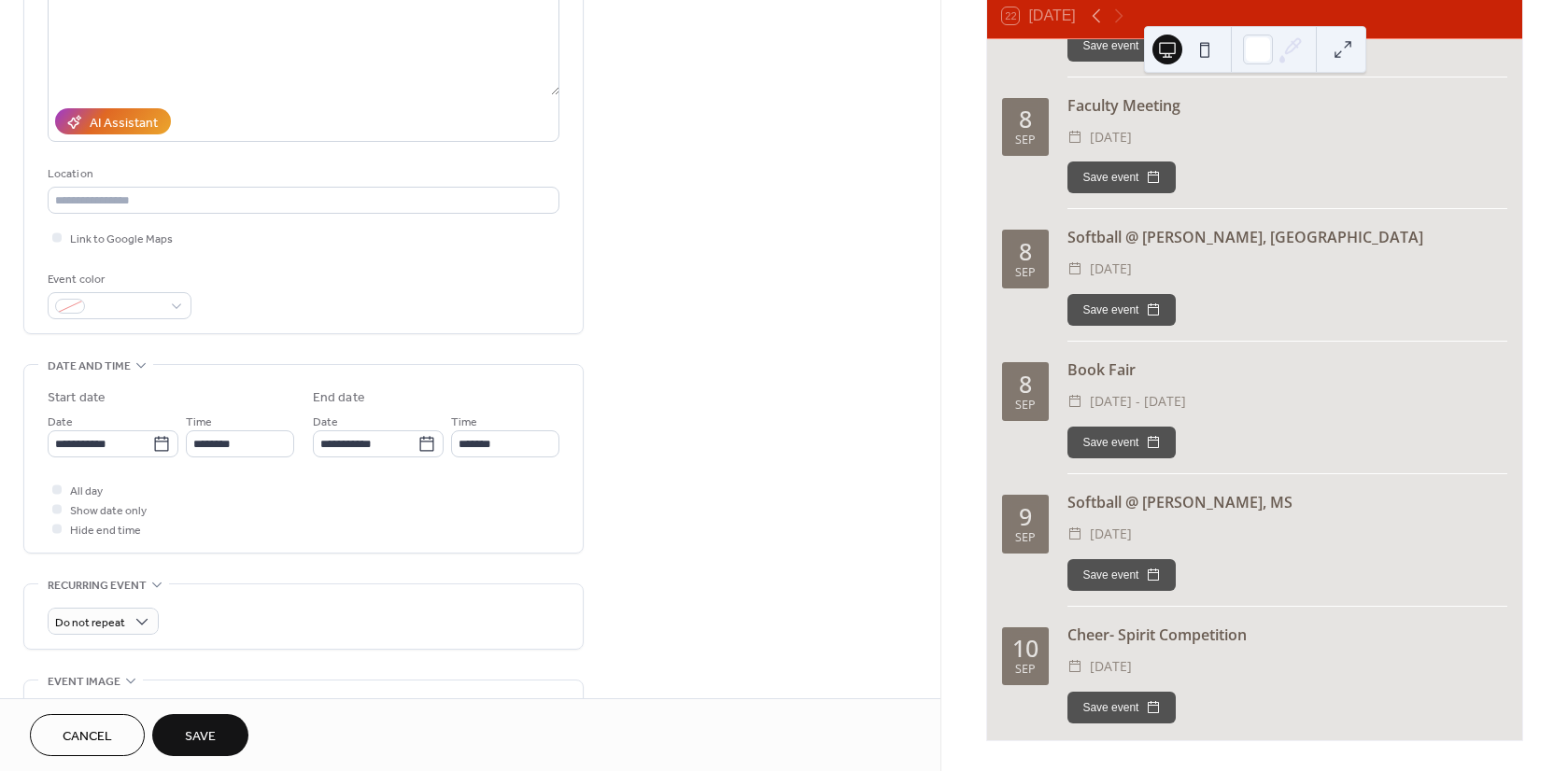 scroll, scrollTop: 280, scrollLeft: 0, axis: vertical 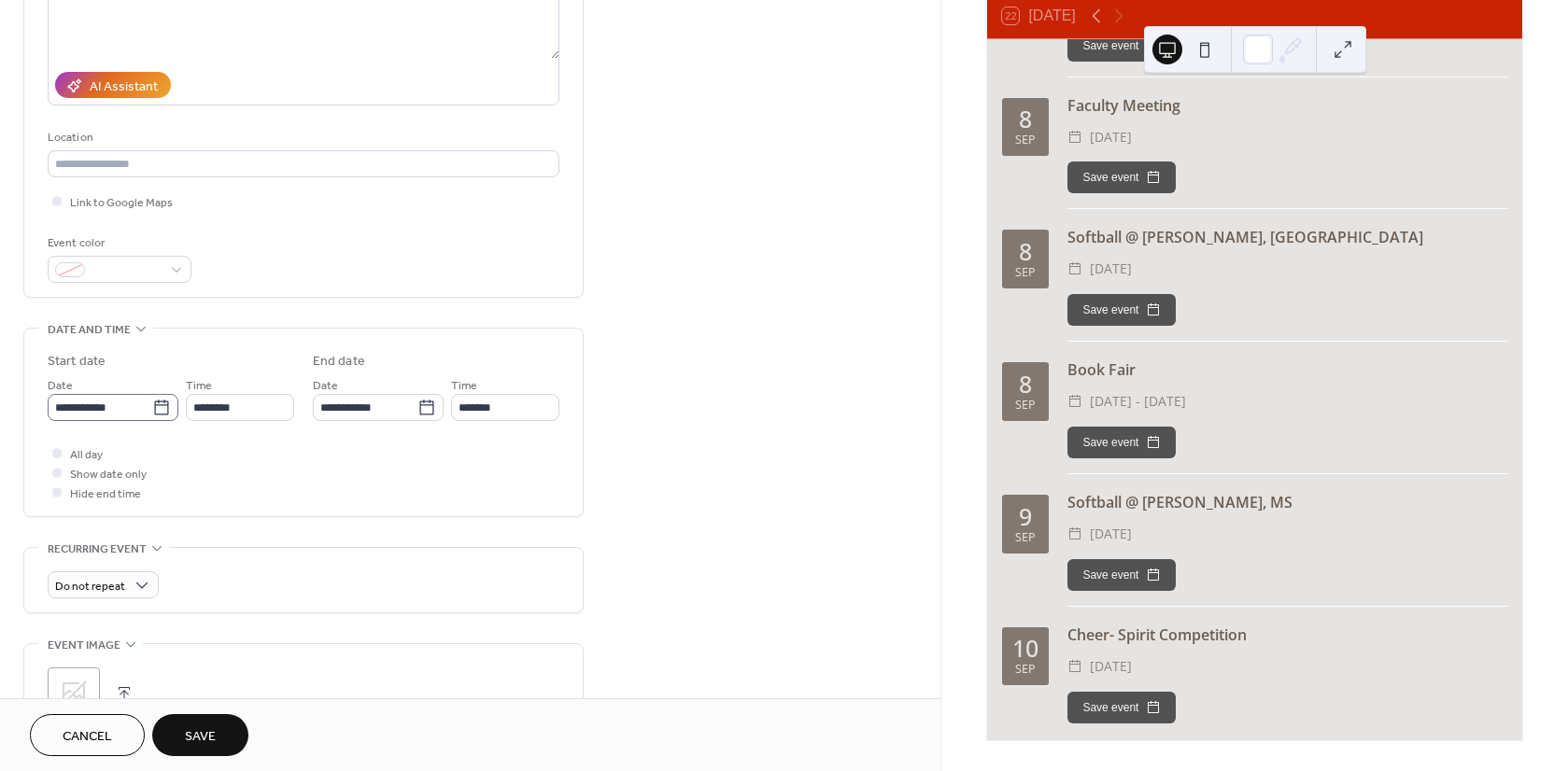 type on "**********" 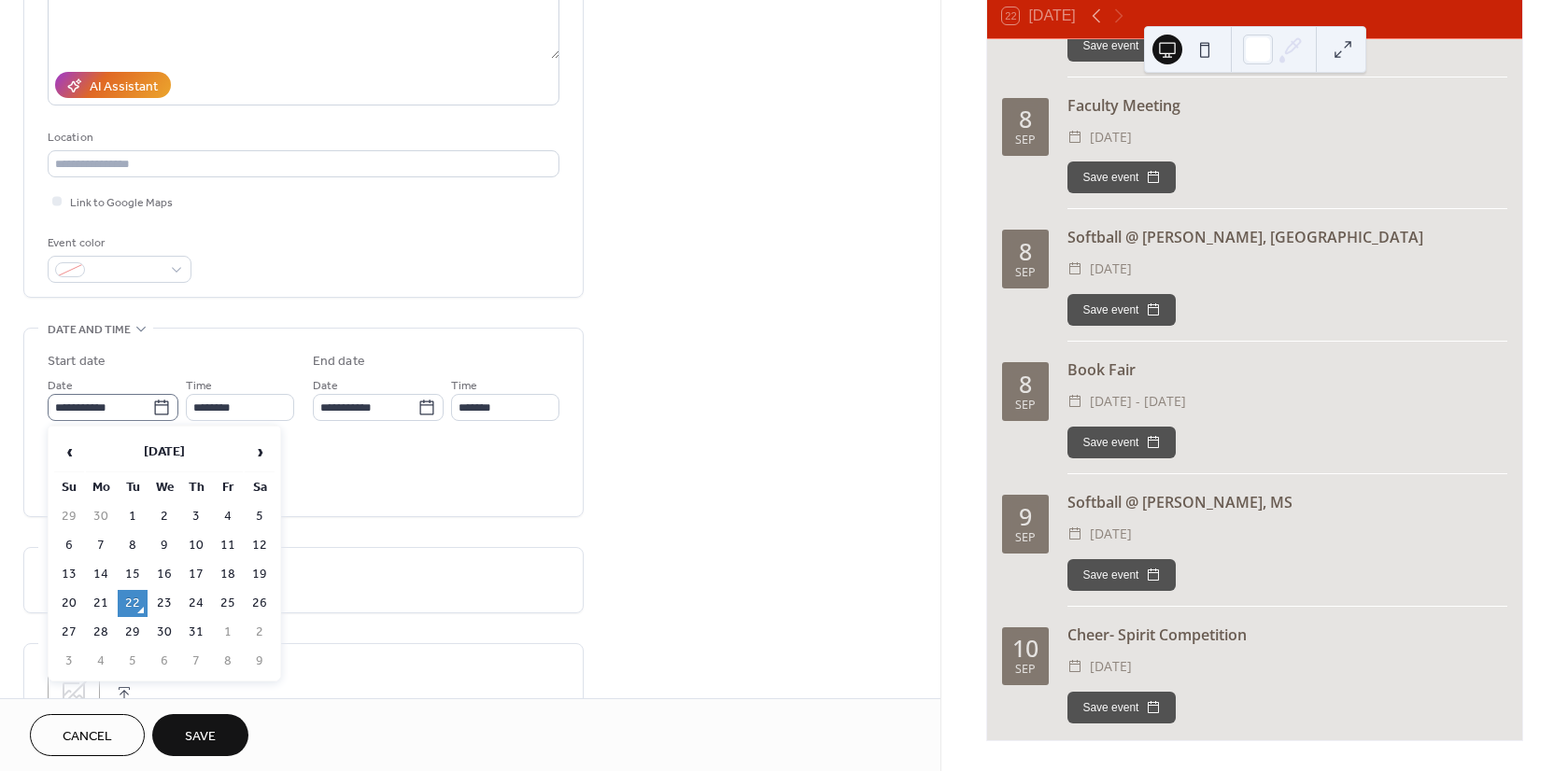 click 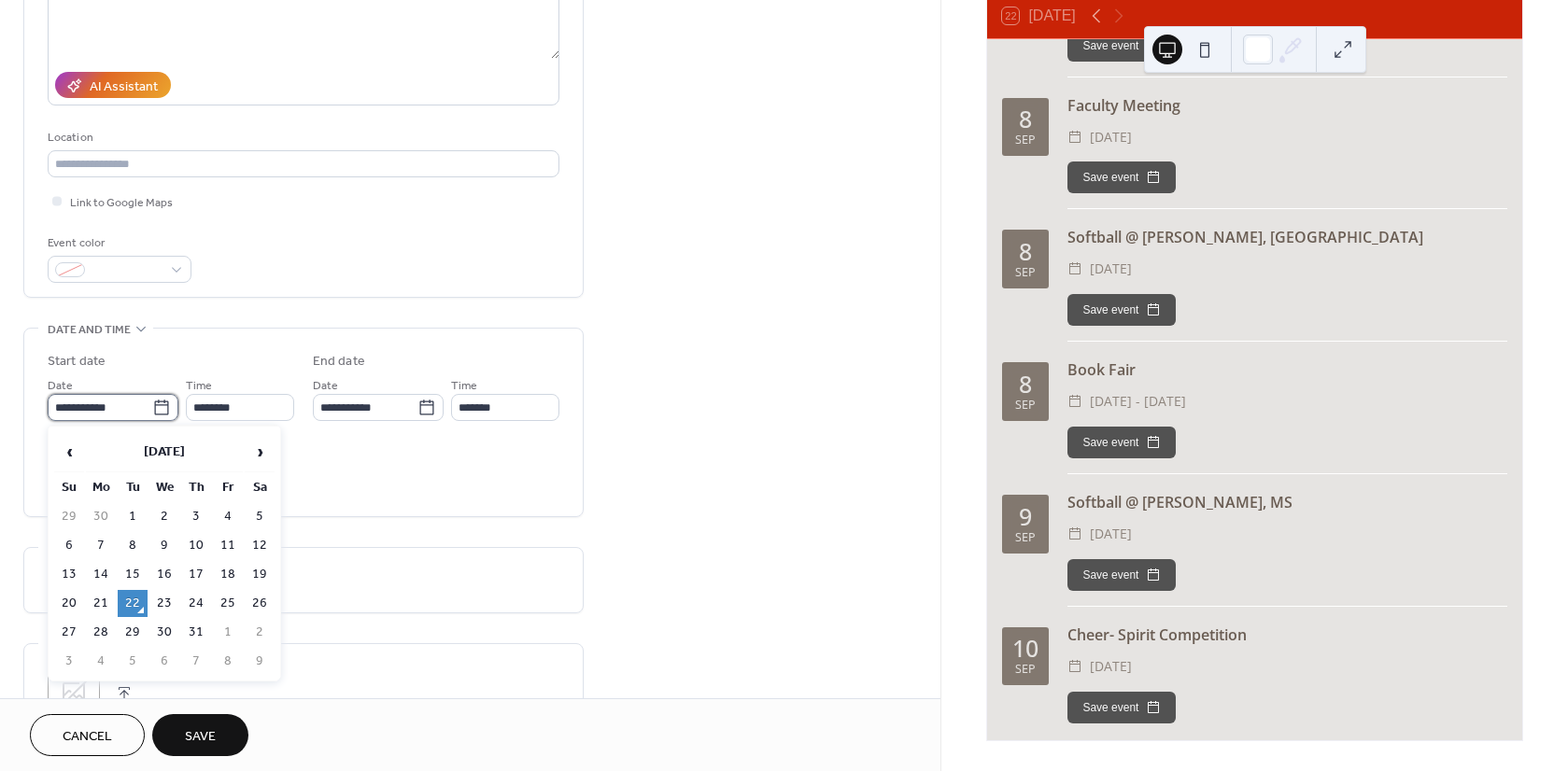 click on "**********" at bounding box center (100, 407) 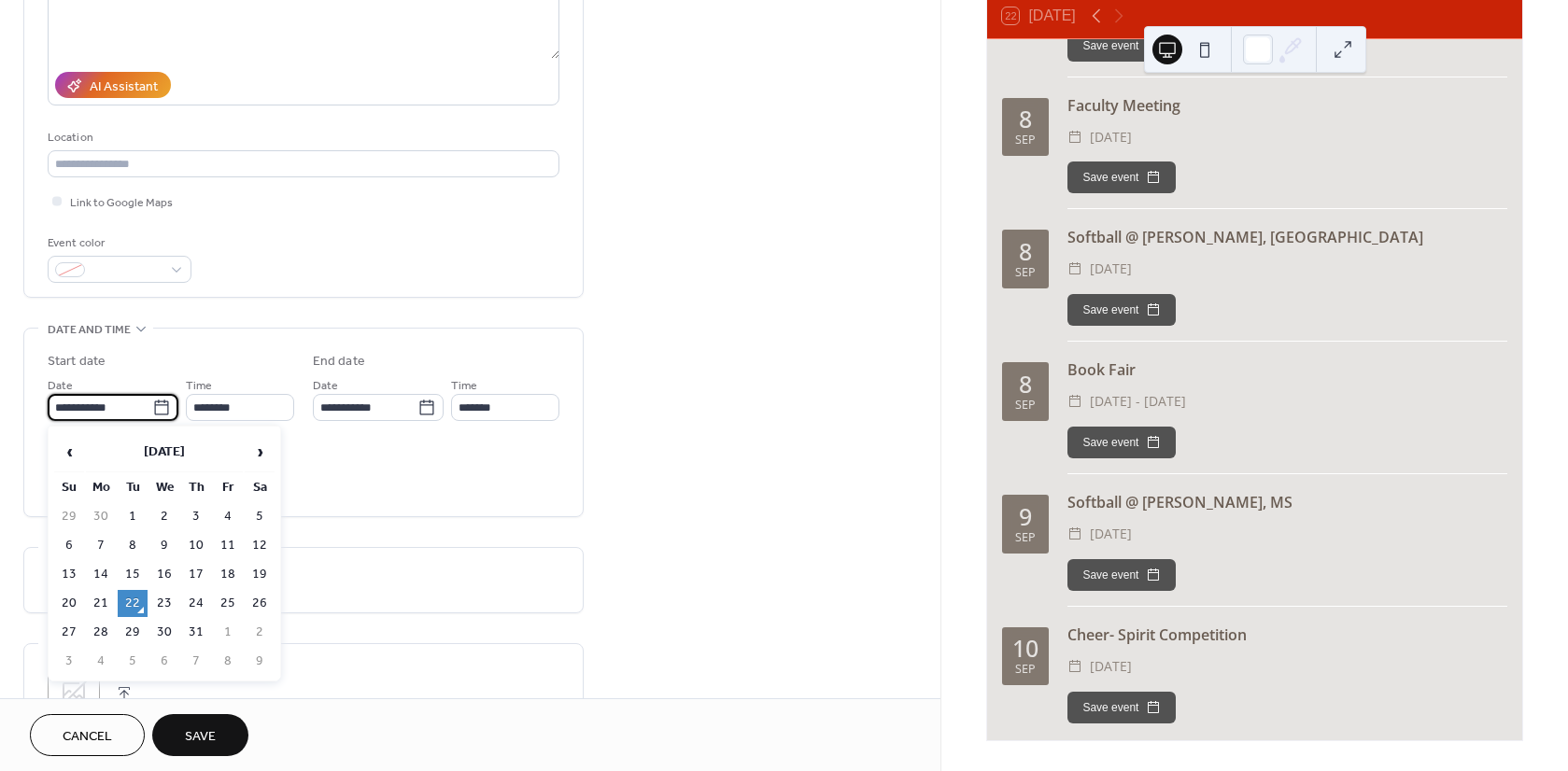 click on "‹ July 2025 › Su Mo Tu We Th Fr Sa 29 30 1 2 3 4 5 6 7 8 9 10 11 12 13 14 15 16 17 18 19 20 21 22 23 24 25 26 27 28 29 30 31 1 2 3 4 5 6 7 8 9" at bounding box center [164, 554] 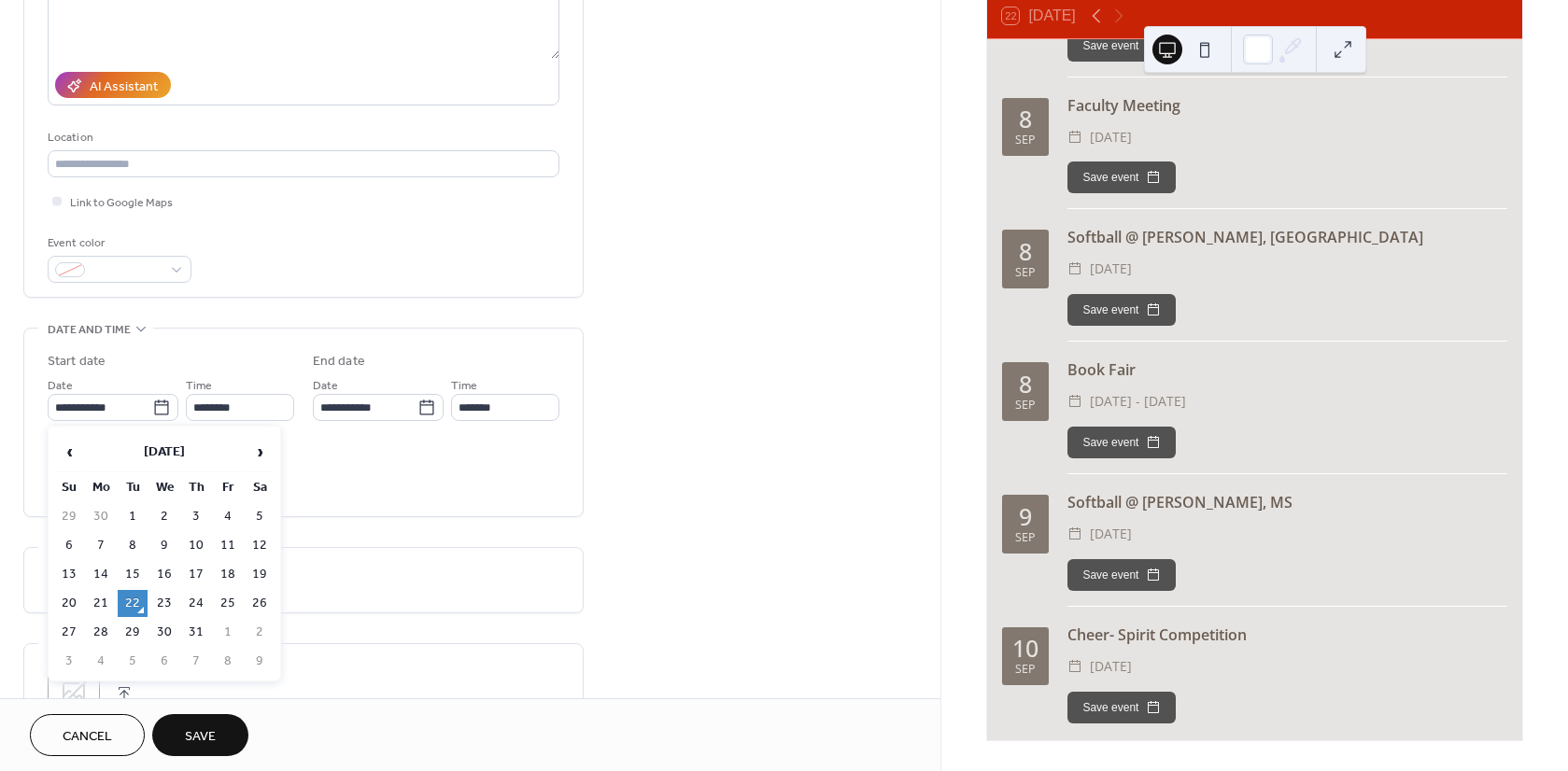 click on "‹ July 2025 › Su Mo Tu We Th Fr Sa 29 30 1 2 3 4 5 6 7 8 9 10 11 12 13 14 15 16 17 18 19 20 21 22 23 24 25 26 27 28 29 30 31 1 2 3 4 5 6 7 8 9" at bounding box center (164, 554) 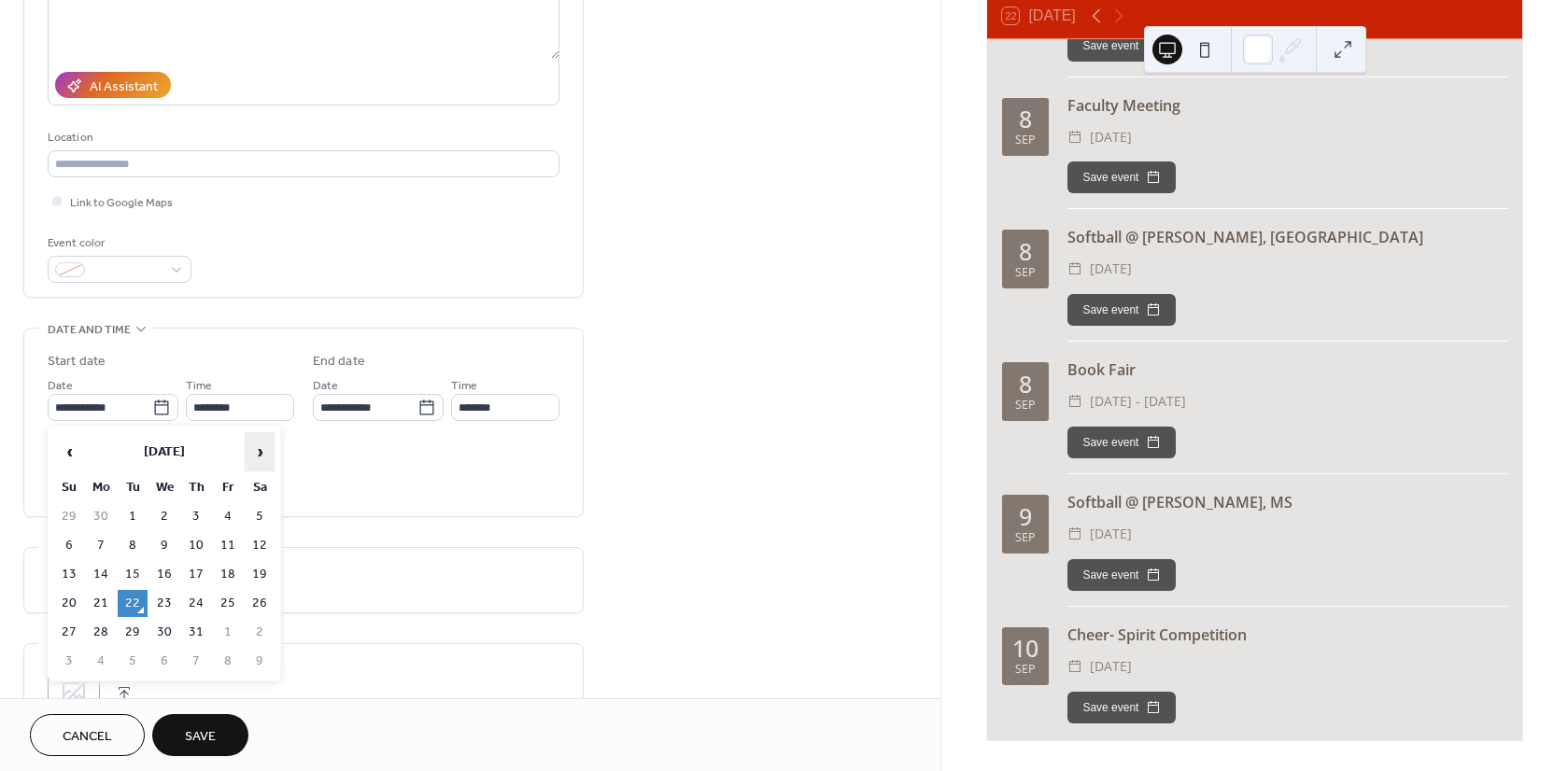 click on "›" at bounding box center [260, 452] 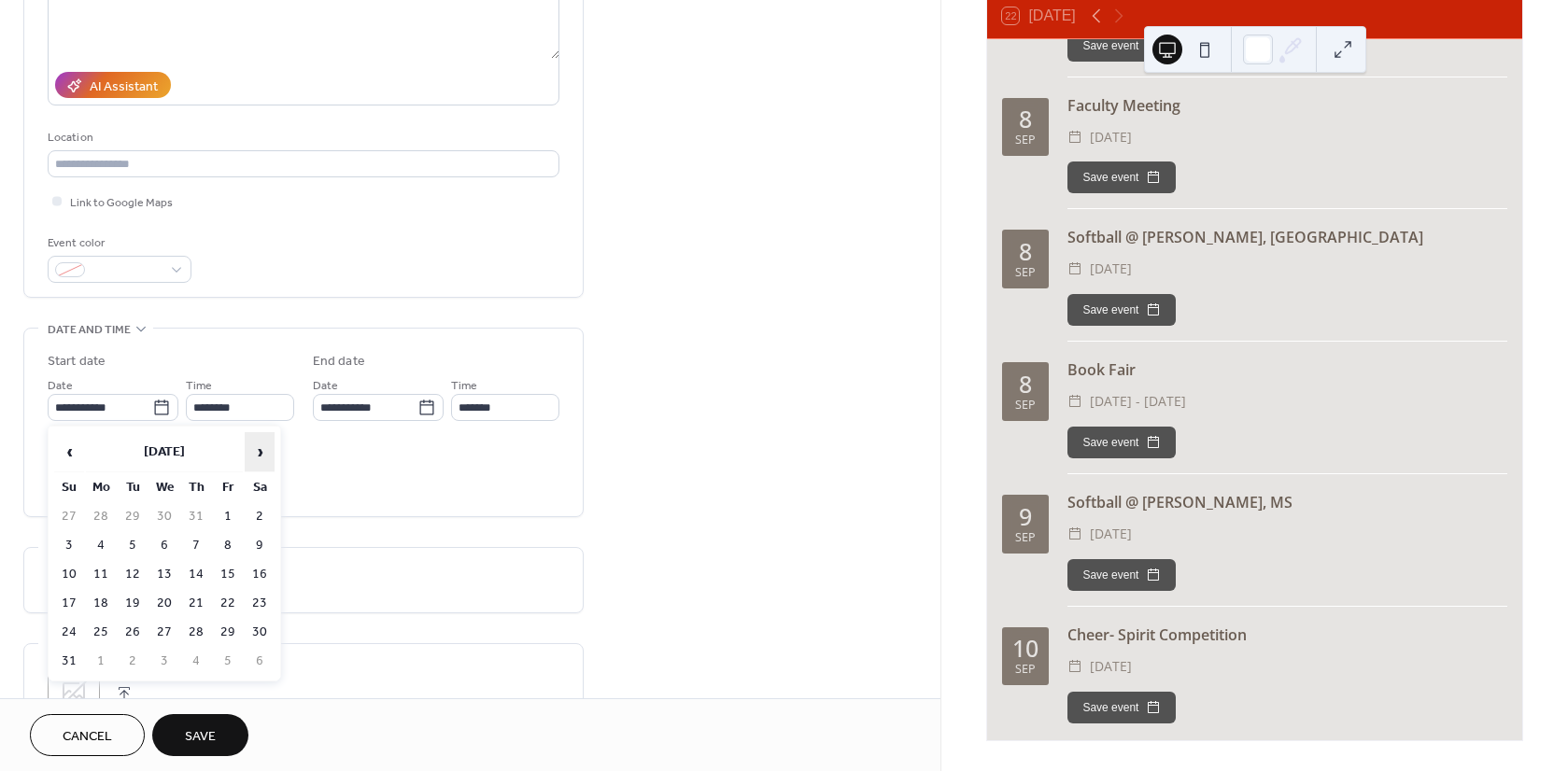 click on "›" at bounding box center [260, 452] 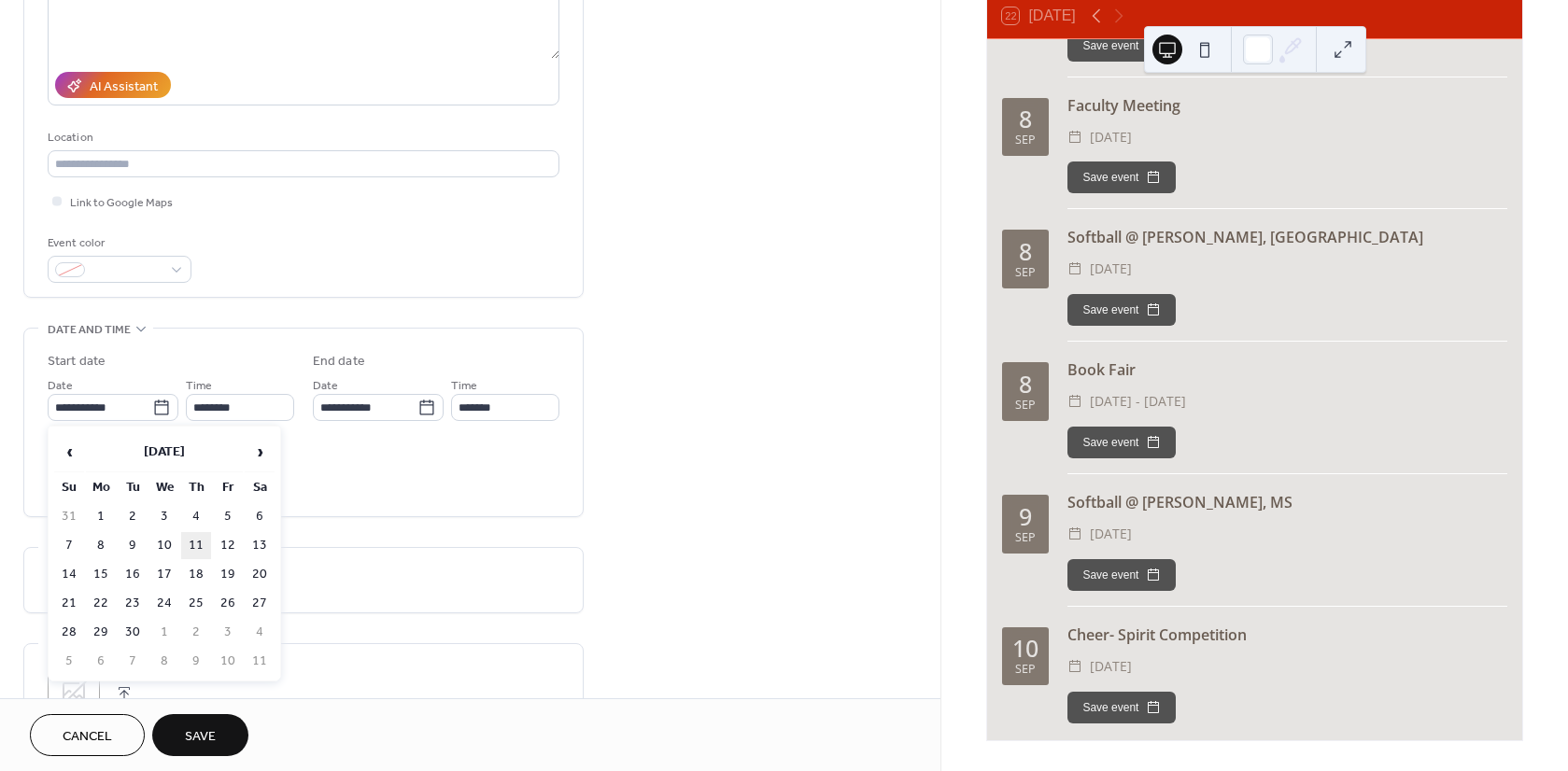click on "11" at bounding box center [196, 545] 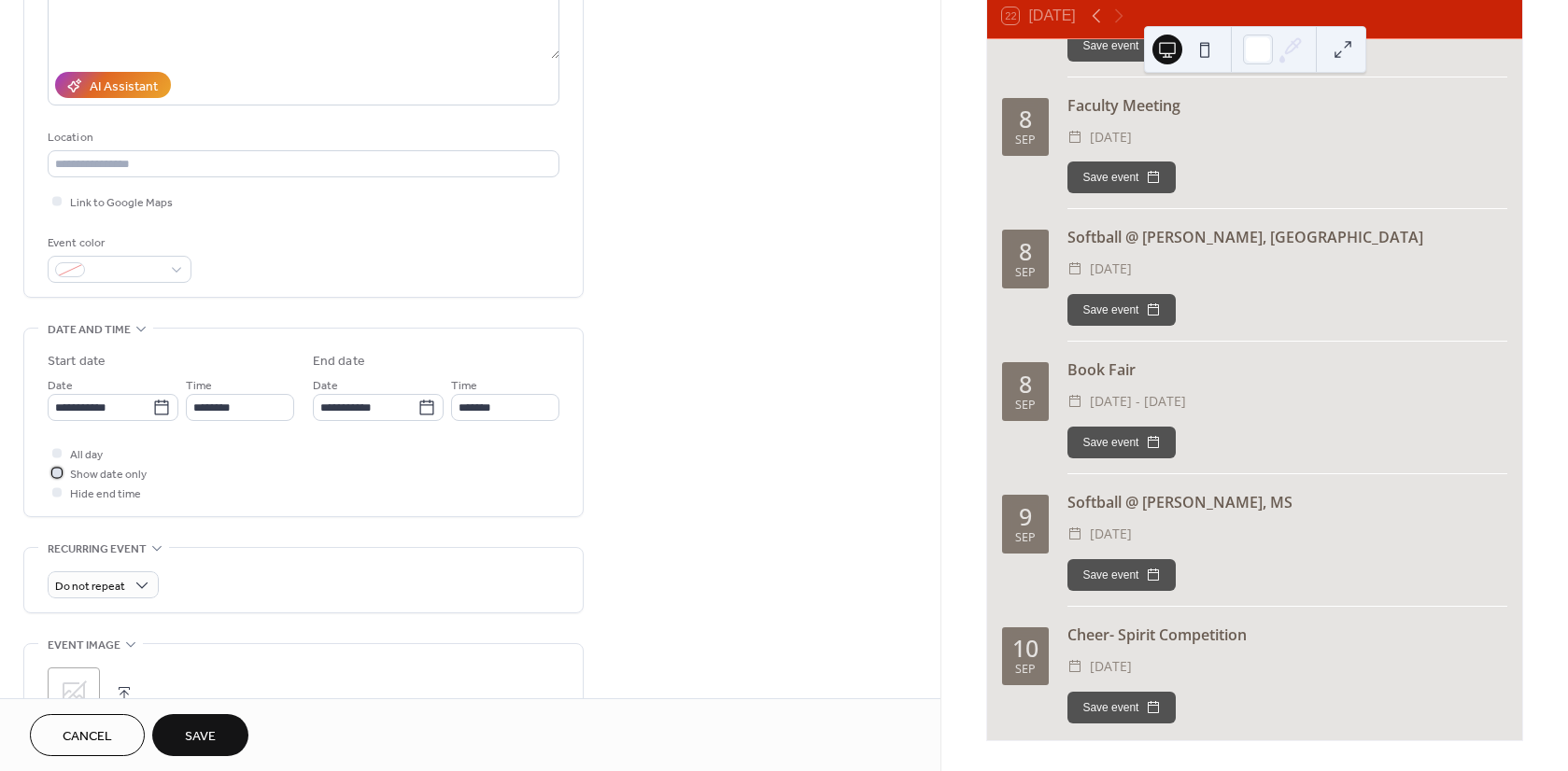 click at bounding box center (57, 472) 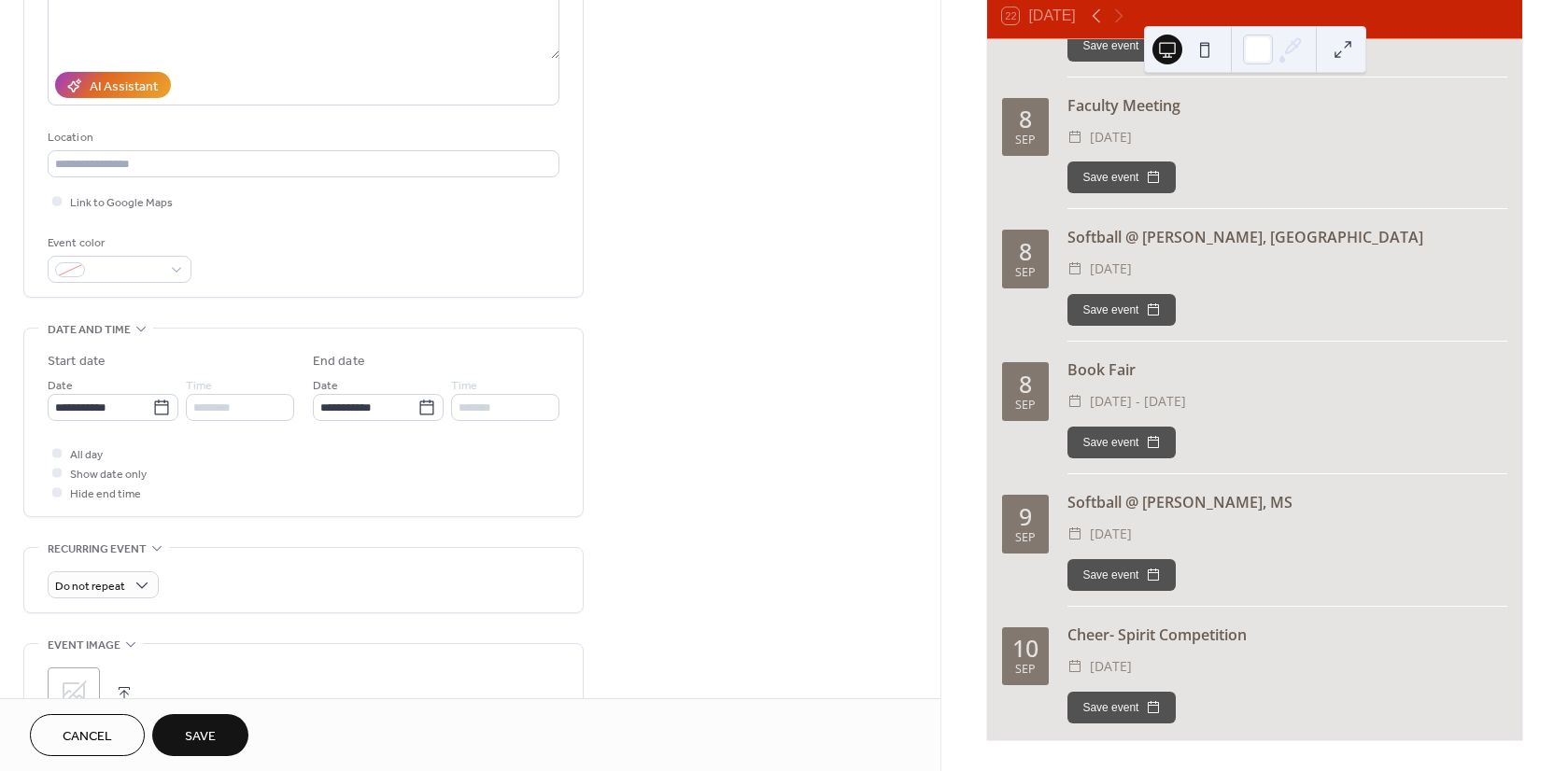 click on "Save" at bounding box center [200, 736] 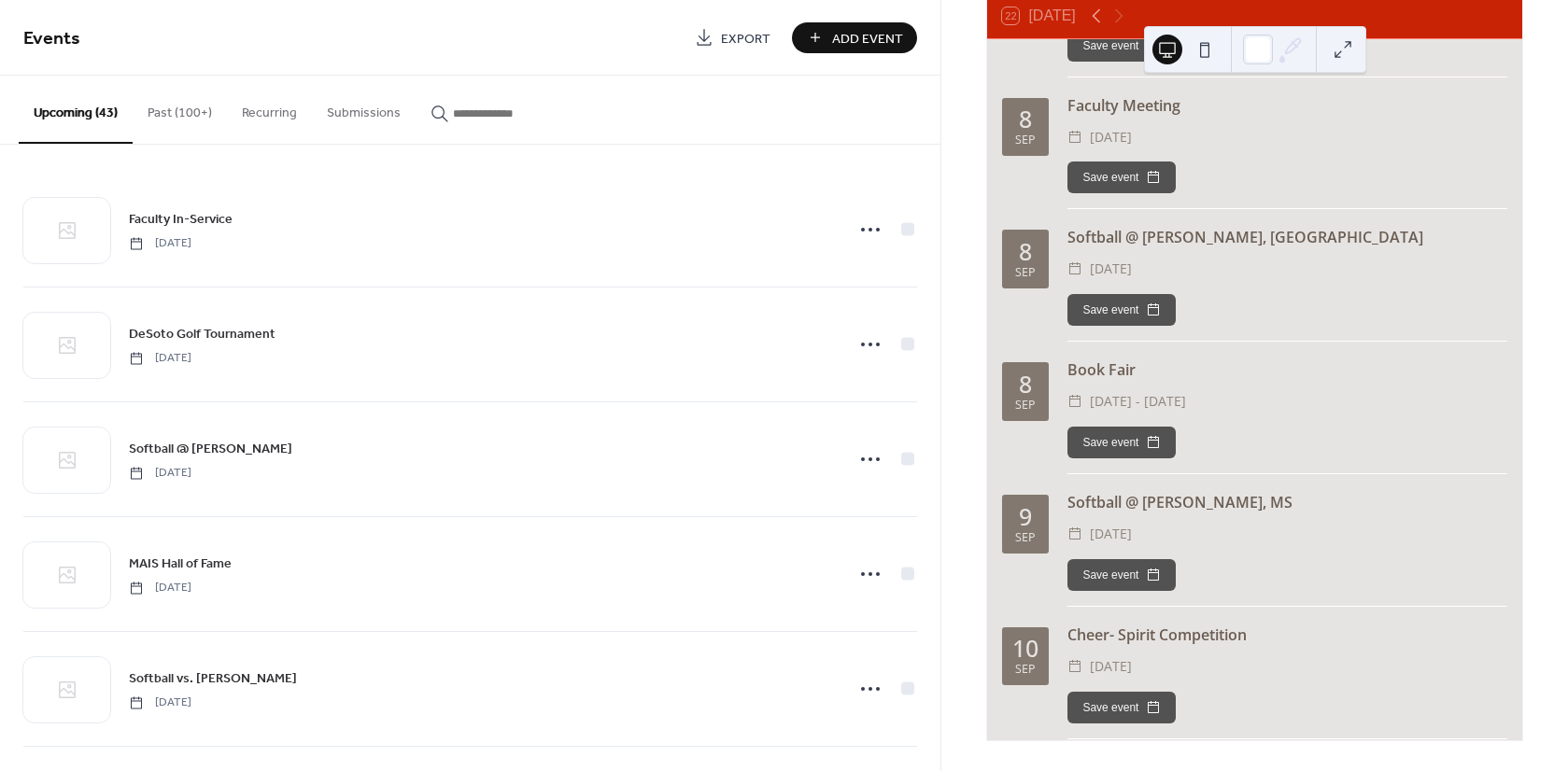 click on "Add Event" at bounding box center [868, 38] 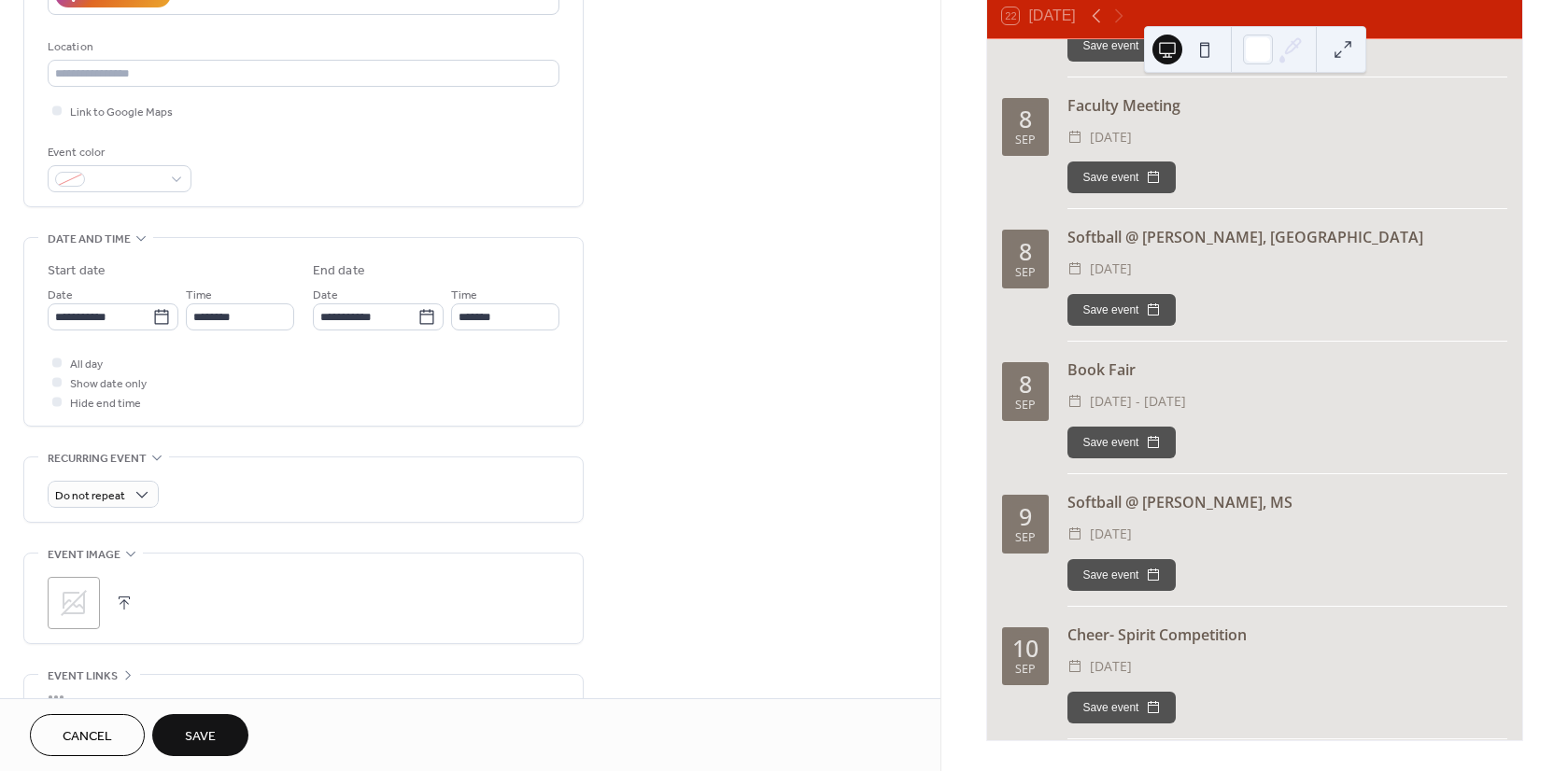 scroll, scrollTop: 373, scrollLeft: 0, axis: vertical 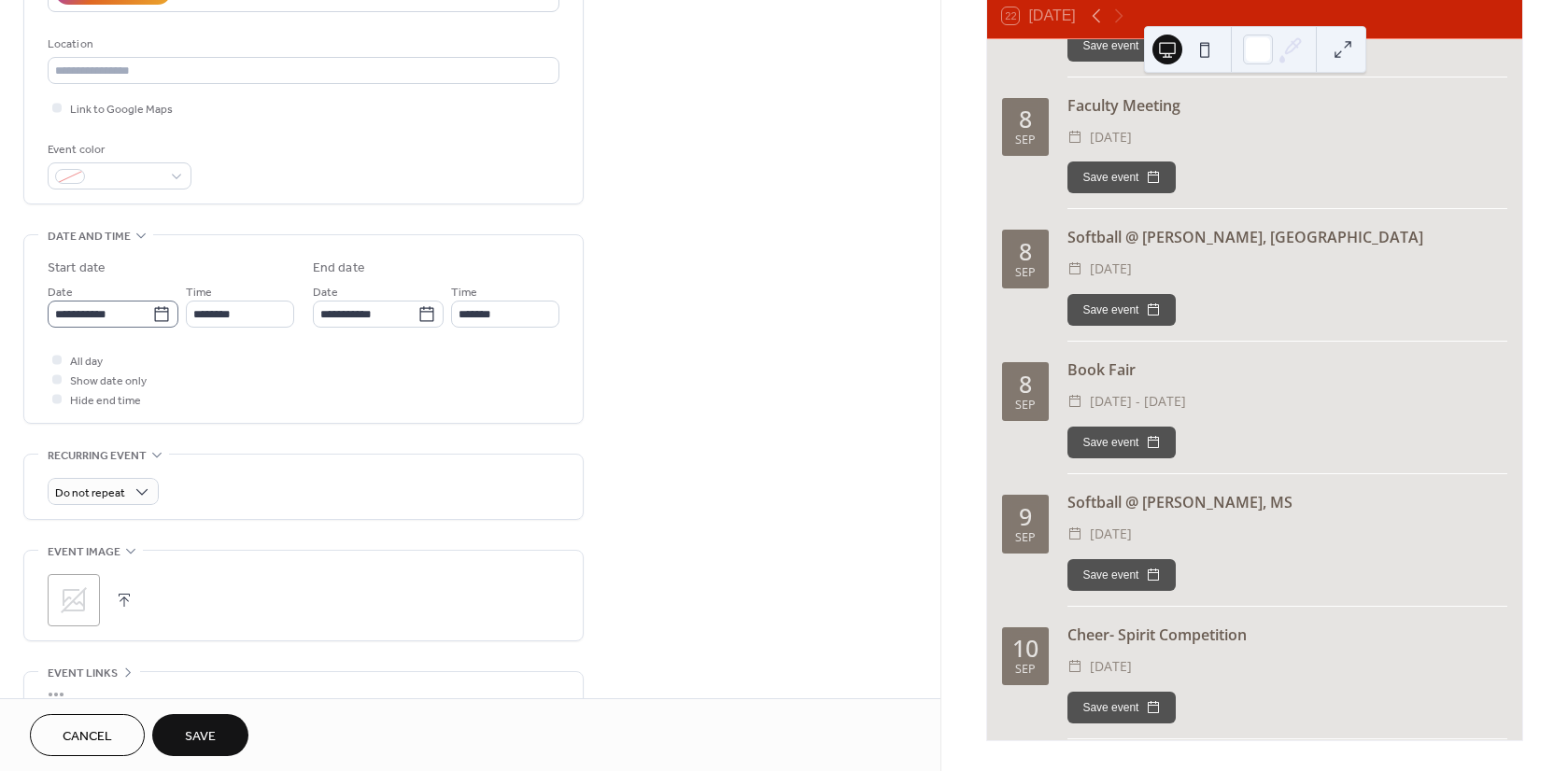 type on "**********" 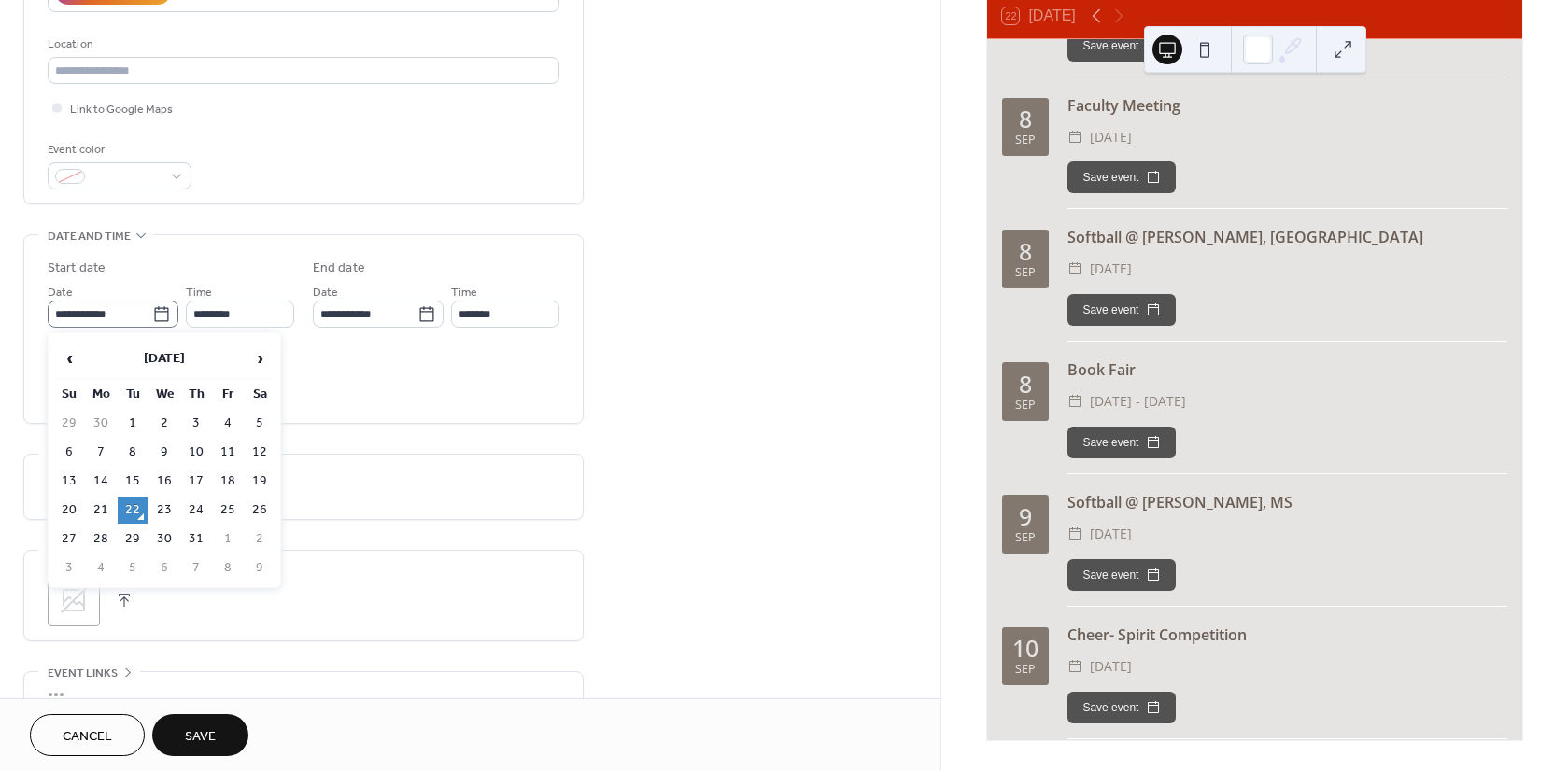 click 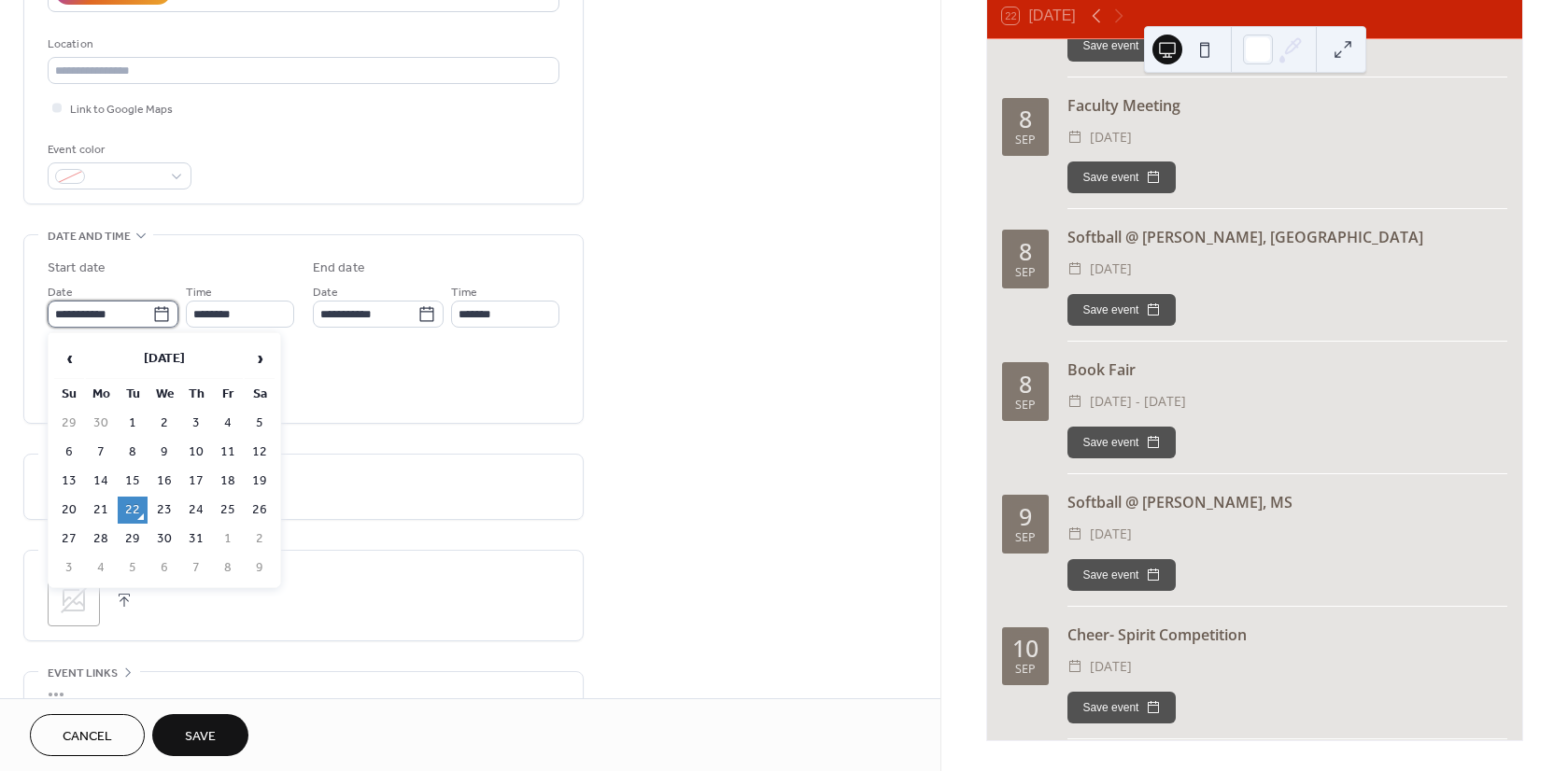 click on "**********" at bounding box center (100, 314) 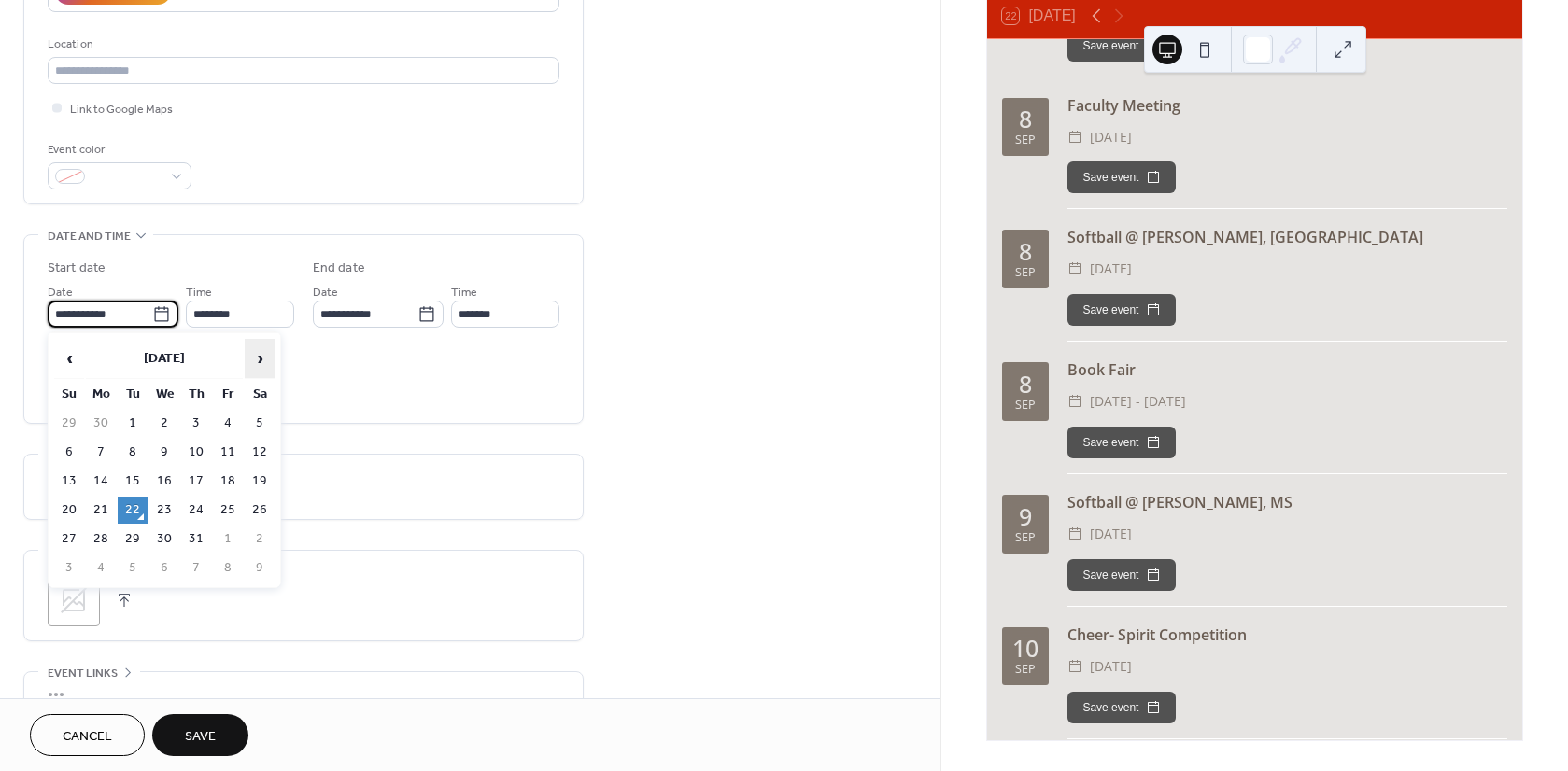 click on "›" at bounding box center (260, 358) 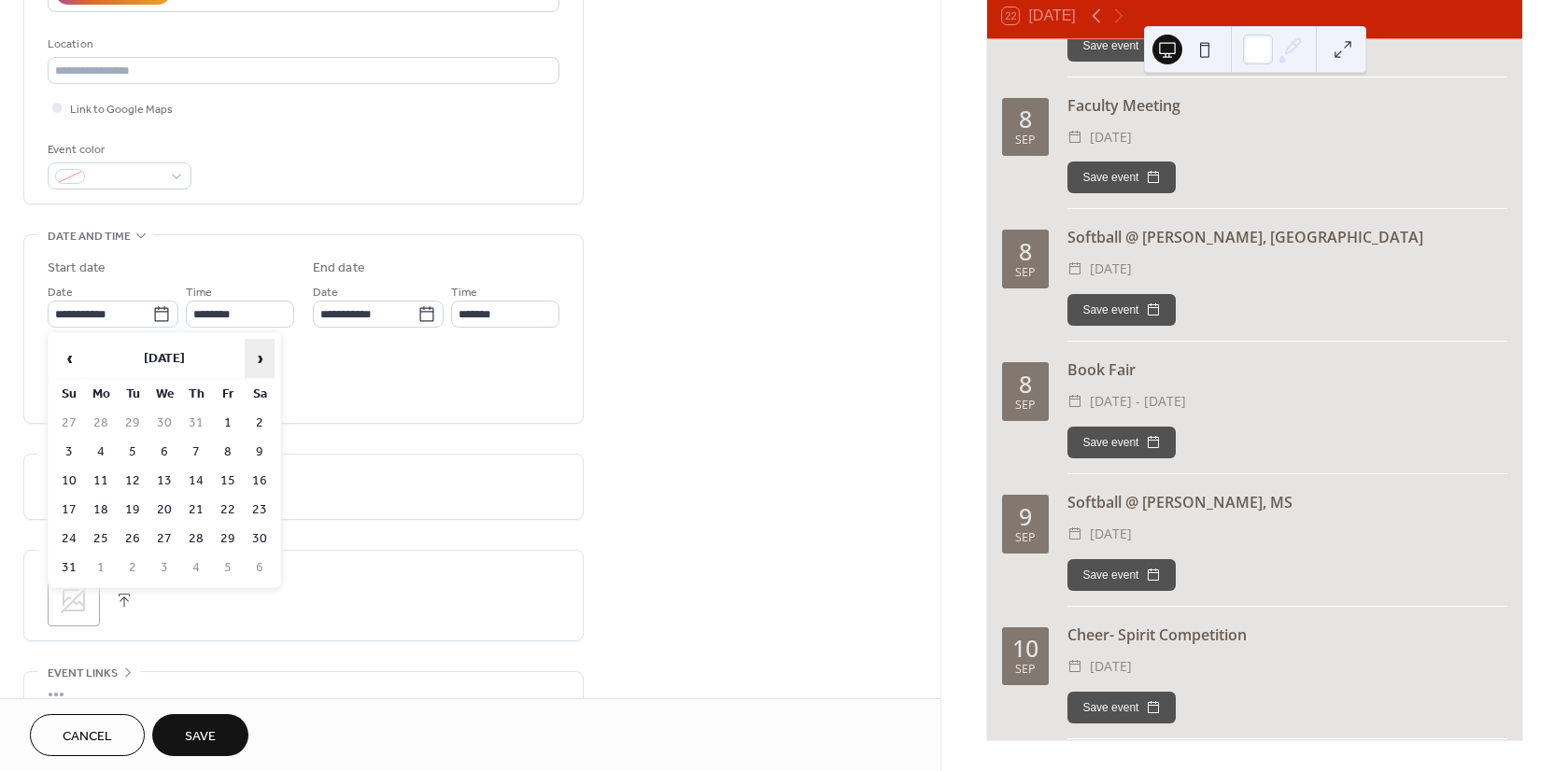 click on "›" at bounding box center (260, 358) 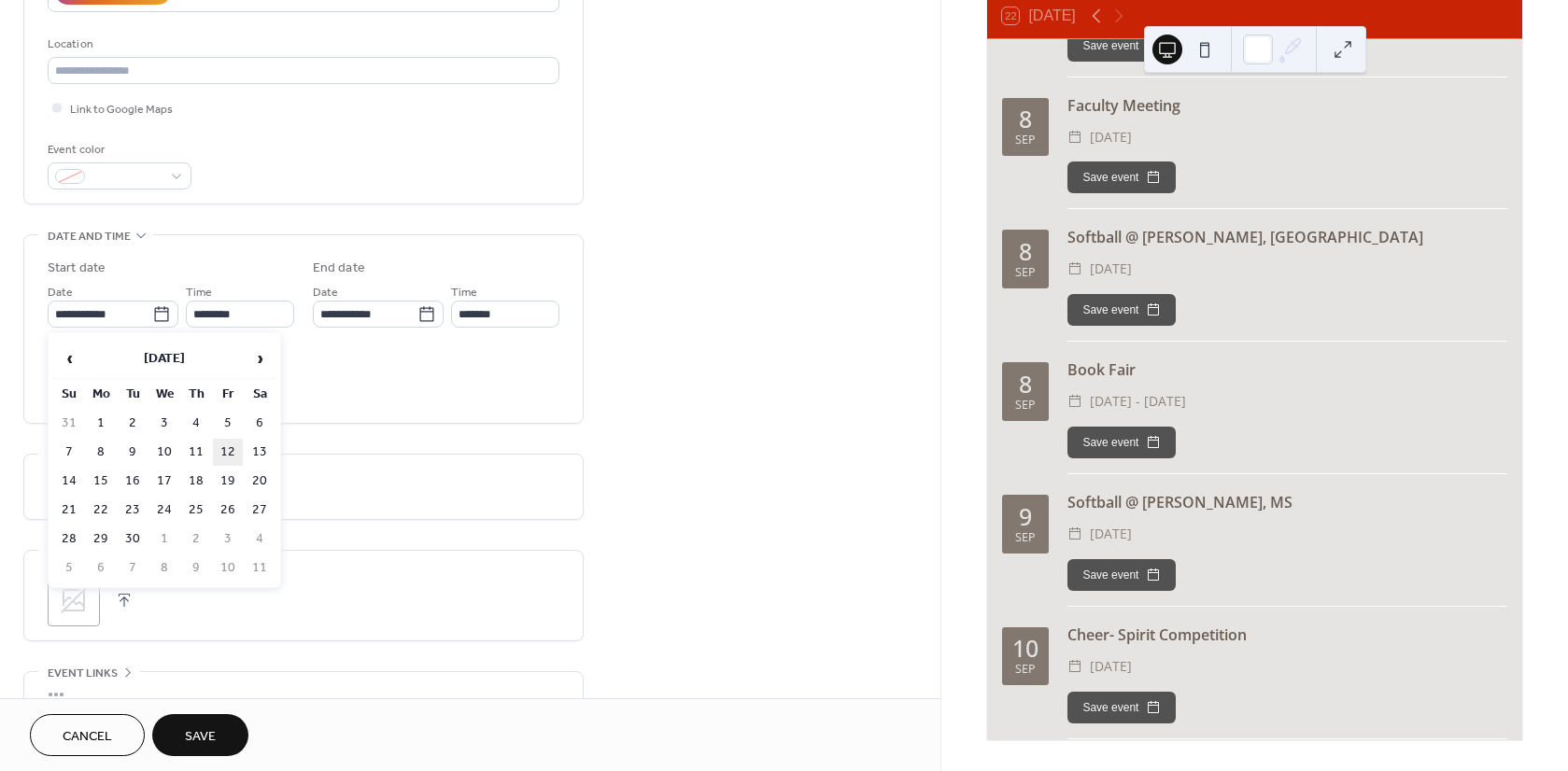 click on "12" at bounding box center [228, 452] 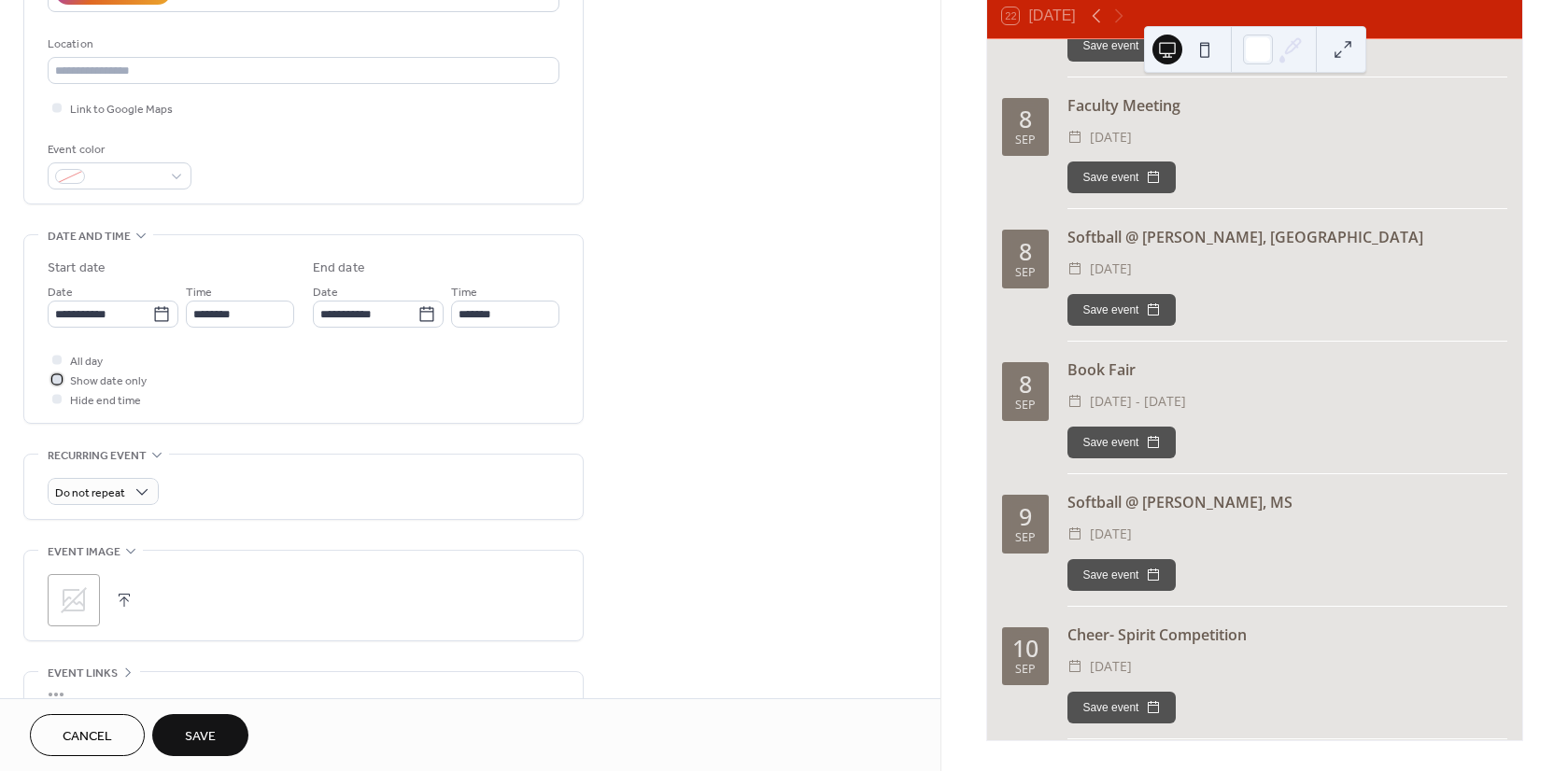 click at bounding box center (57, 379) 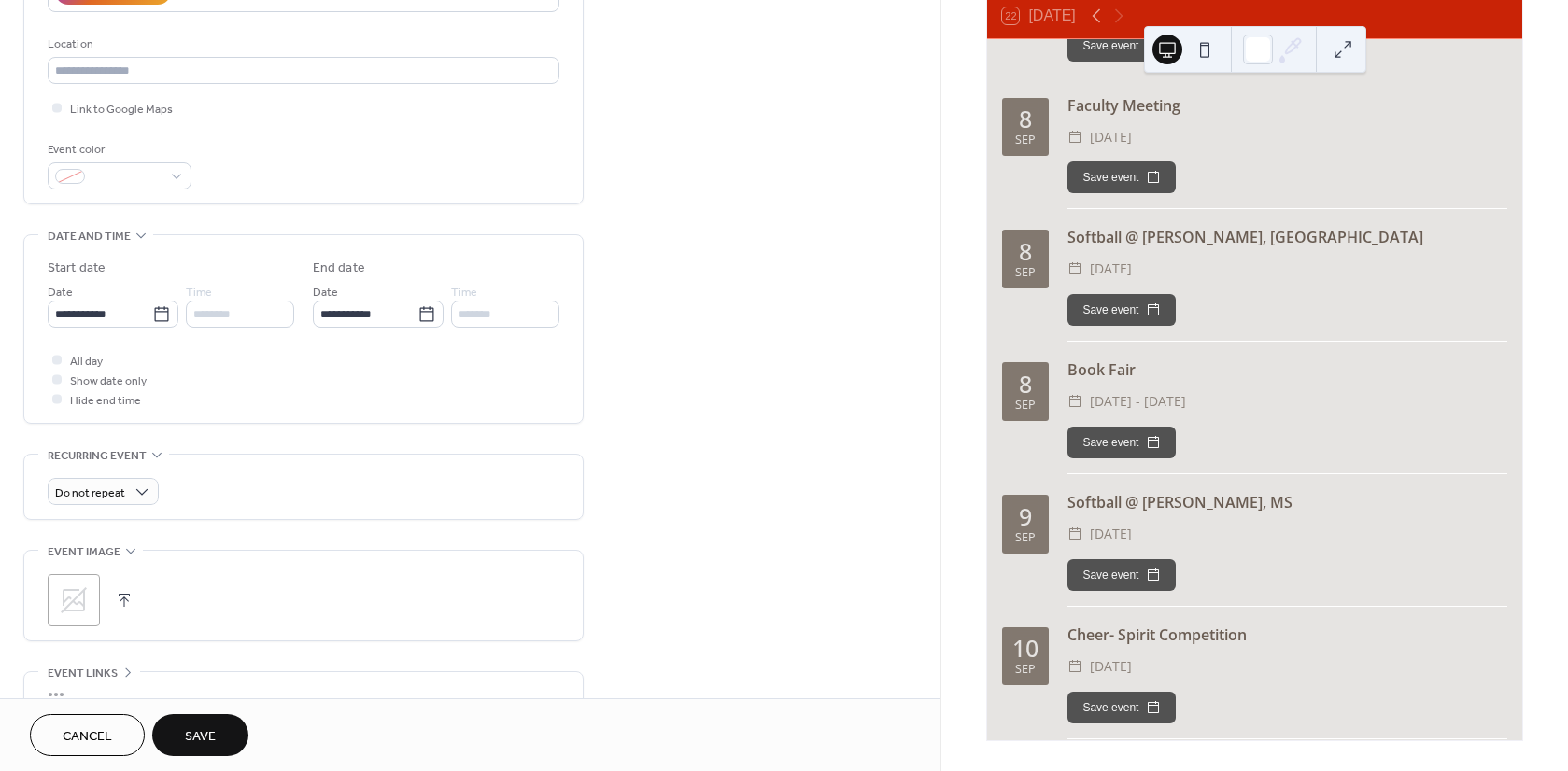 click on "Save" at bounding box center (200, 736) 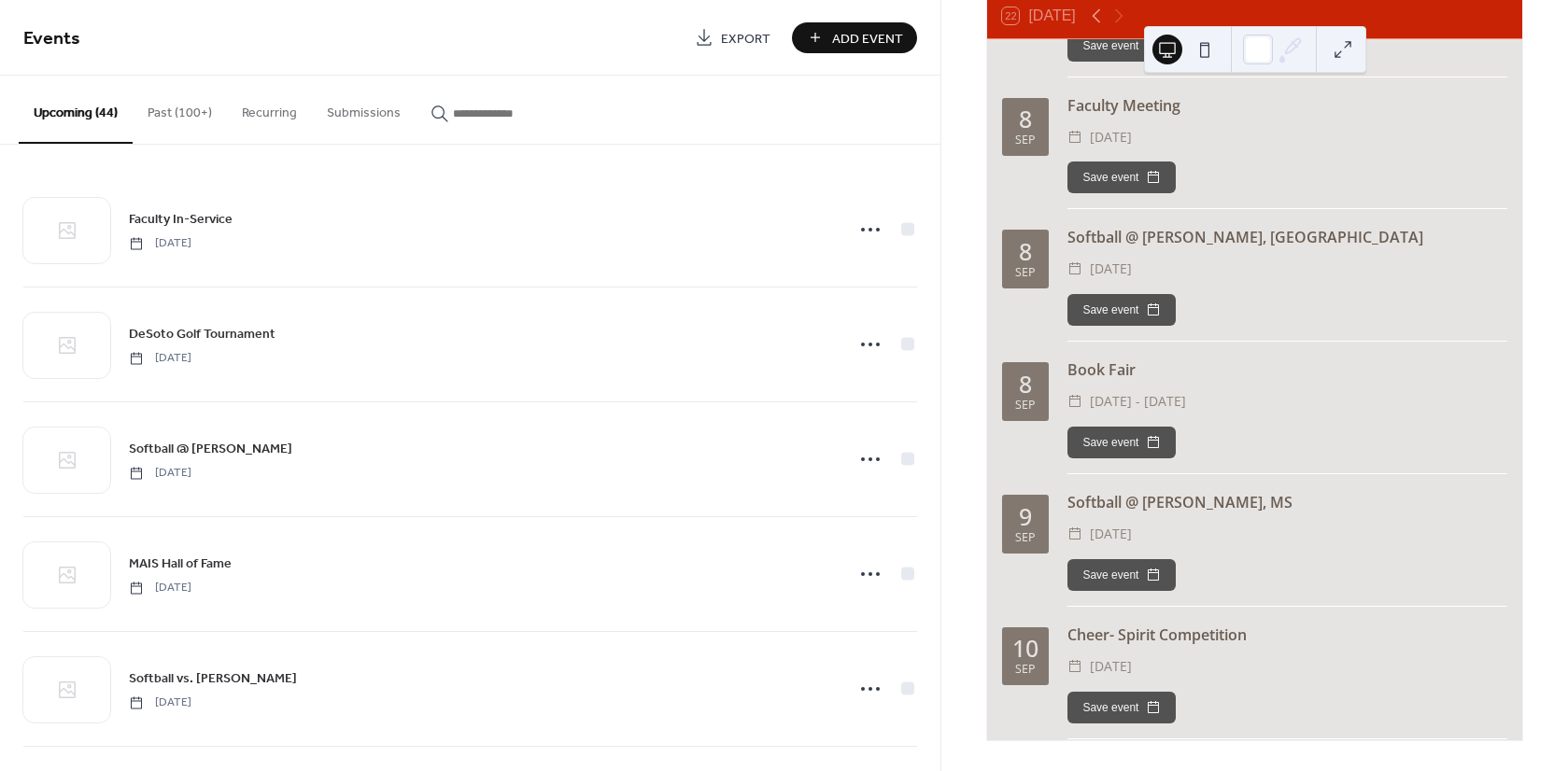 click on "Add Event" at bounding box center (868, 38) 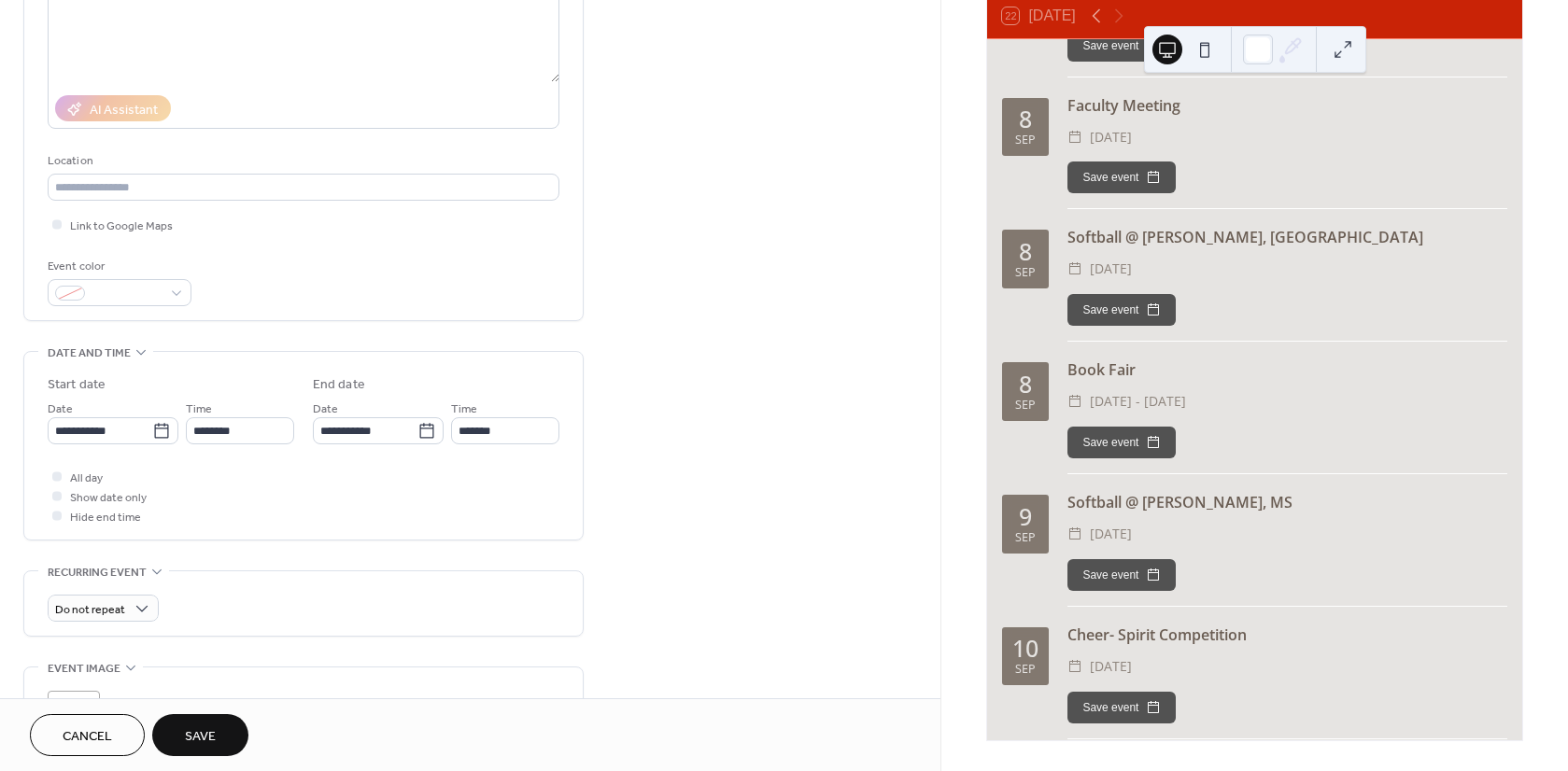 scroll, scrollTop: 280, scrollLeft: 0, axis: vertical 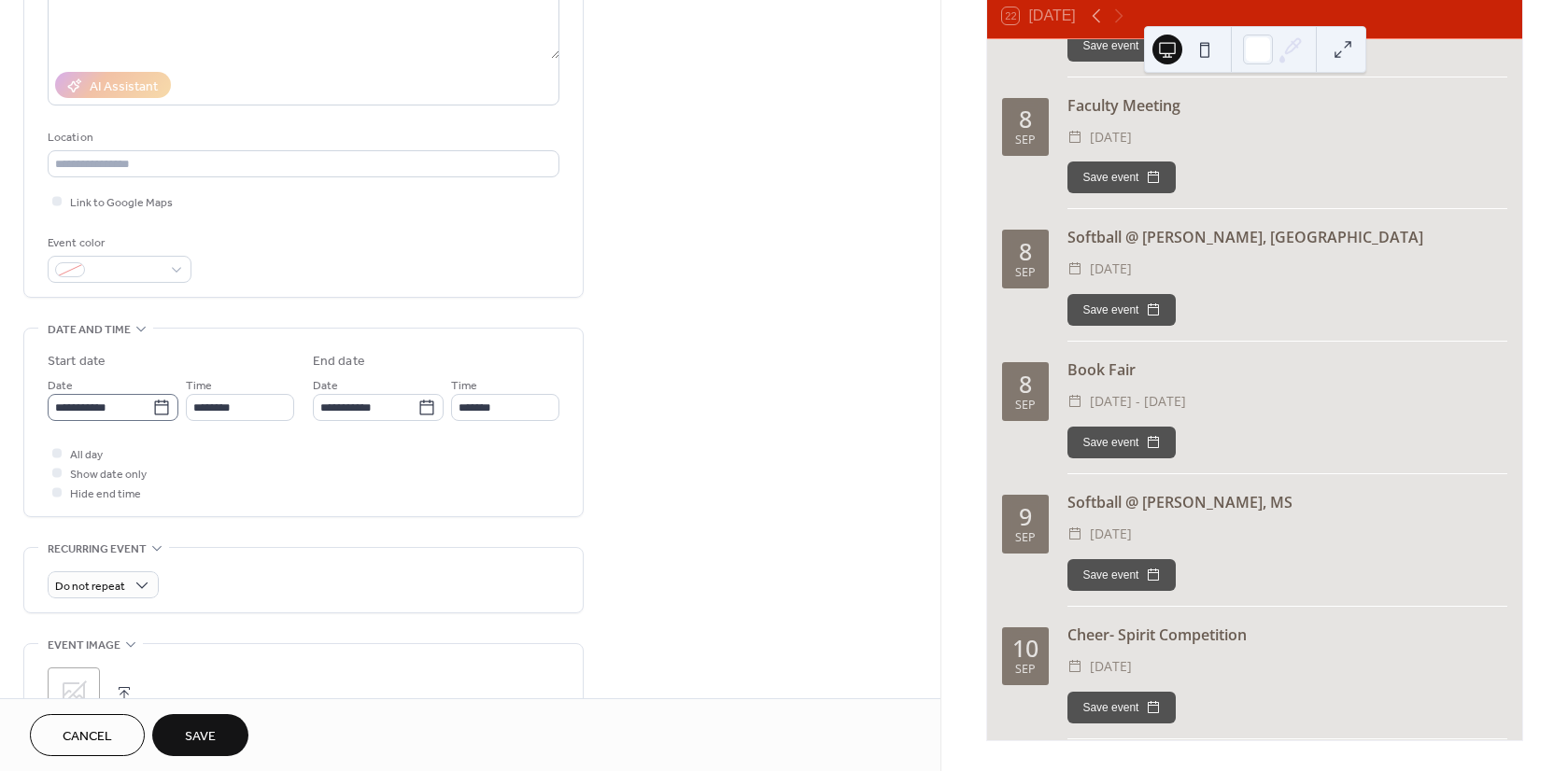 type on "*********" 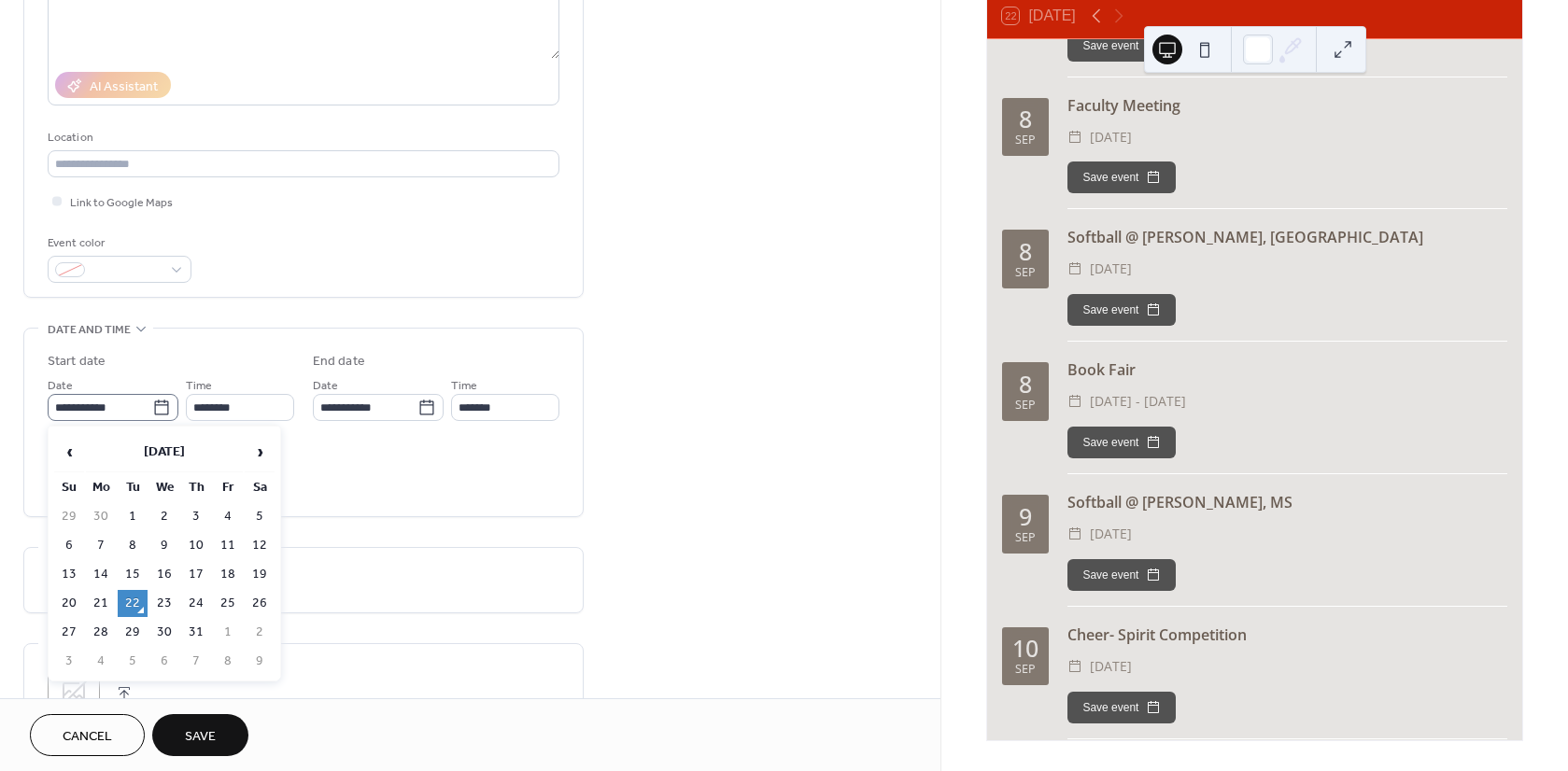click 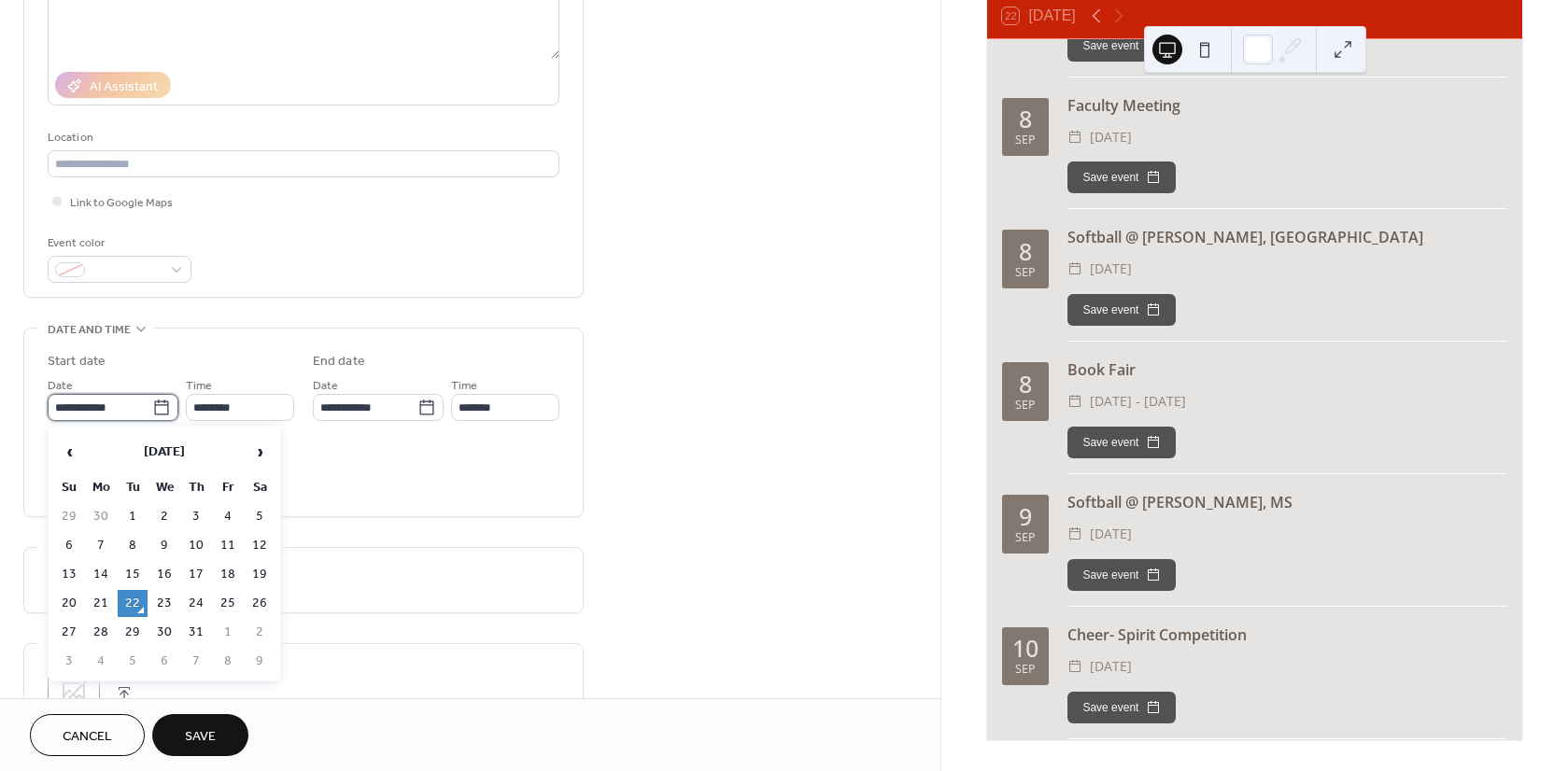 click on "**********" at bounding box center [100, 407] 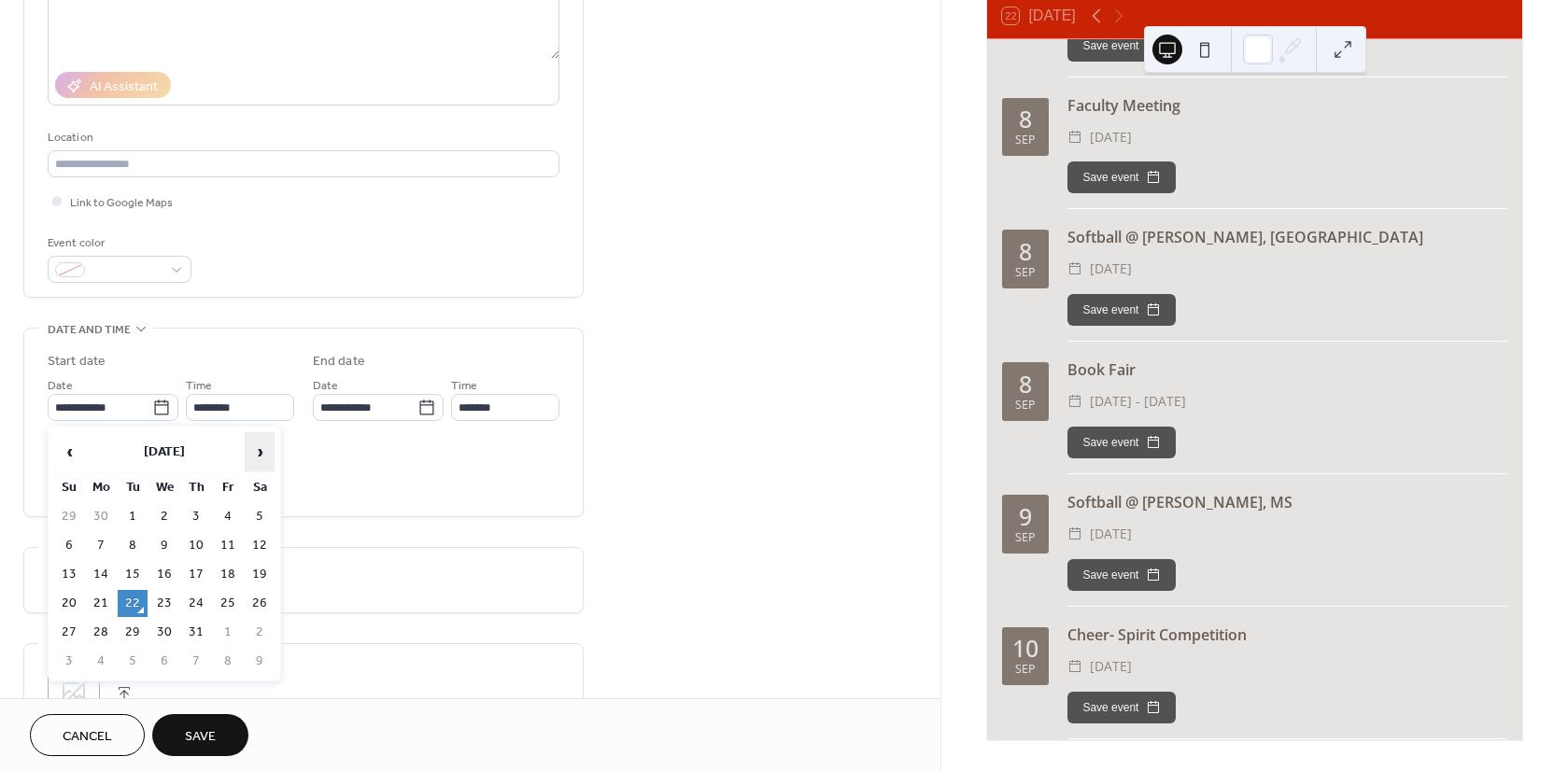 click on "›" at bounding box center (260, 452) 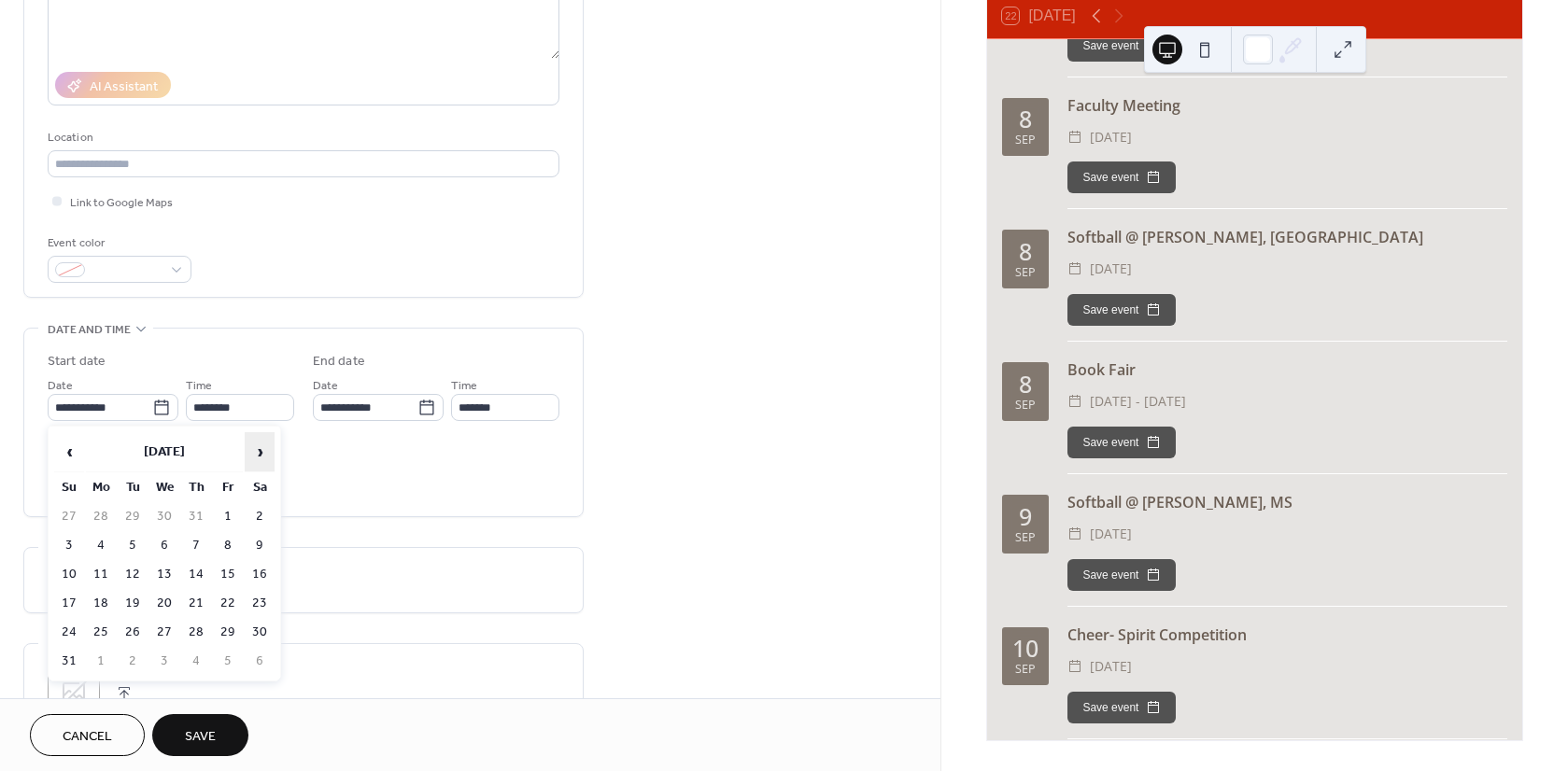 click on "›" at bounding box center [260, 452] 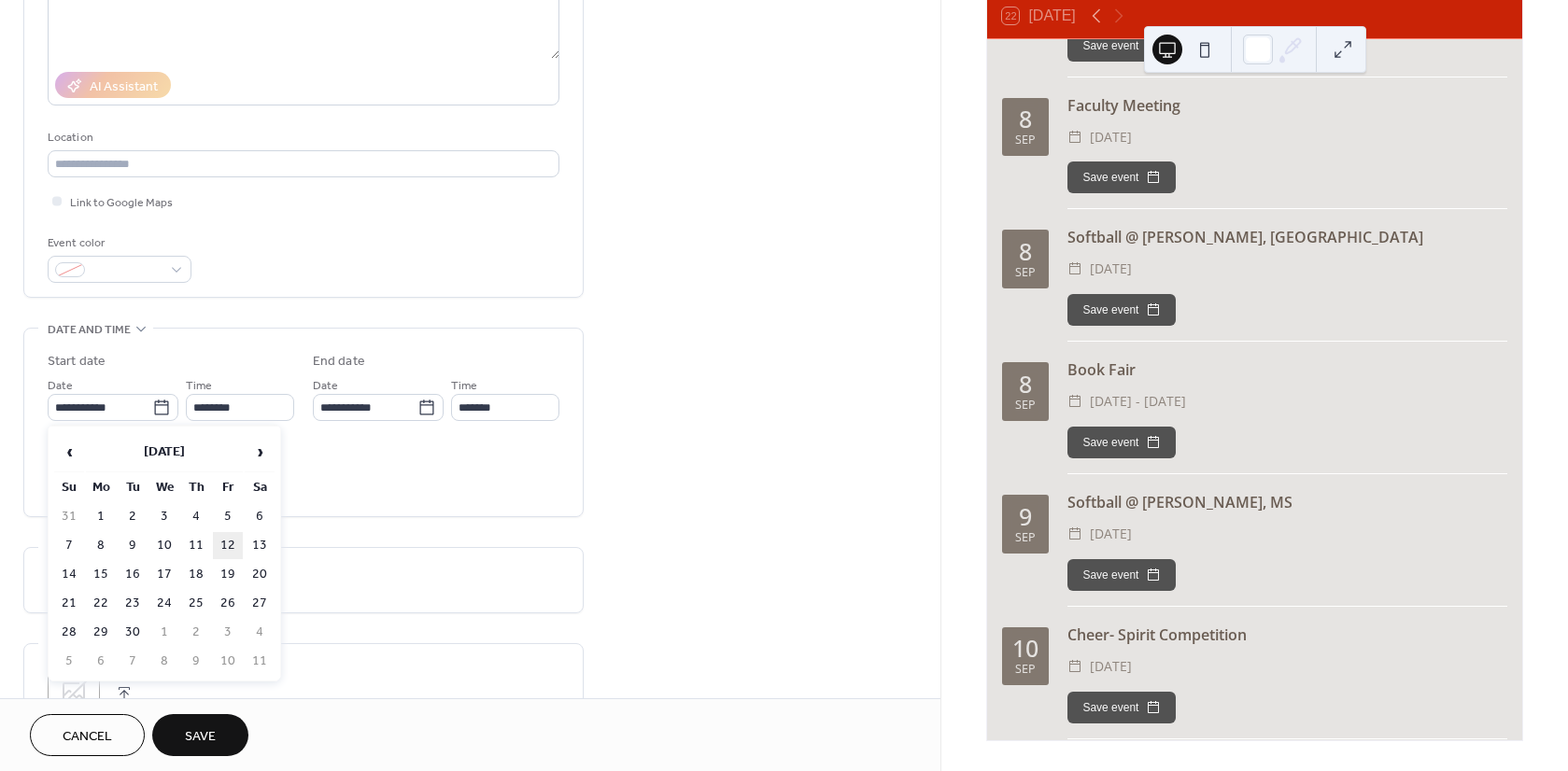 click on "12" at bounding box center [228, 545] 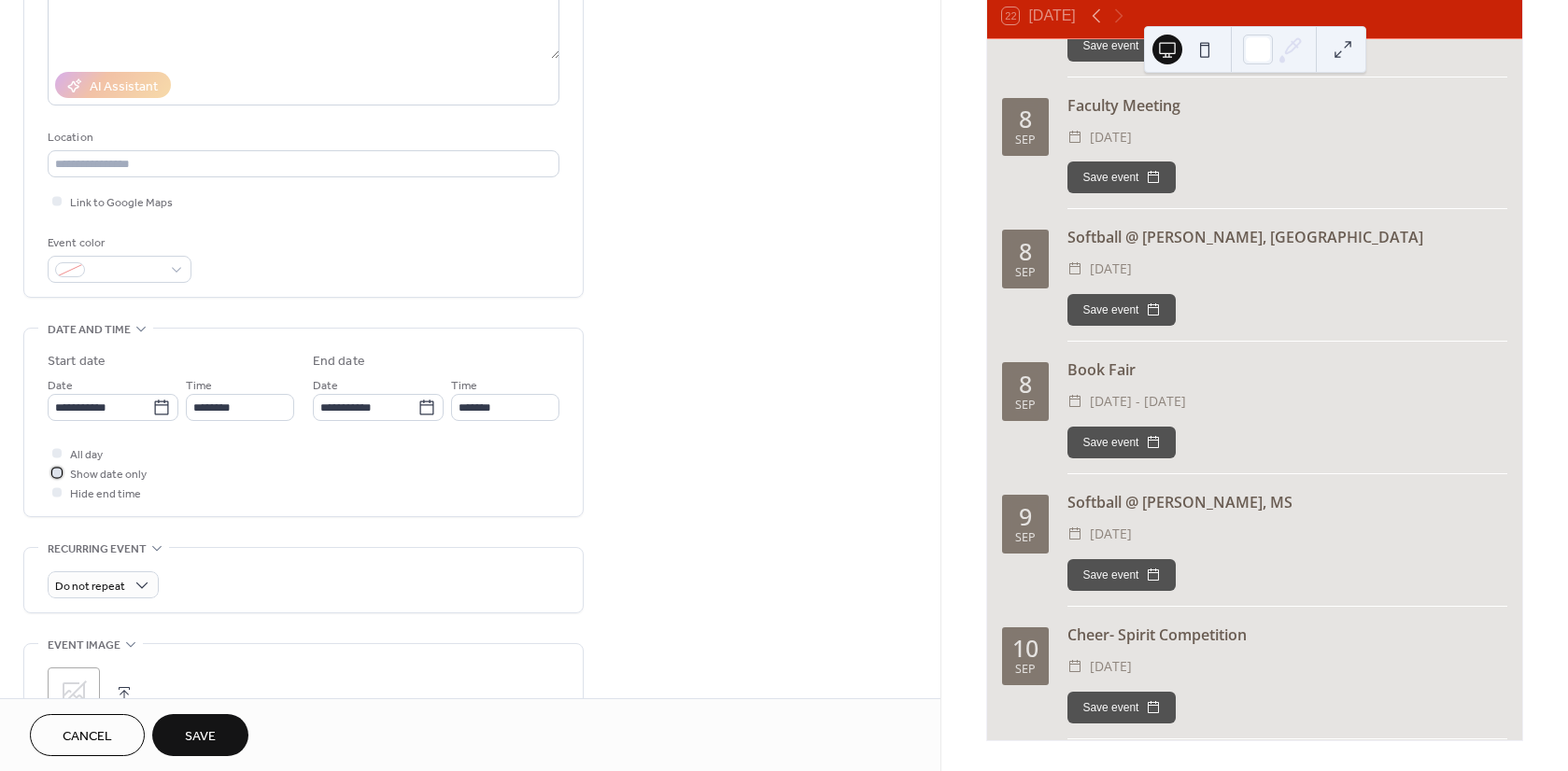 click at bounding box center (57, 472) 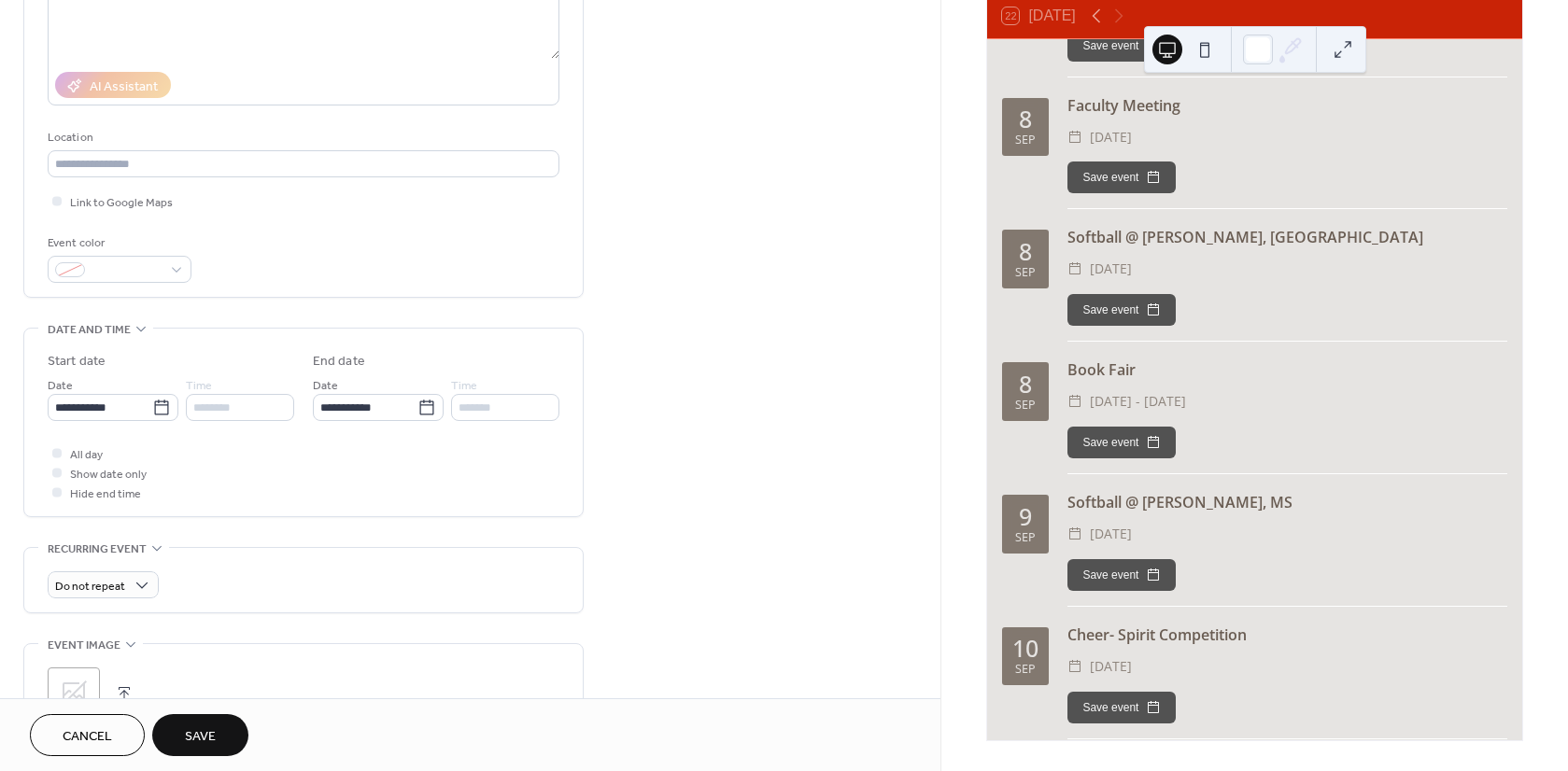 click on "Save" at bounding box center [200, 736] 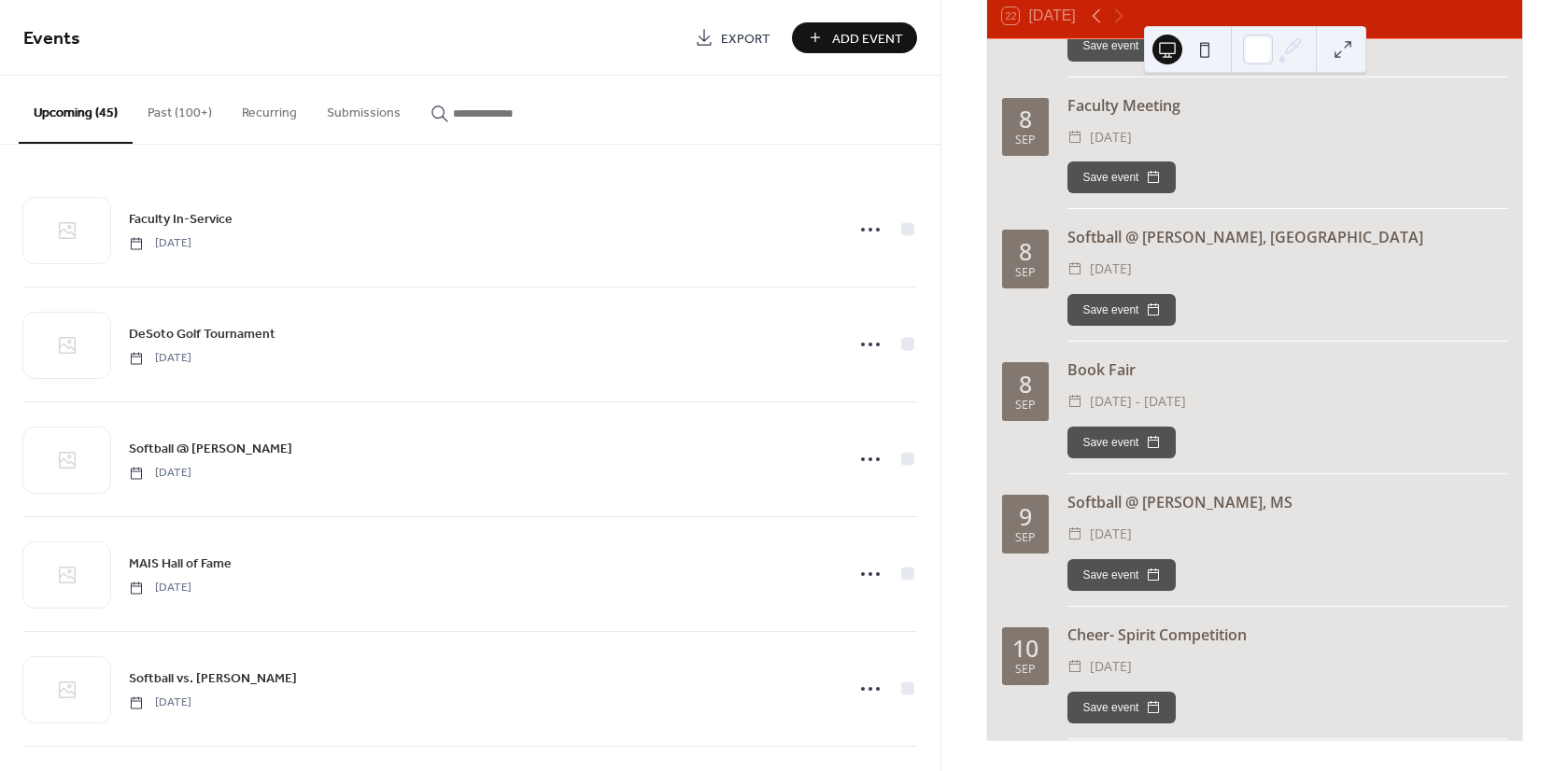 scroll, scrollTop: 5362, scrollLeft: 0, axis: vertical 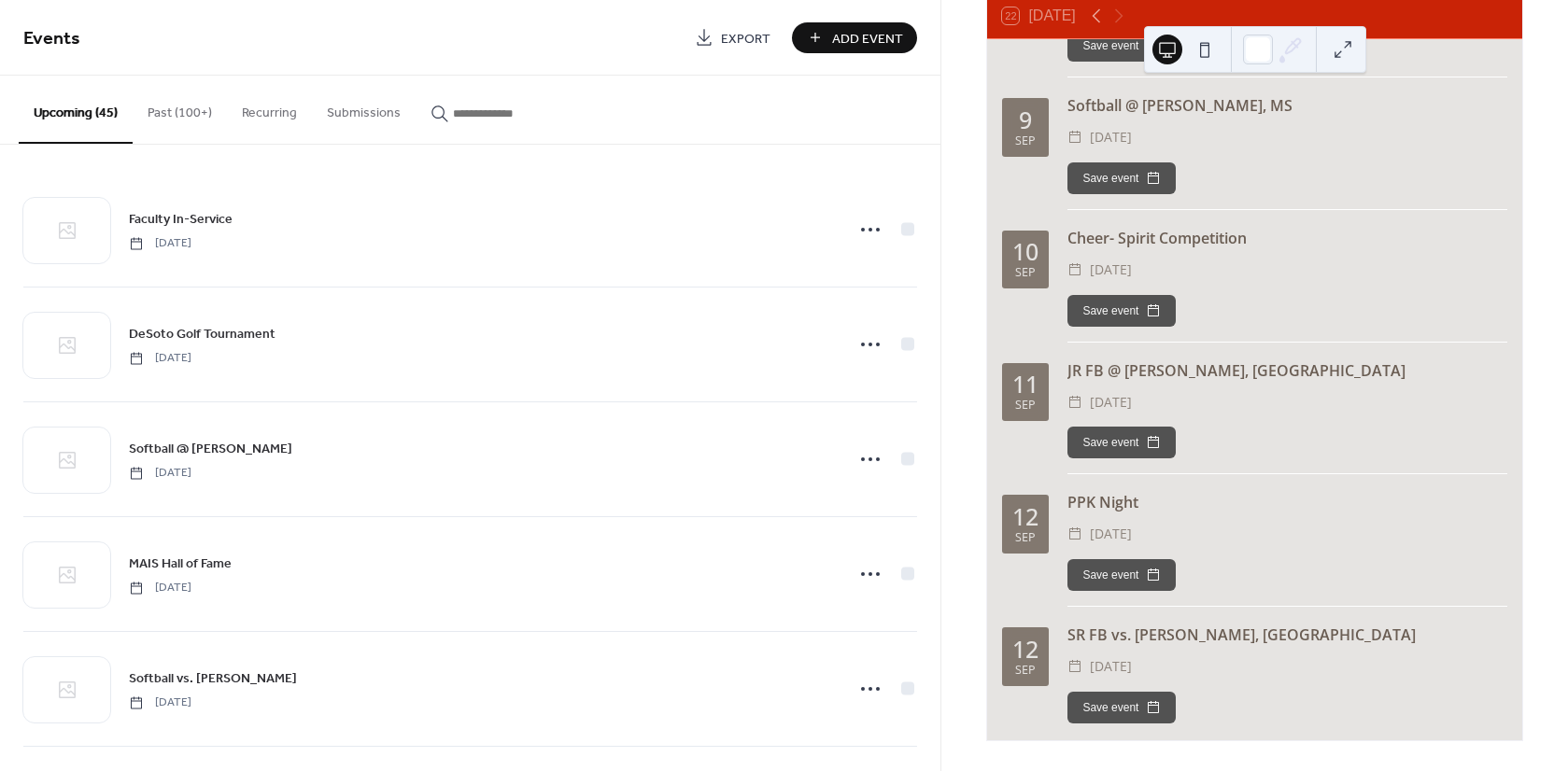 click on "Add Event" at bounding box center (868, 38) 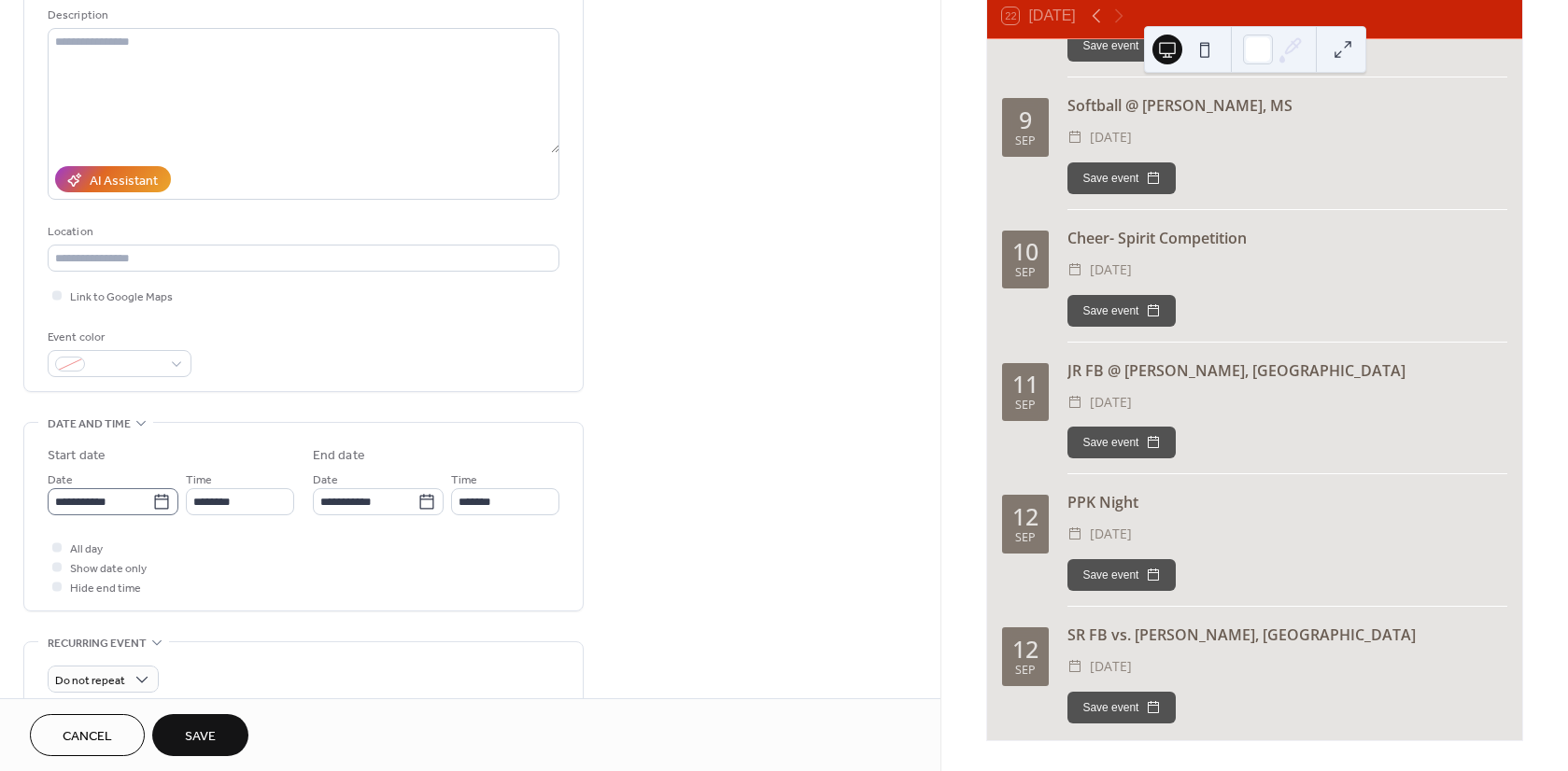 scroll, scrollTop: 187, scrollLeft: 0, axis: vertical 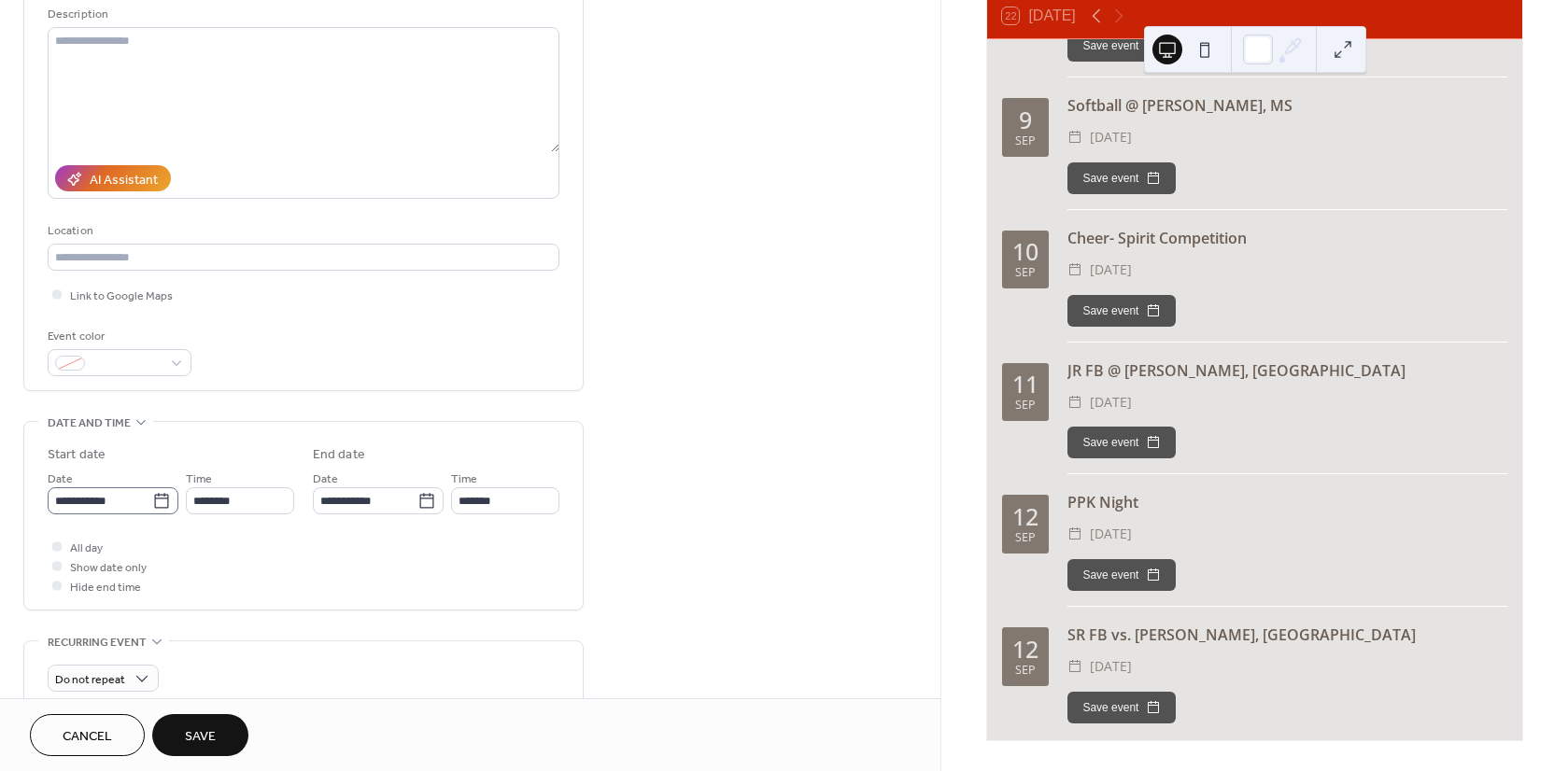 type on "**********" 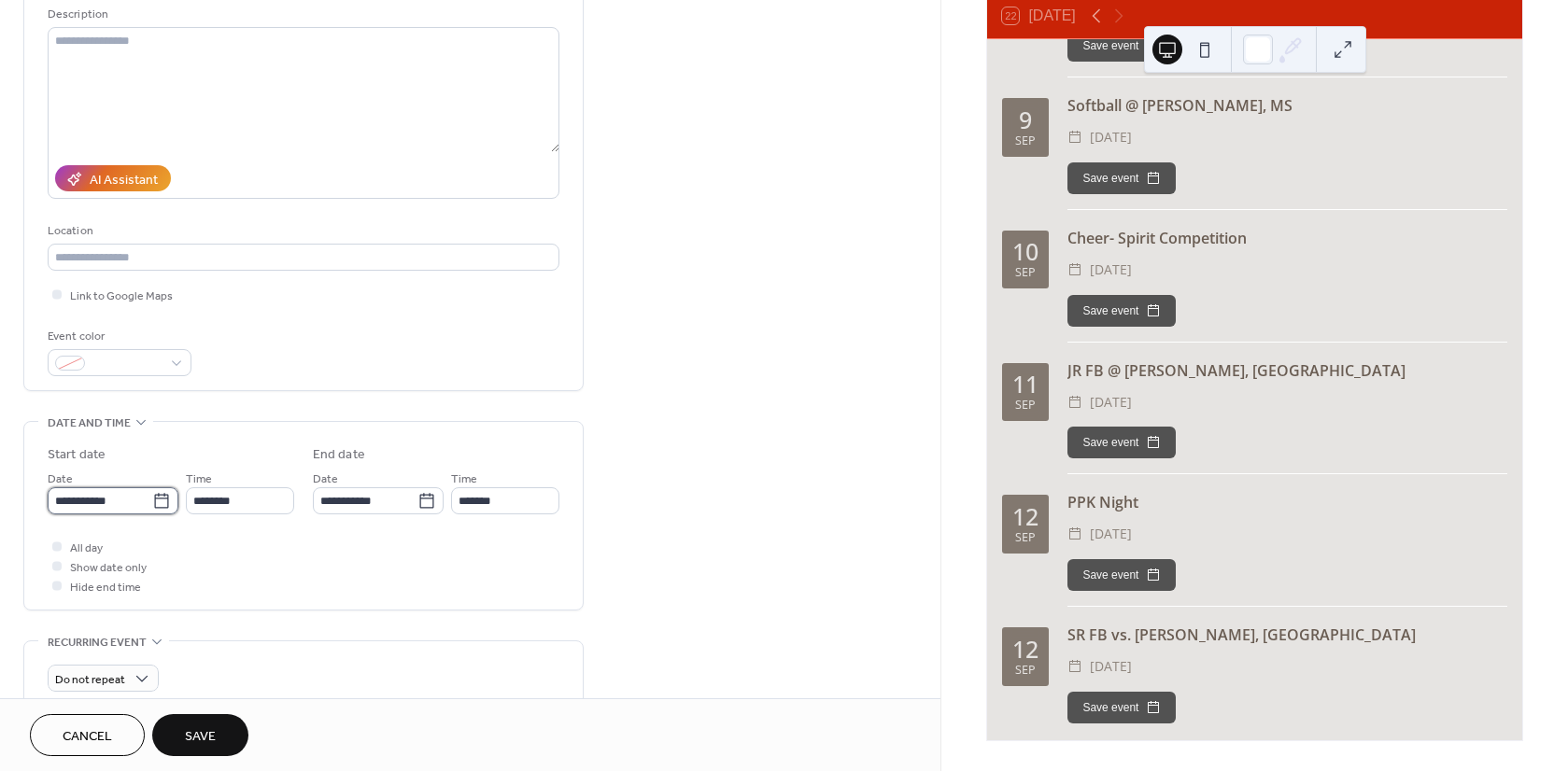 click on "**********" at bounding box center [100, 500] 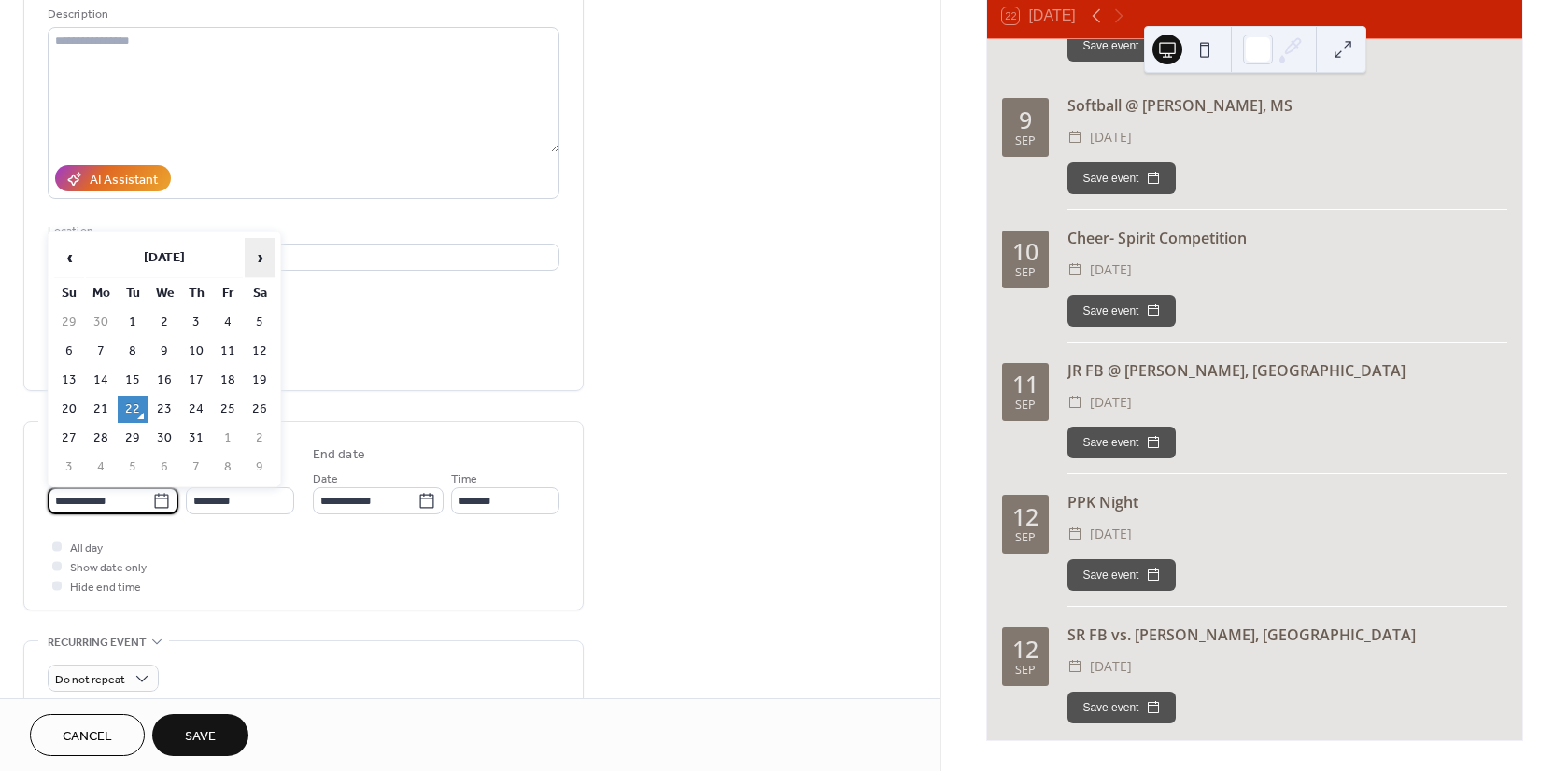 click on "›" at bounding box center (260, 258) 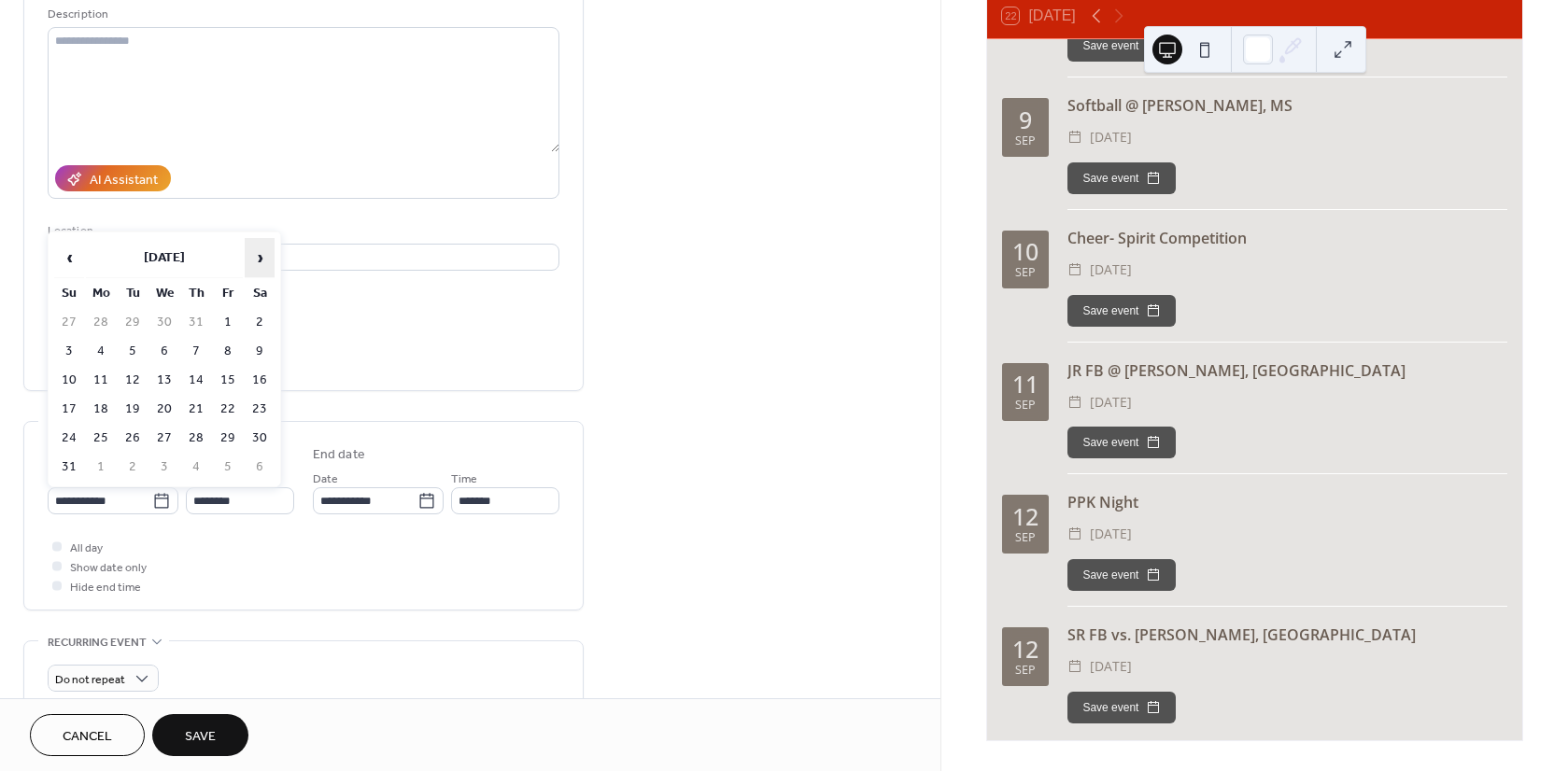 click on "›" at bounding box center [260, 258] 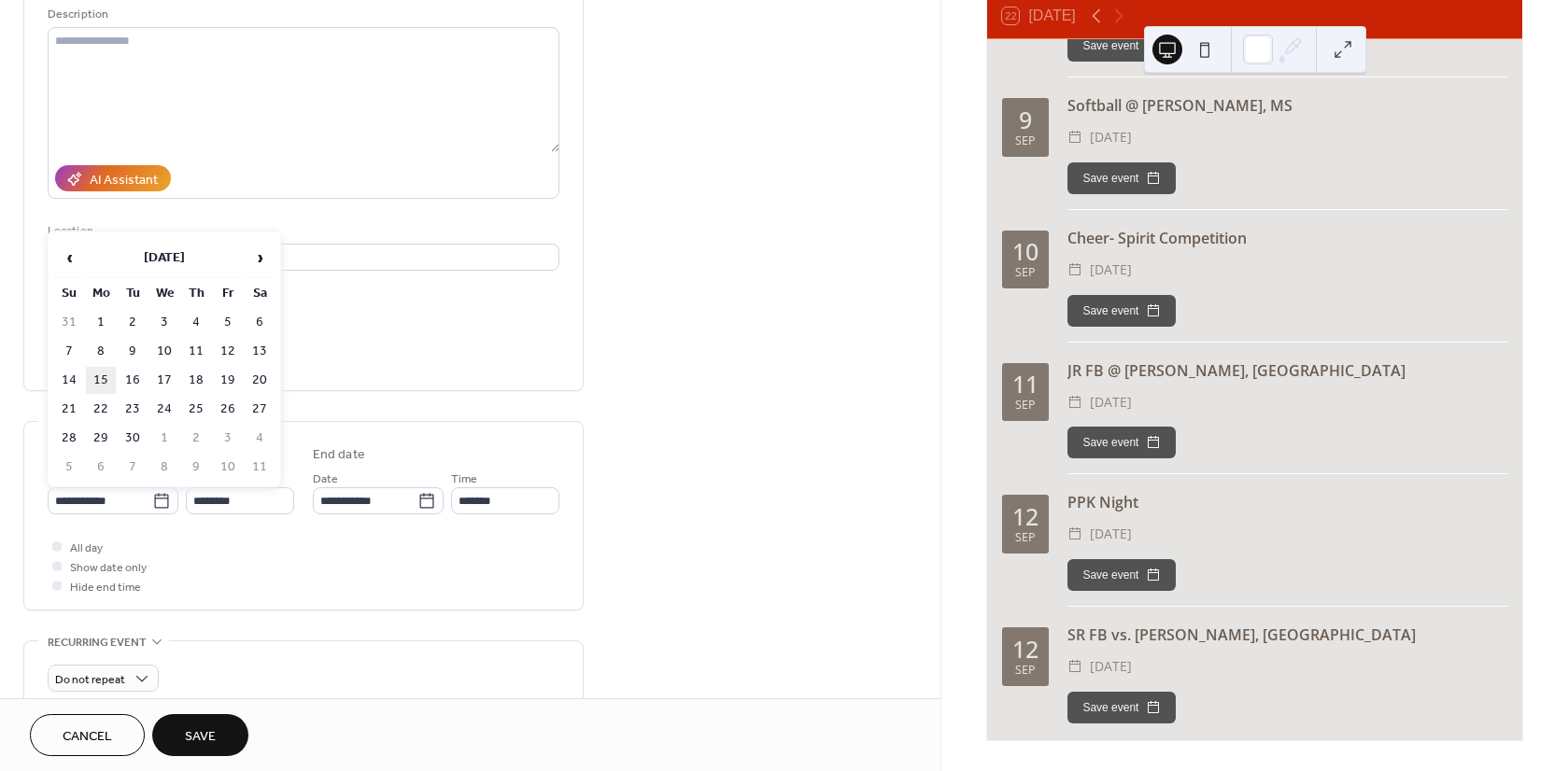 click on "15" at bounding box center [101, 380] 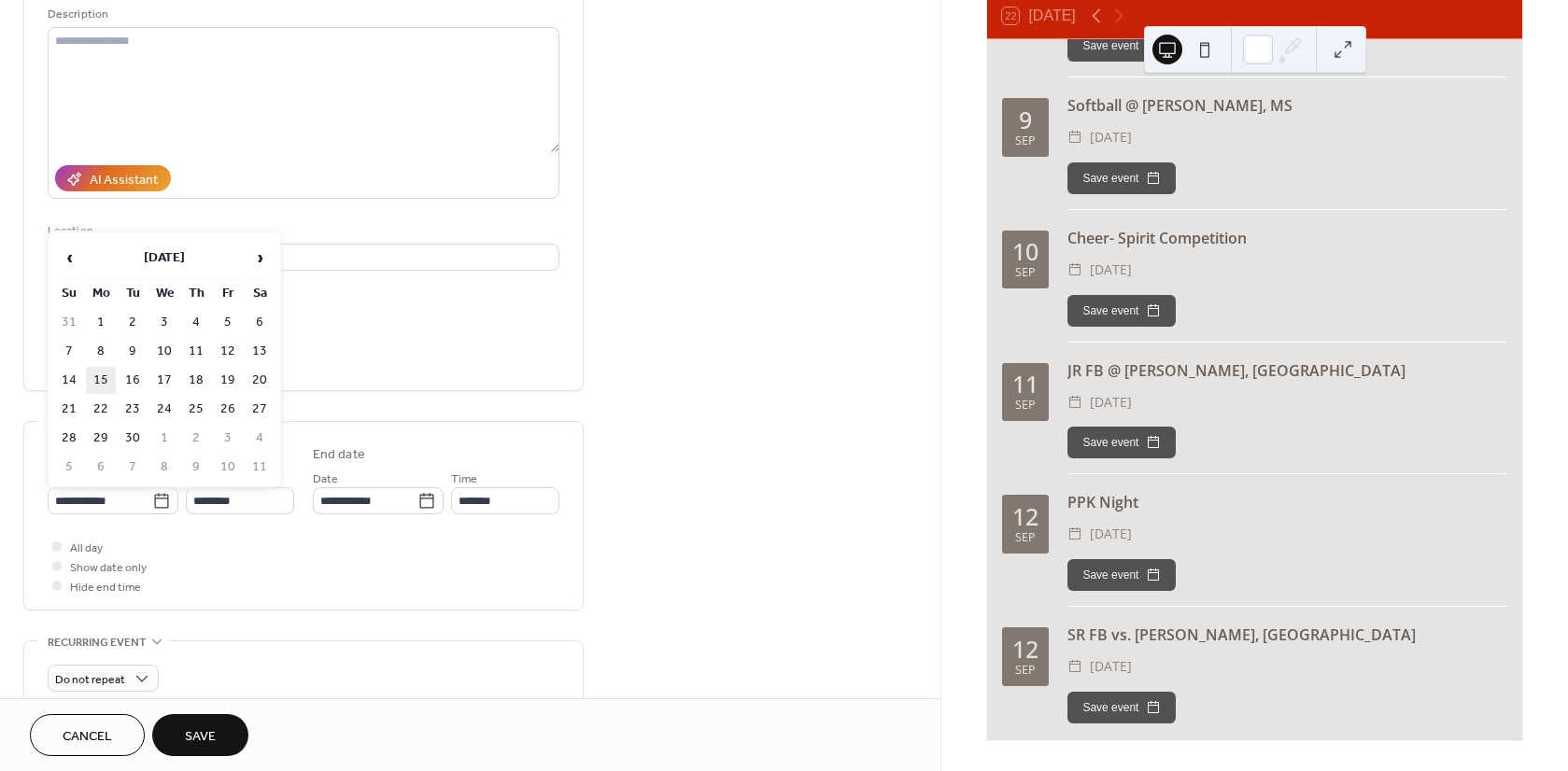 type on "**********" 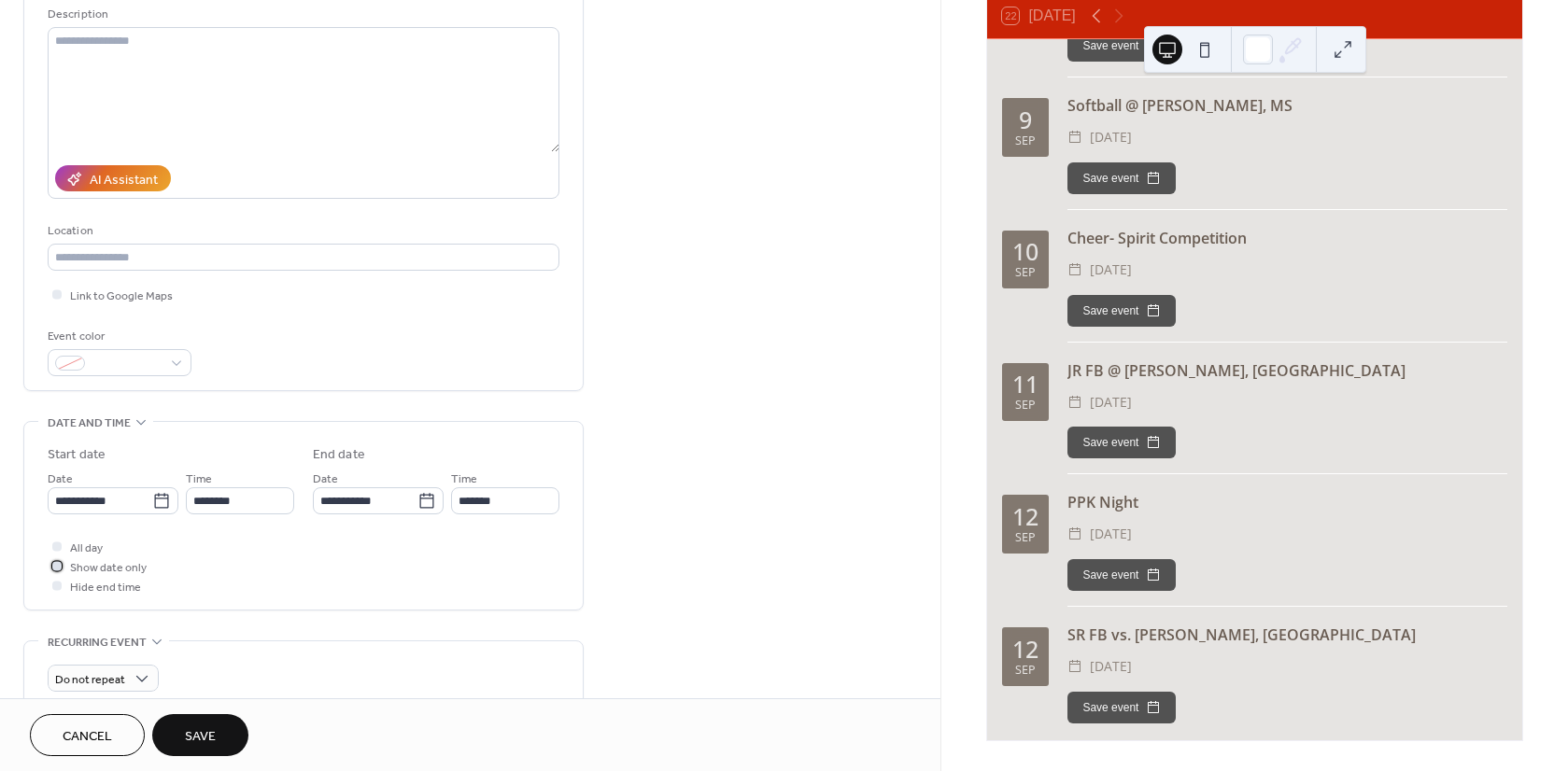 click at bounding box center [57, 566] 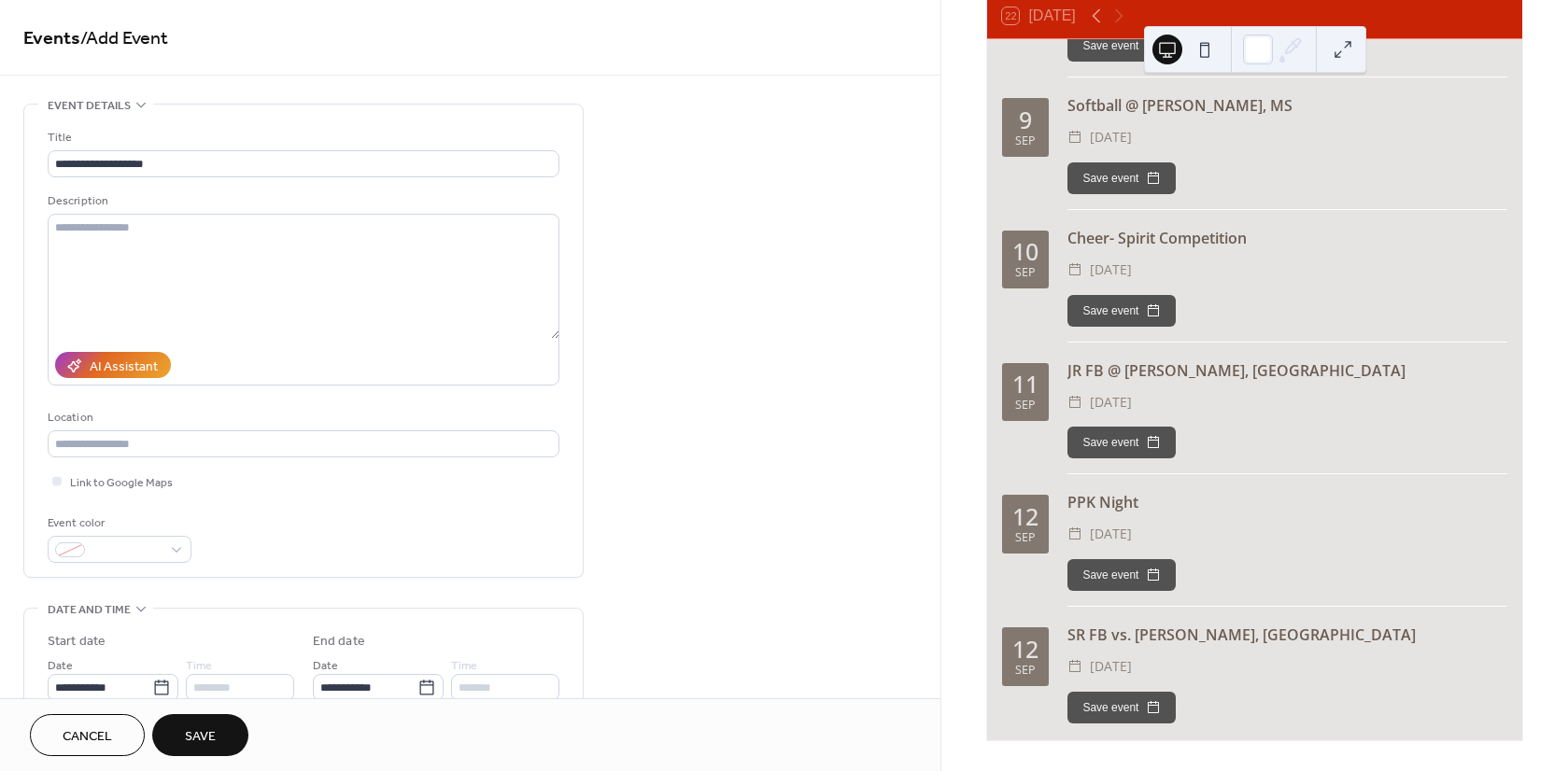 scroll, scrollTop: 467, scrollLeft: 0, axis: vertical 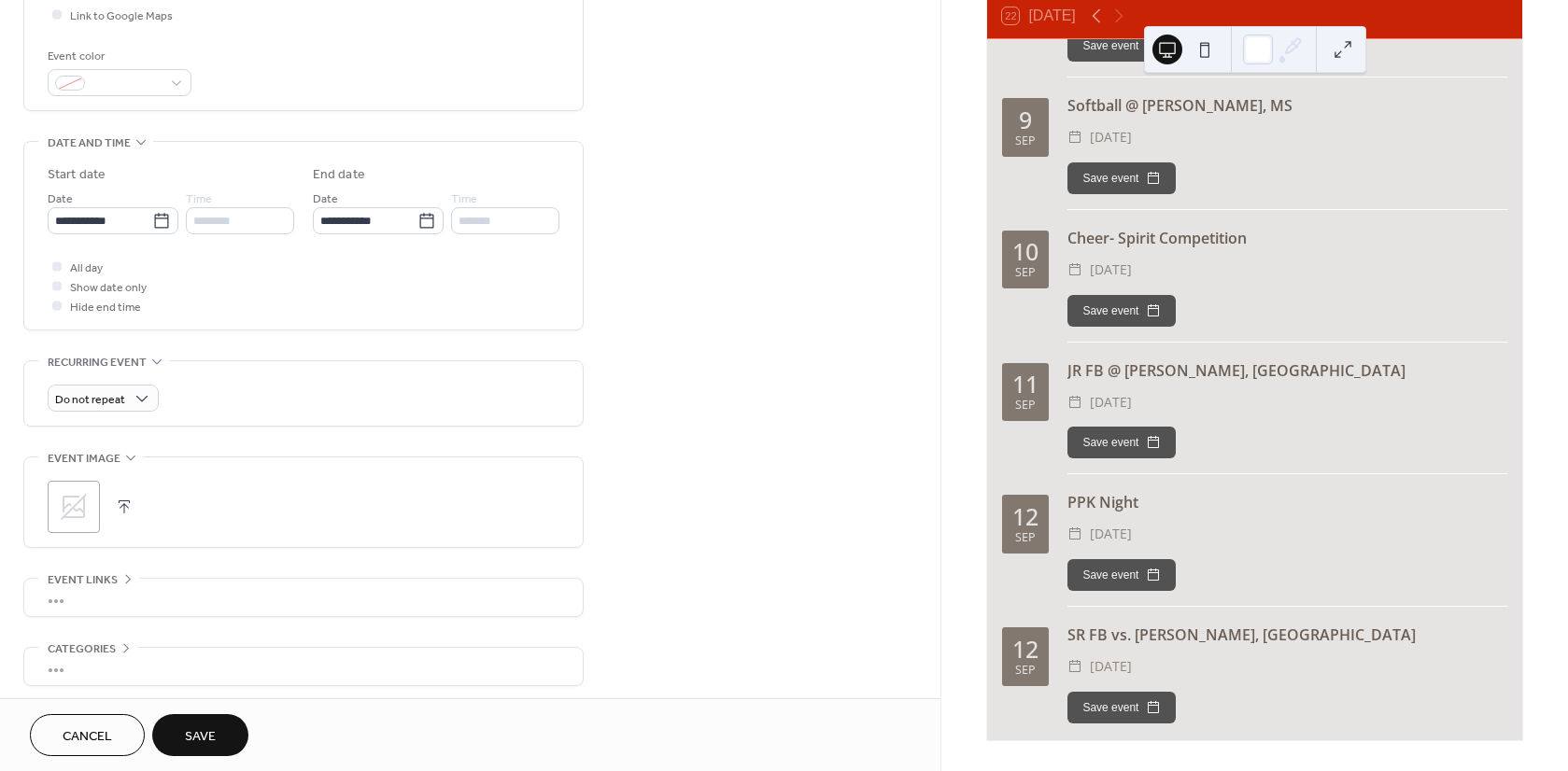 click on "Save" at bounding box center (200, 736) 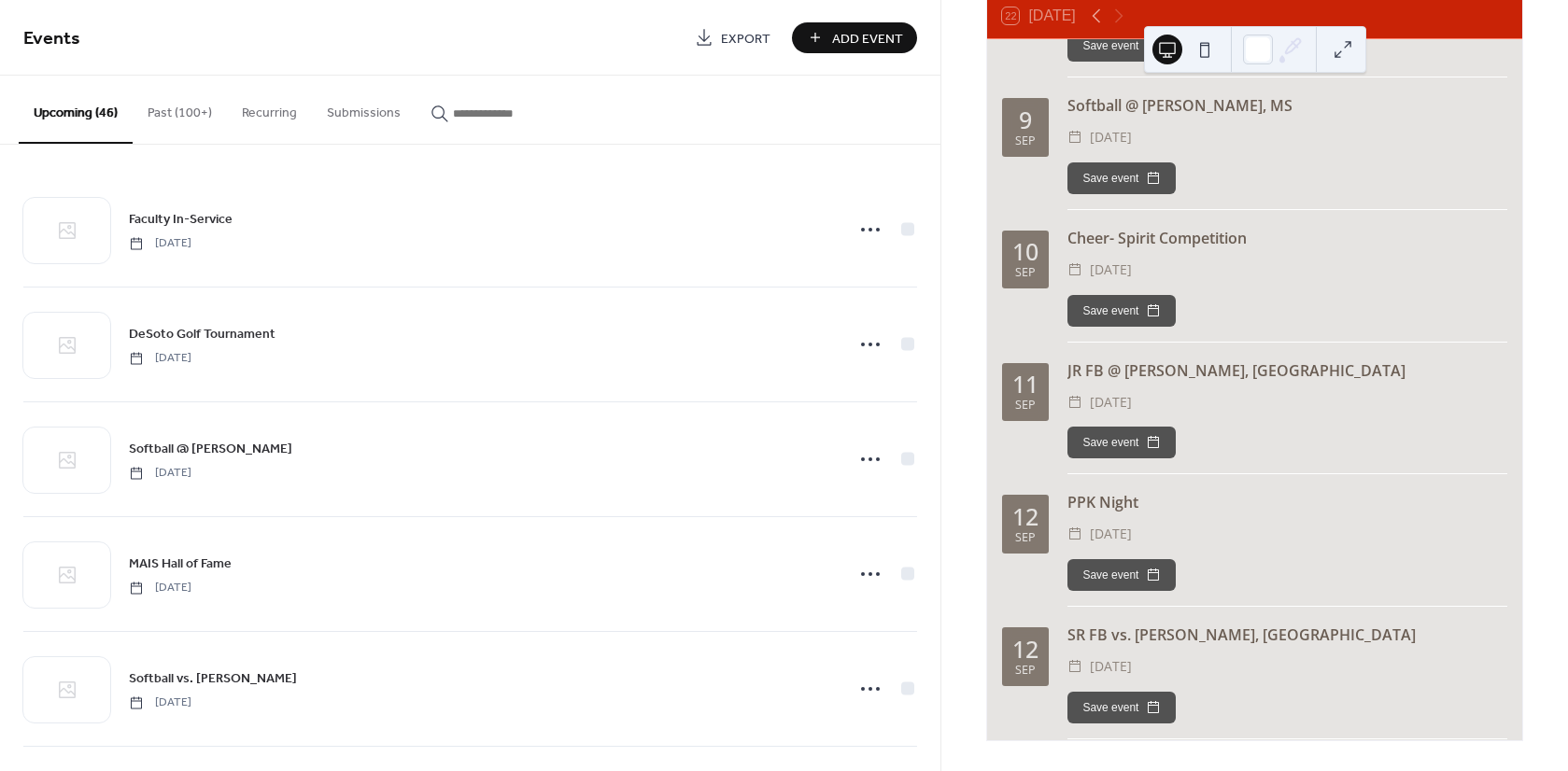 drag, startPoint x: 829, startPoint y: 44, endPoint x: 560, endPoint y: 42, distance: 269.00743 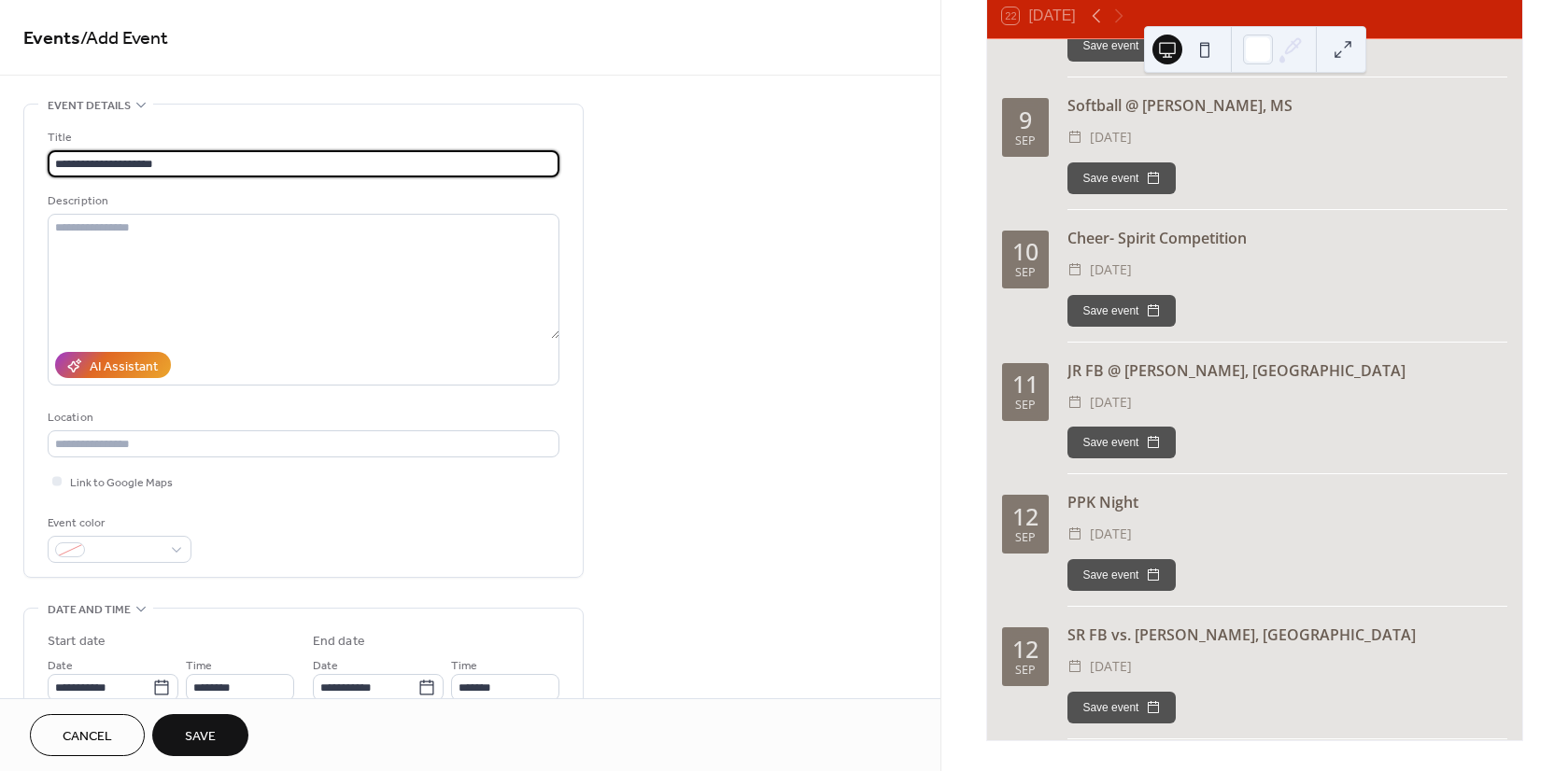 scroll, scrollTop: 1, scrollLeft: 0, axis: vertical 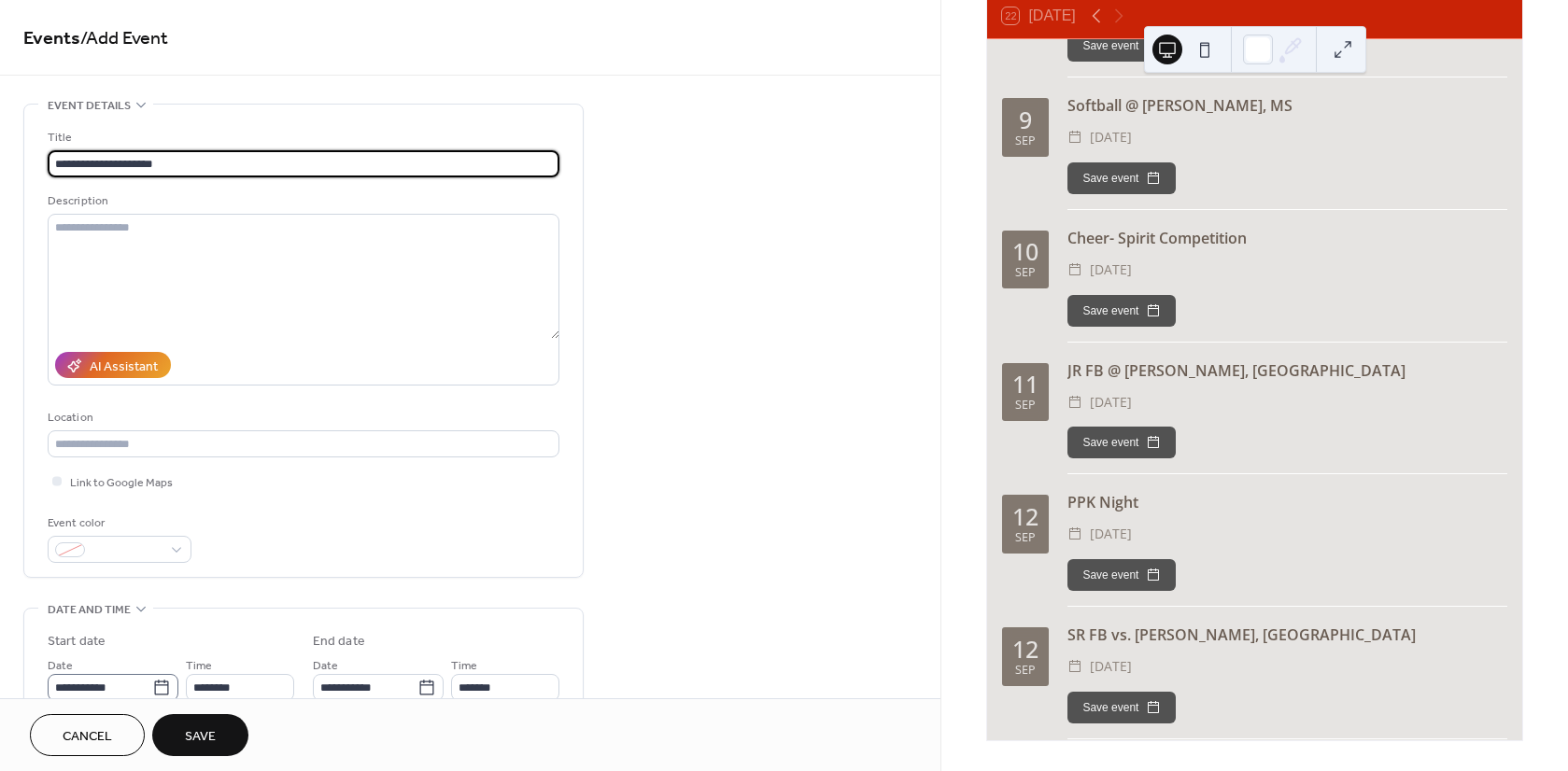 type on "**********" 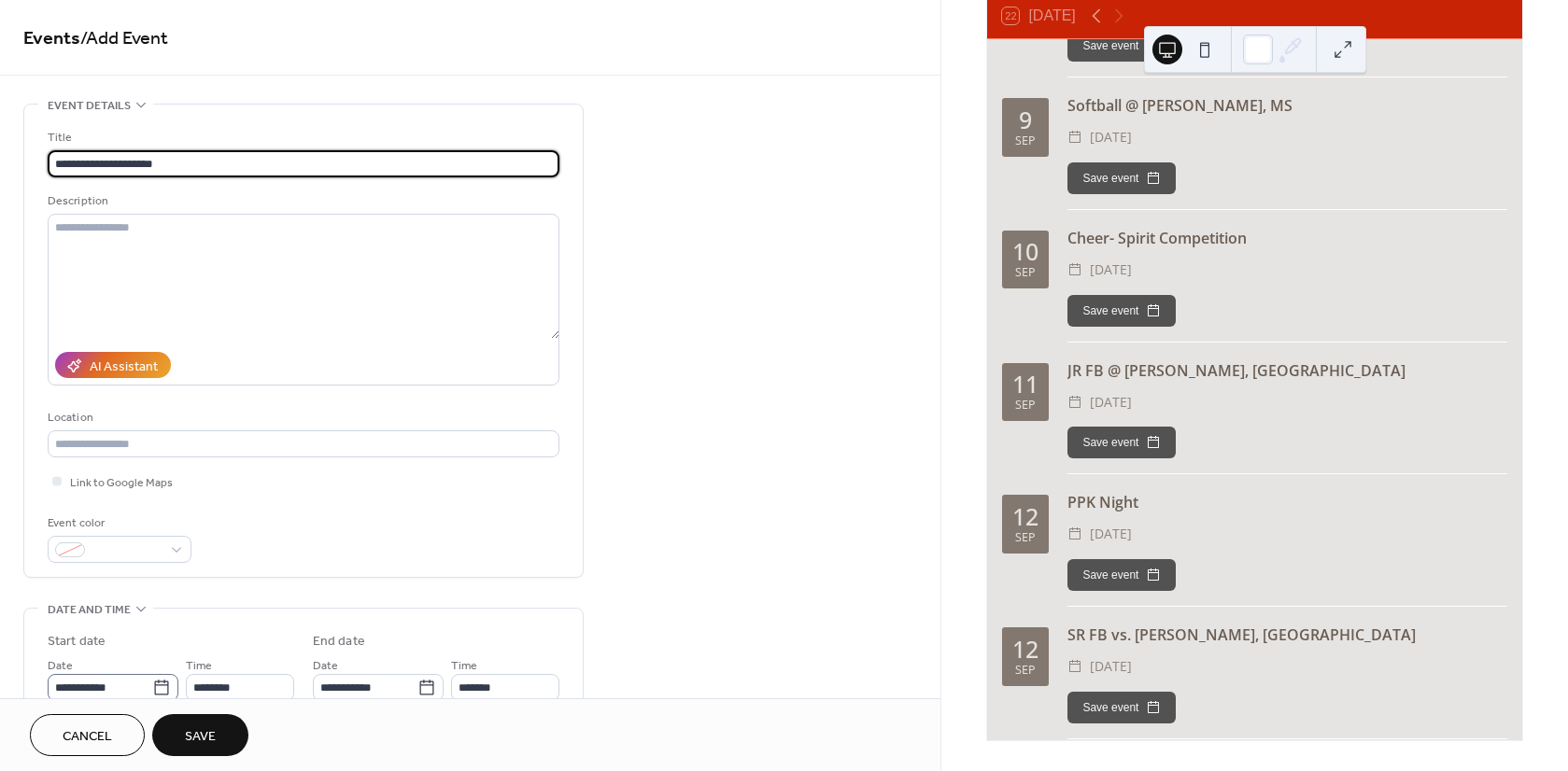 click 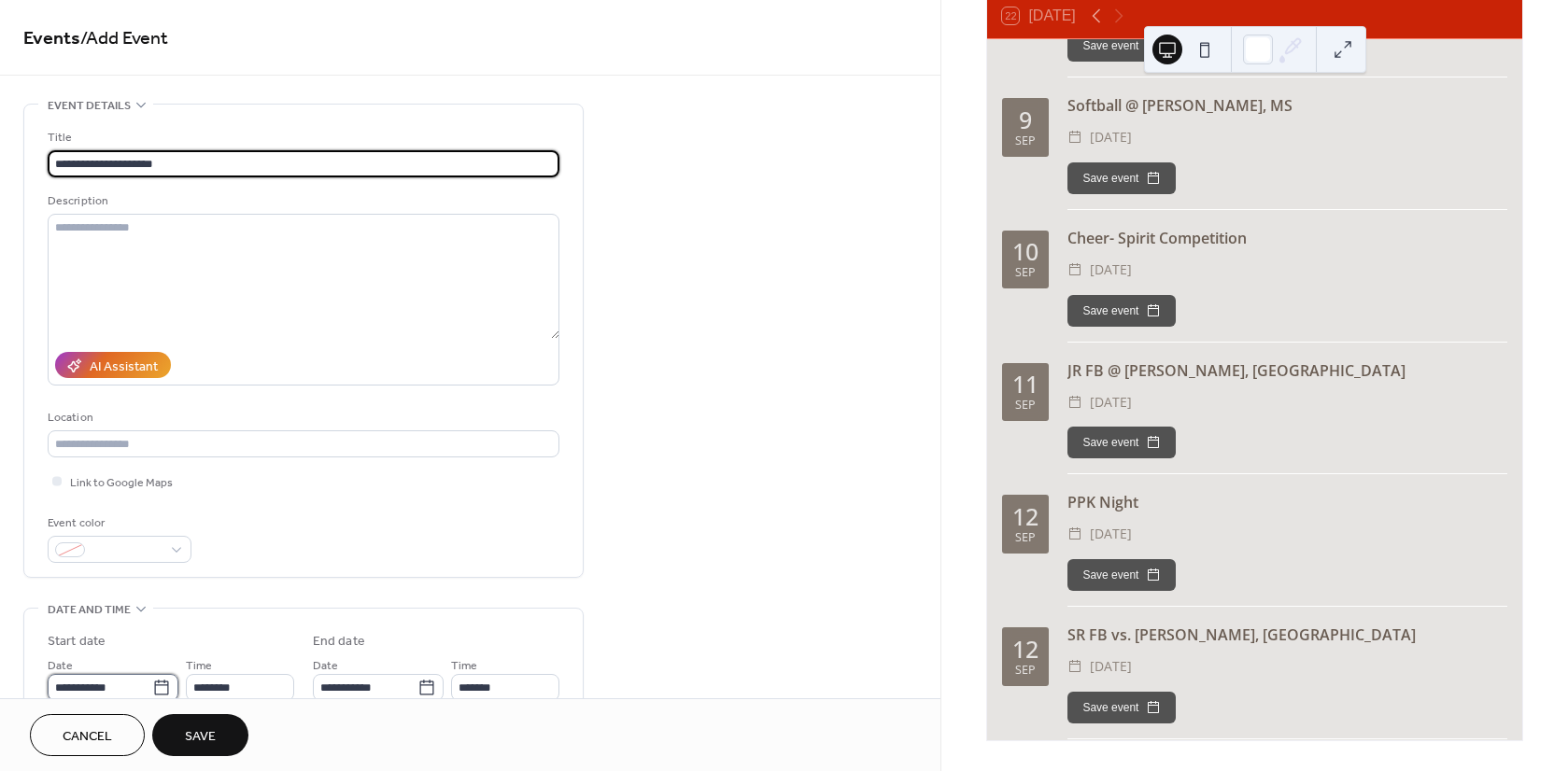click on "**********" at bounding box center (100, 687) 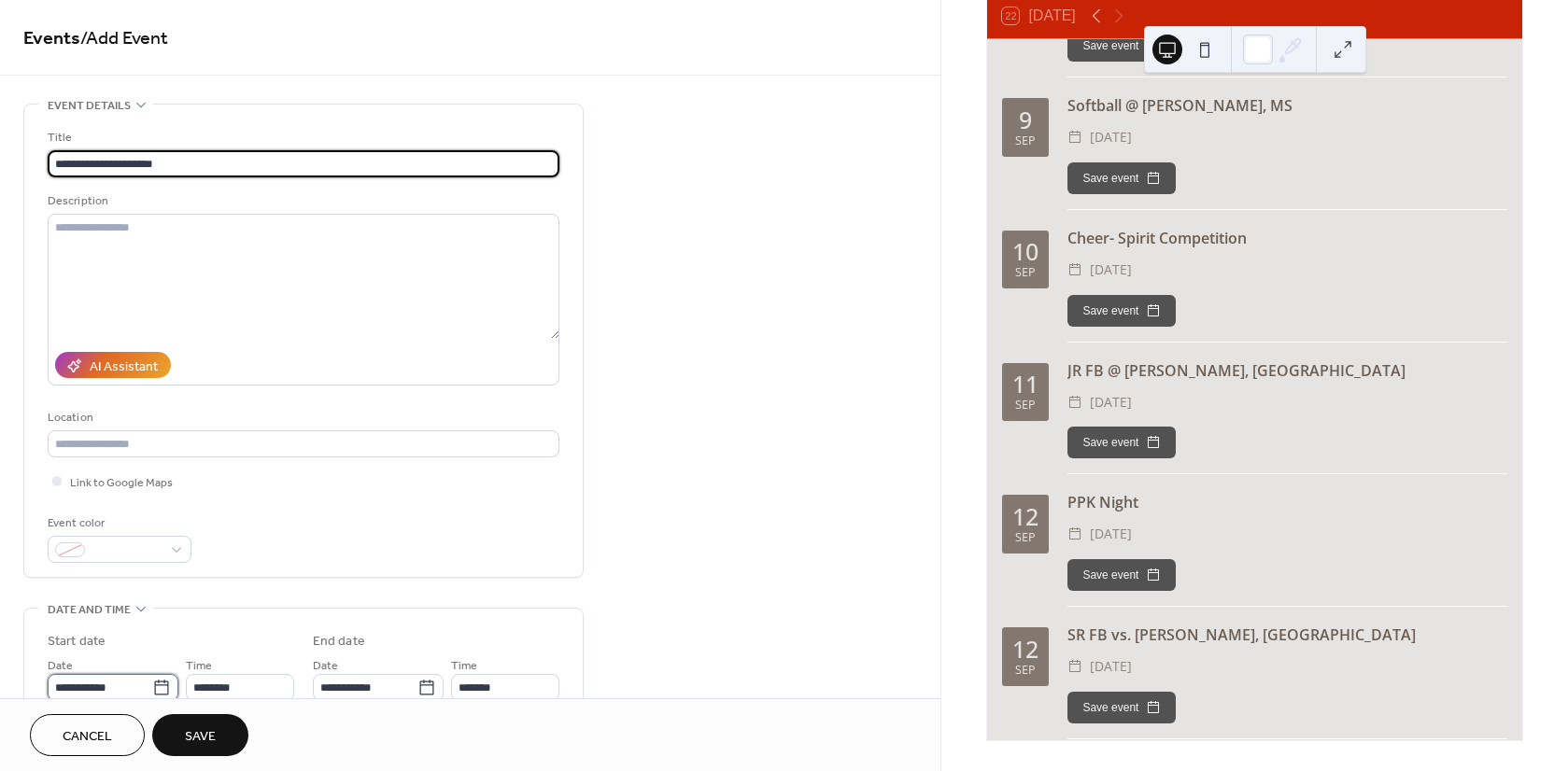 scroll, scrollTop: 0, scrollLeft: 0, axis: both 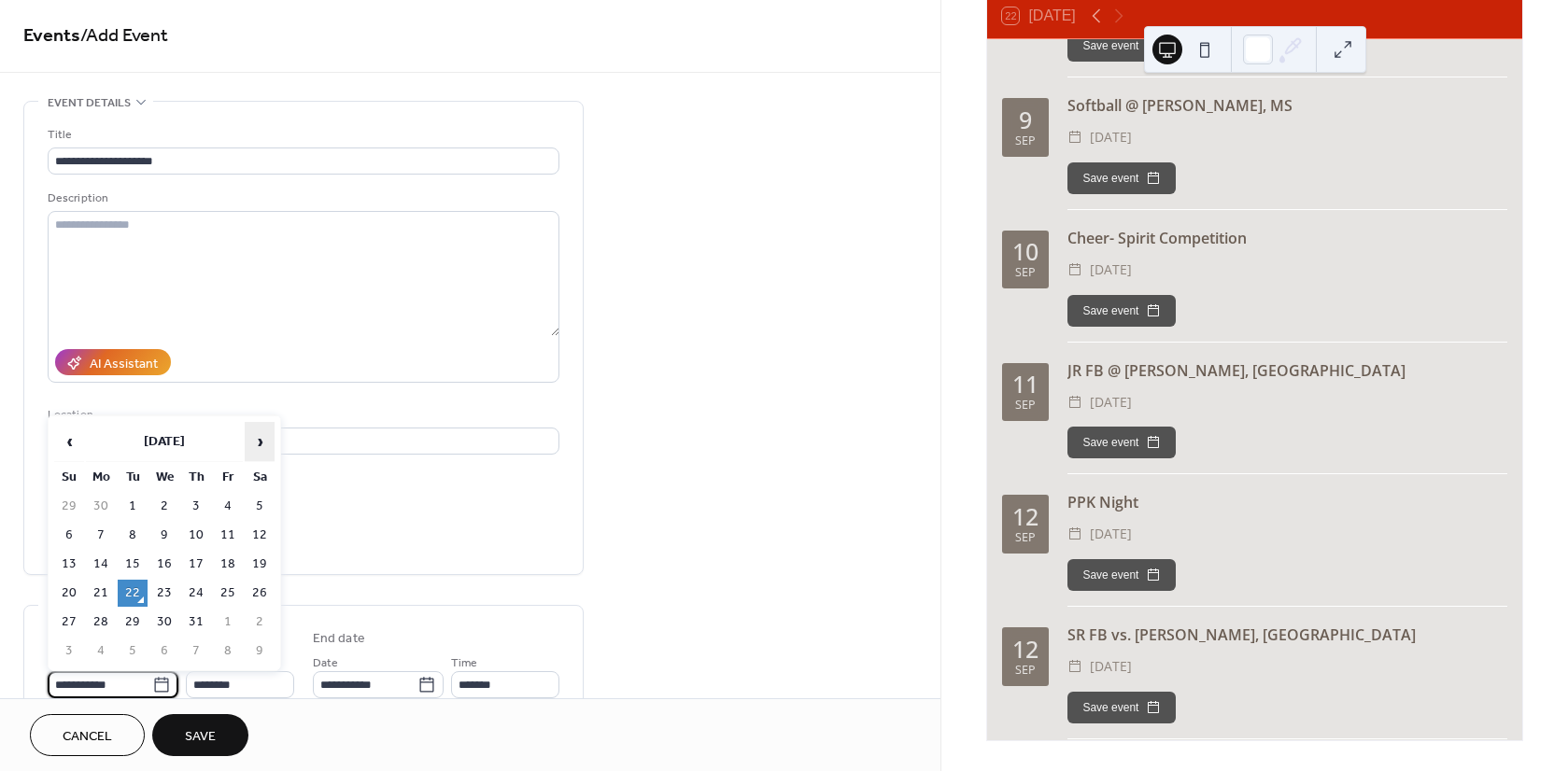 click on "›" at bounding box center [260, 442] 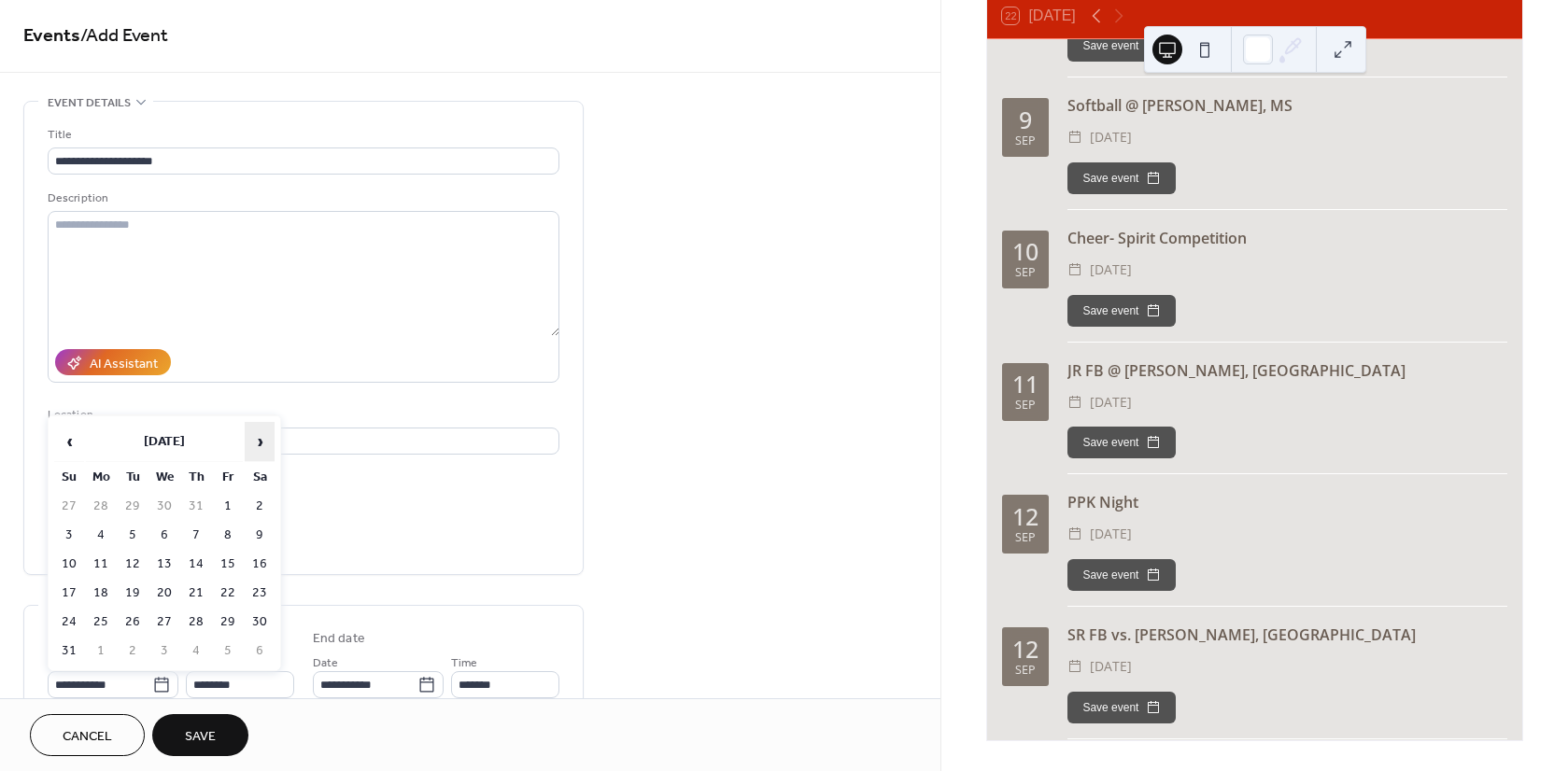 click on "›" at bounding box center (260, 442) 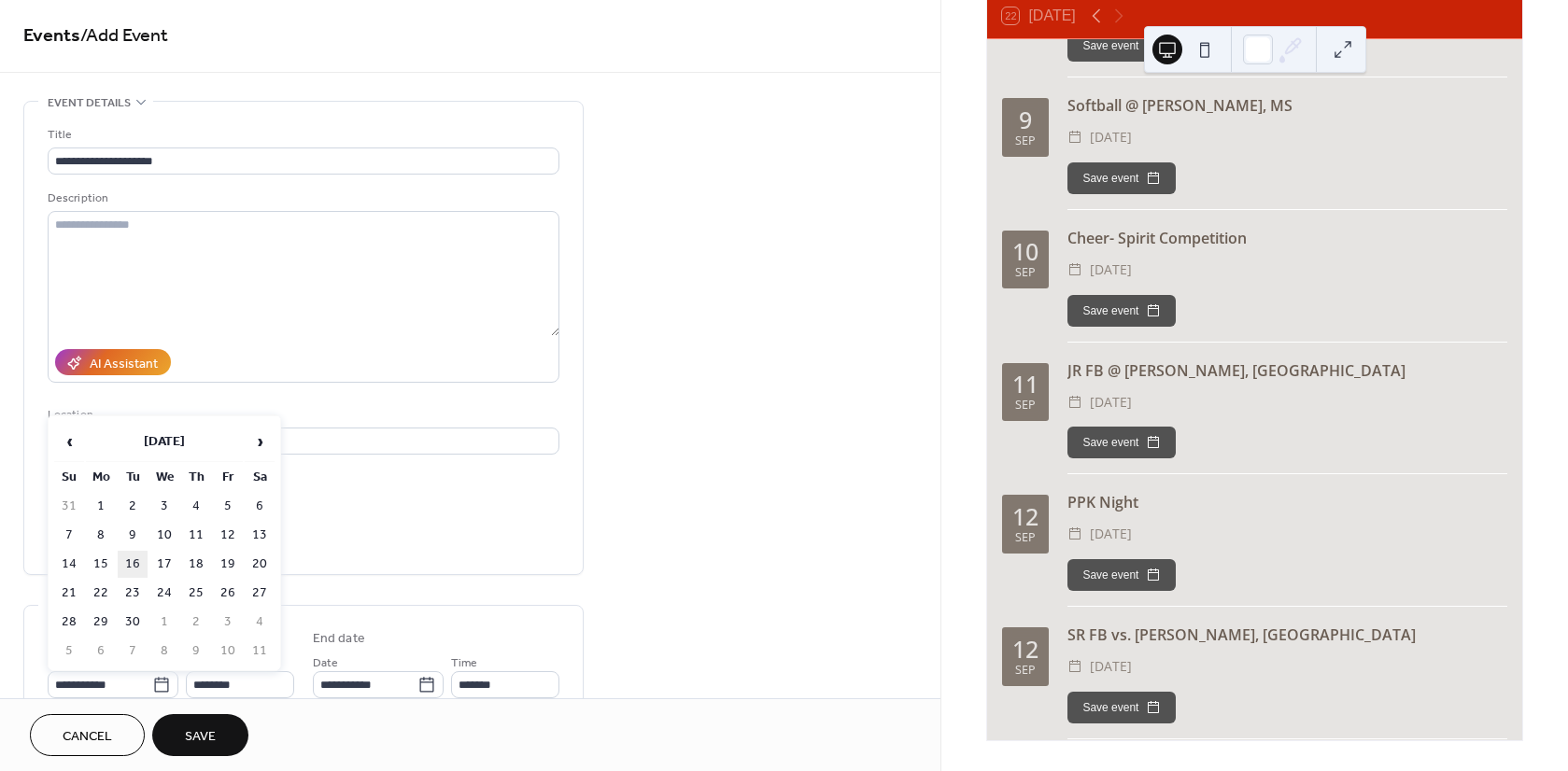 click on "16" at bounding box center (133, 564) 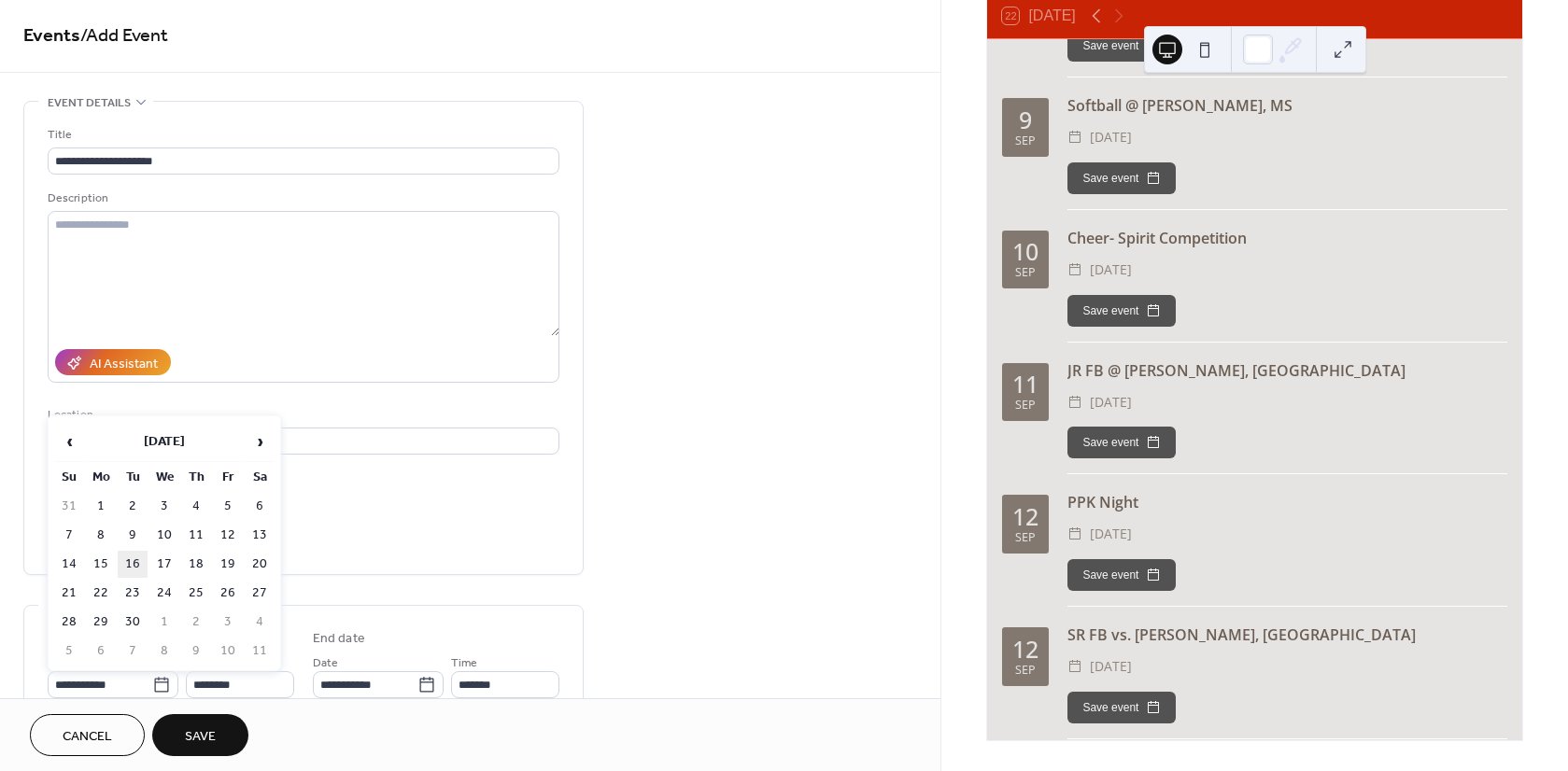 type on "**********" 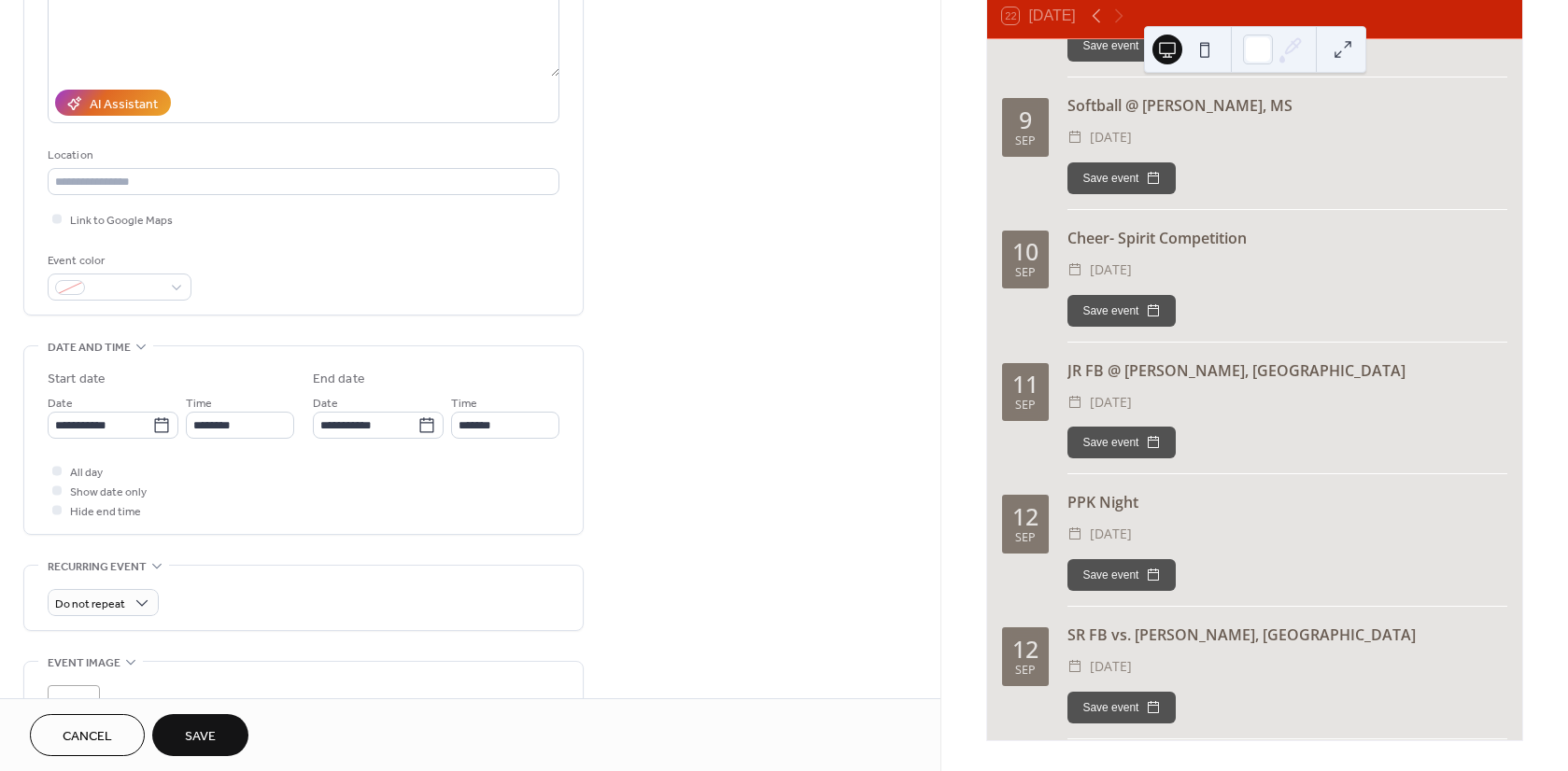 scroll, scrollTop: 283, scrollLeft: 0, axis: vertical 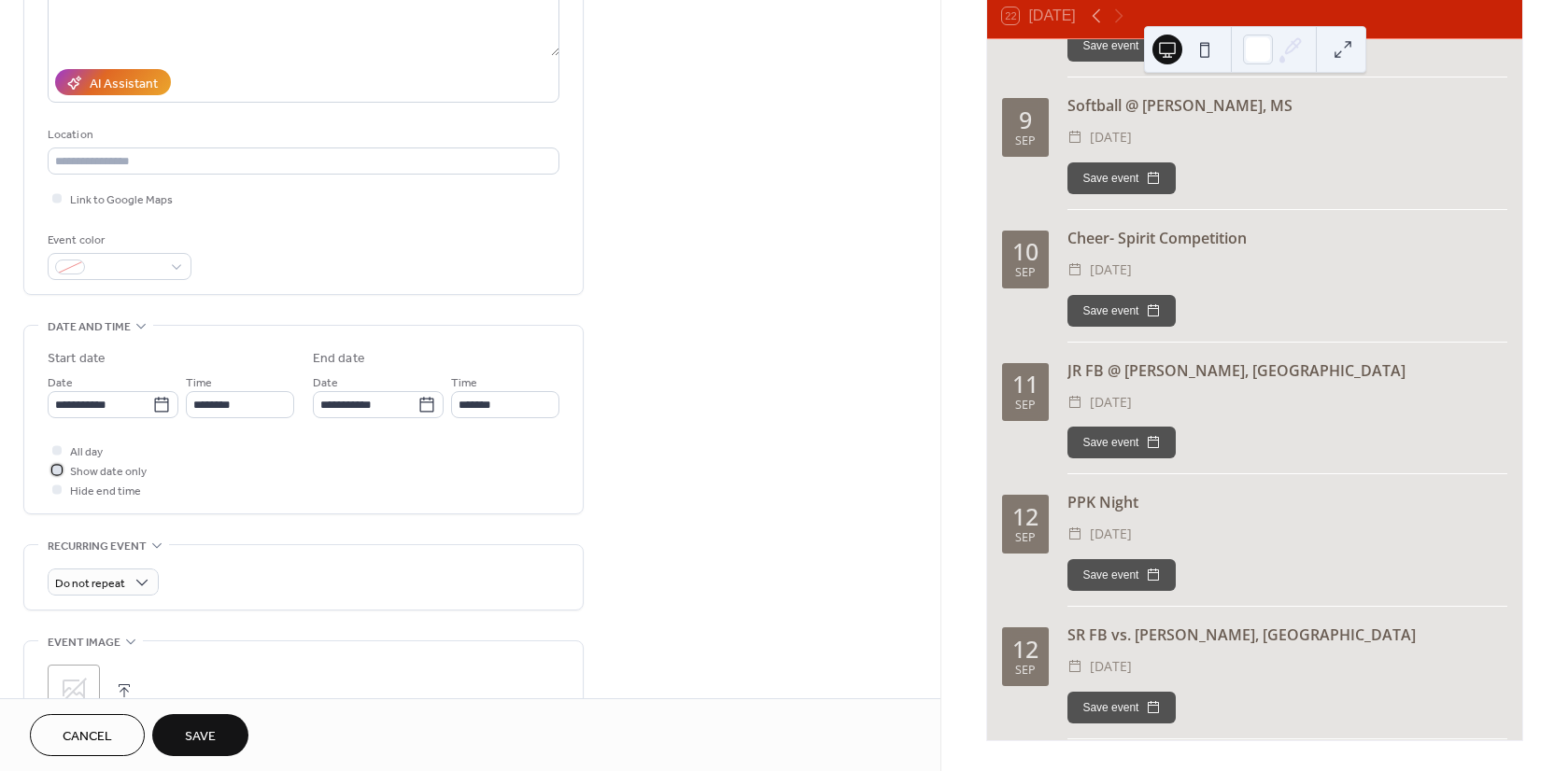 click at bounding box center (57, 470) 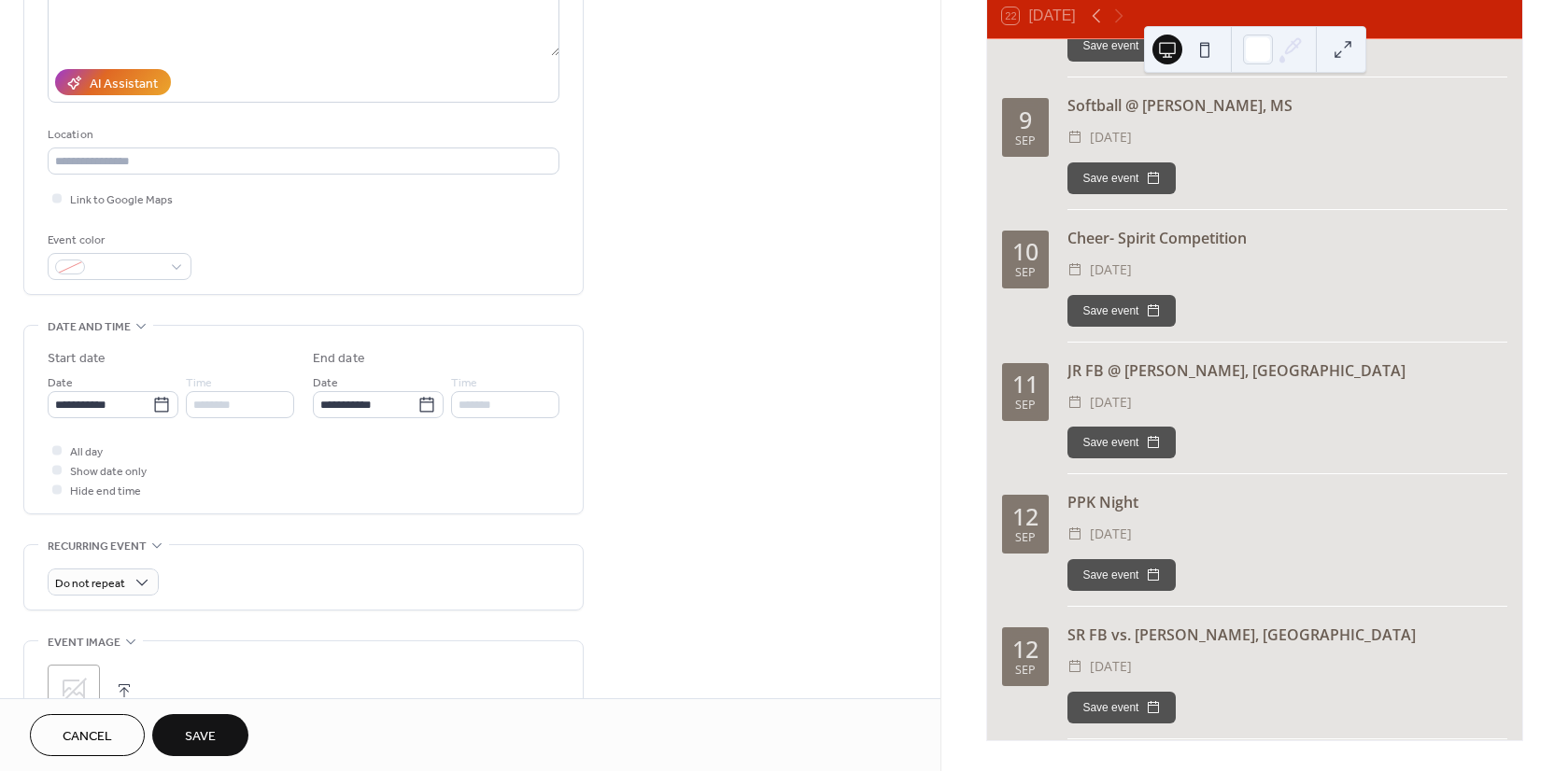 click on "Save" at bounding box center [200, 736] 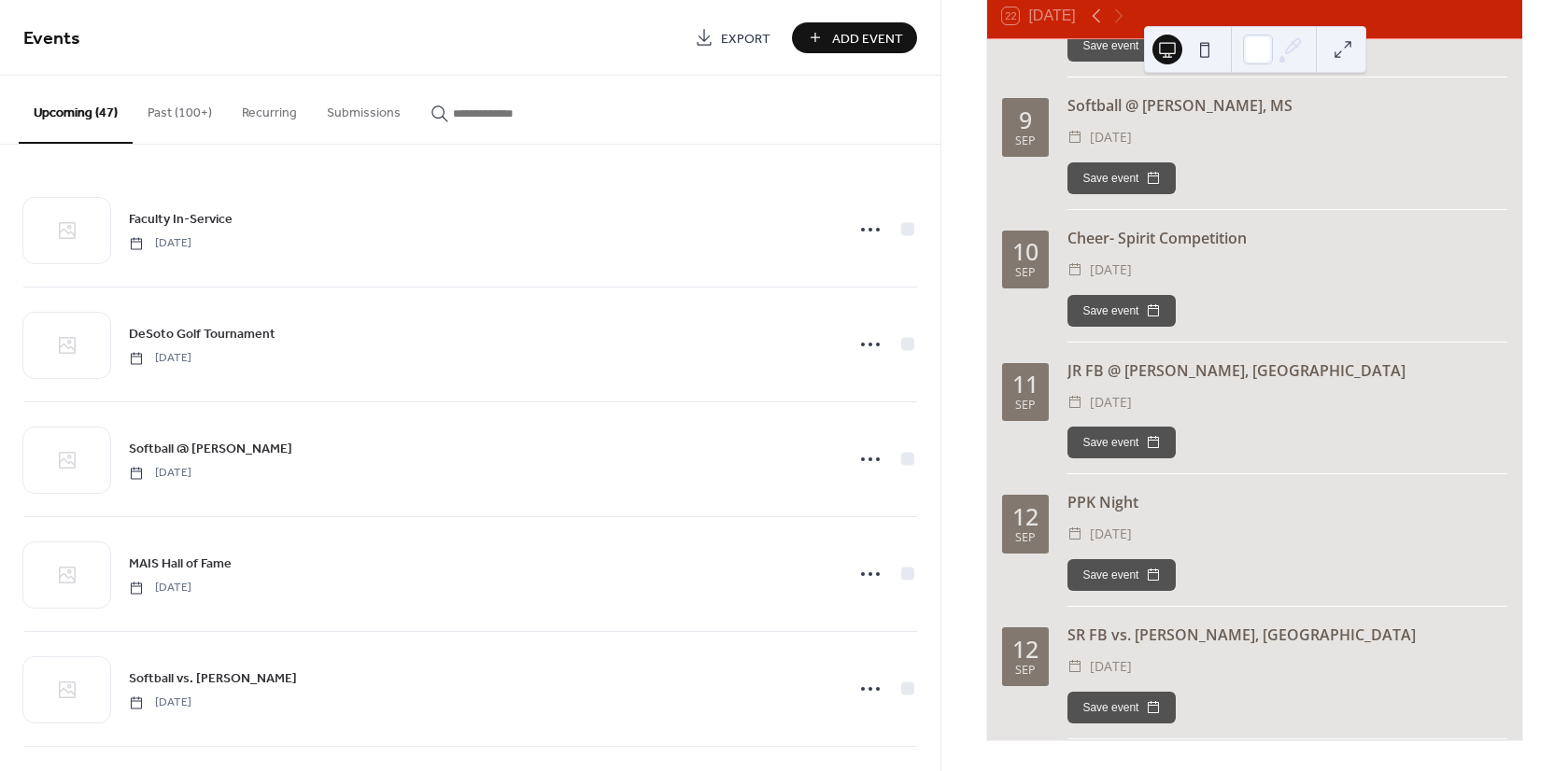 click on "Events Export Add Event" at bounding box center [470, 37] 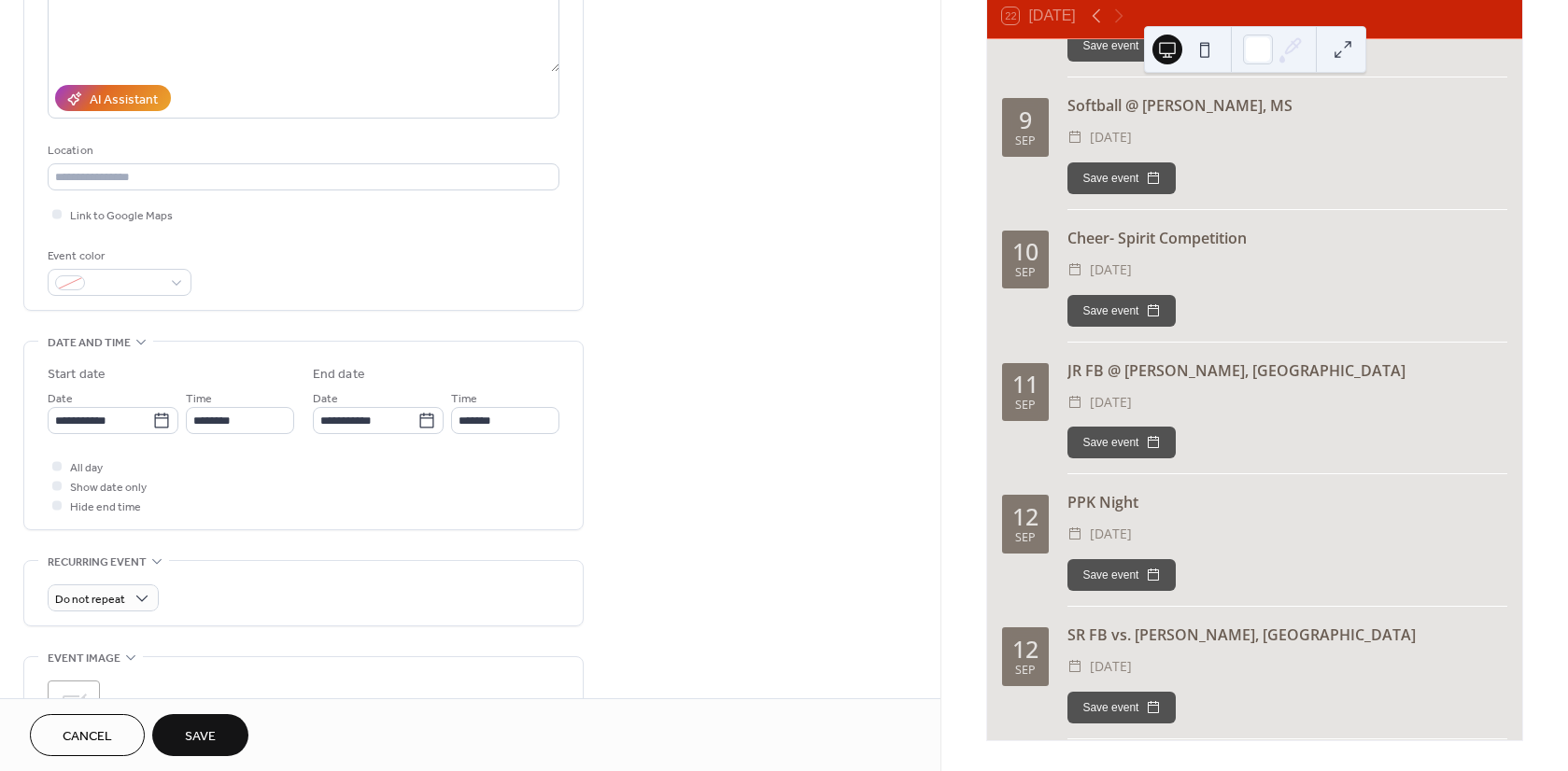 scroll, scrollTop: 280, scrollLeft: 0, axis: vertical 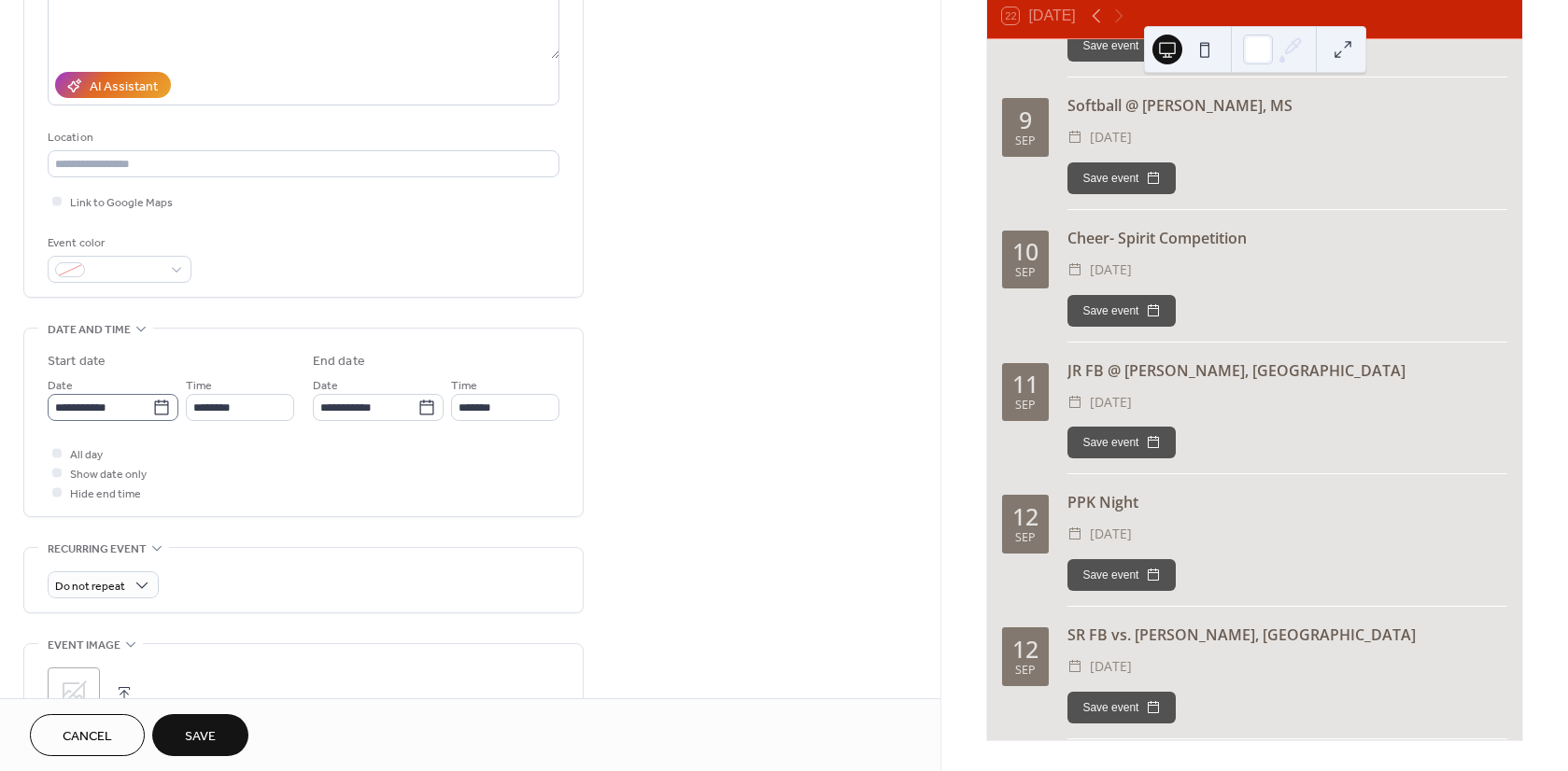 type on "**********" 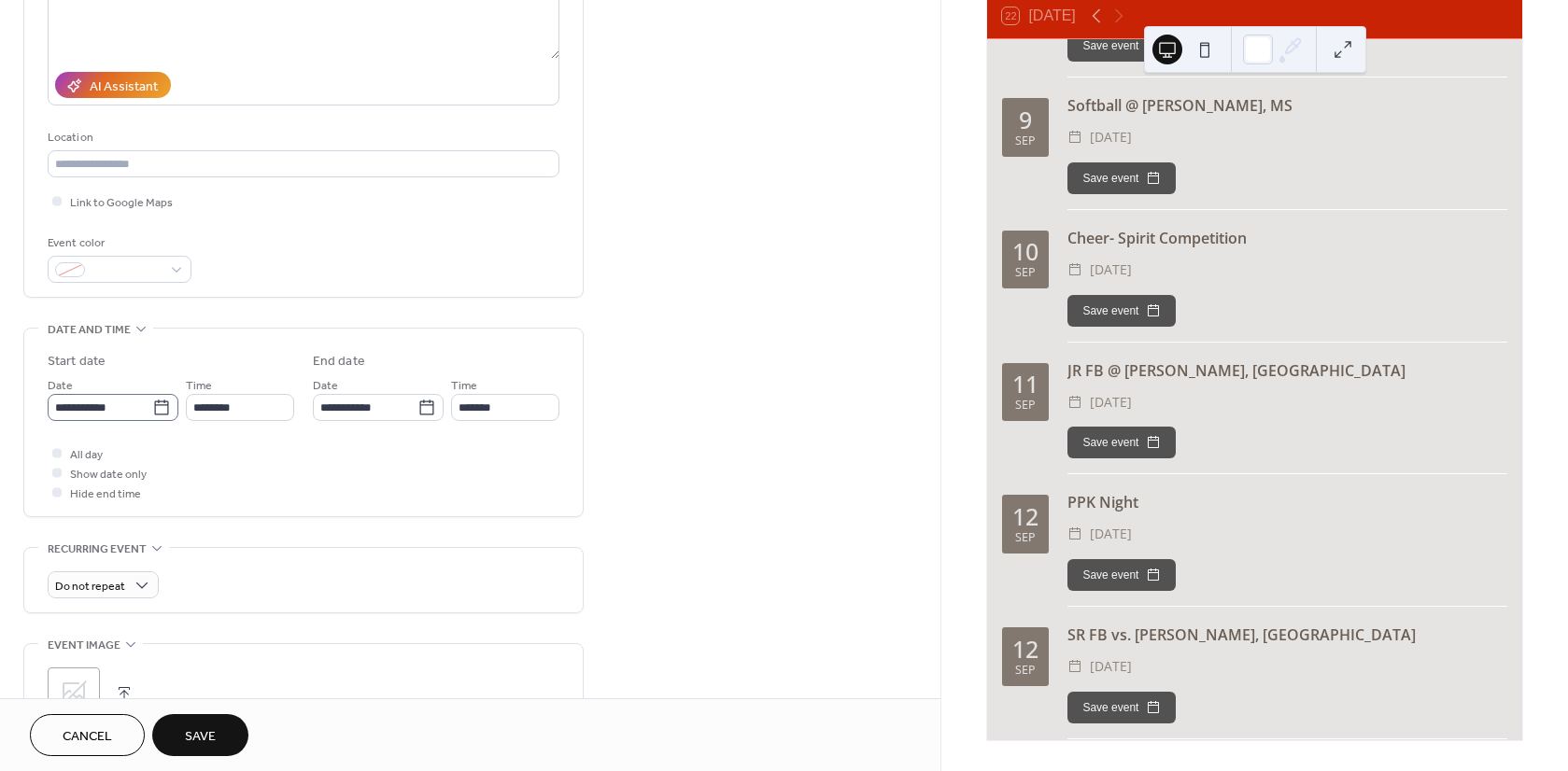 click 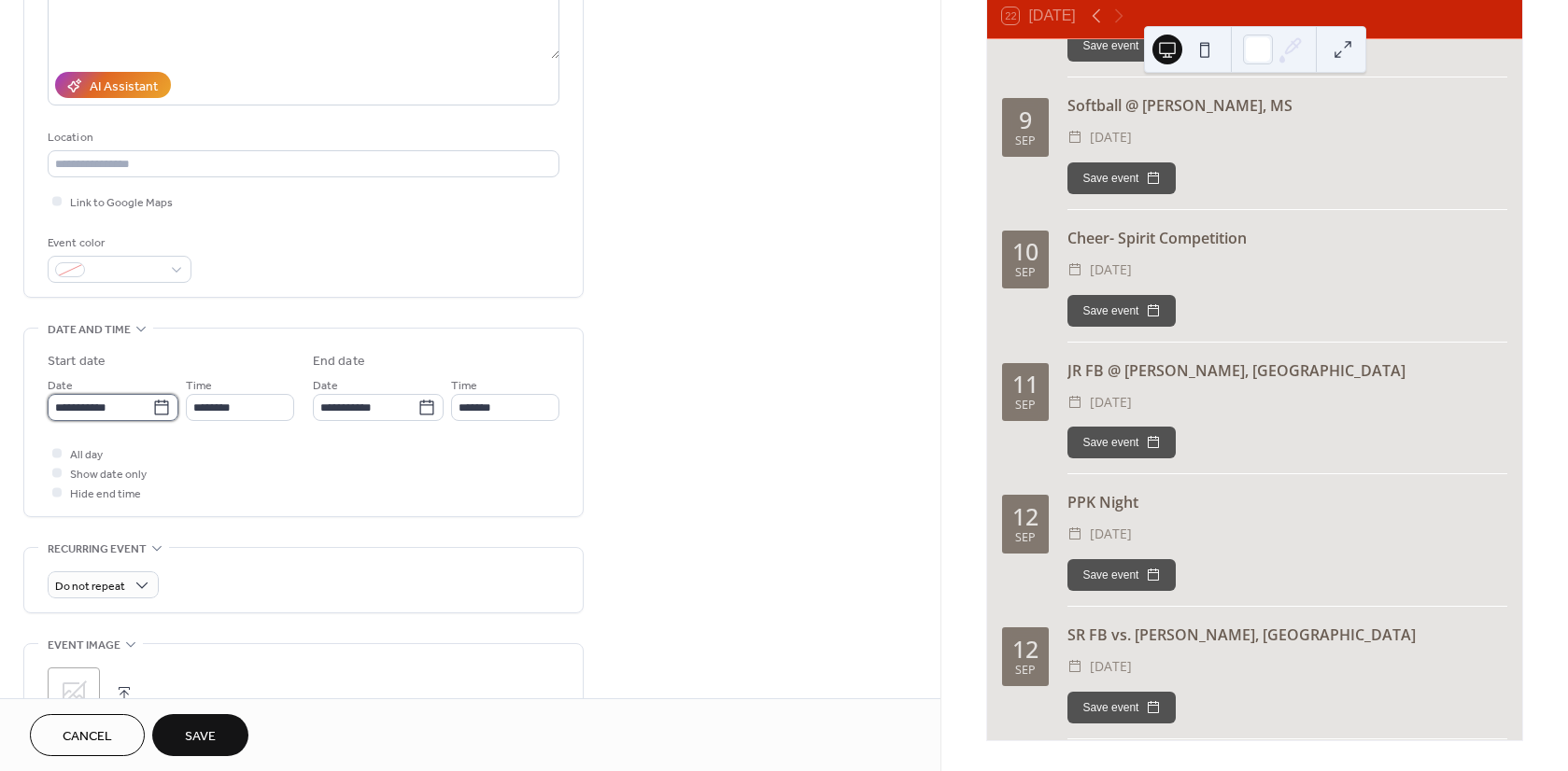 click on "**********" at bounding box center [100, 407] 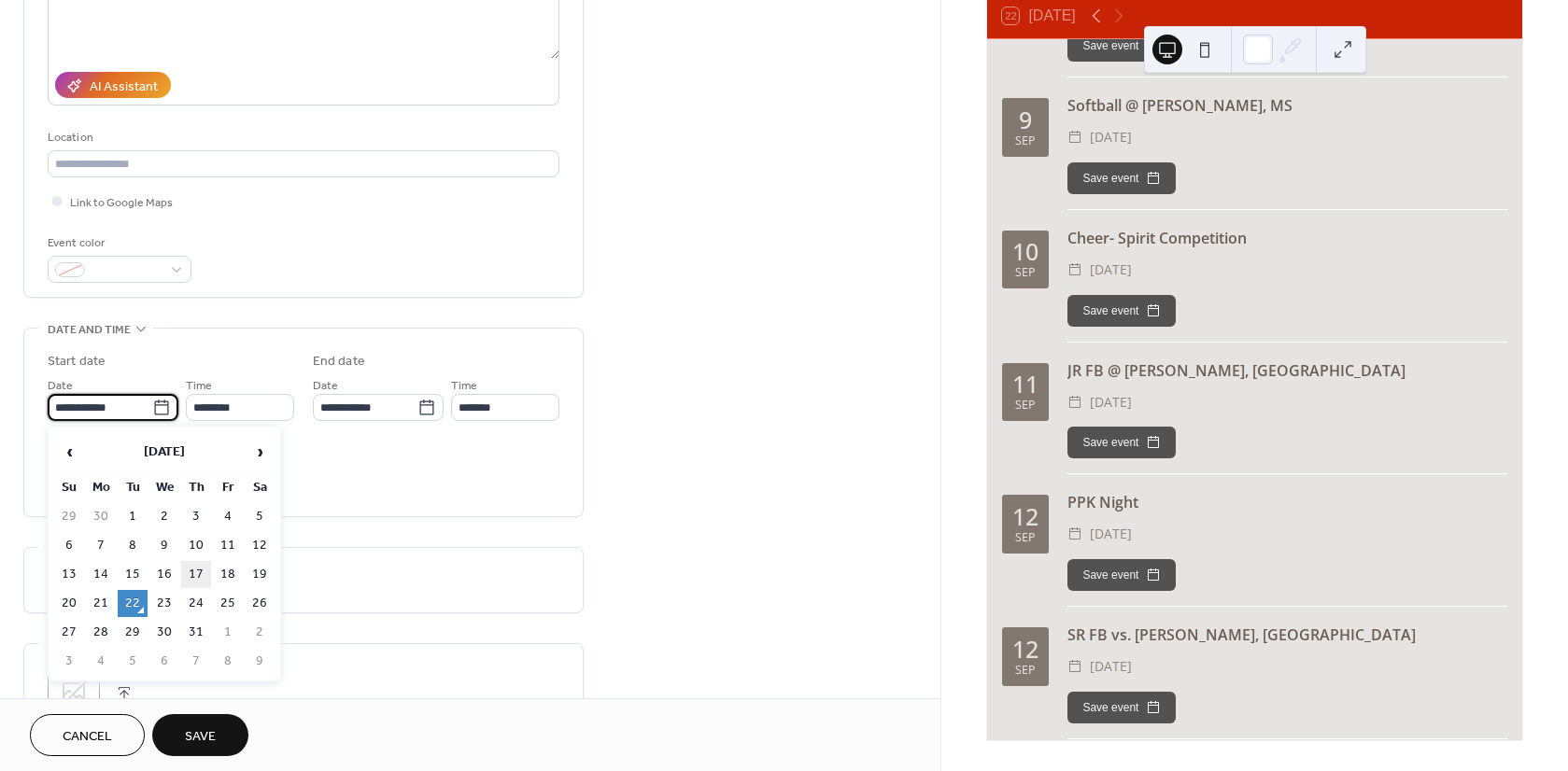 click on "17" at bounding box center [196, 574] 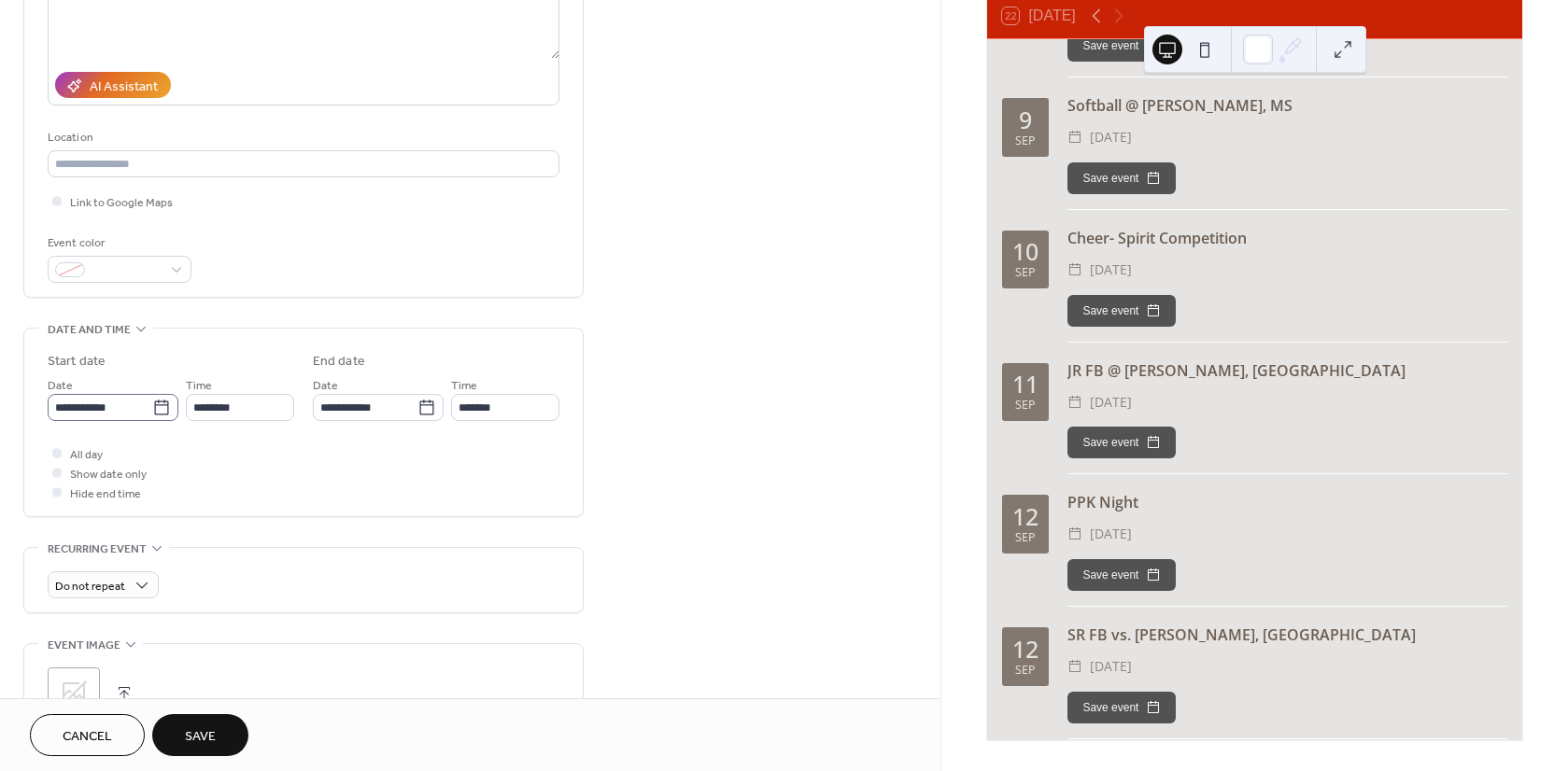 click 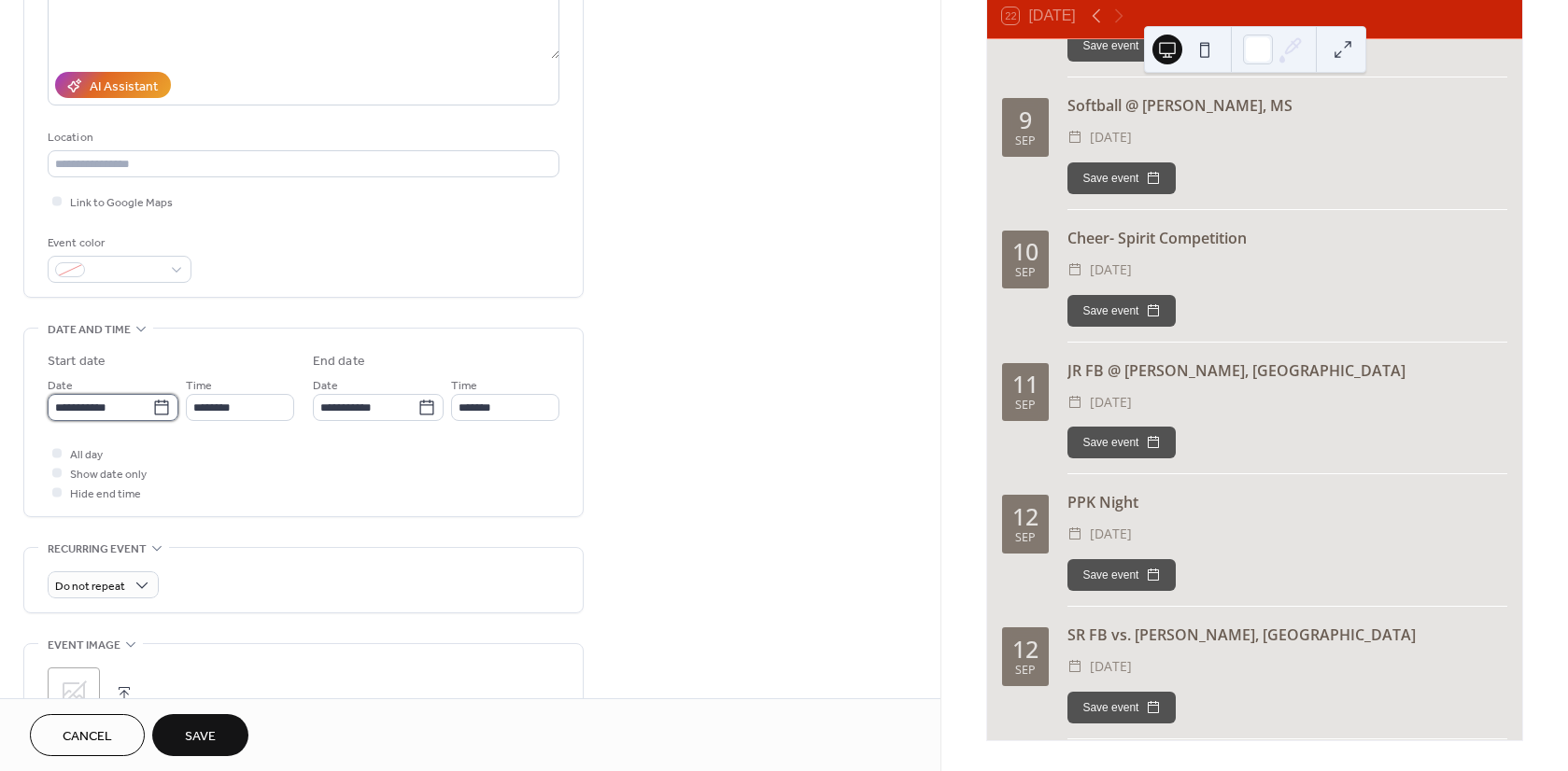 click on "**********" at bounding box center (100, 407) 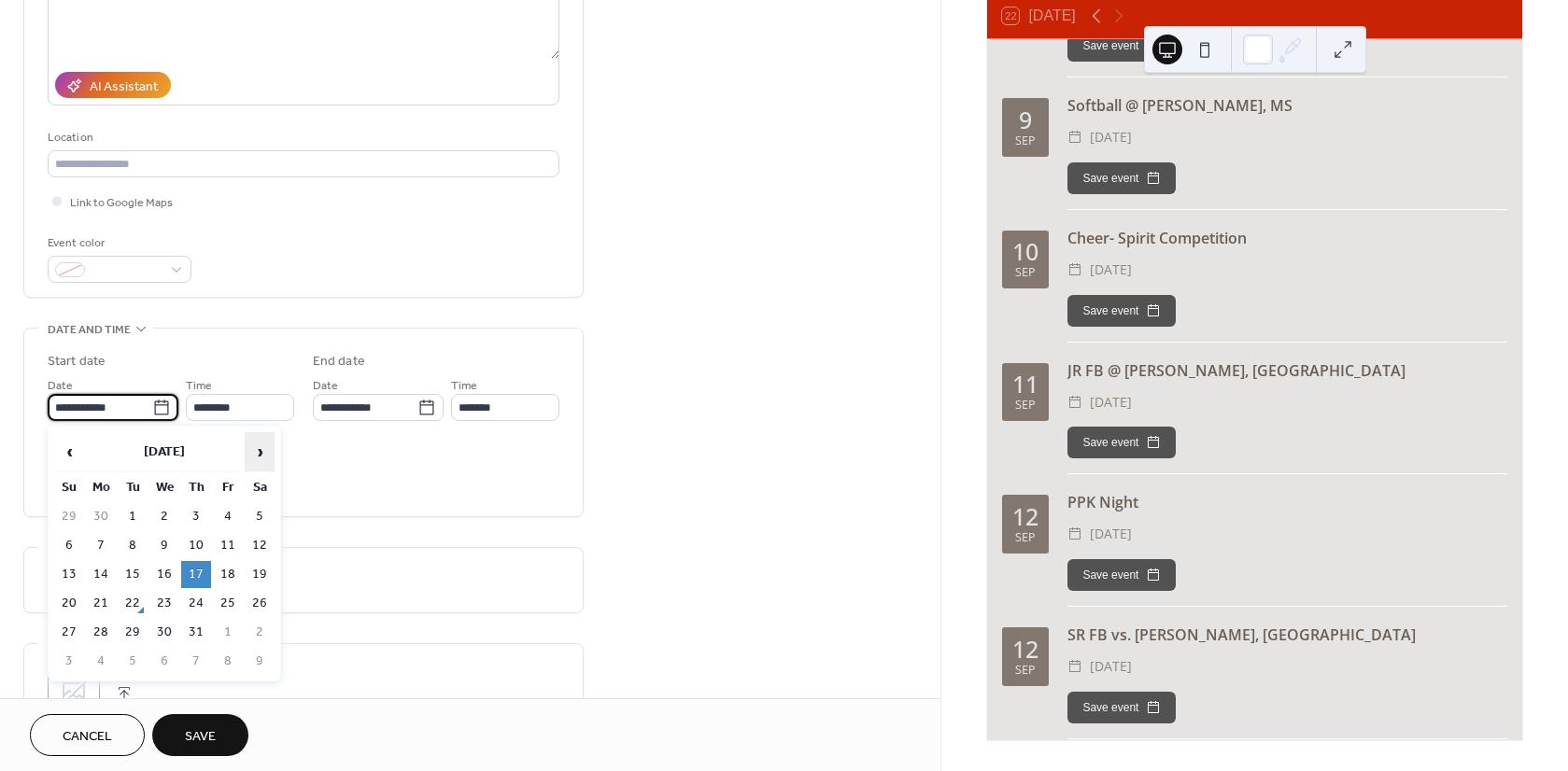 click on "›" at bounding box center (260, 452) 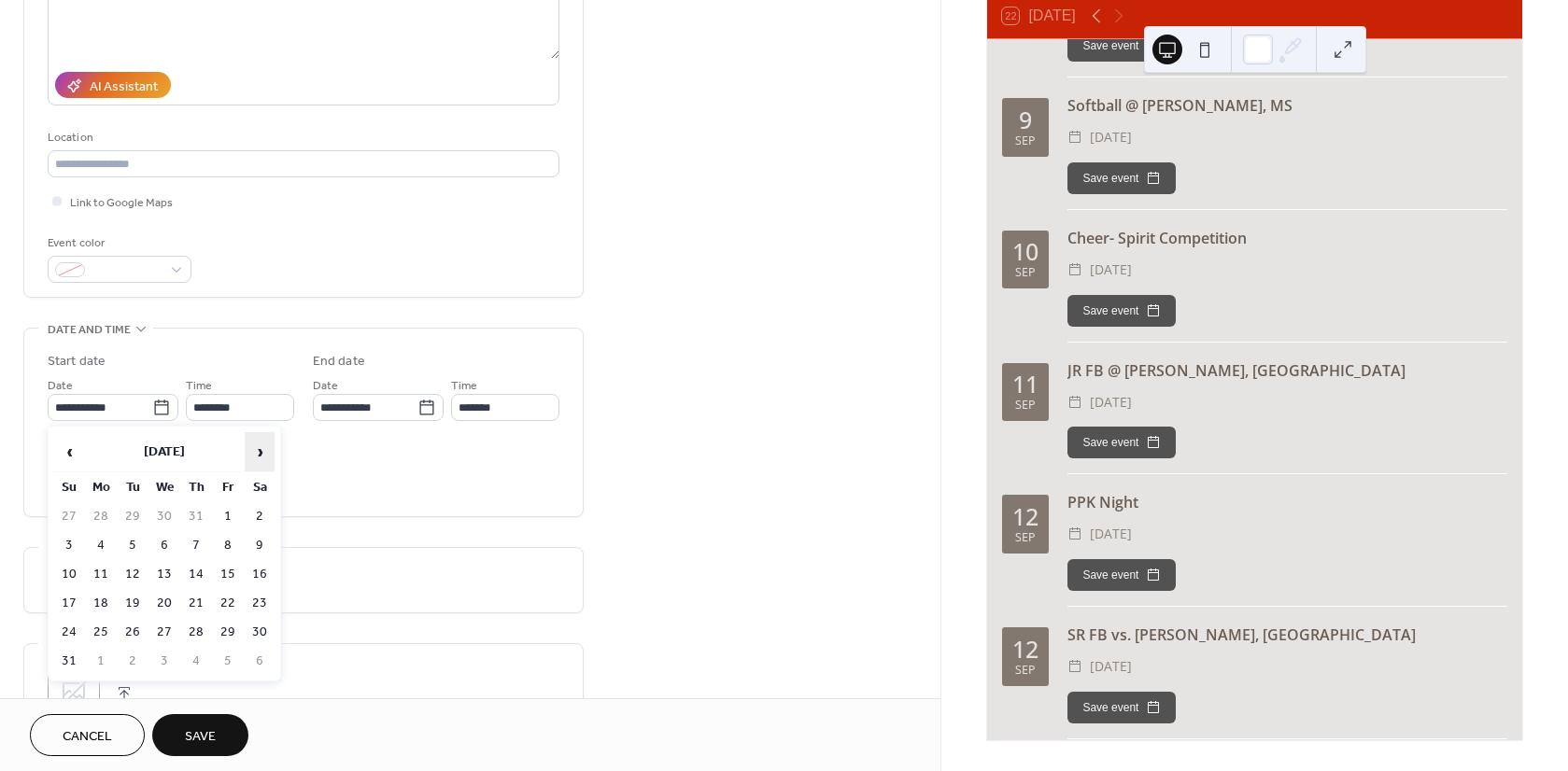 click on "›" at bounding box center (260, 452) 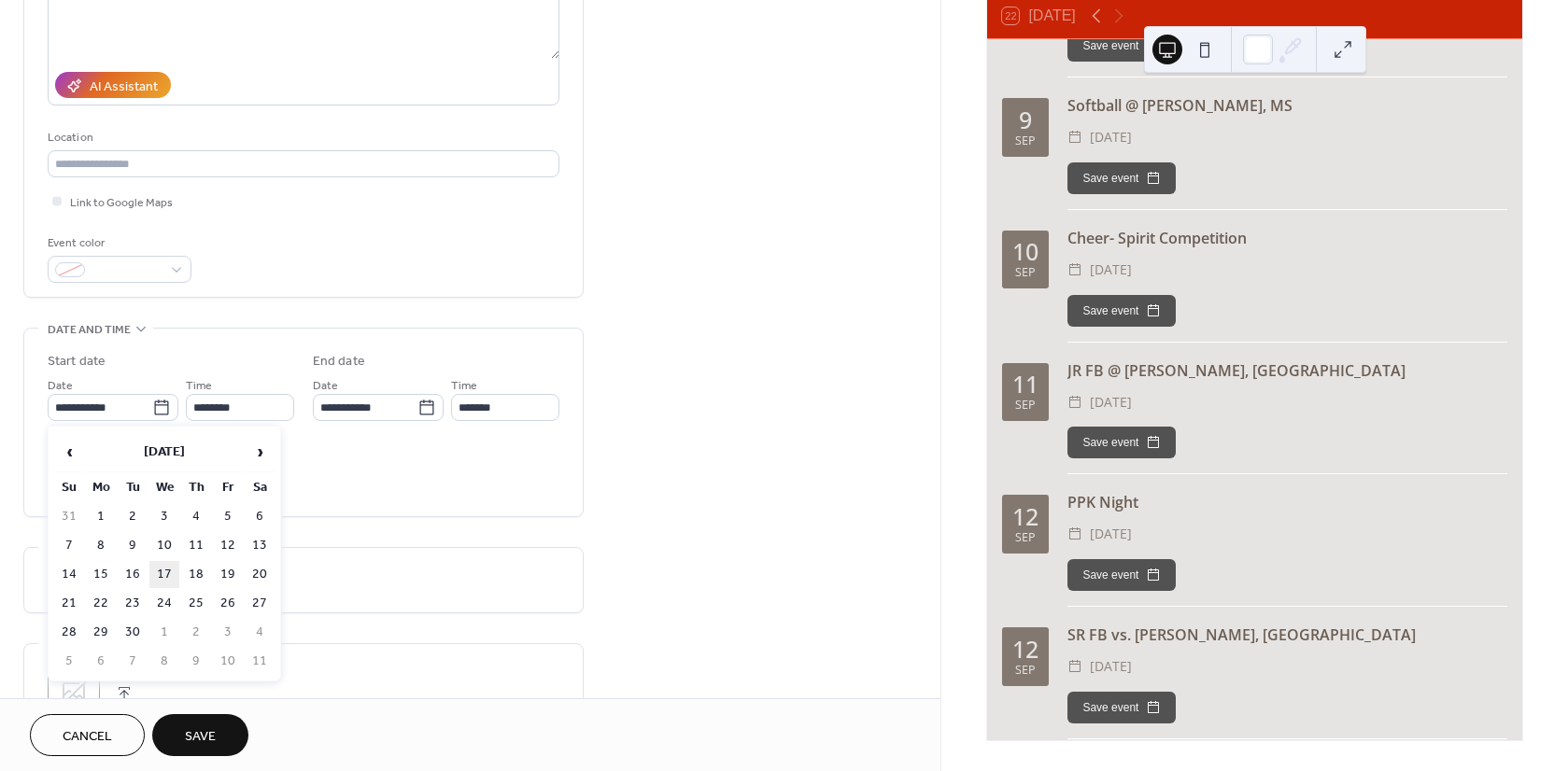 click on "17" at bounding box center (164, 574) 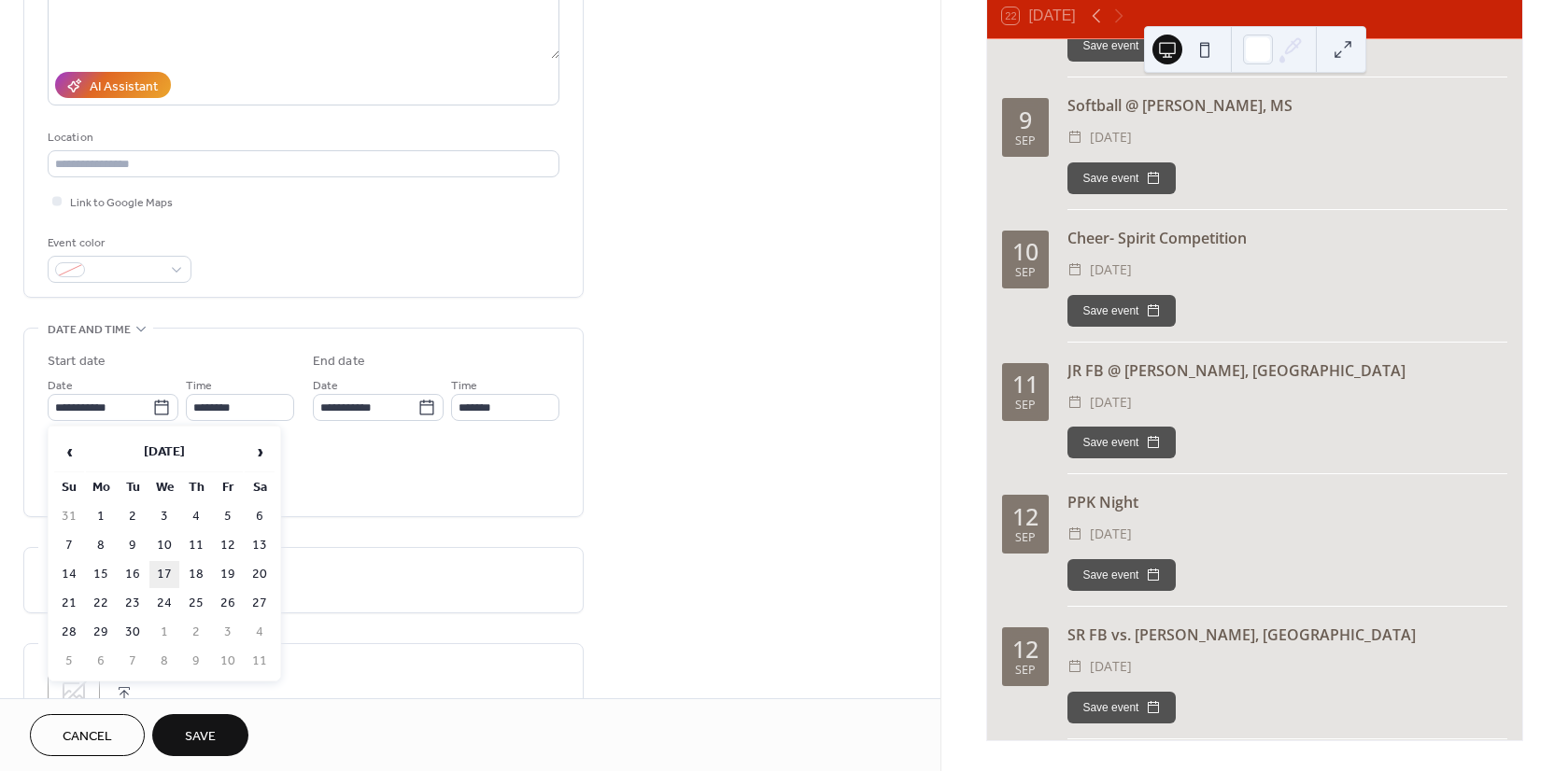 type on "**********" 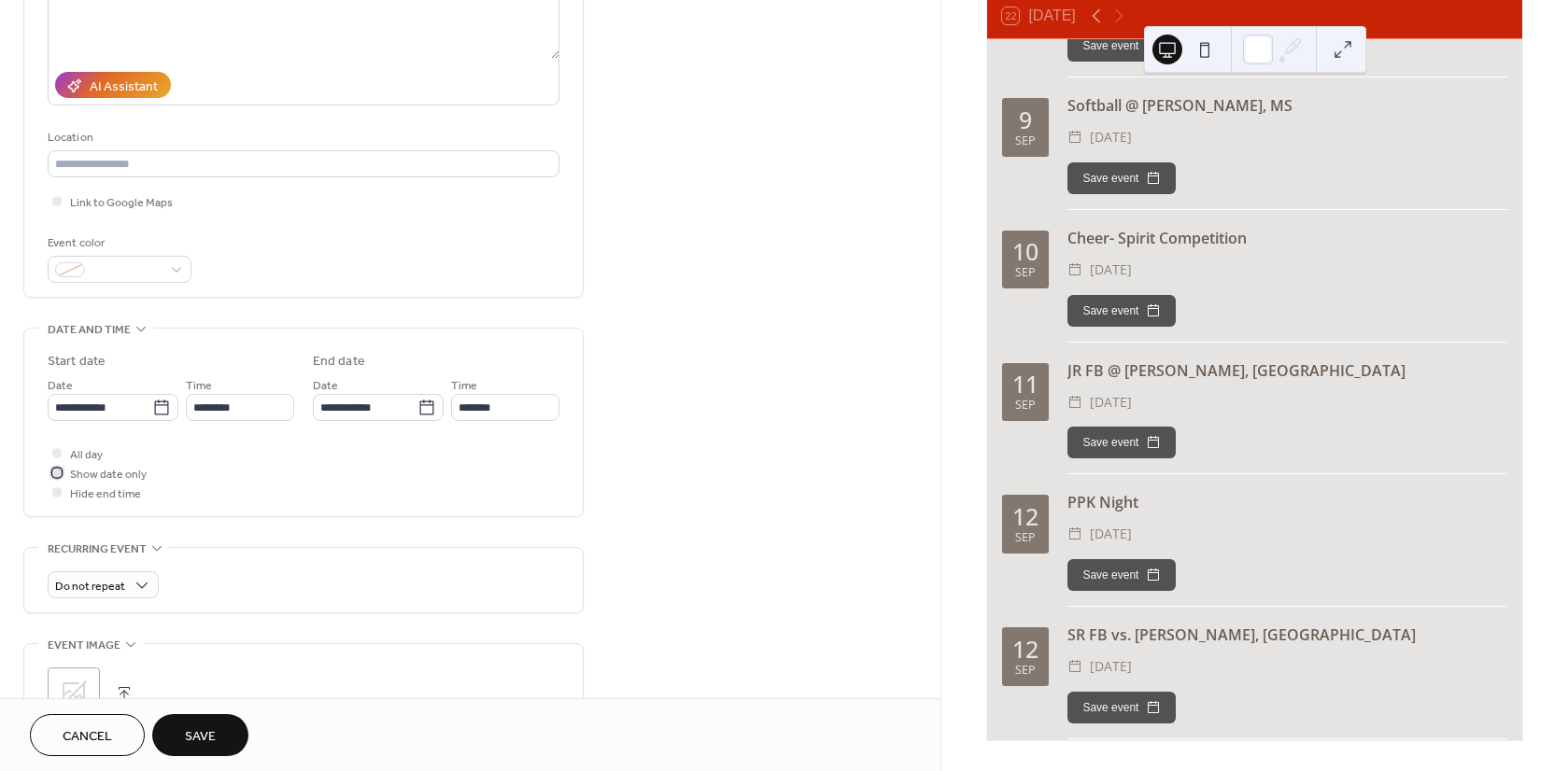 click at bounding box center (57, 472) 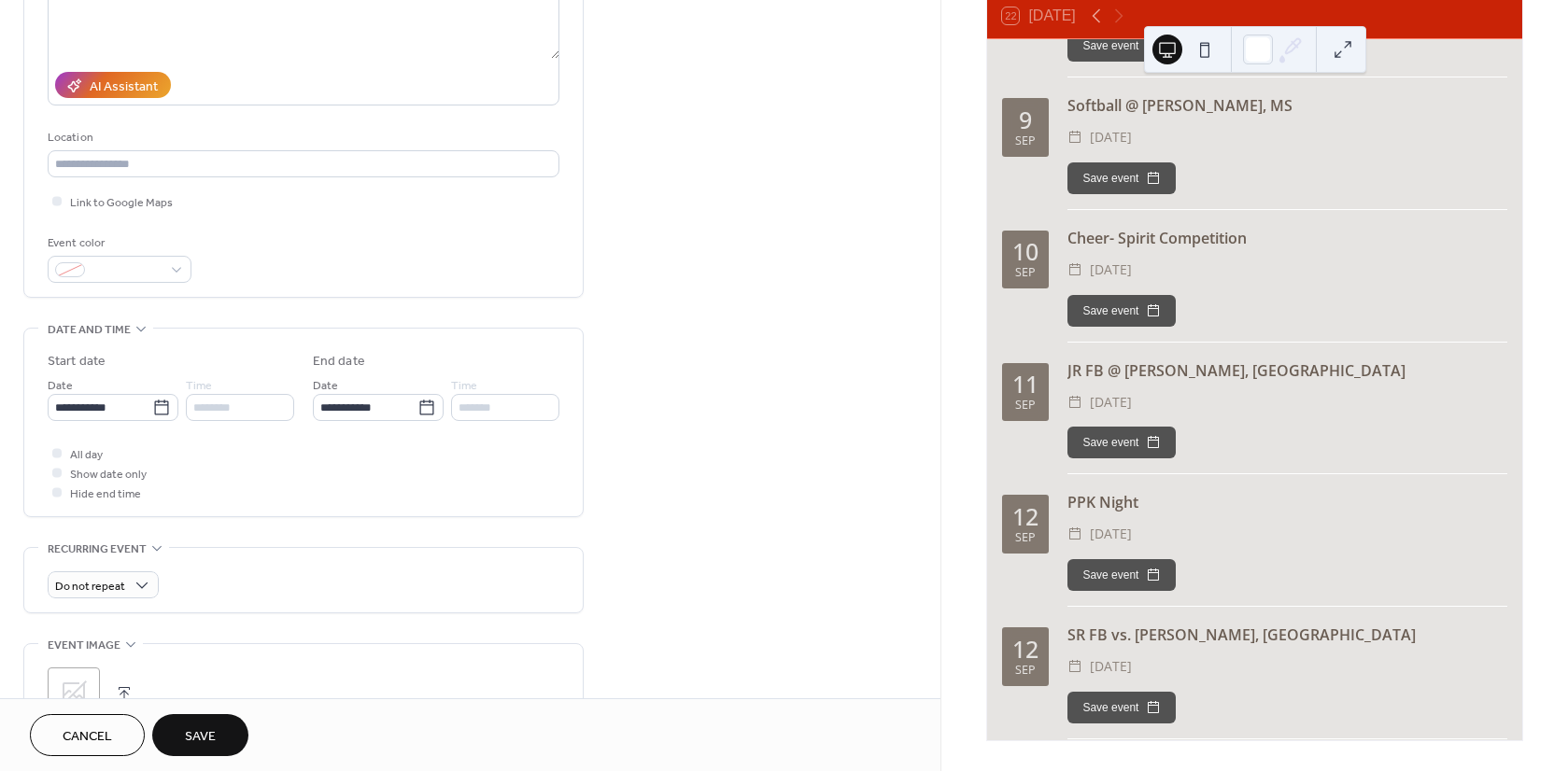 click on "Save" at bounding box center [200, 736] 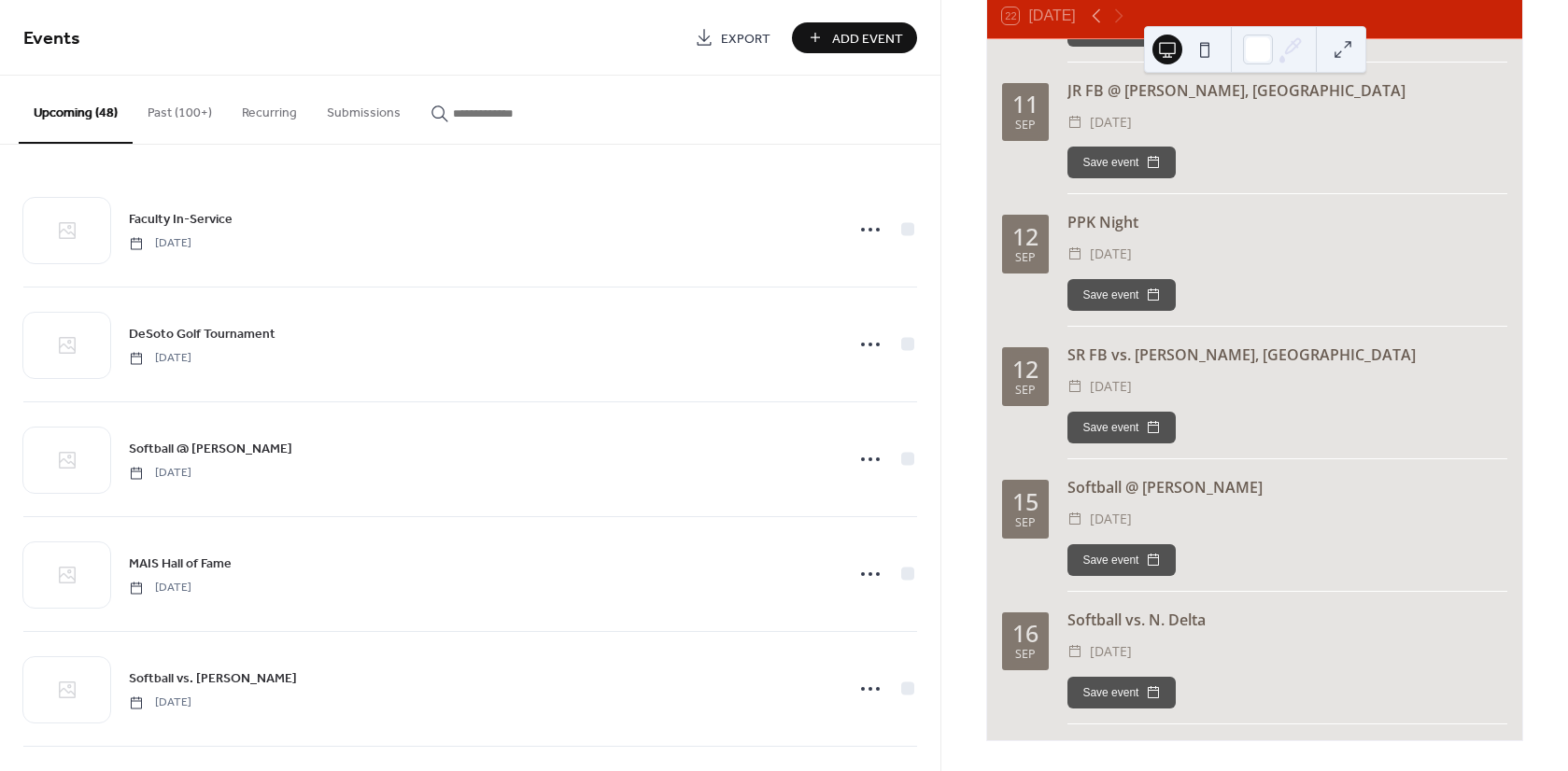 scroll, scrollTop: 5758, scrollLeft: 0, axis: vertical 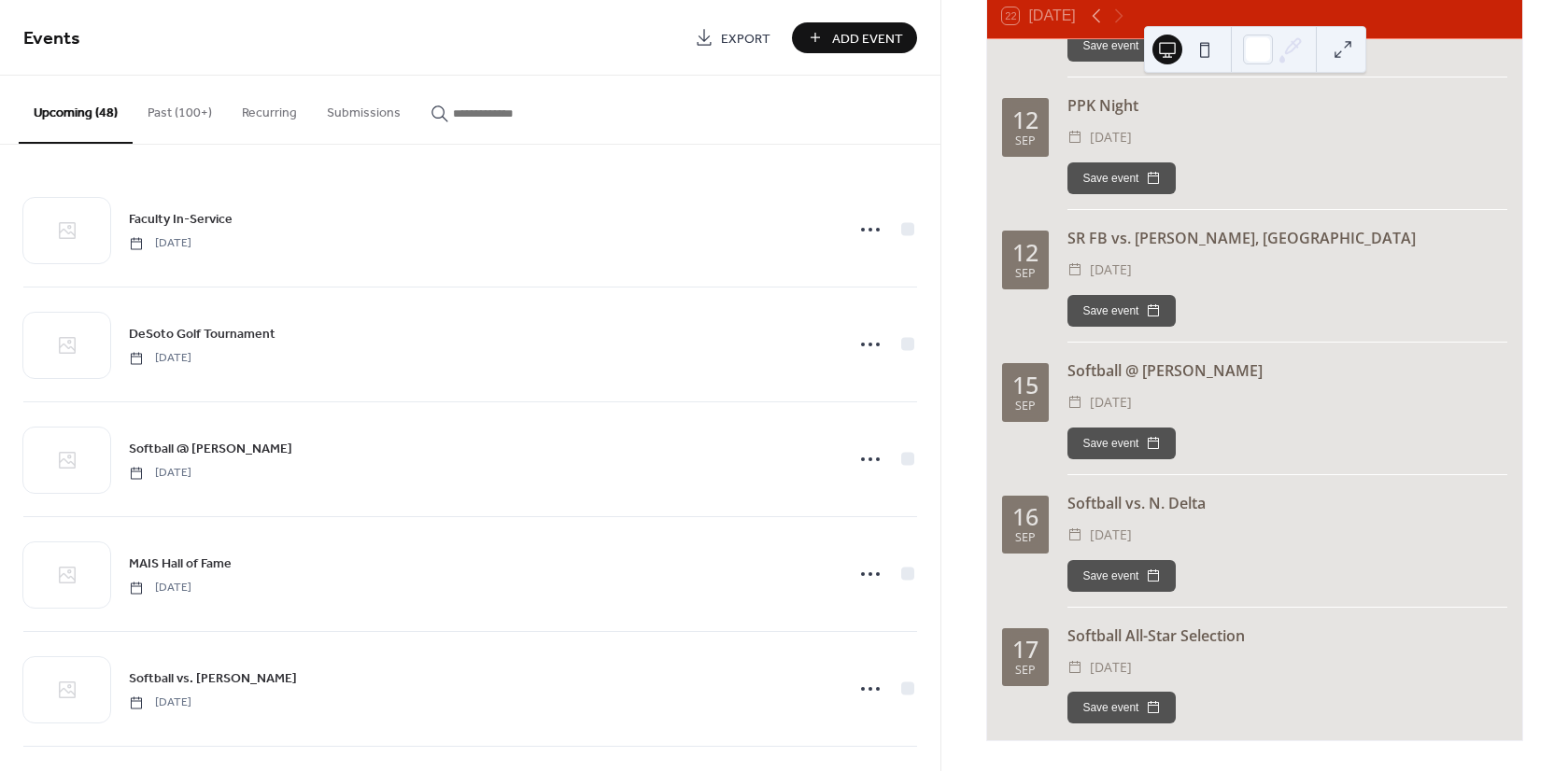 click on "Add Event" at bounding box center (868, 38) 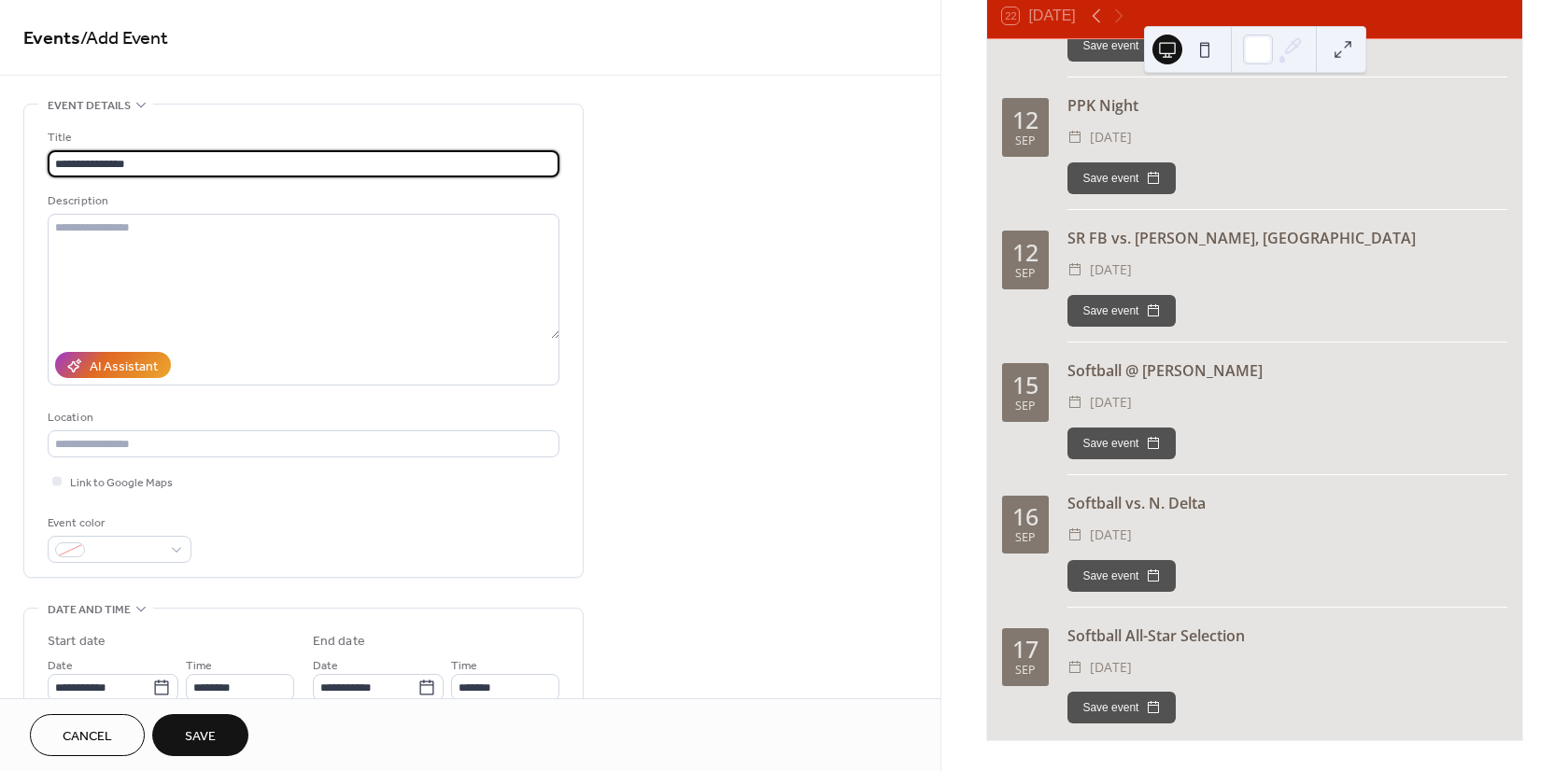 scroll, scrollTop: 280, scrollLeft: 0, axis: vertical 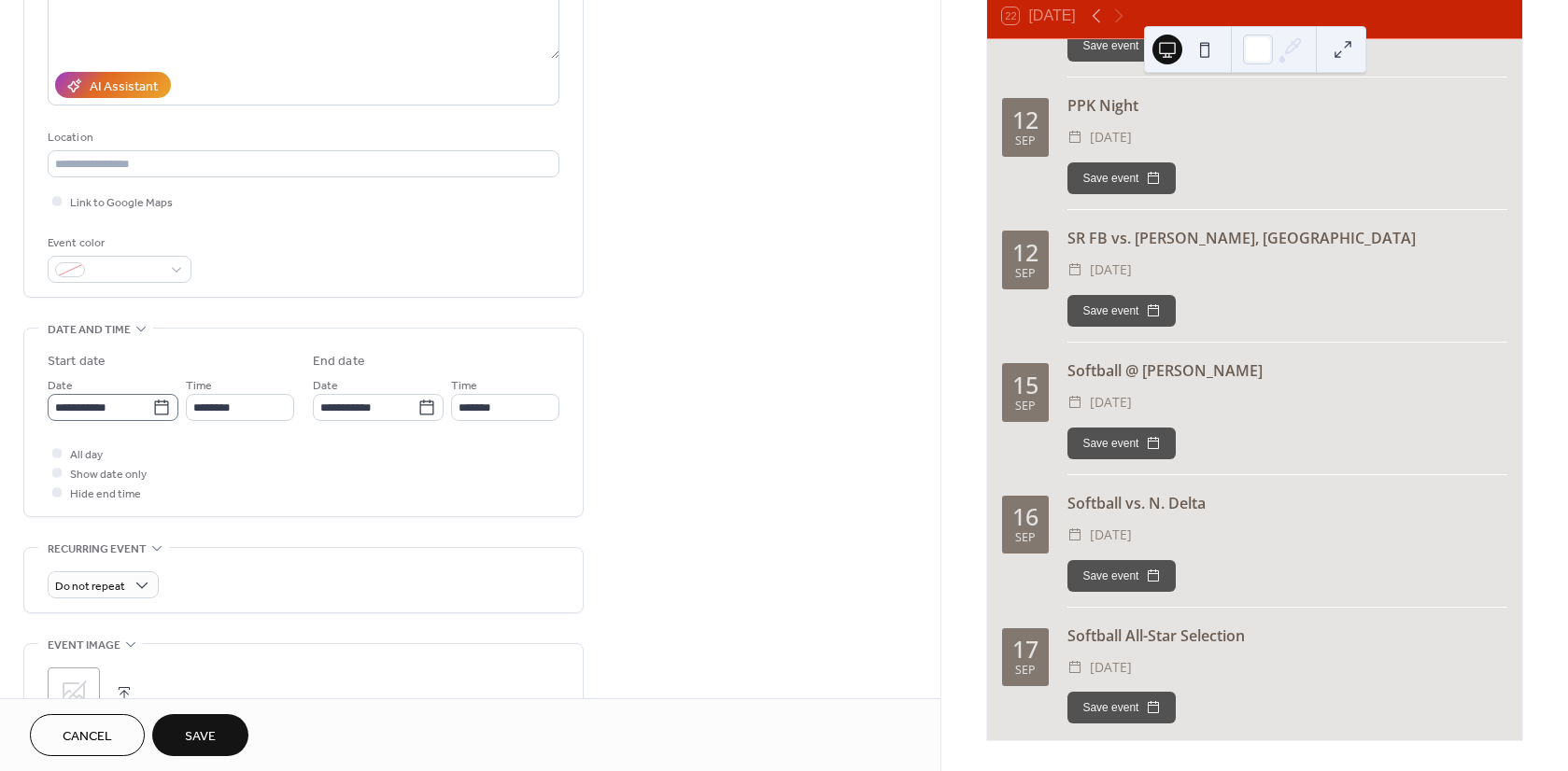type on "**********" 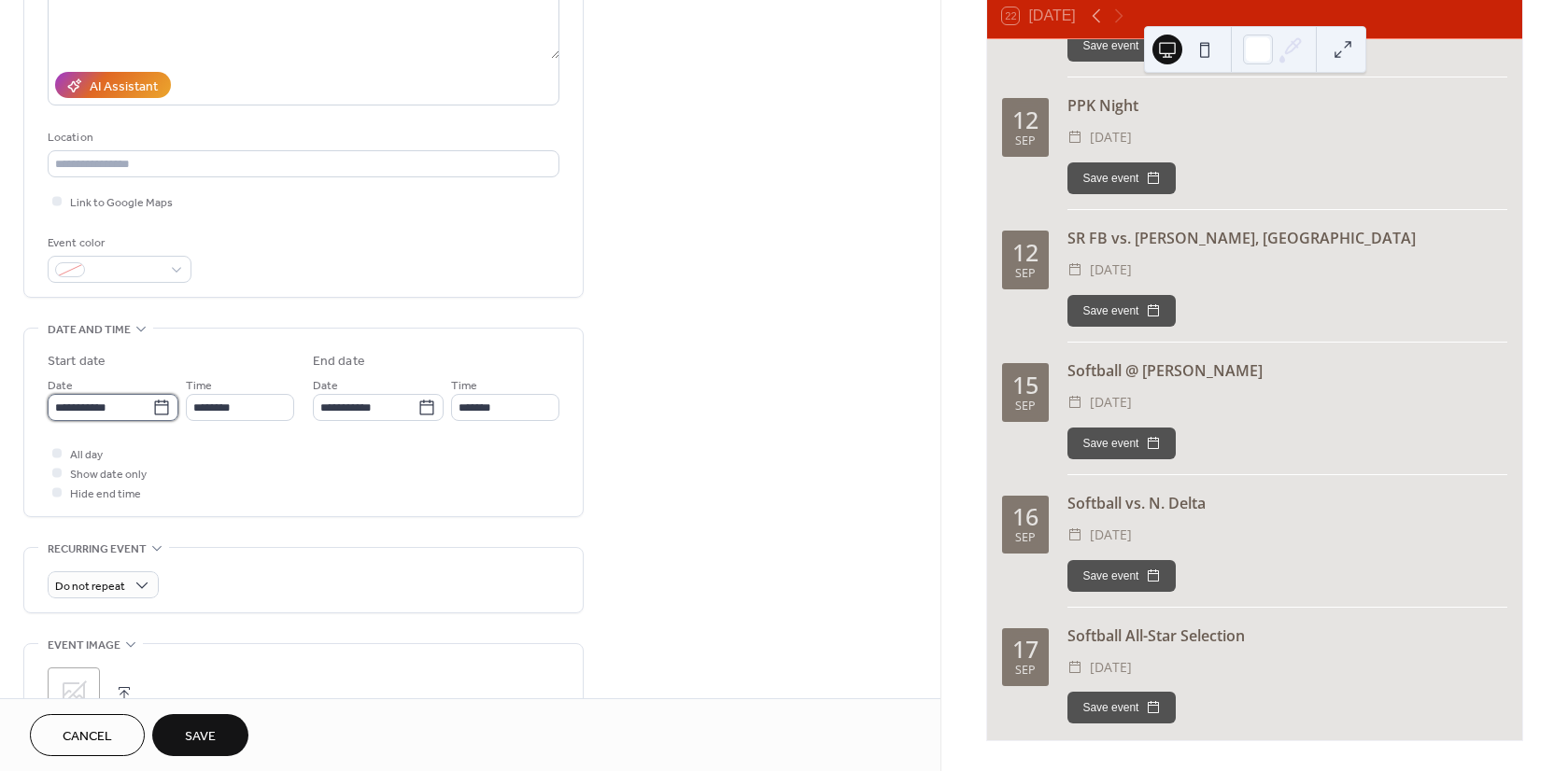 click on "**********" at bounding box center (100, 407) 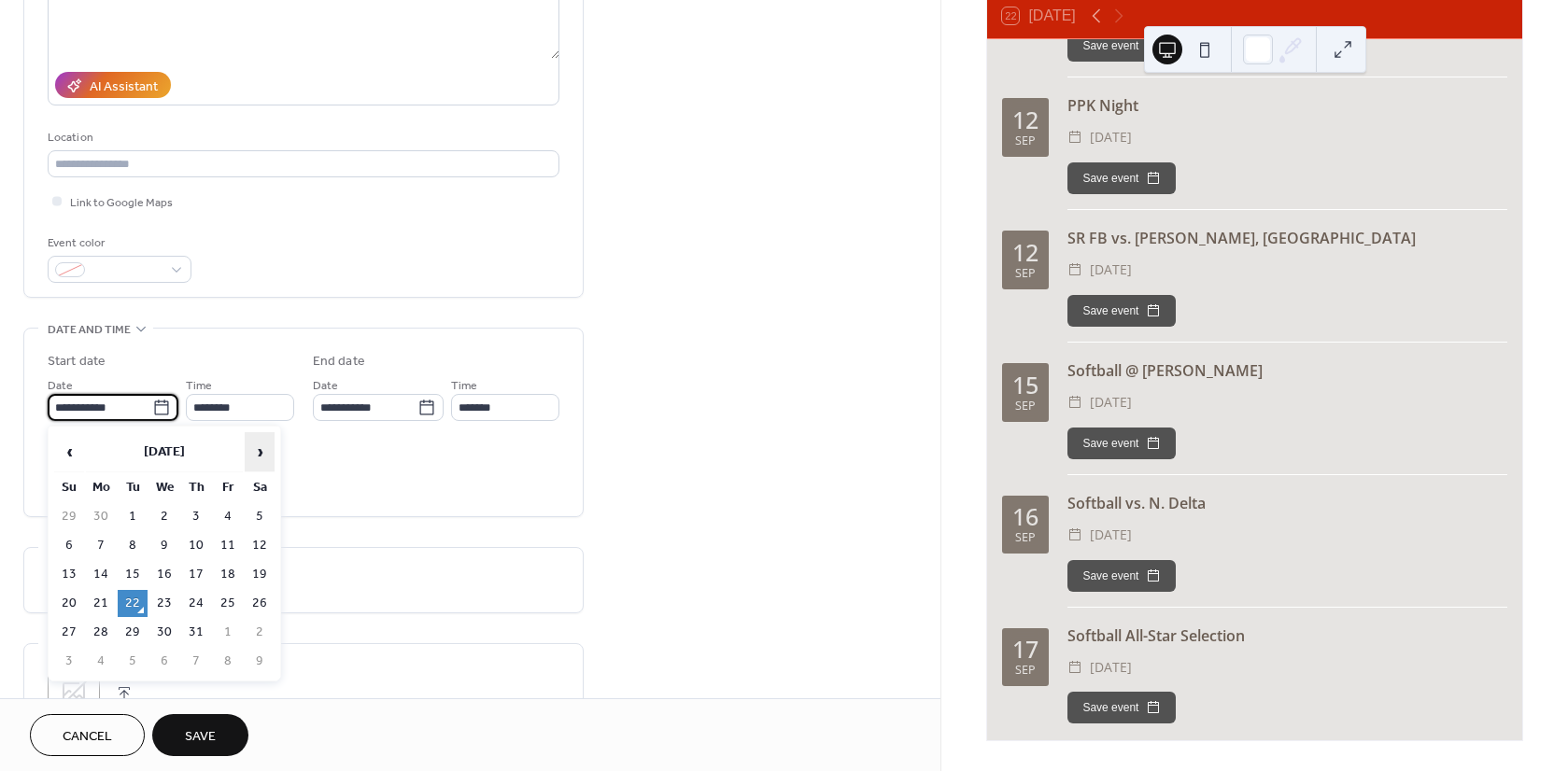 click on "›" at bounding box center (260, 452) 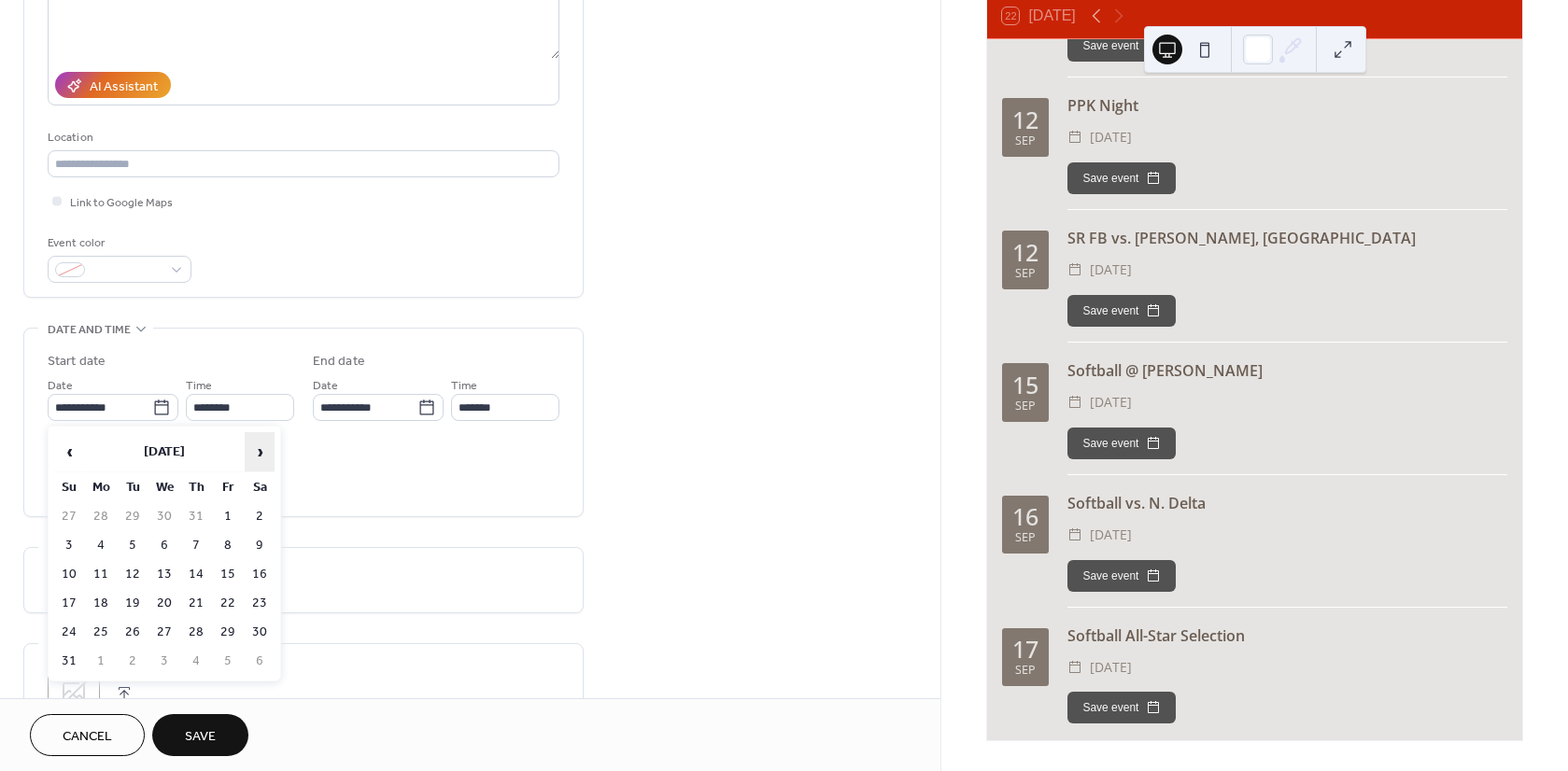 click on "›" at bounding box center [260, 452] 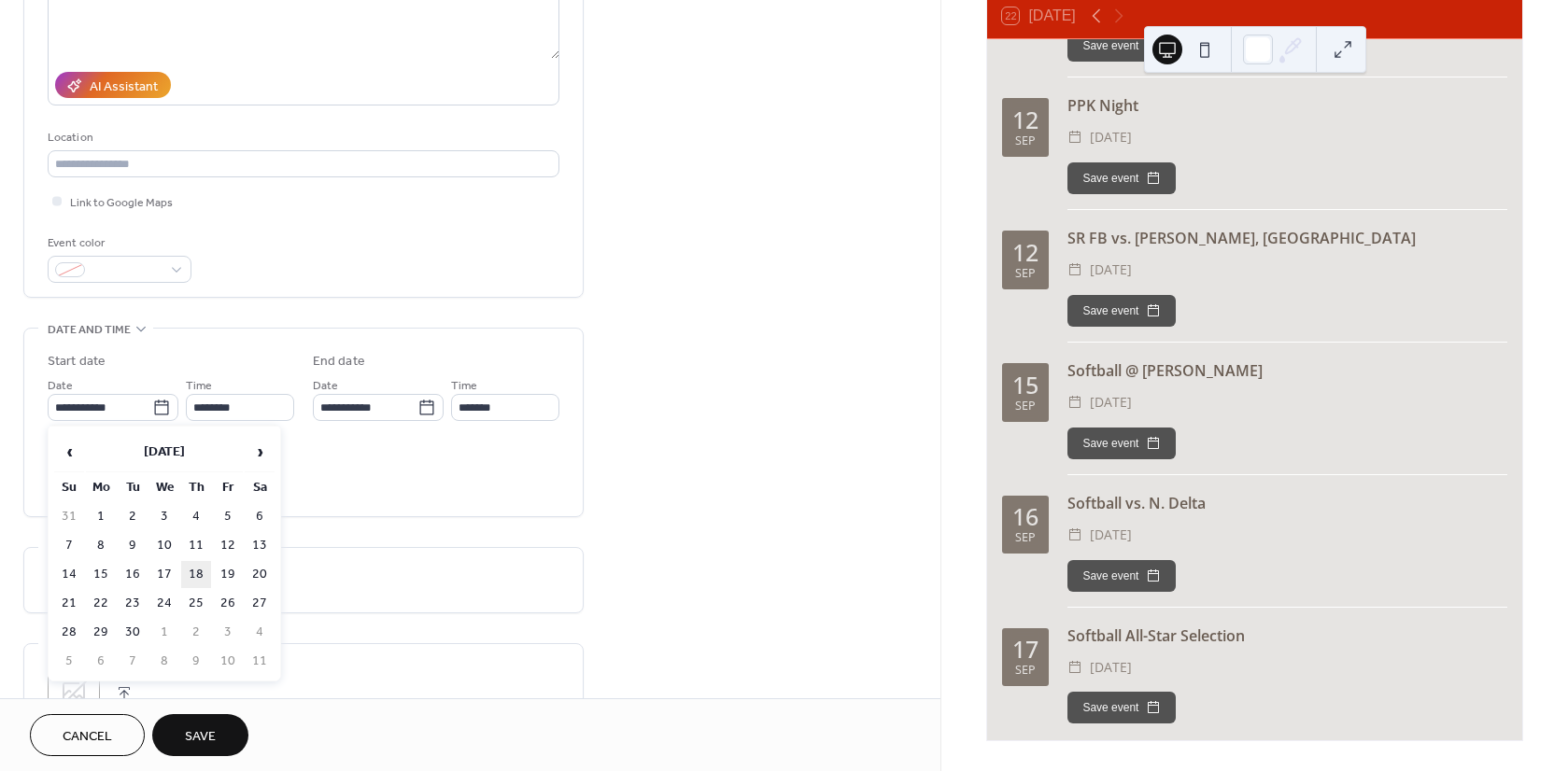 click on "18" at bounding box center (196, 574) 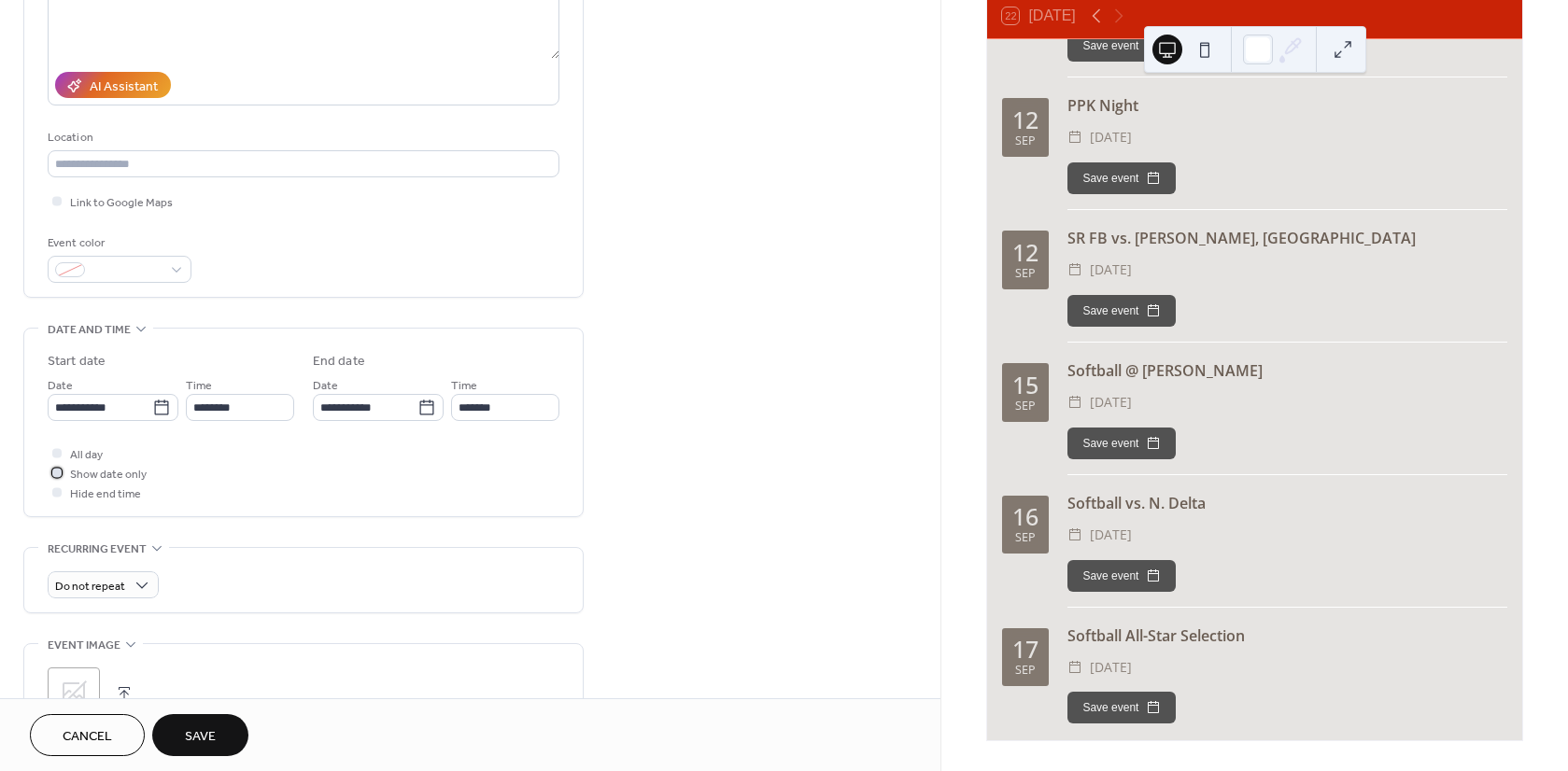 click at bounding box center (57, 472) 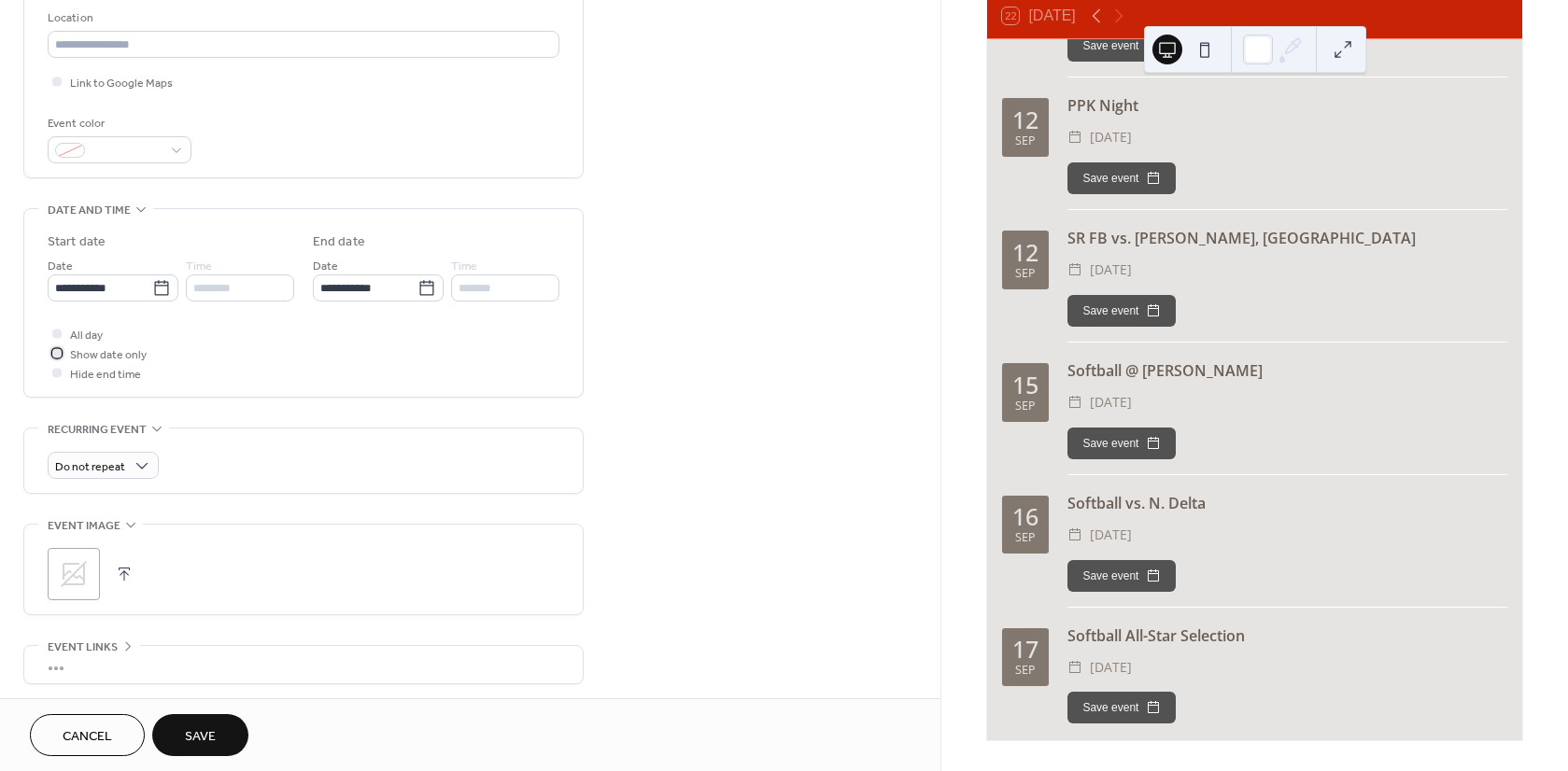 scroll, scrollTop: 467, scrollLeft: 0, axis: vertical 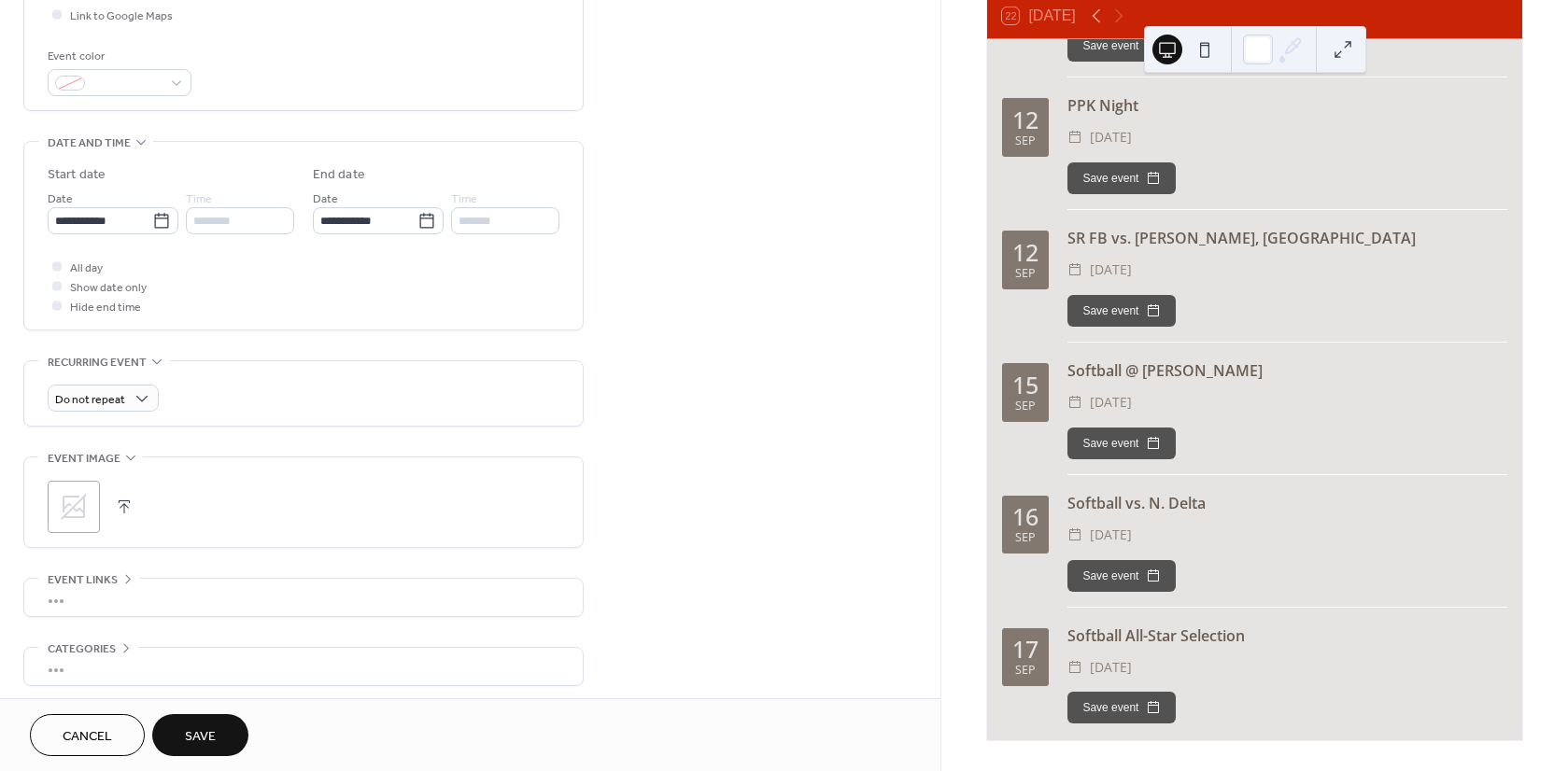 click on "Save" at bounding box center (200, 736) 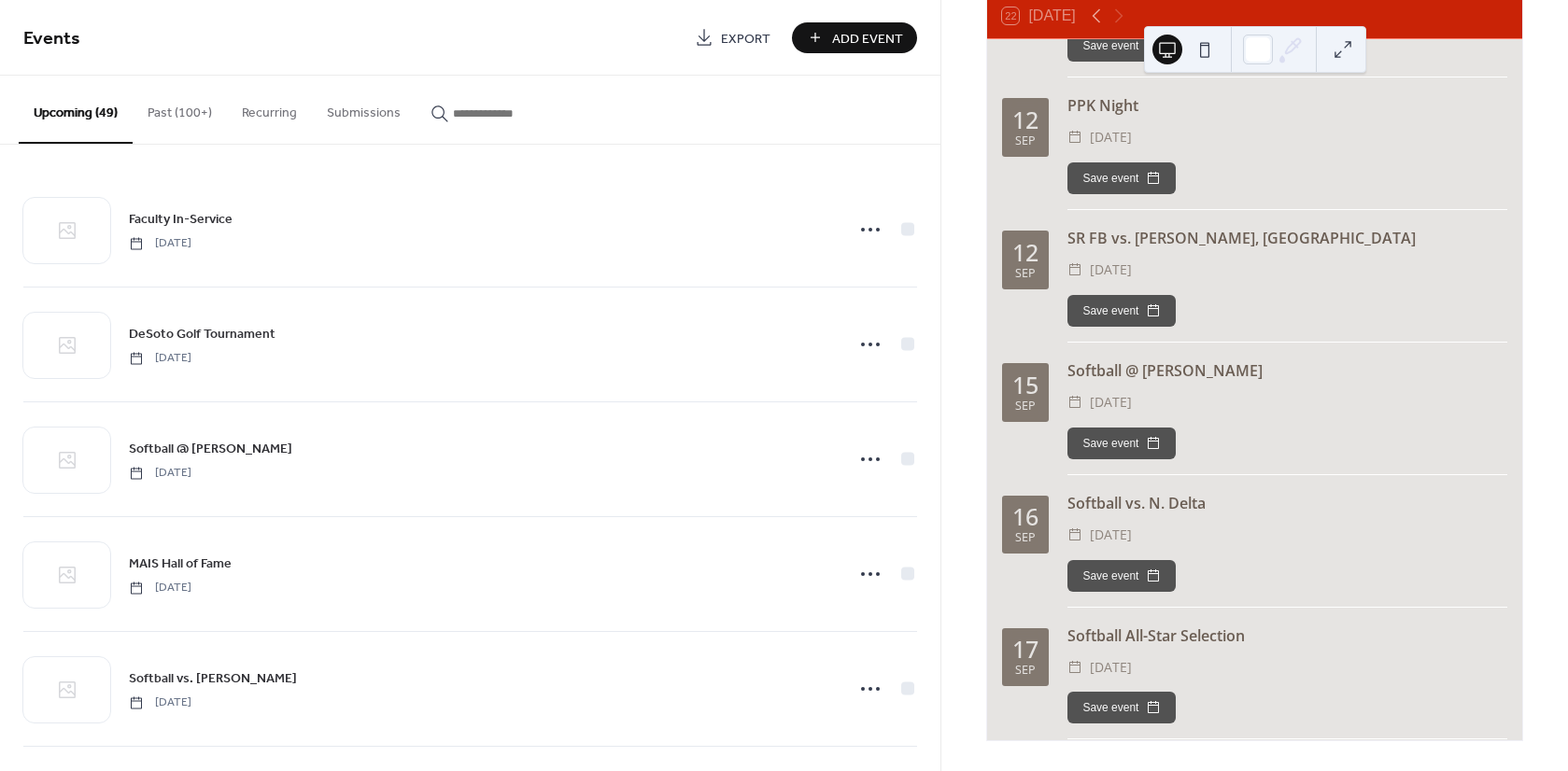 click on "Add Event" at bounding box center [868, 38] 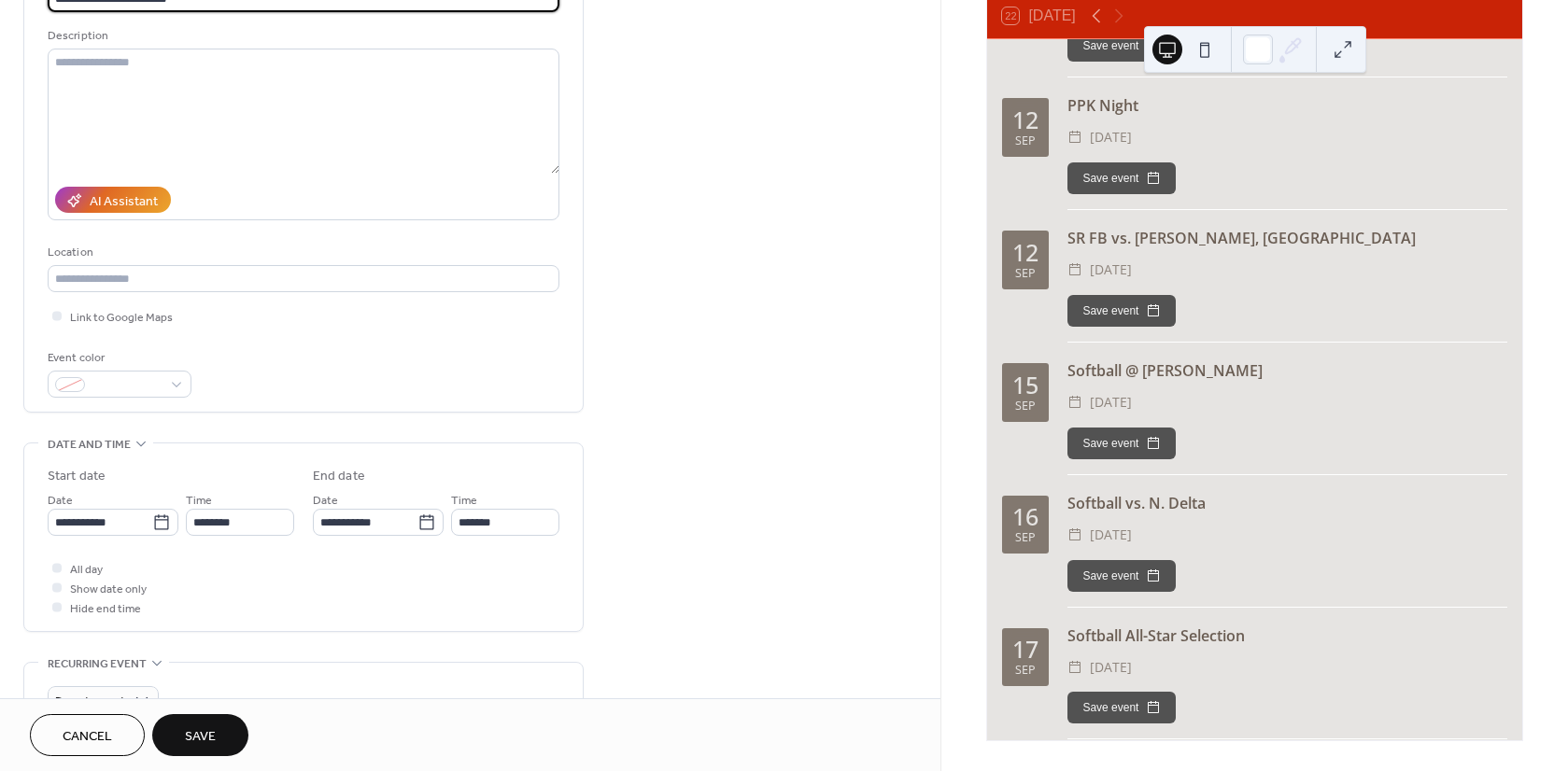 scroll, scrollTop: 187, scrollLeft: 0, axis: vertical 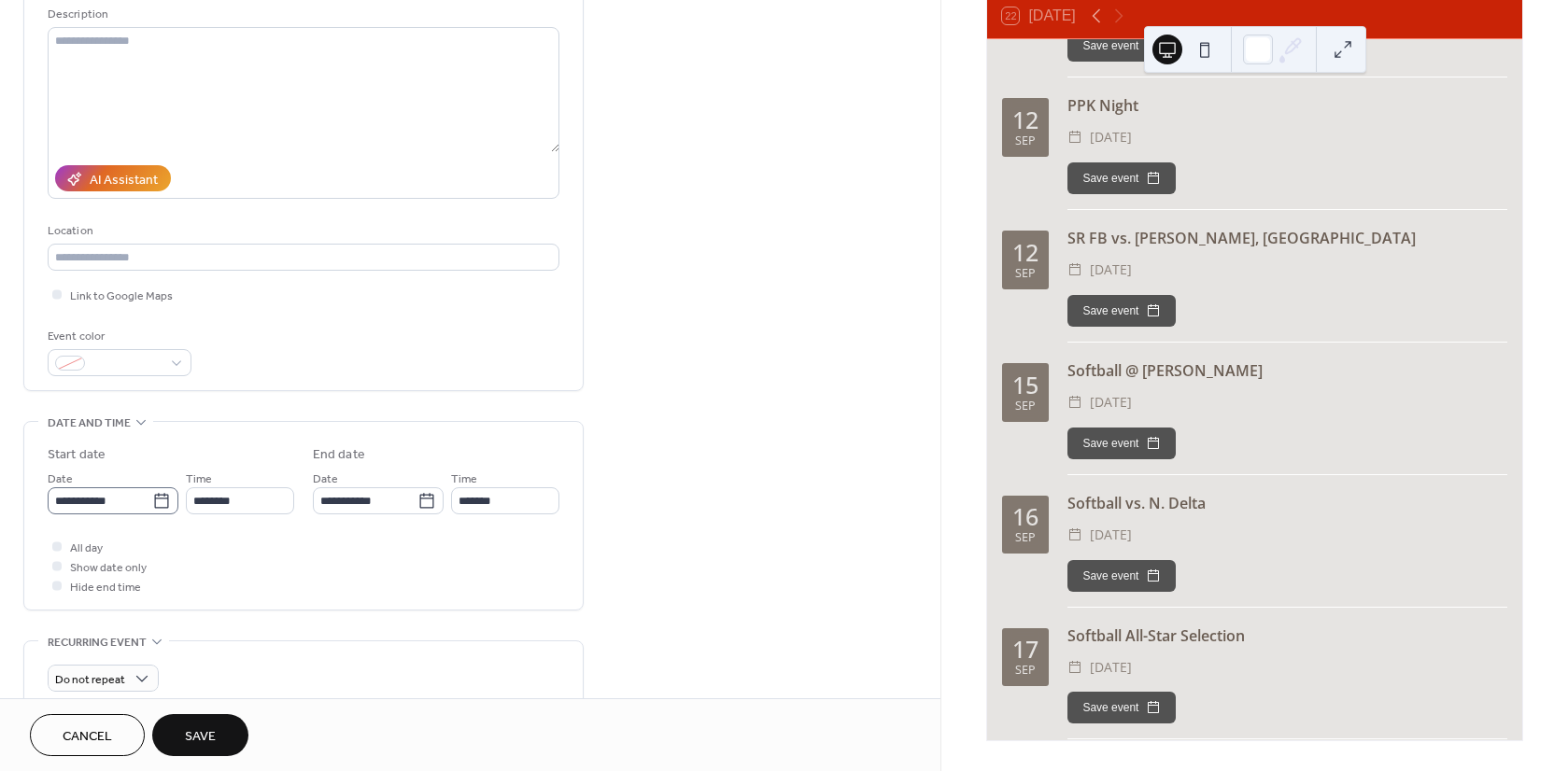 type on "**********" 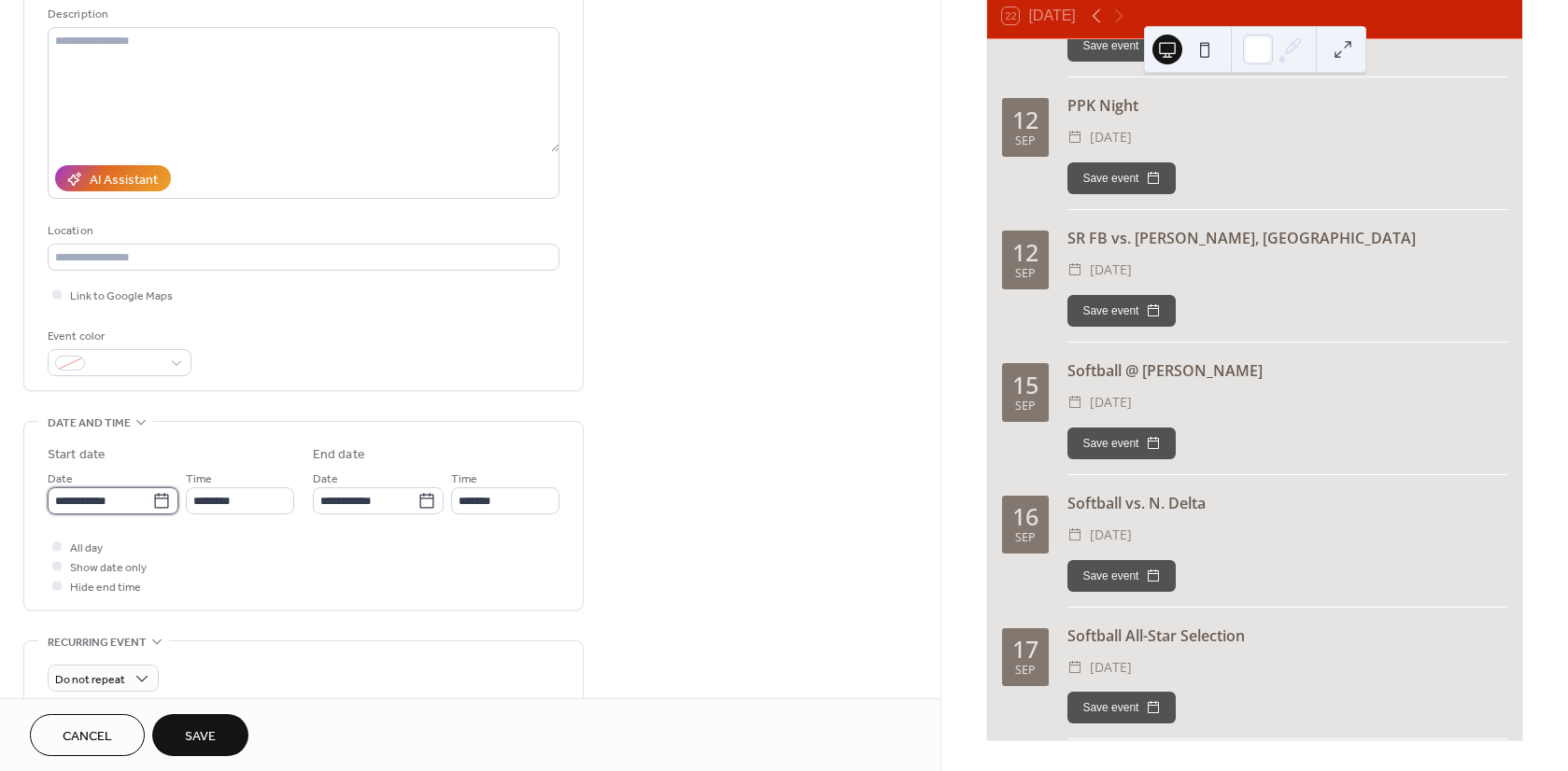 click on "**********" at bounding box center (100, 500) 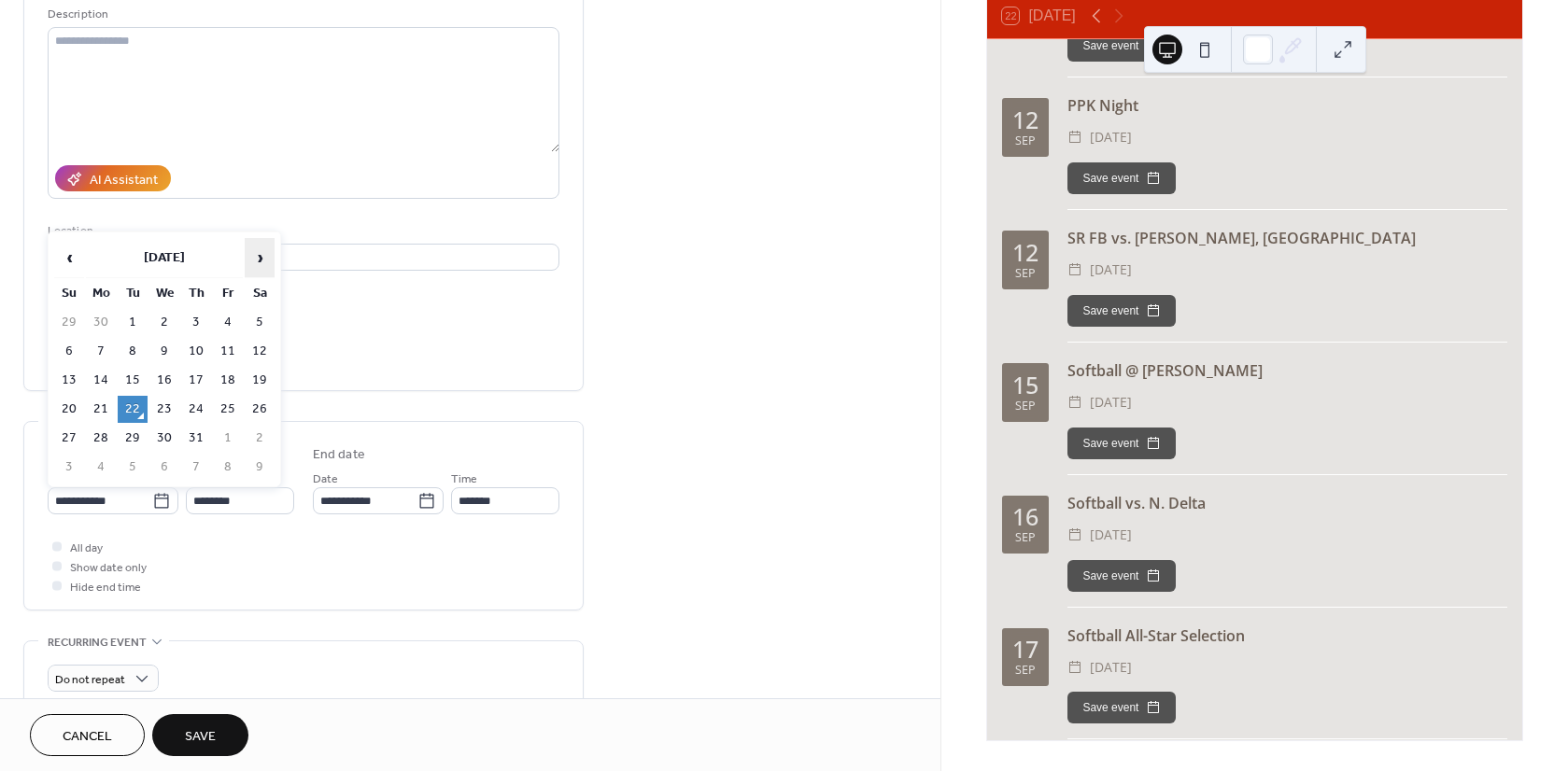 click on "›" at bounding box center [260, 258] 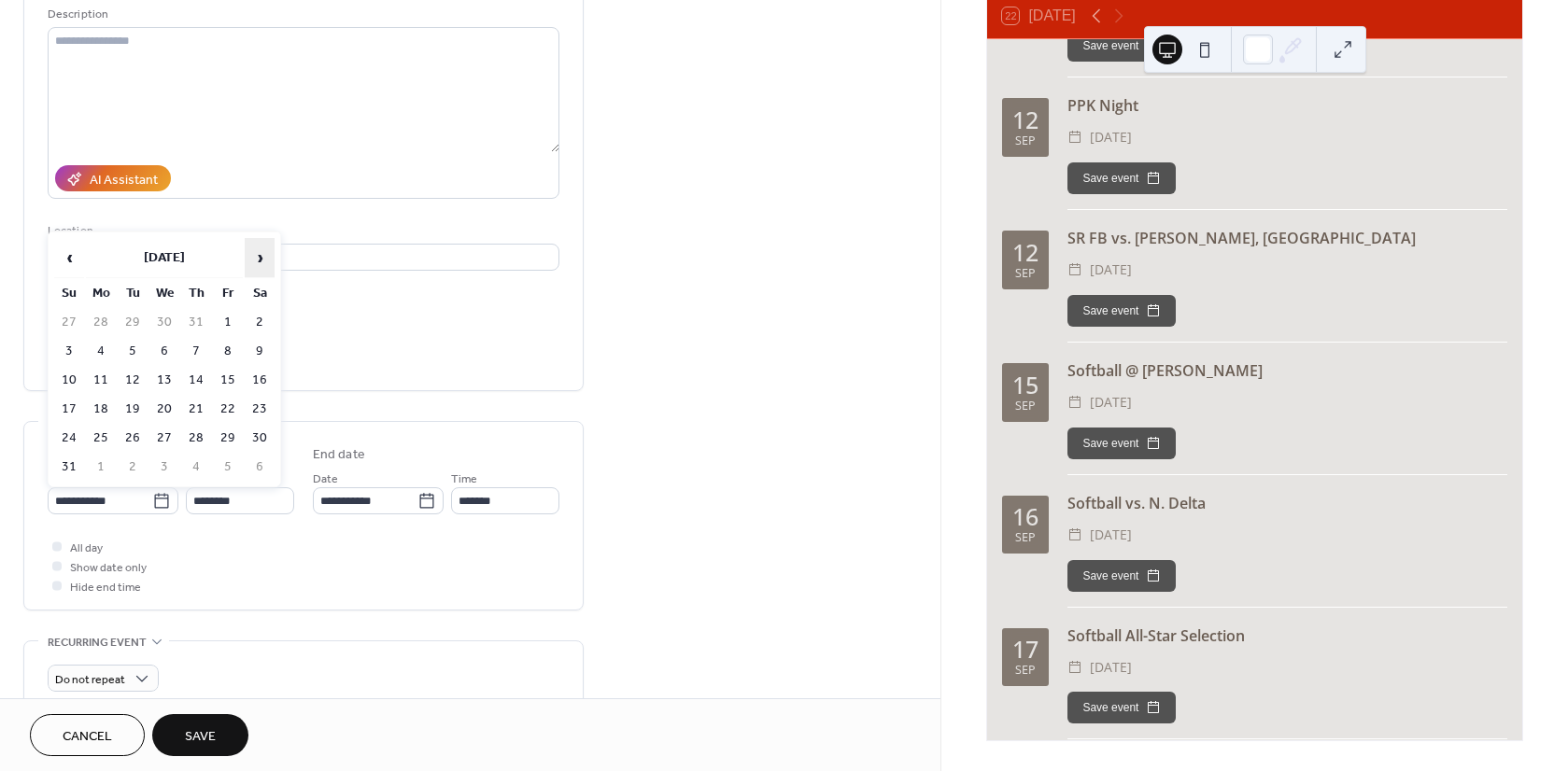 click on "›" at bounding box center (260, 258) 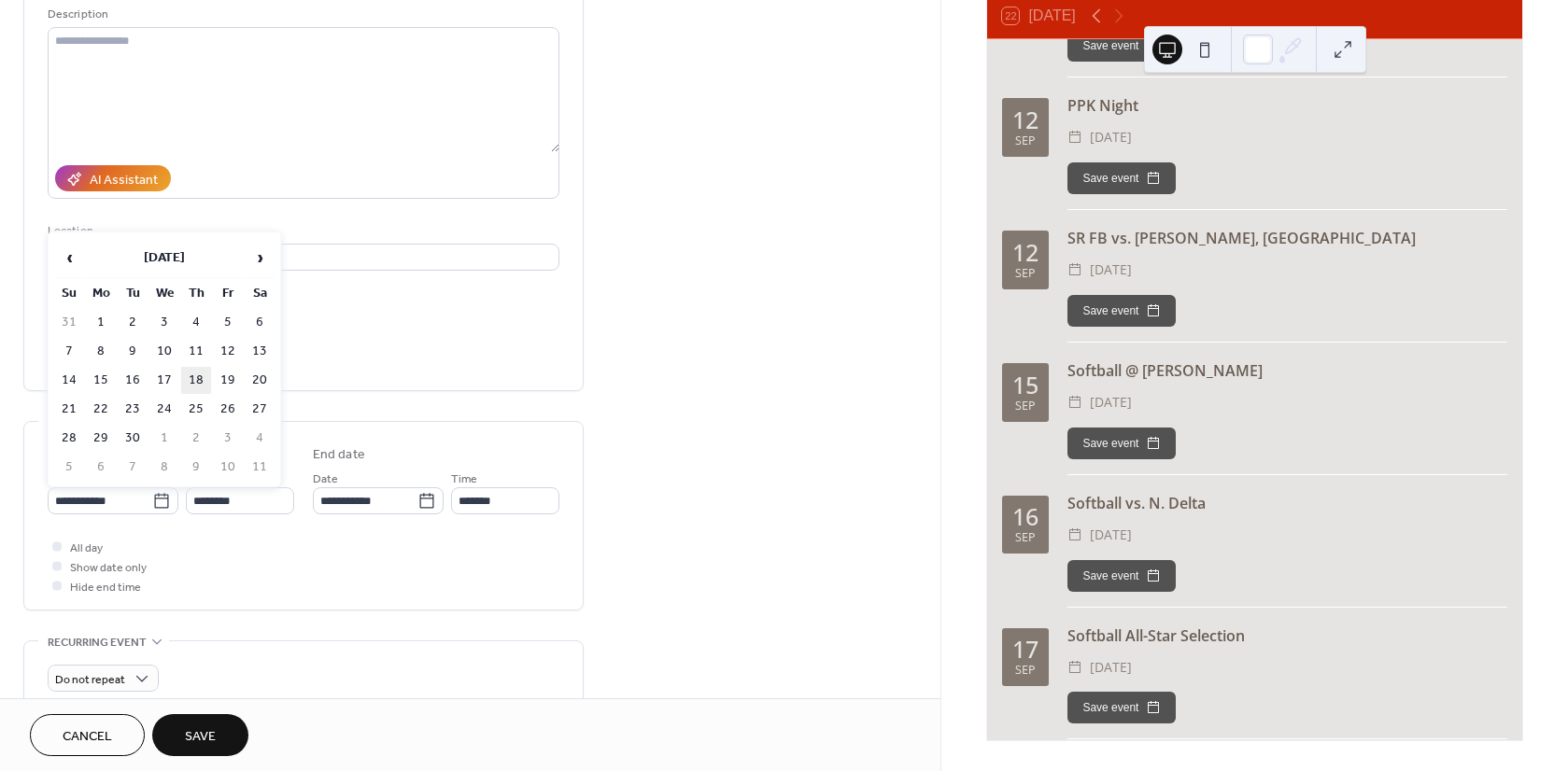 click on "18" at bounding box center (196, 380) 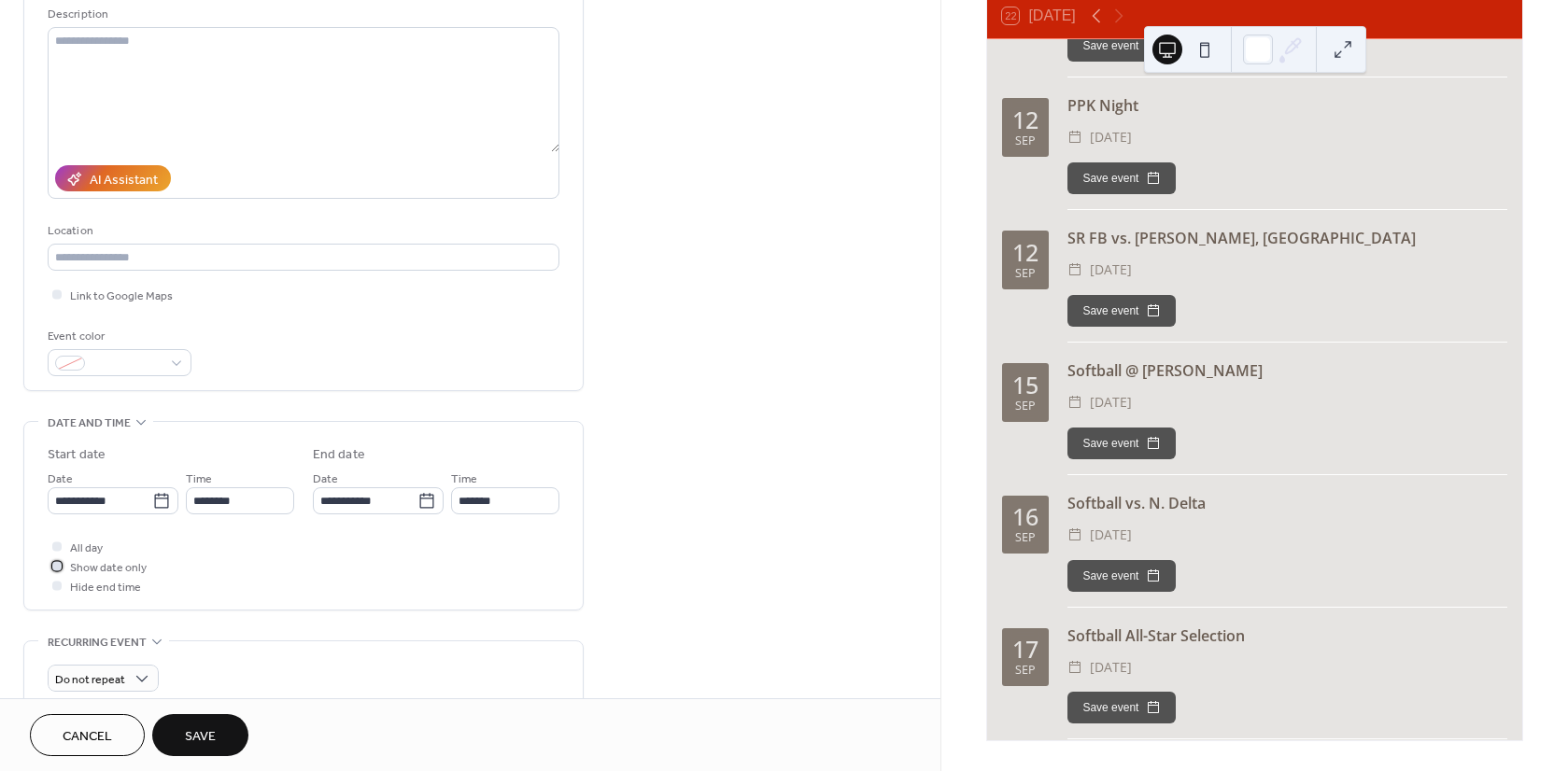 click at bounding box center [57, 566] 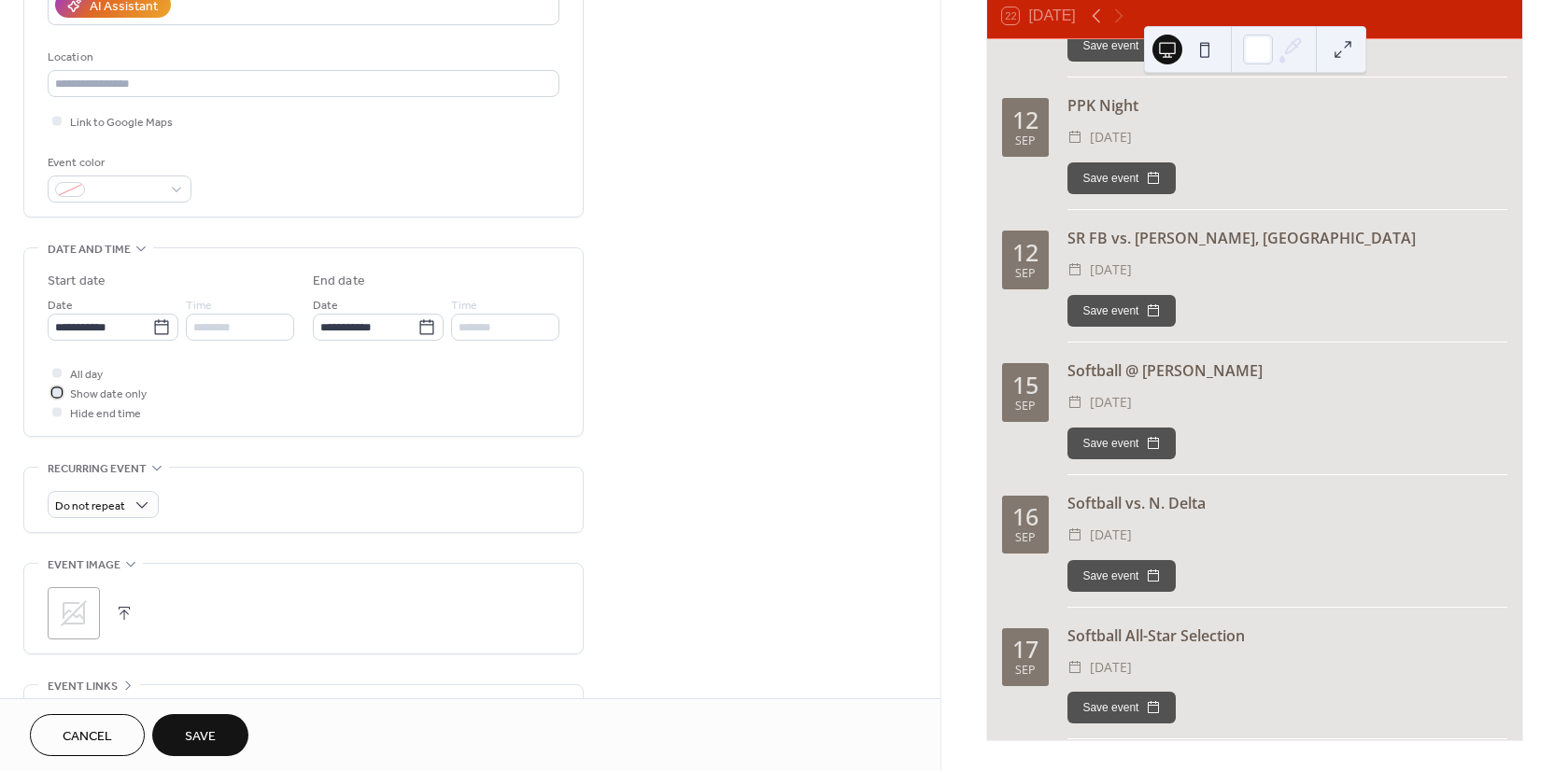 scroll, scrollTop: 373, scrollLeft: 0, axis: vertical 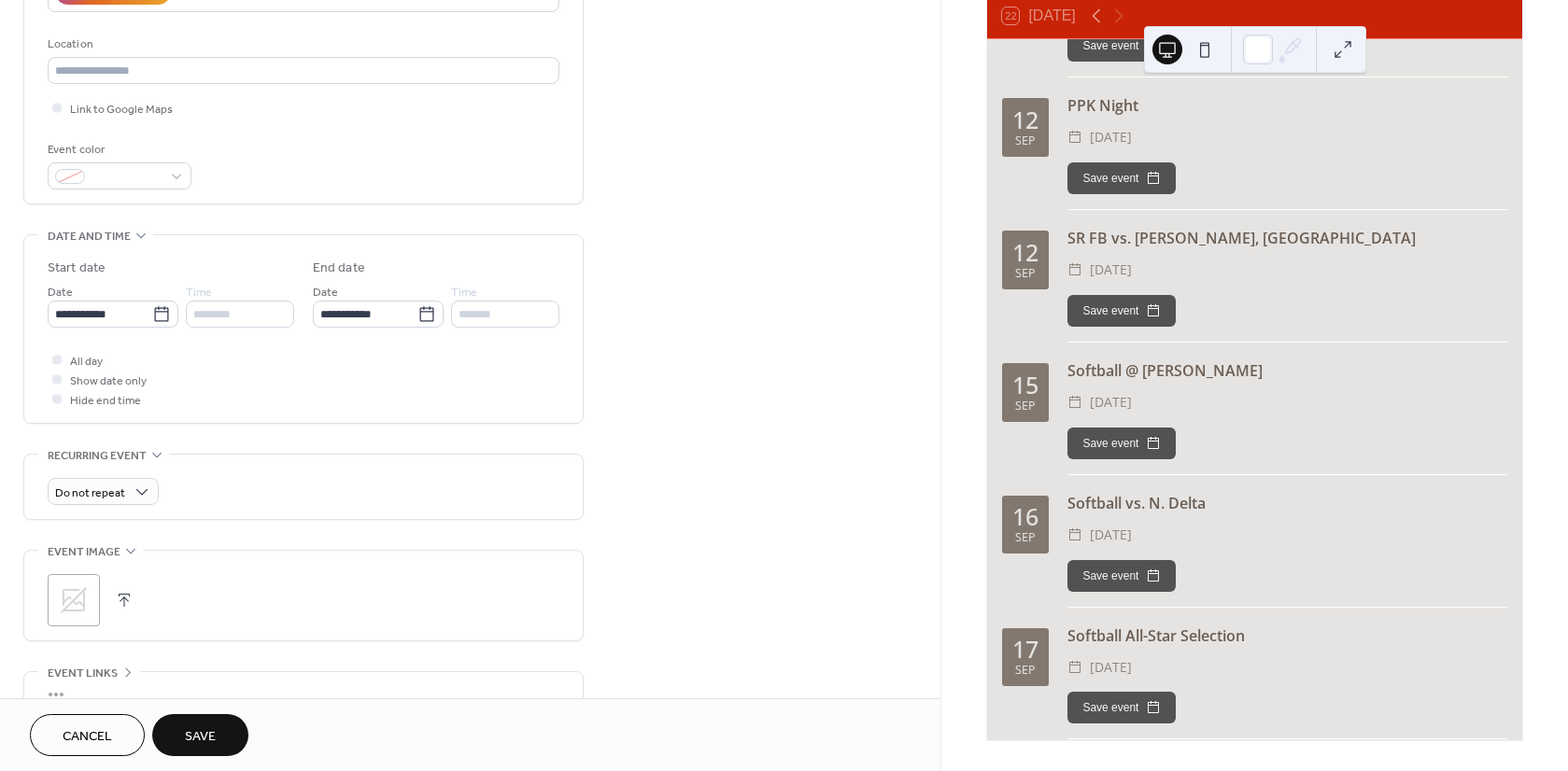 click on "Save" at bounding box center (200, 735) 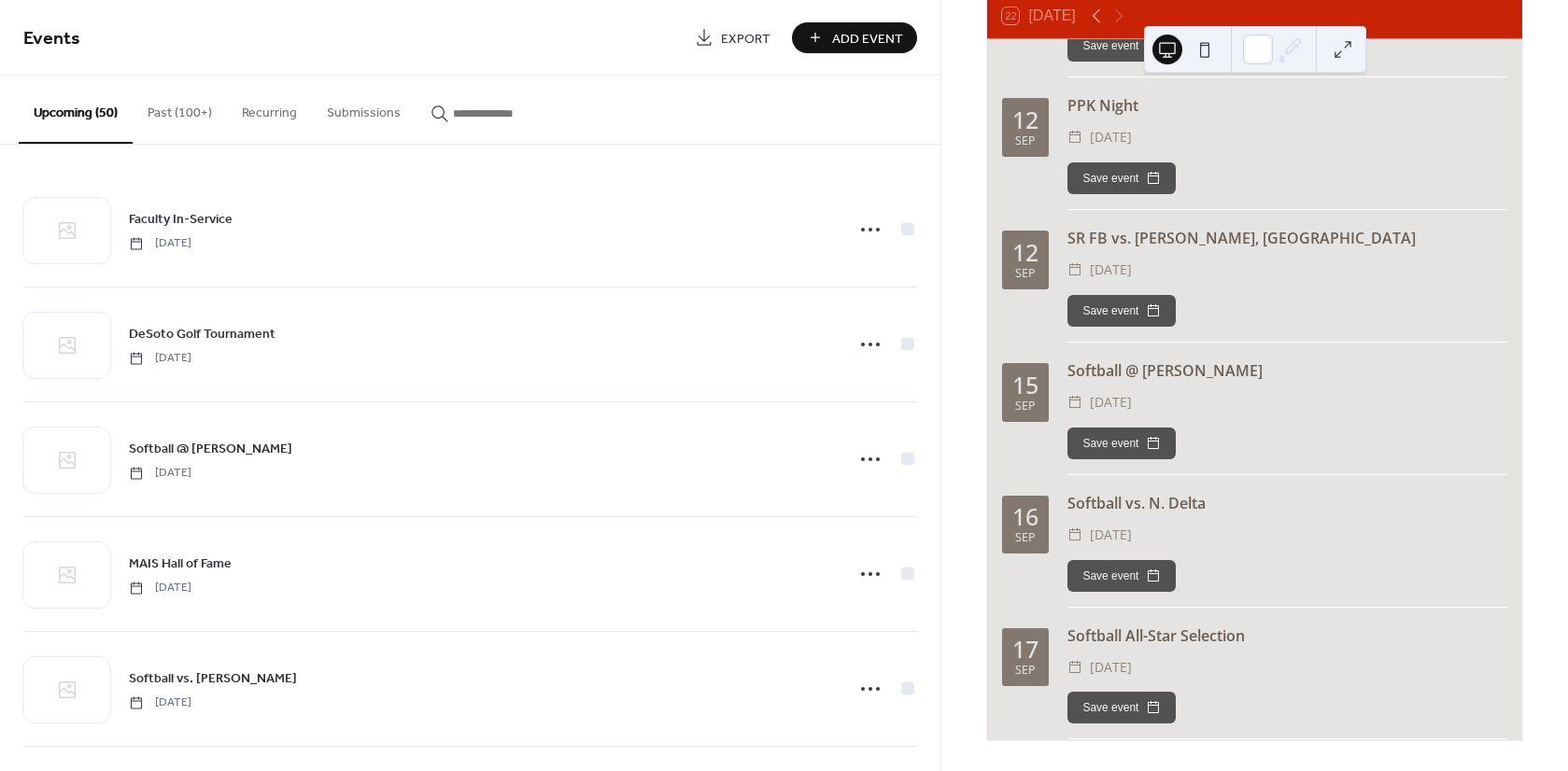drag, startPoint x: 826, startPoint y: 39, endPoint x: 809, endPoint y: 39, distance: 17 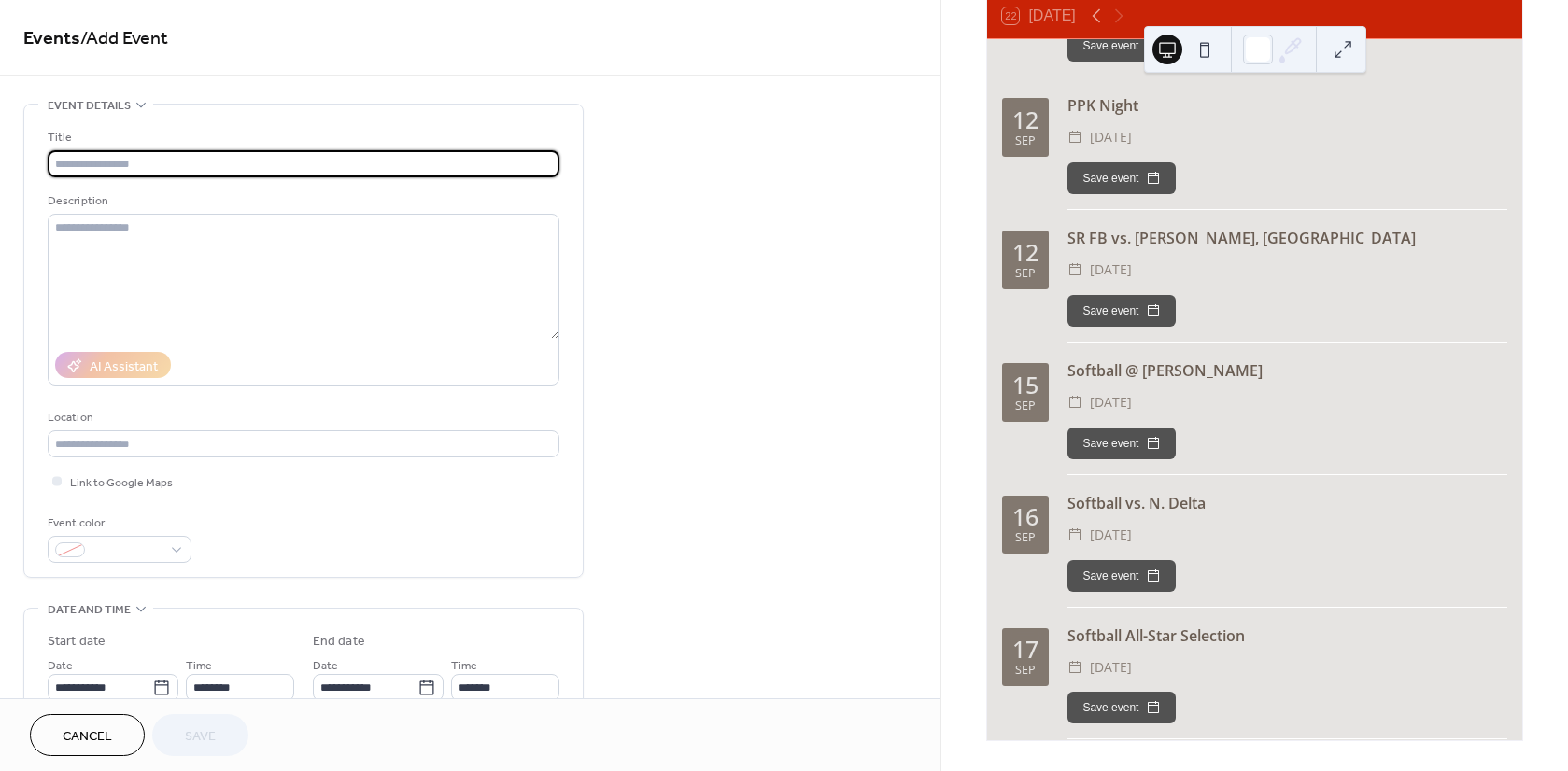 click at bounding box center [304, 163] 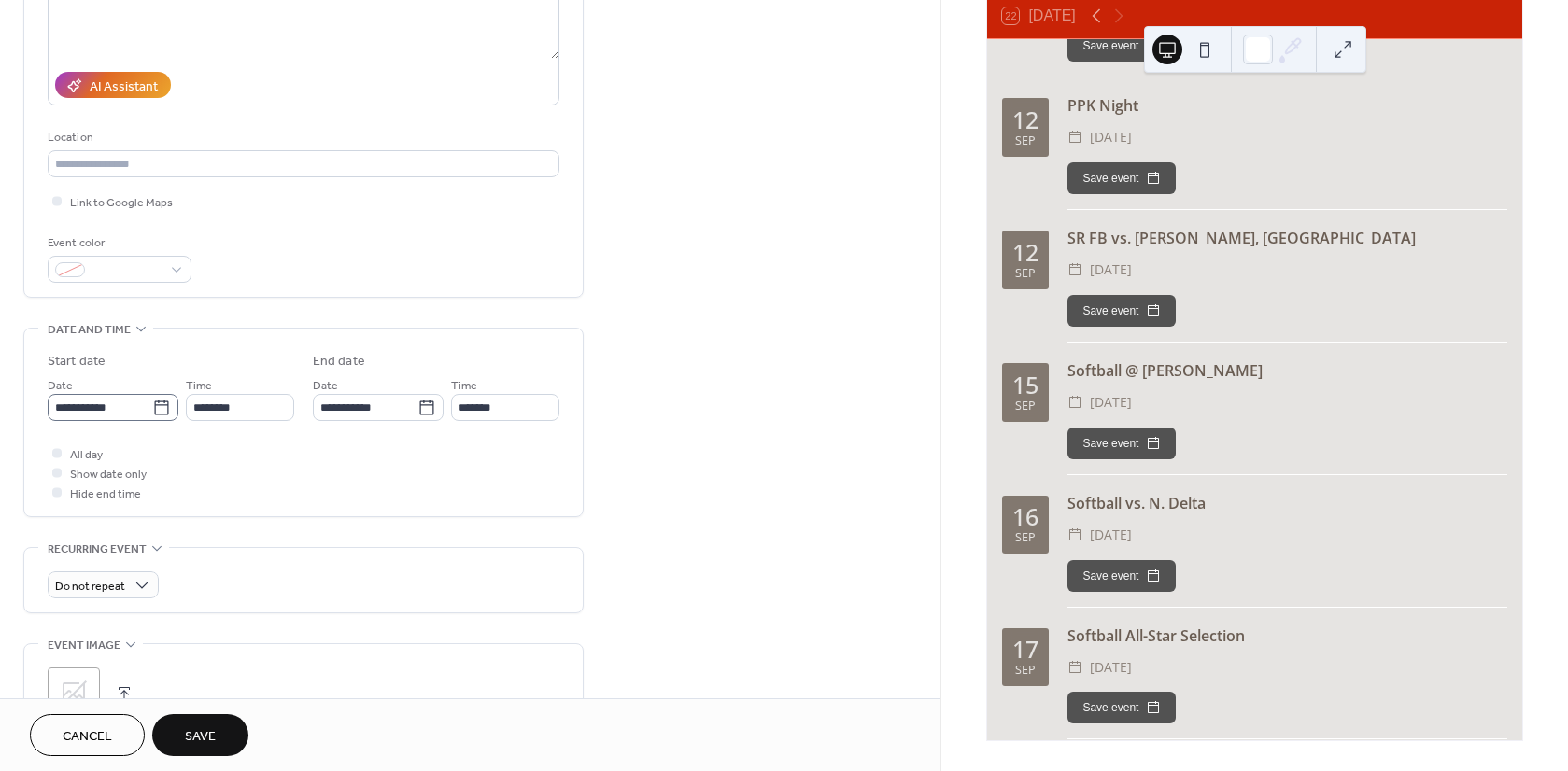 scroll, scrollTop: 0, scrollLeft: 0, axis: both 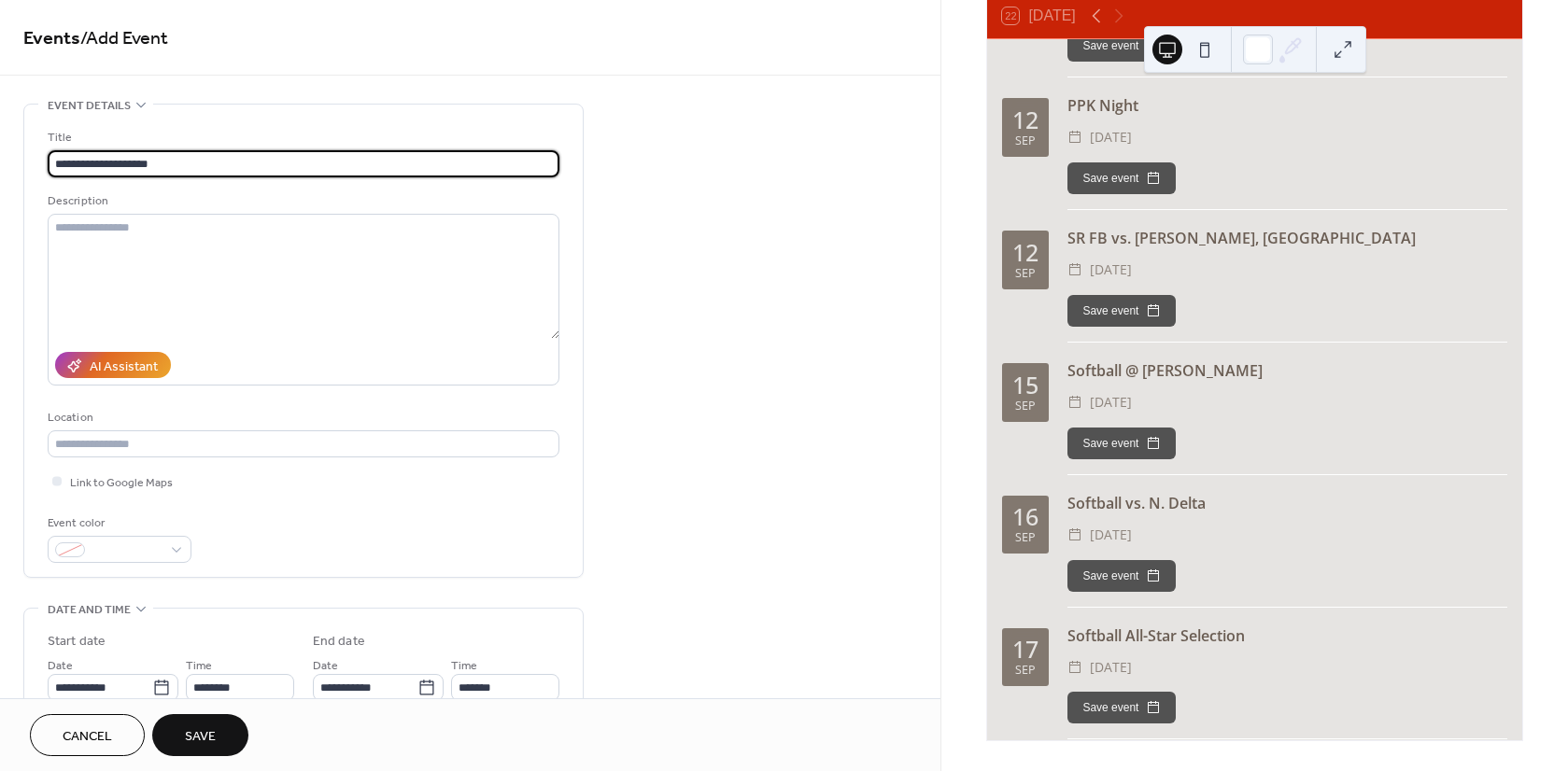 drag, startPoint x: 211, startPoint y: 161, endPoint x: 141, endPoint y: 171, distance: 70.710678 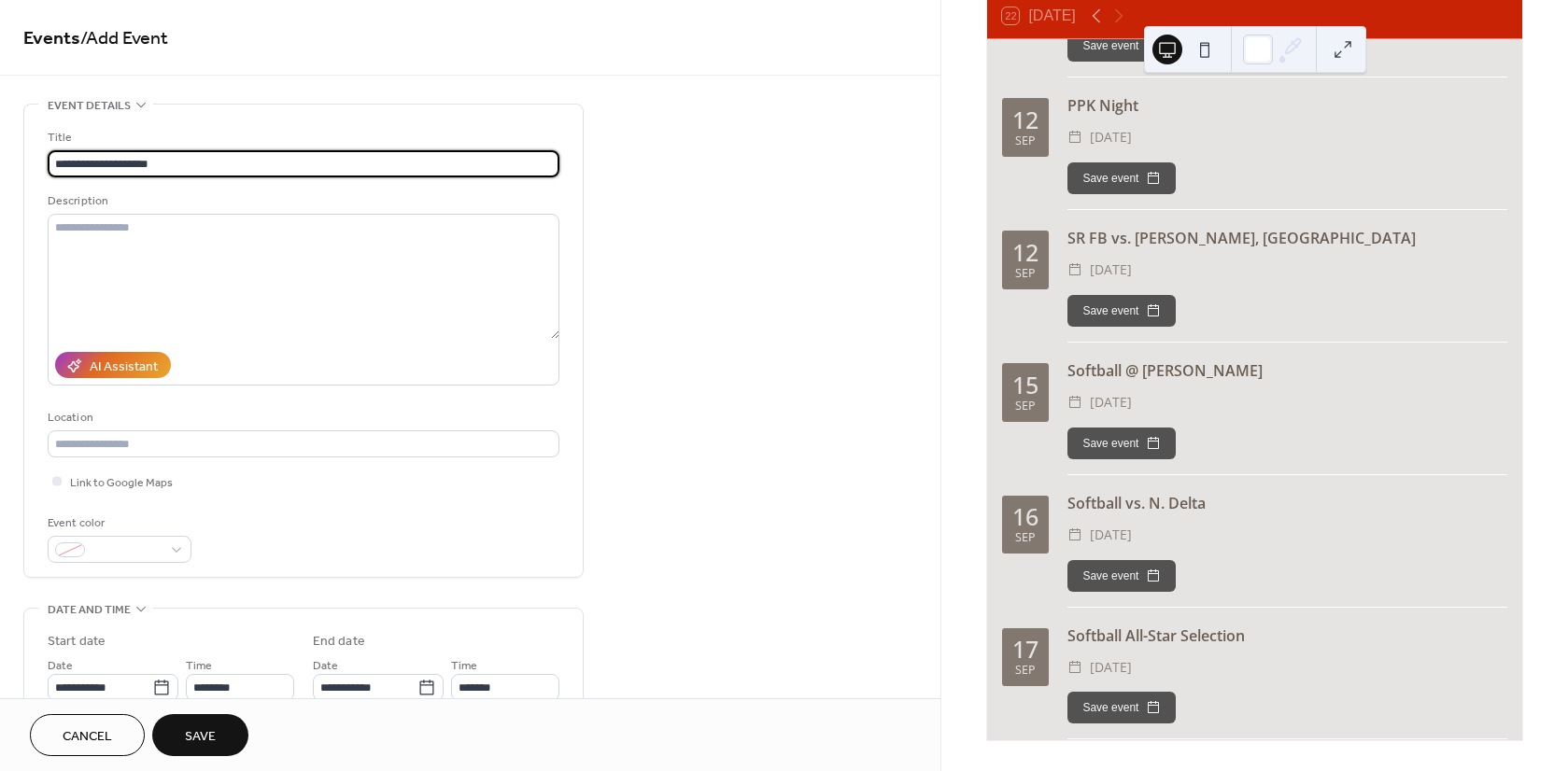 click on "**********" at bounding box center [304, 163] 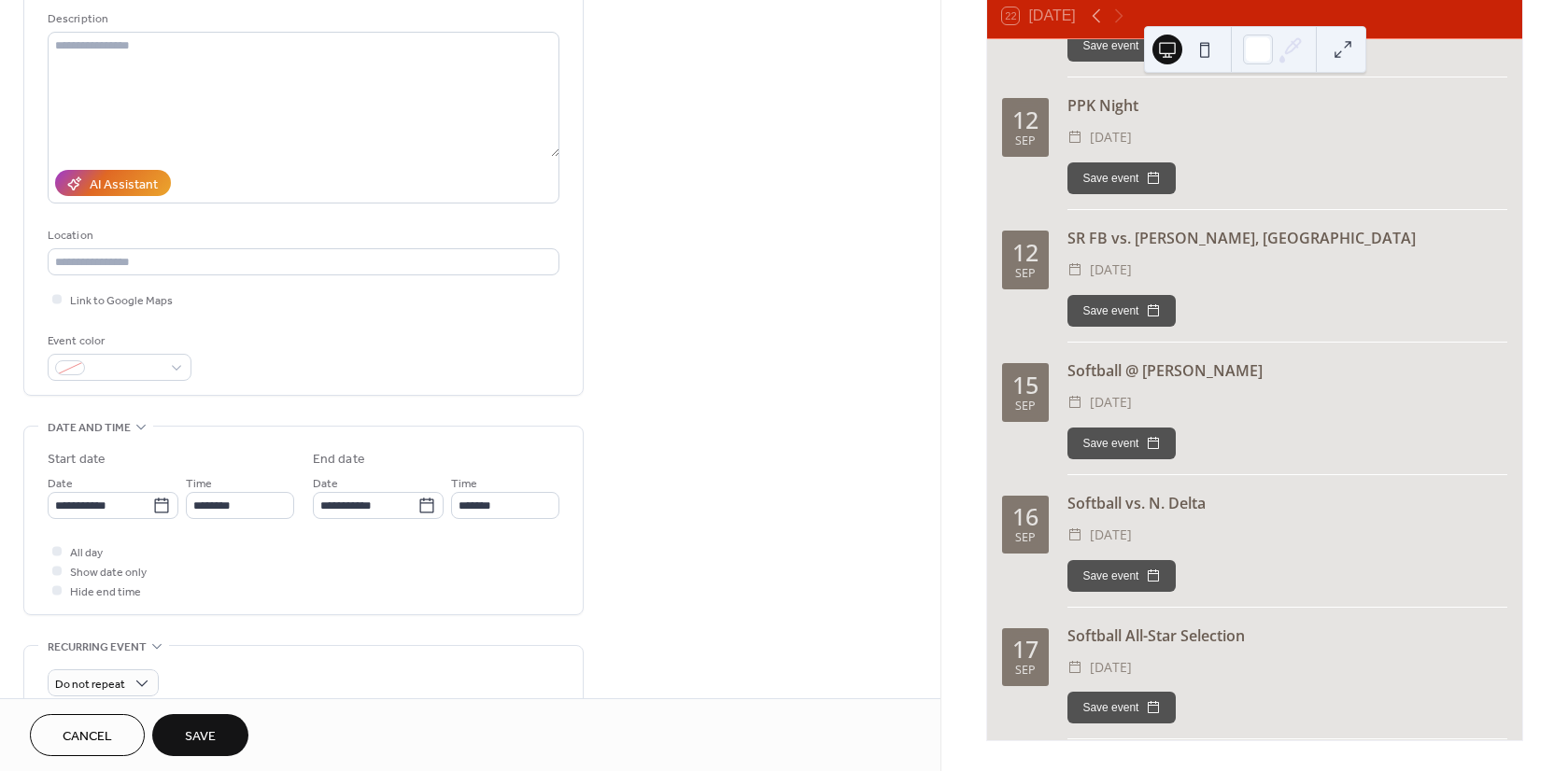 scroll, scrollTop: 187, scrollLeft: 0, axis: vertical 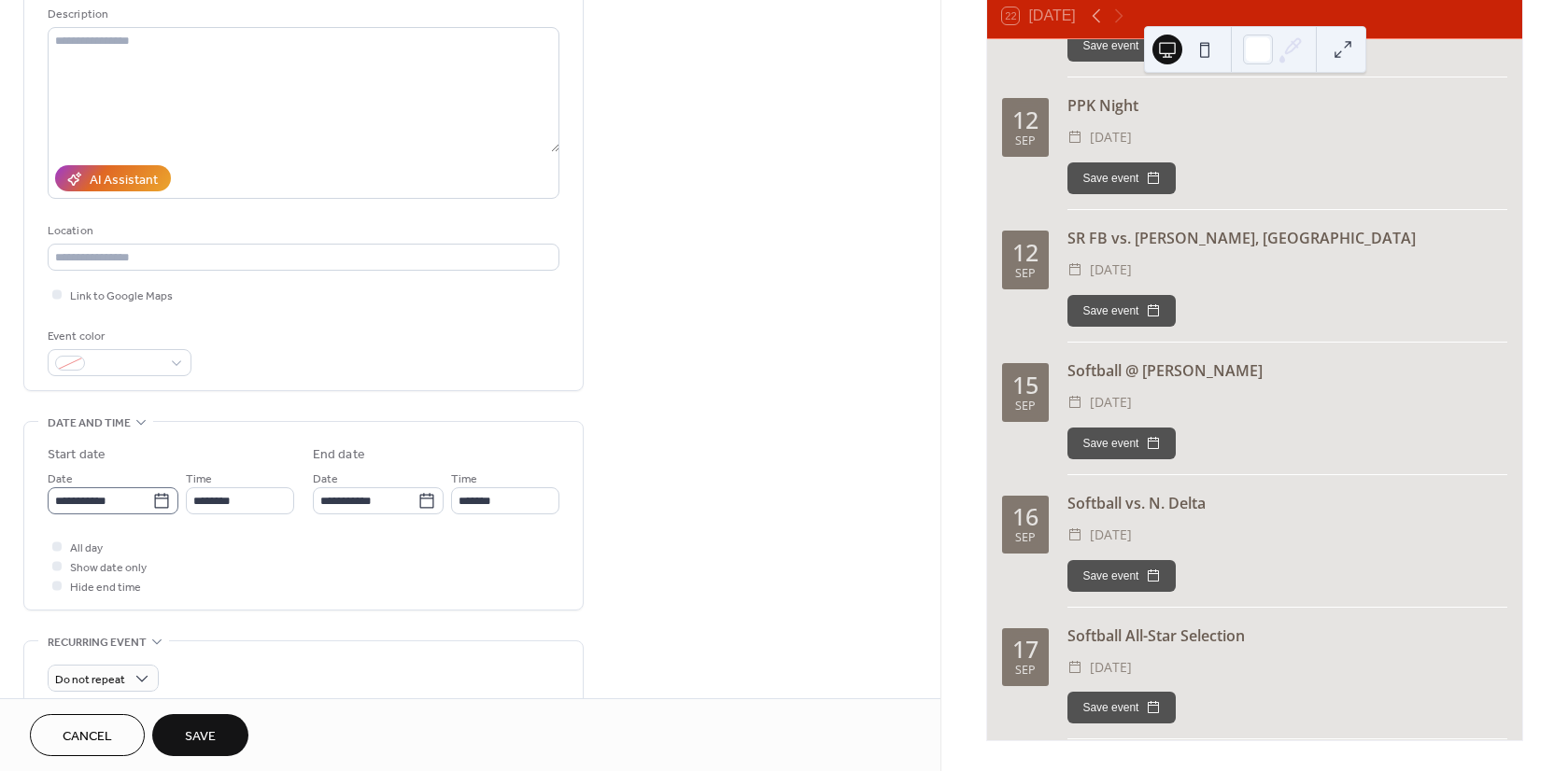 type on "**********" 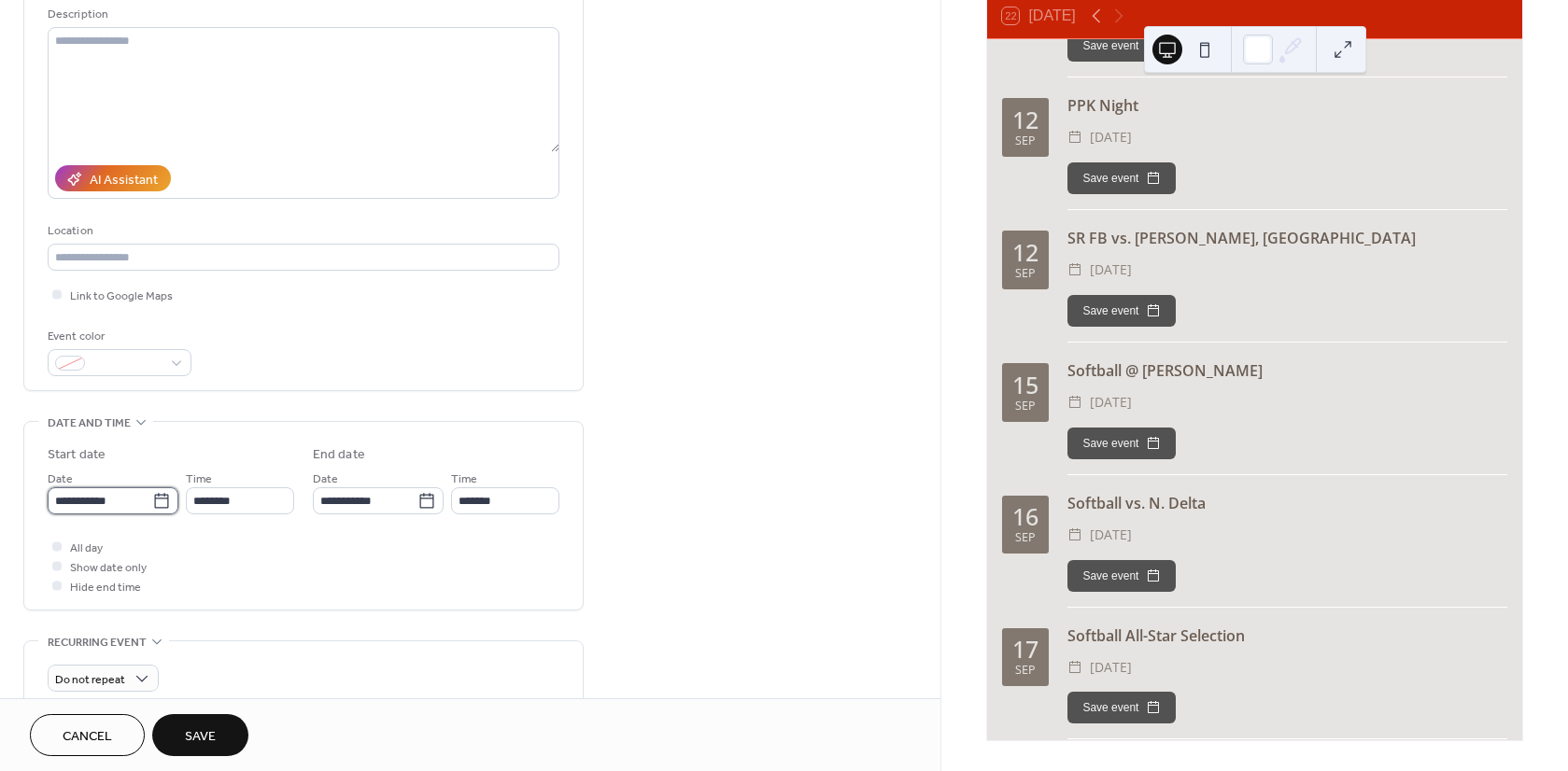 click on "**********" at bounding box center [100, 500] 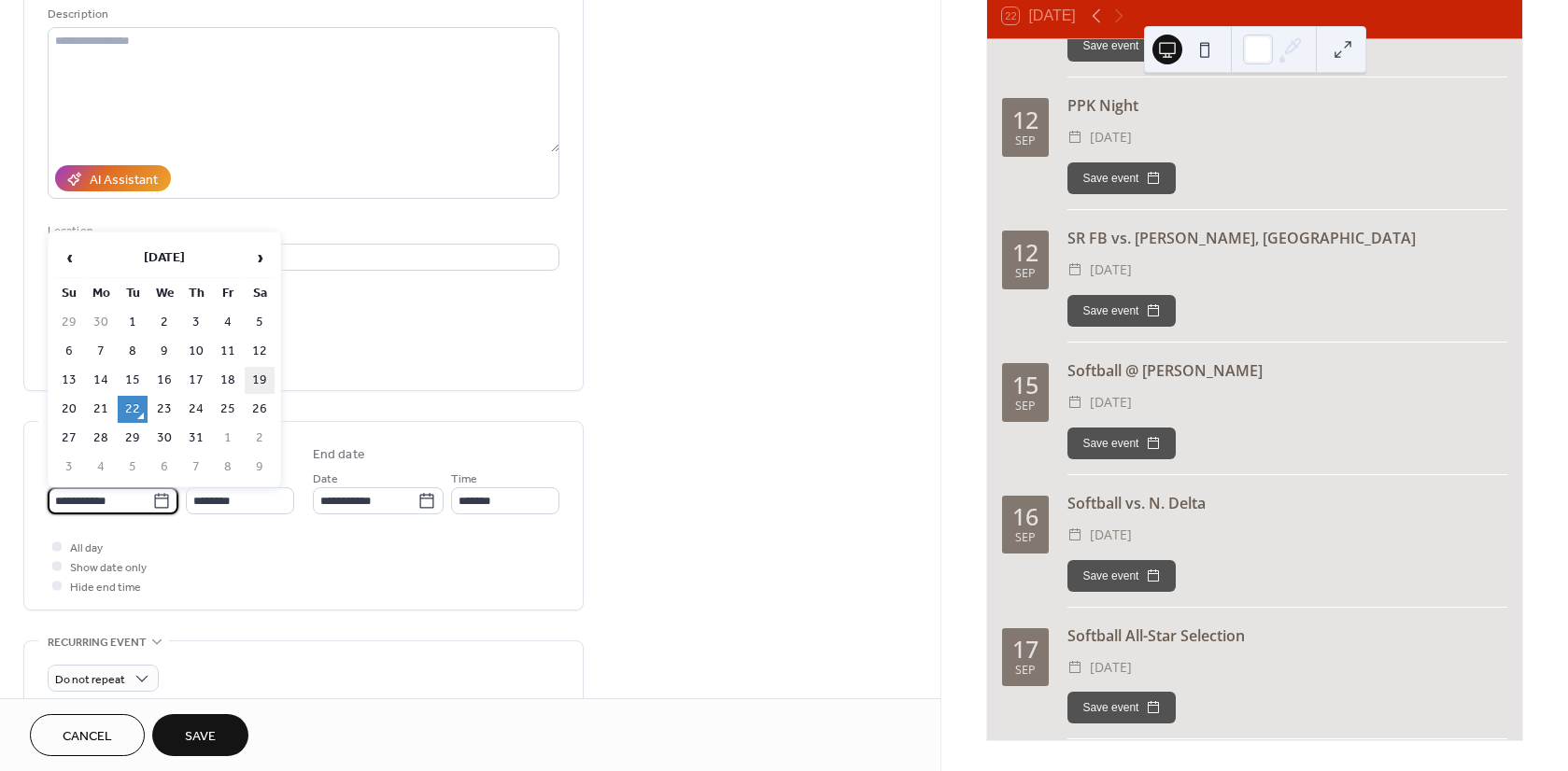 click on "19" at bounding box center [260, 380] 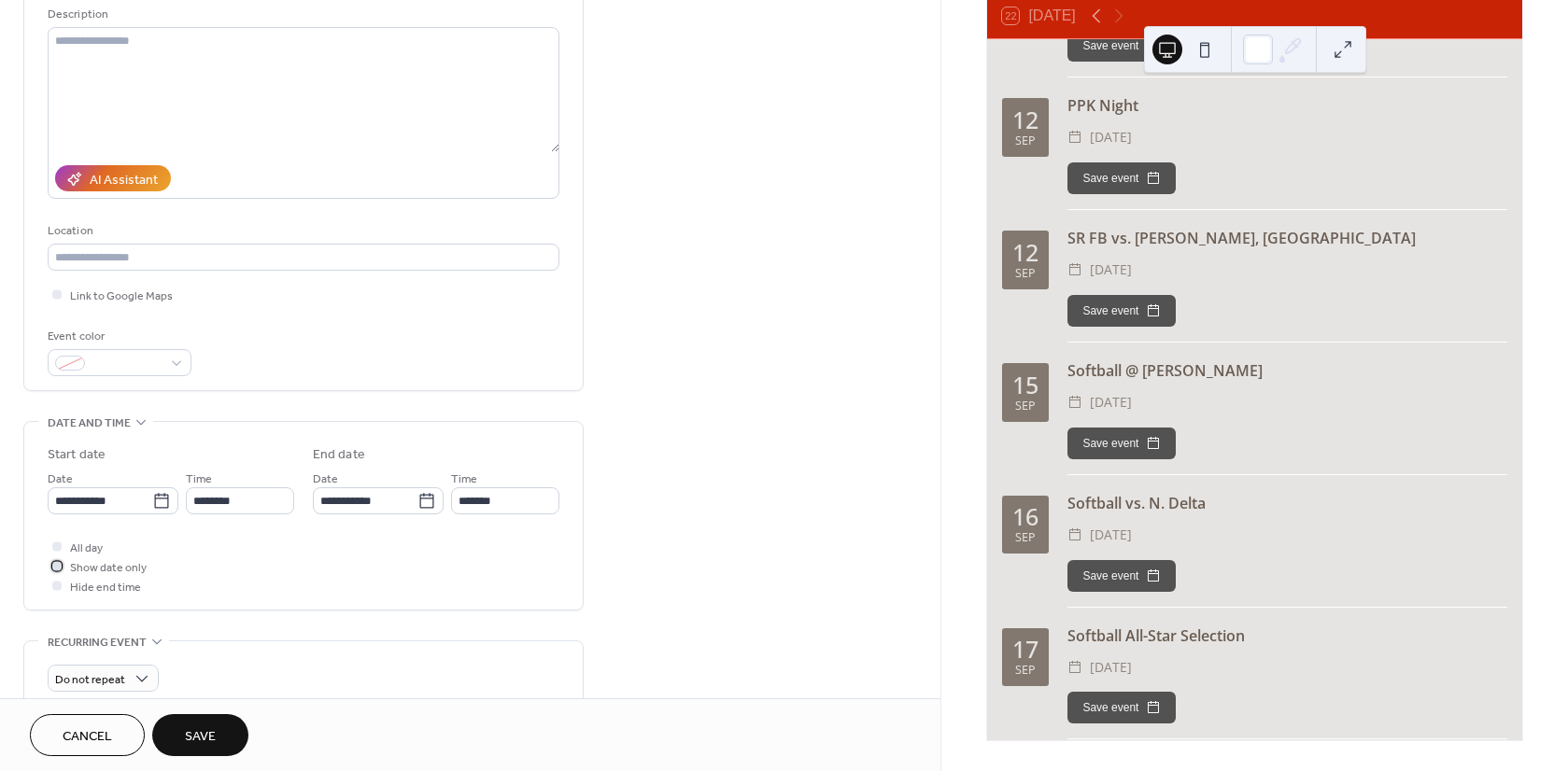 click at bounding box center [57, 566] 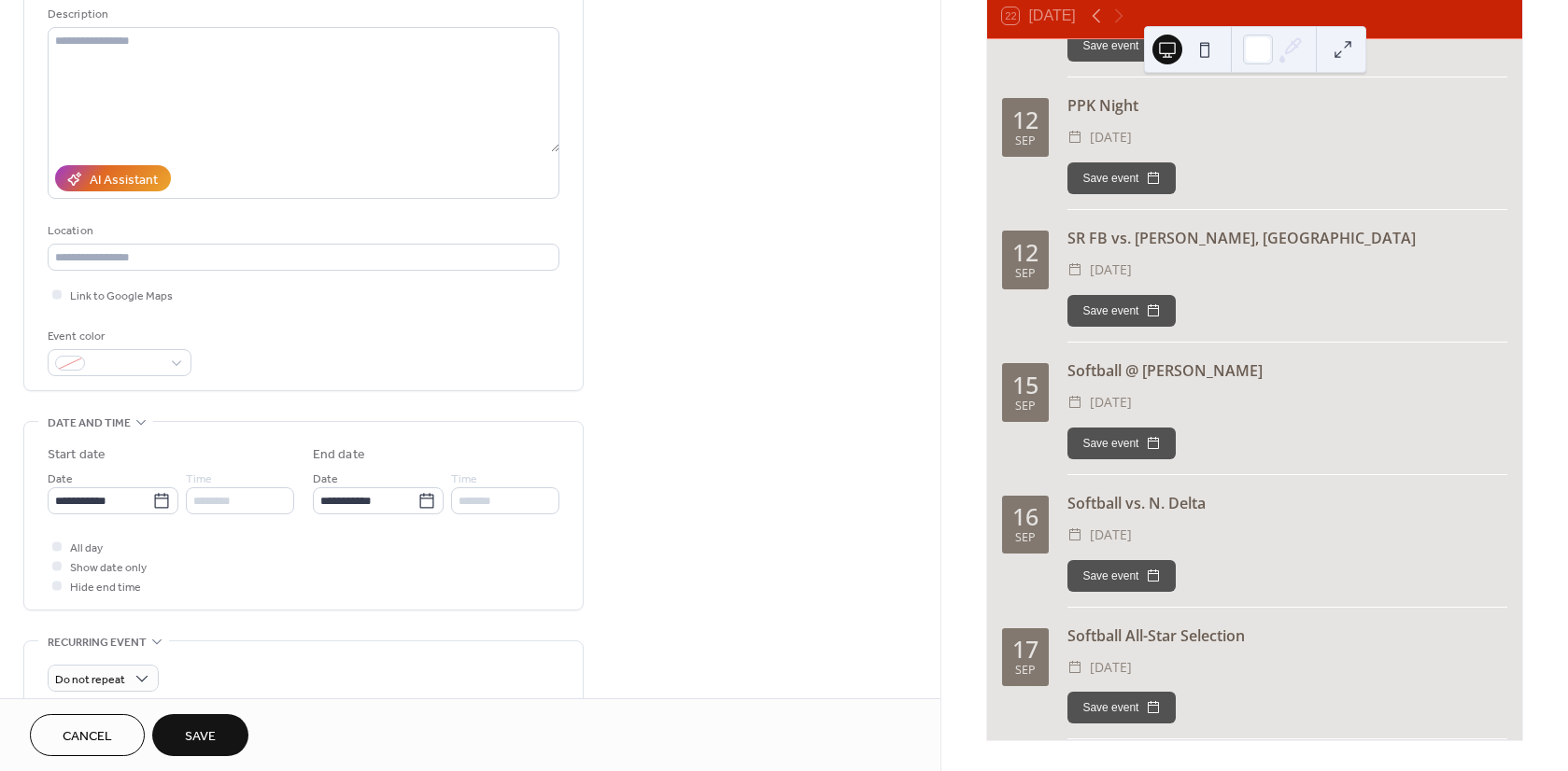 click on "Save" at bounding box center [200, 735] 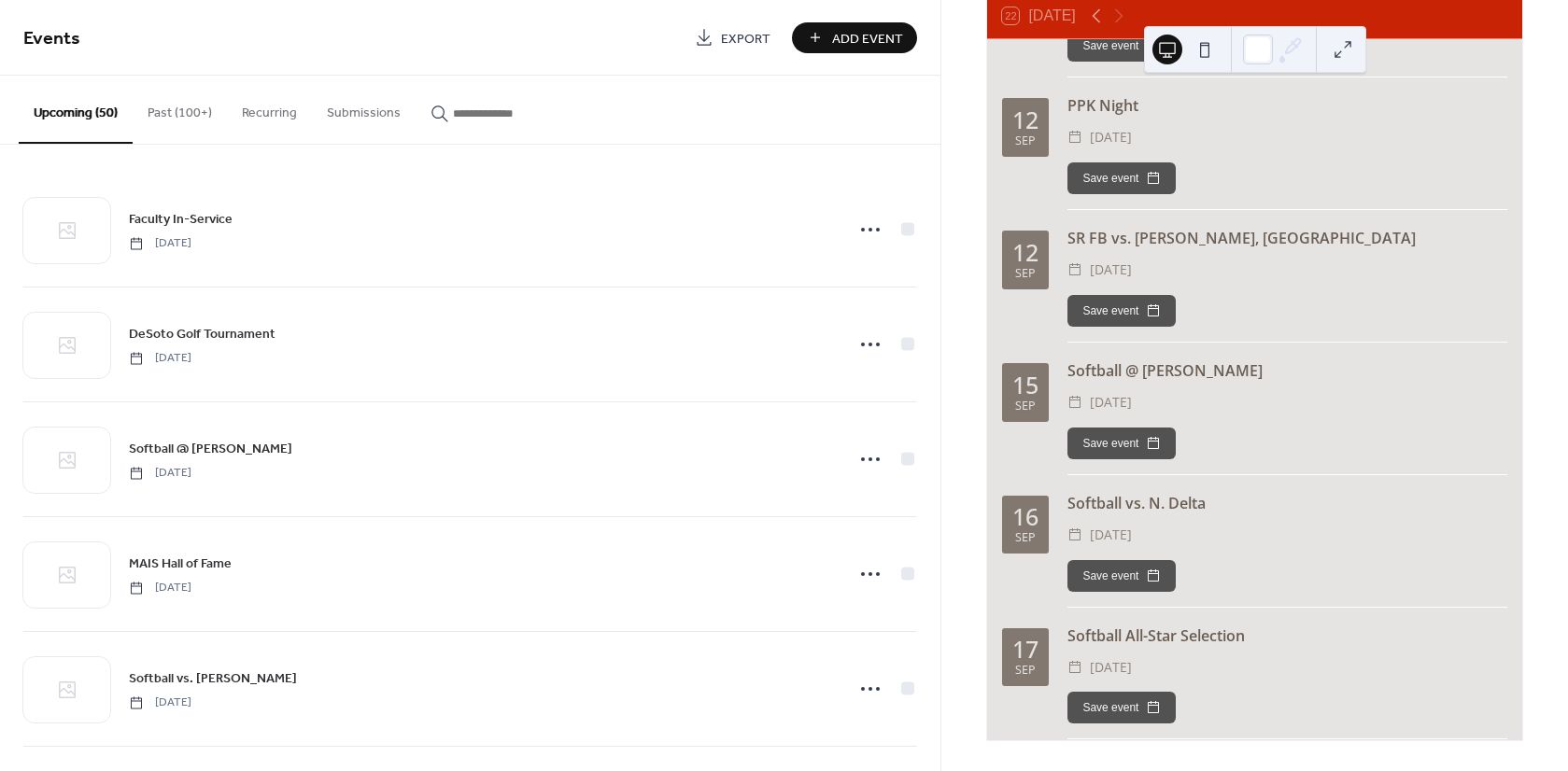 click on "Add Event" at bounding box center [868, 38] 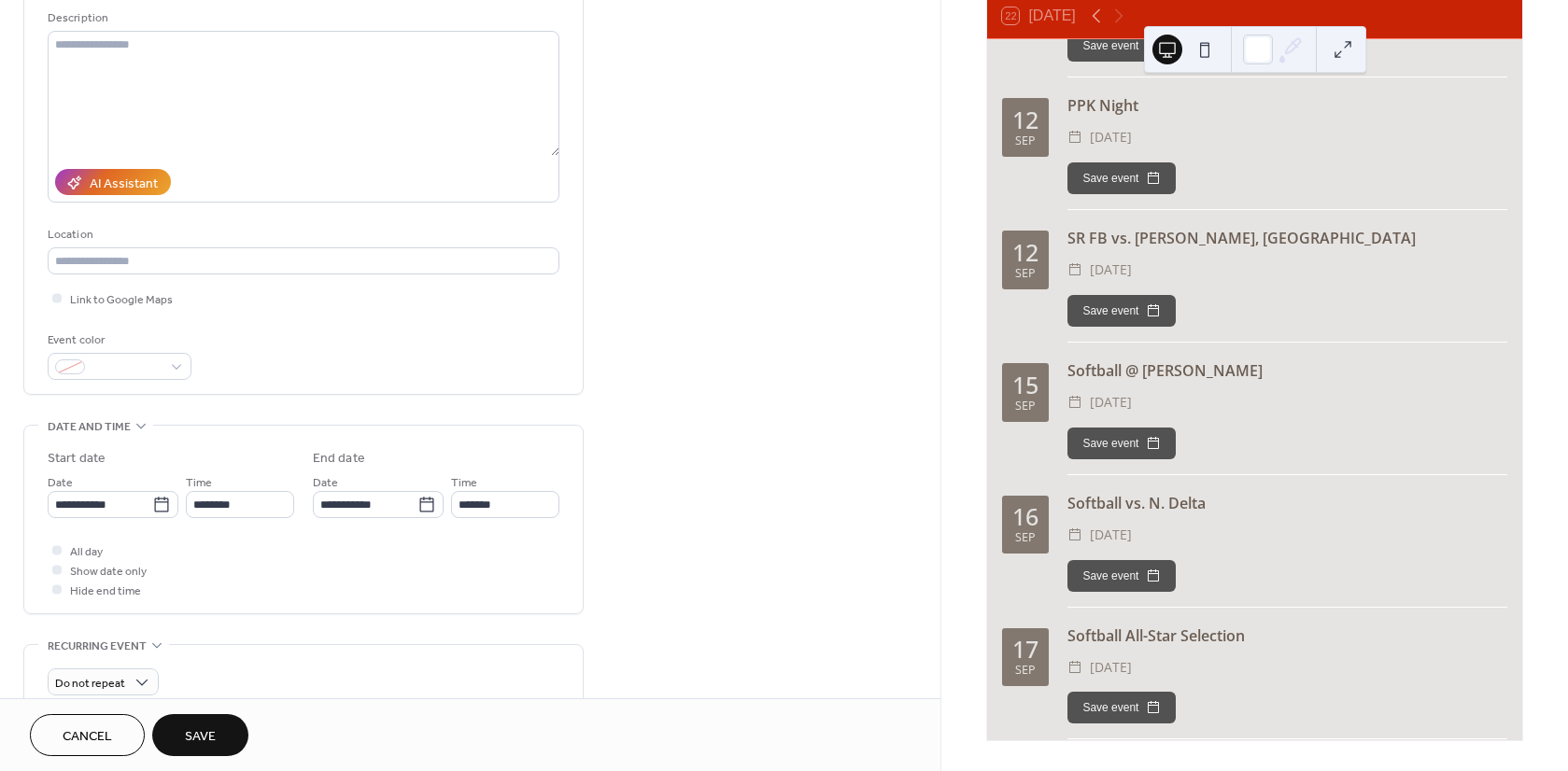 scroll, scrollTop: 280, scrollLeft: 0, axis: vertical 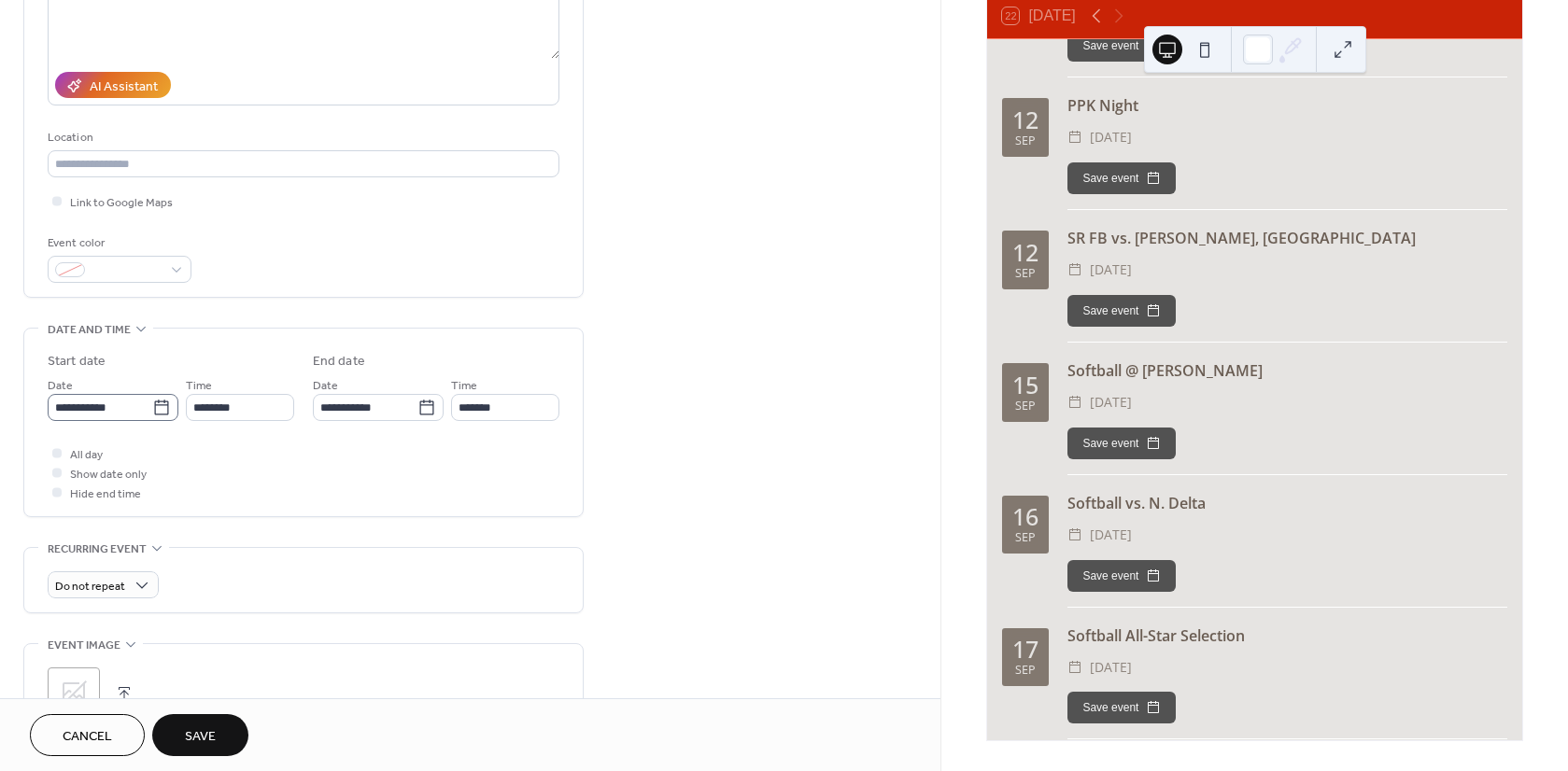 type on "**********" 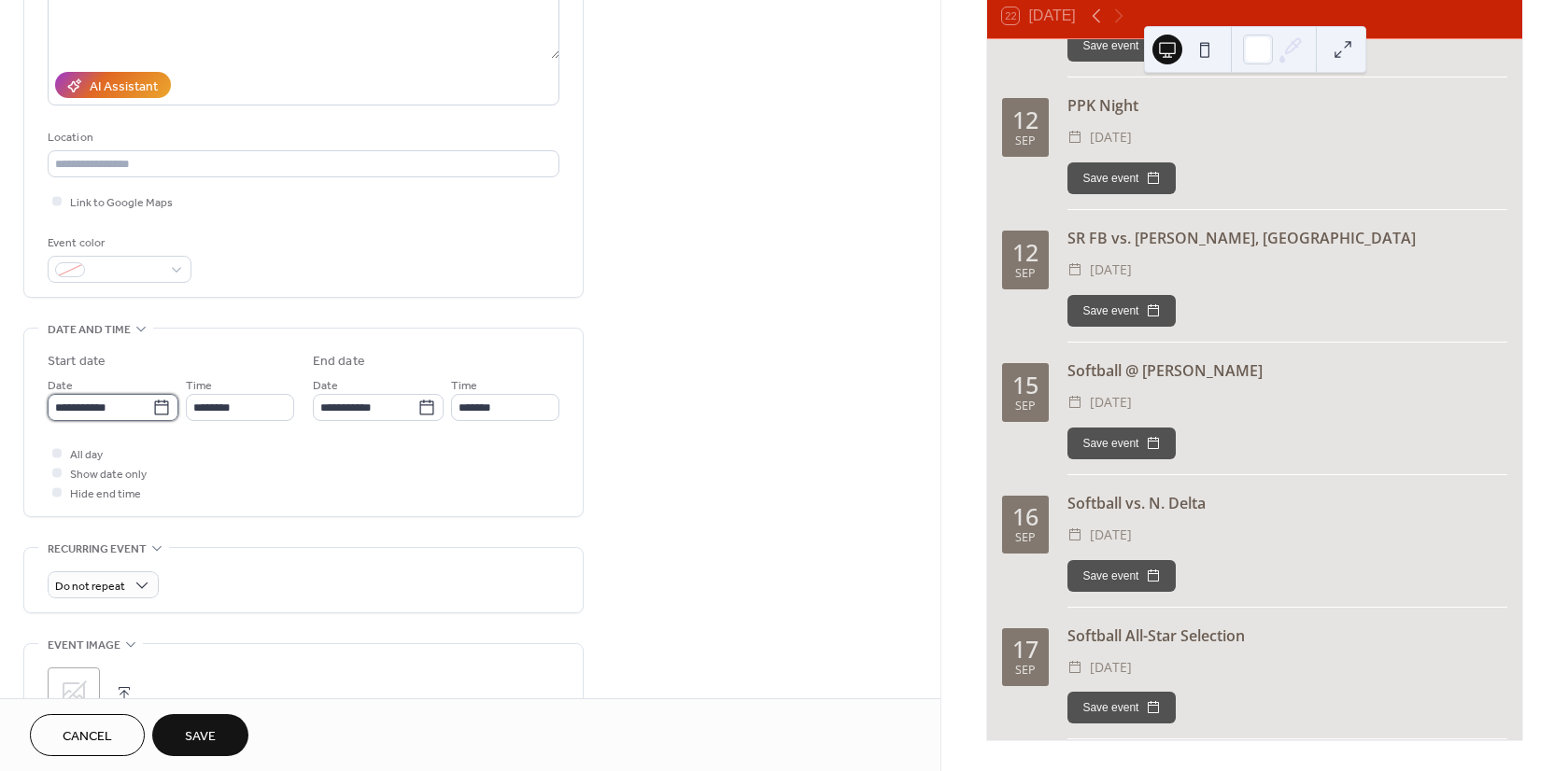 click on "**********" at bounding box center [100, 407] 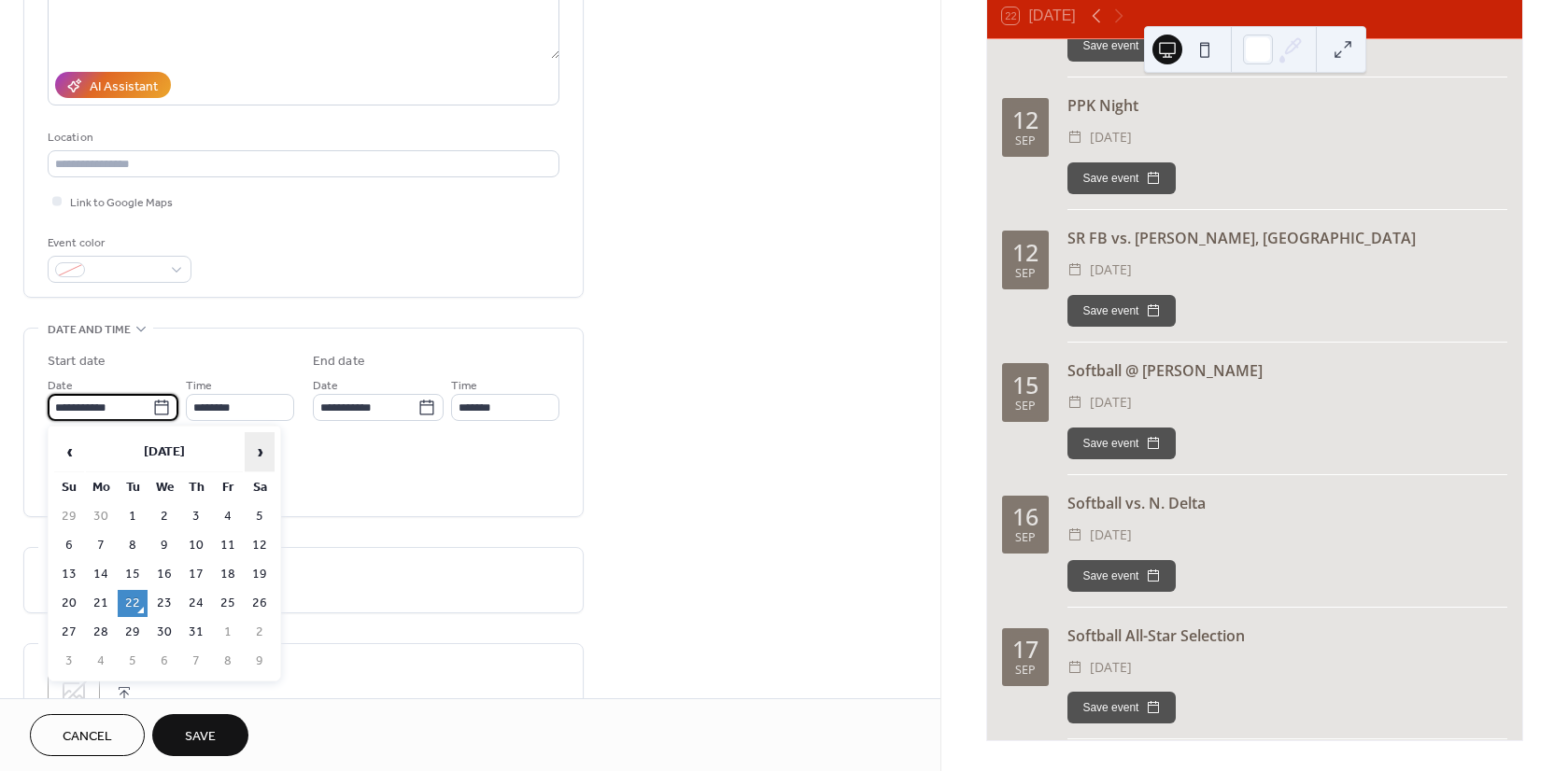 click on "›" at bounding box center [260, 452] 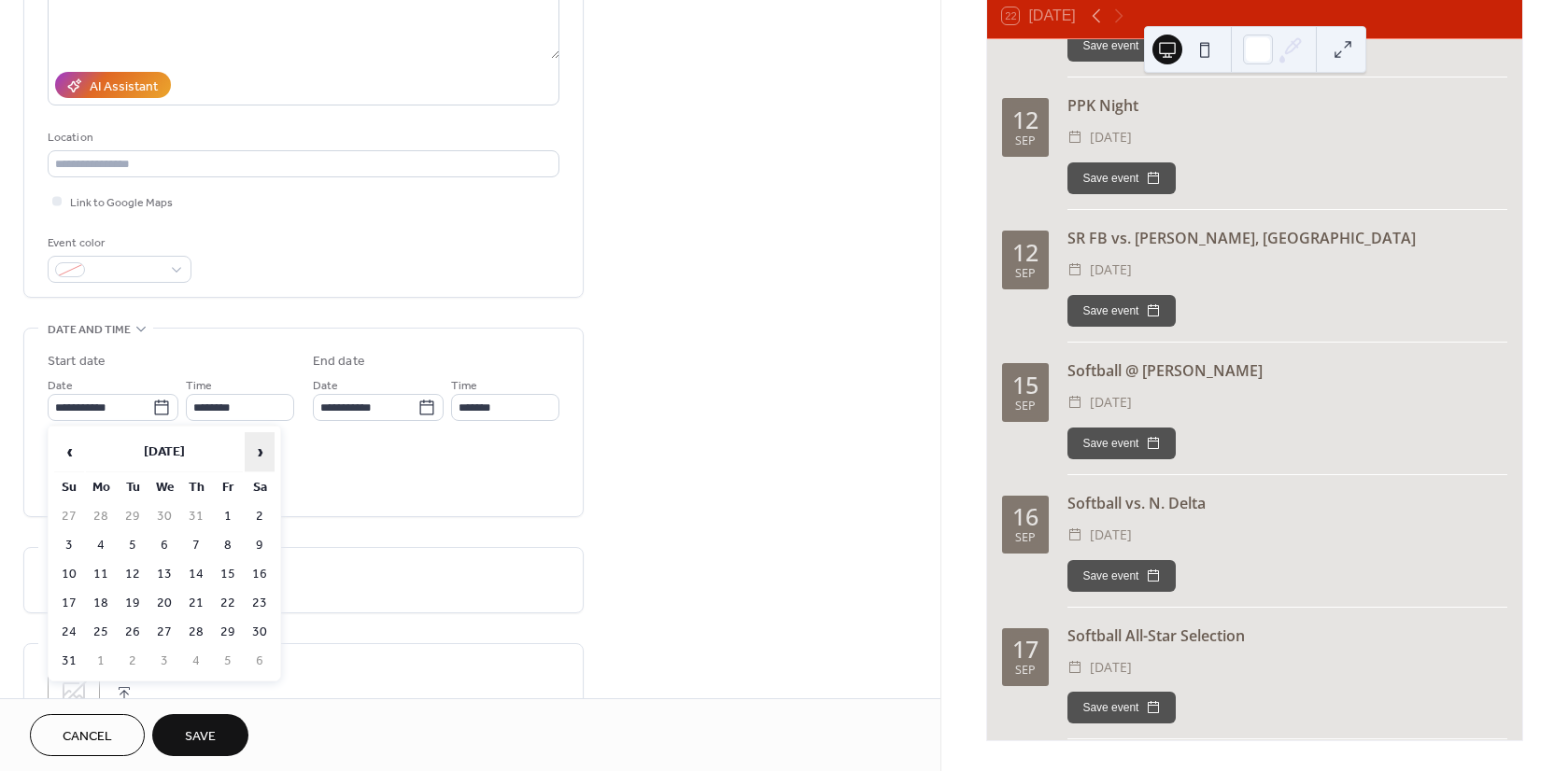 click on "›" at bounding box center [260, 452] 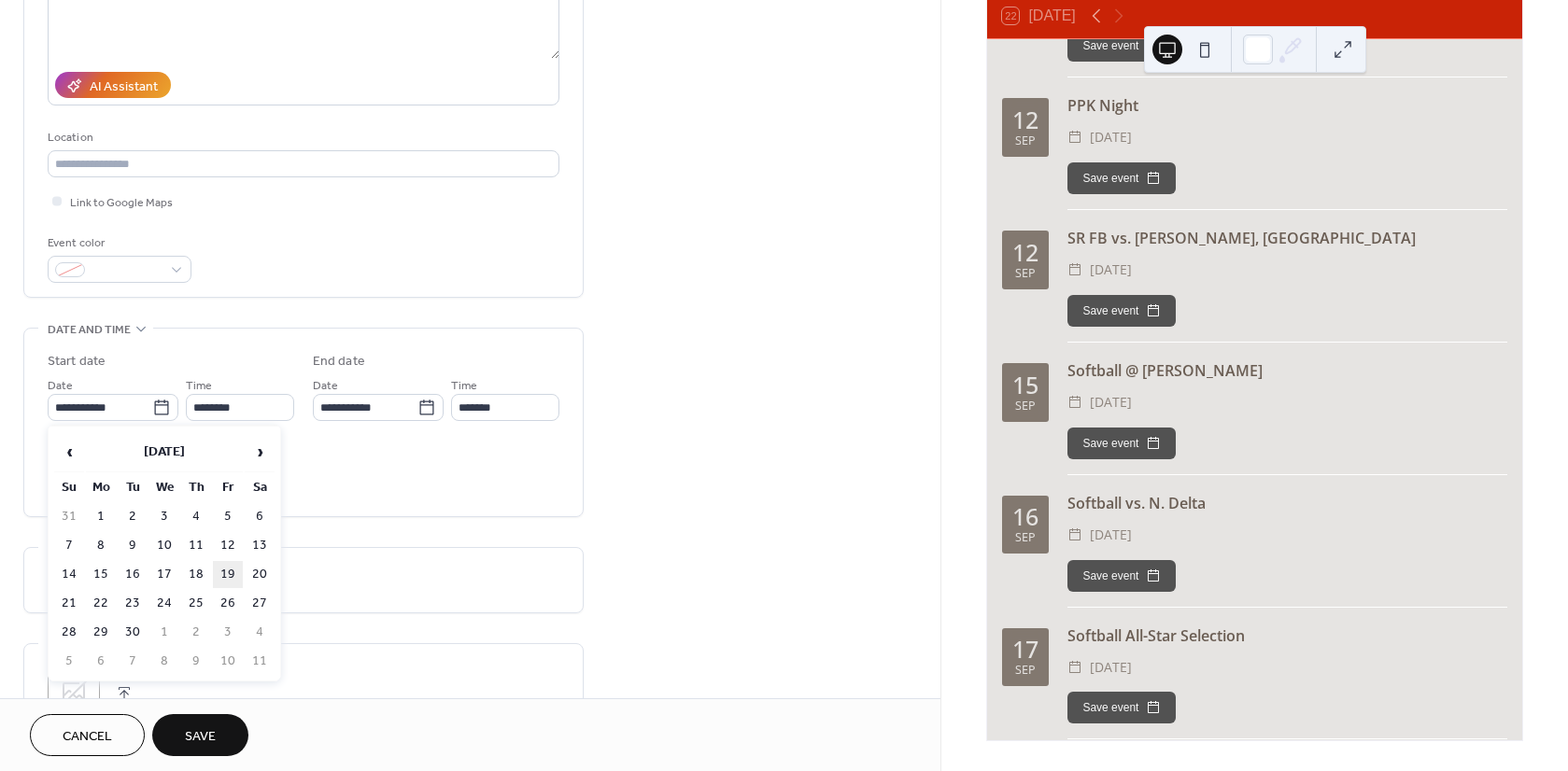 click on "19" at bounding box center (228, 574) 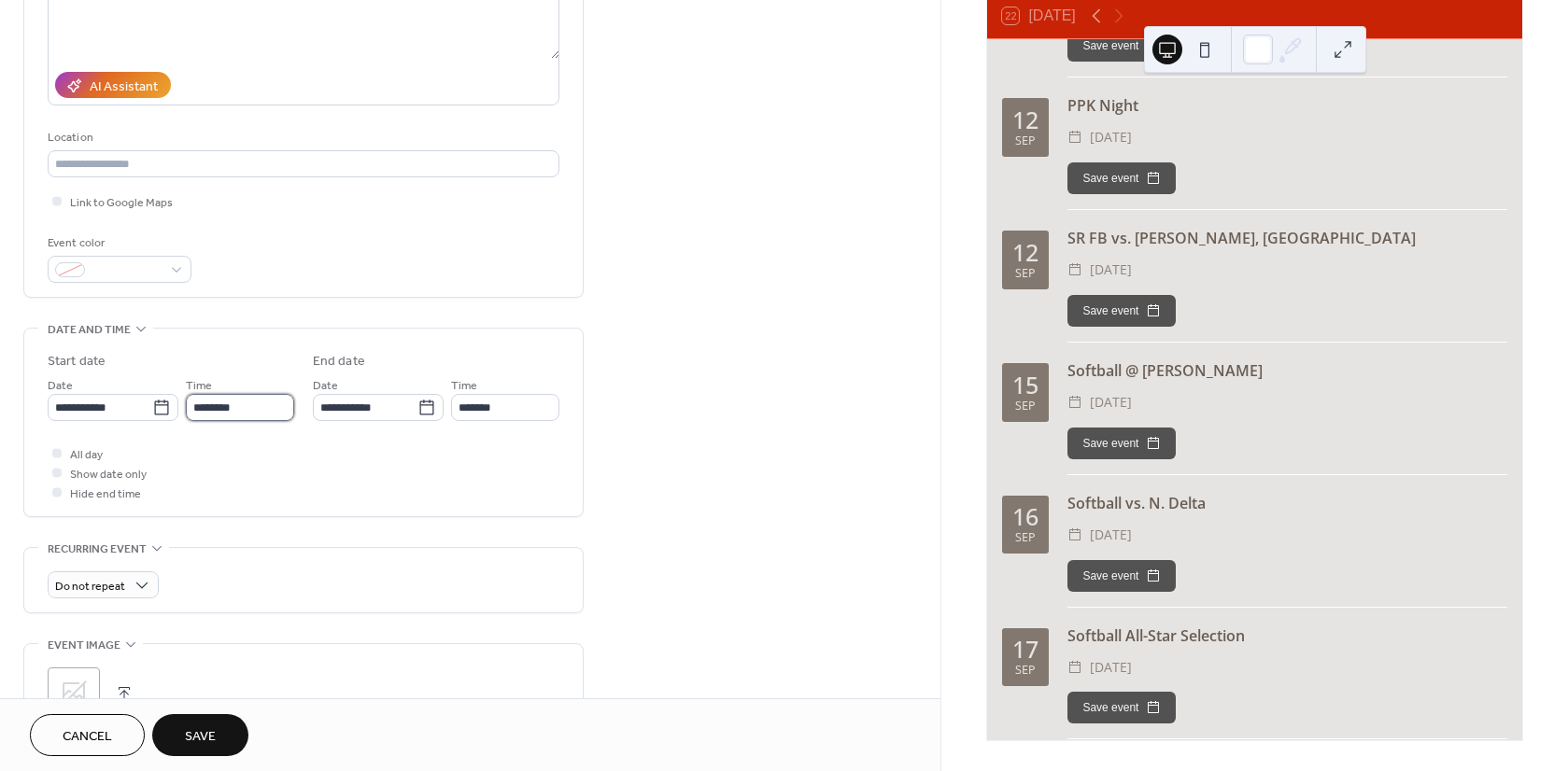 click on "********" at bounding box center [240, 407] 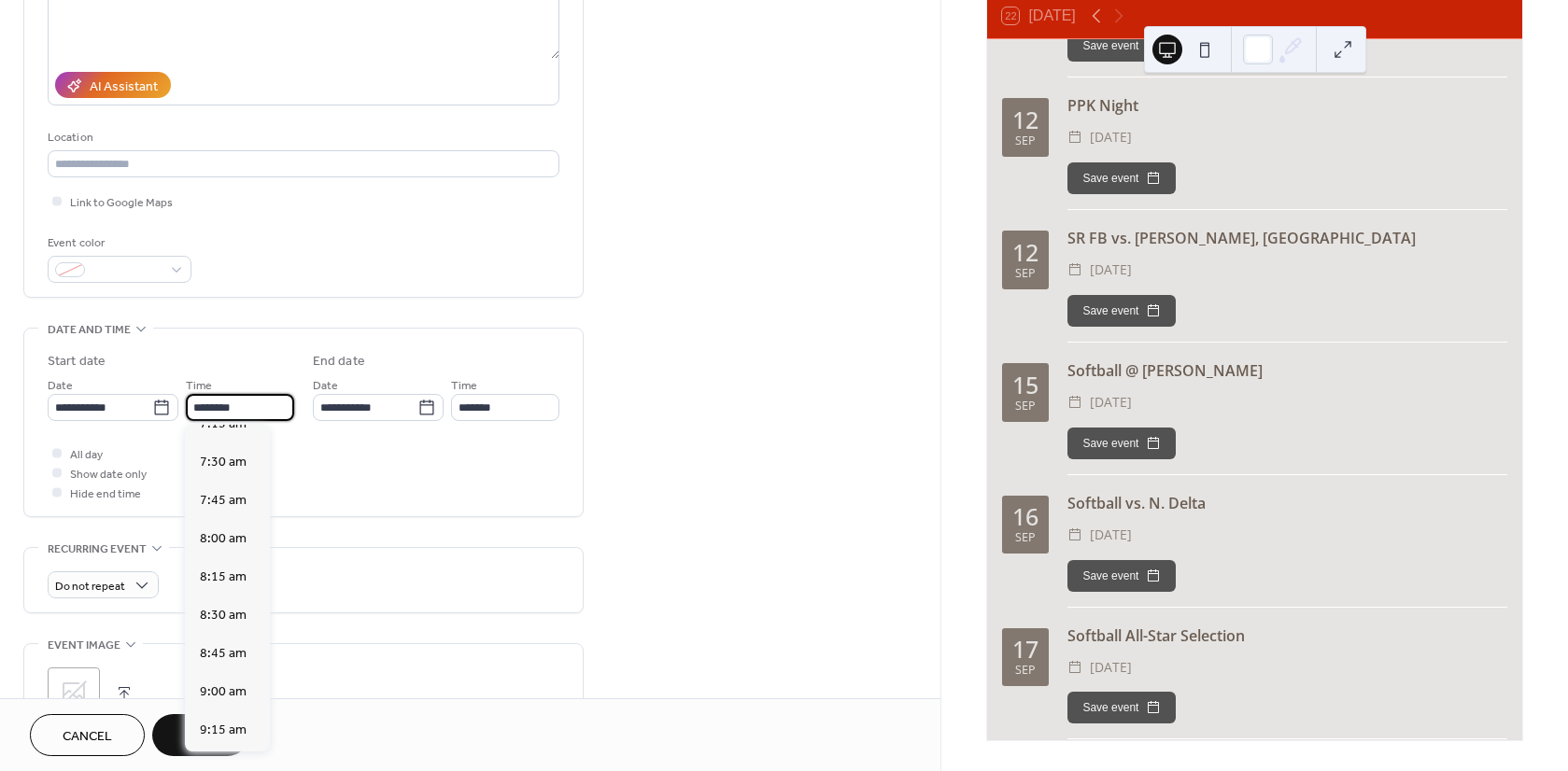 scroll, scrollTop: 1294, scrollLeft: 0, axis: vertical 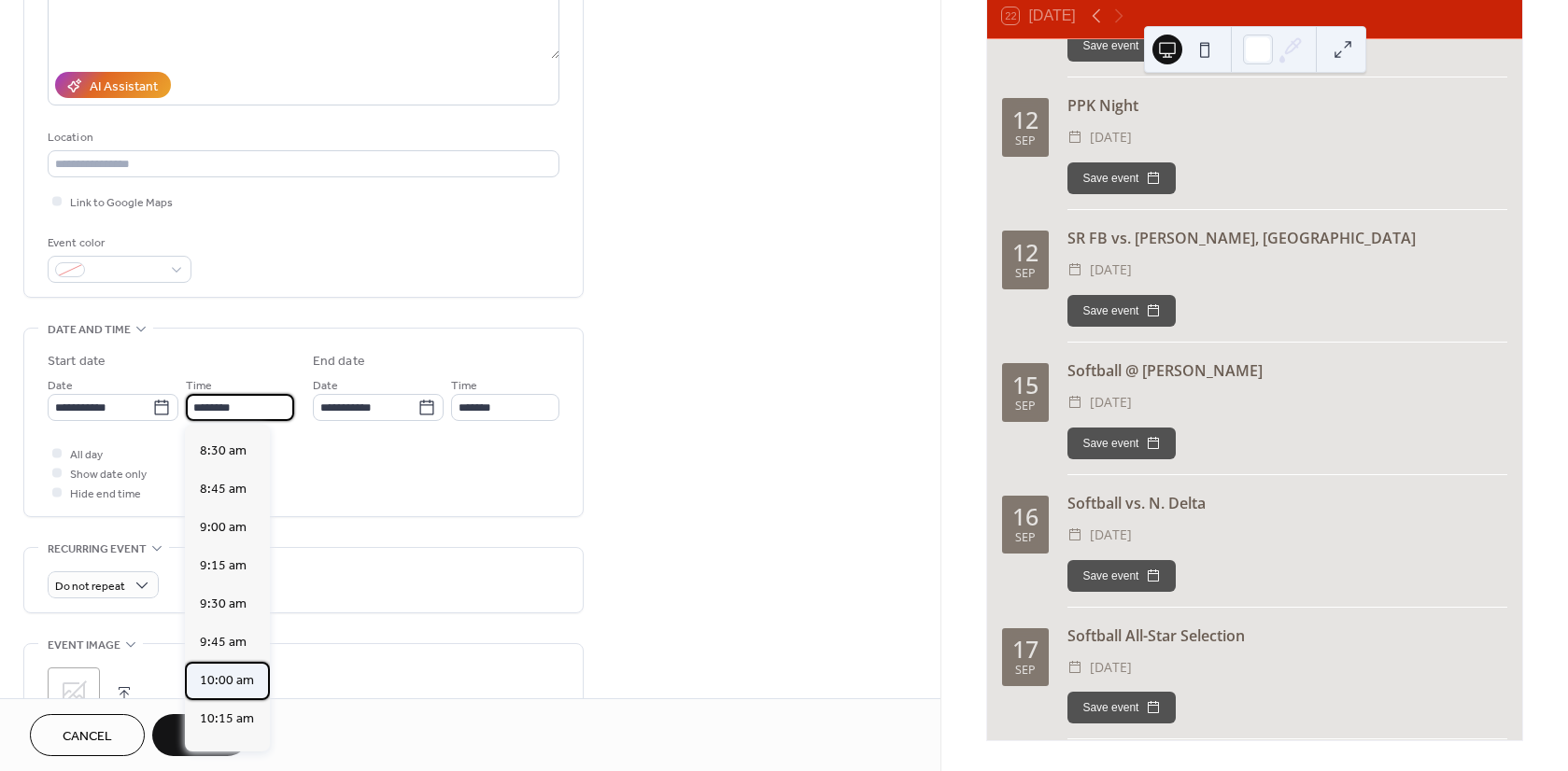 click on "10:00 am" at bounding box center [227, 680] 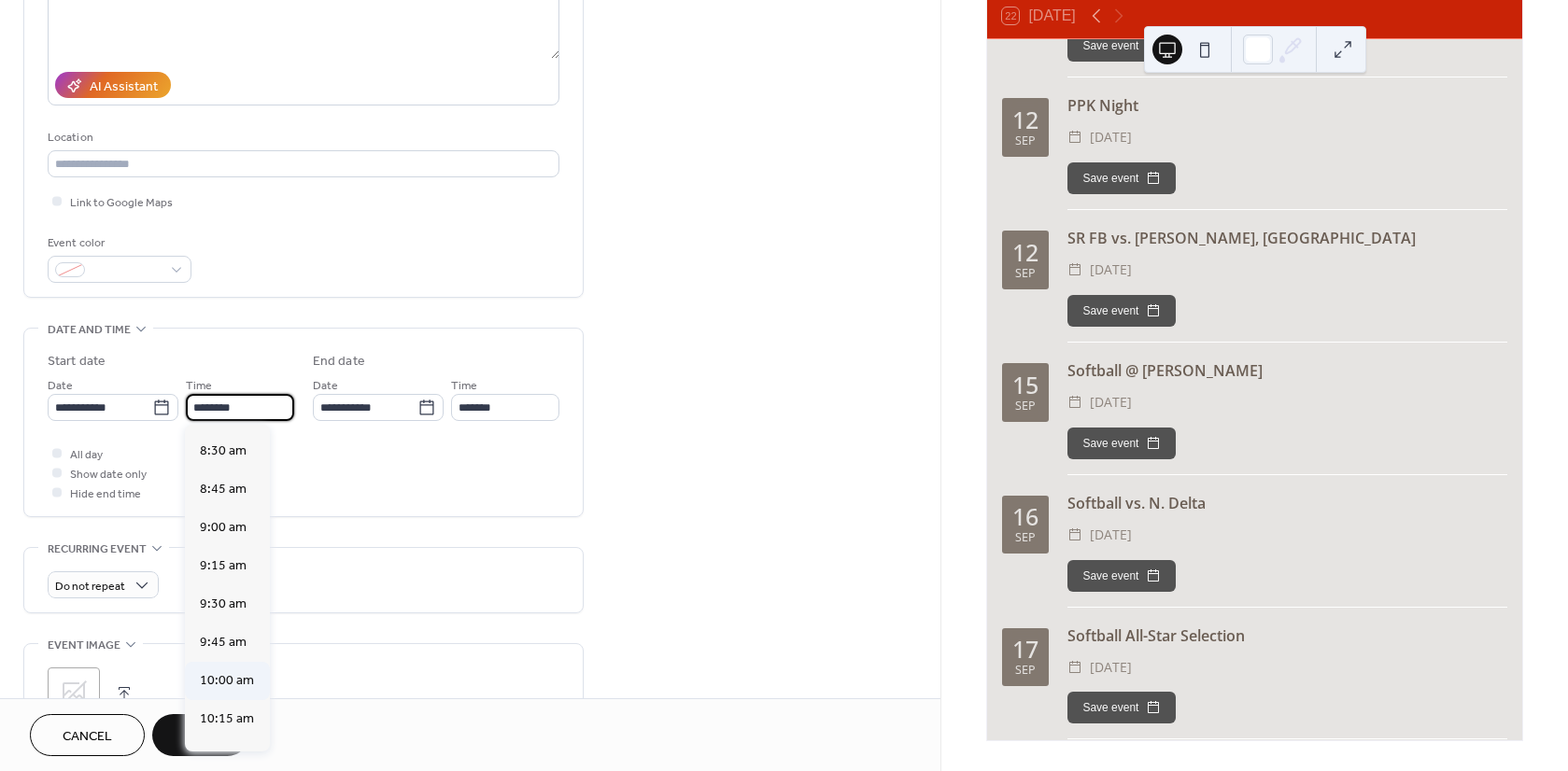 type on "********" 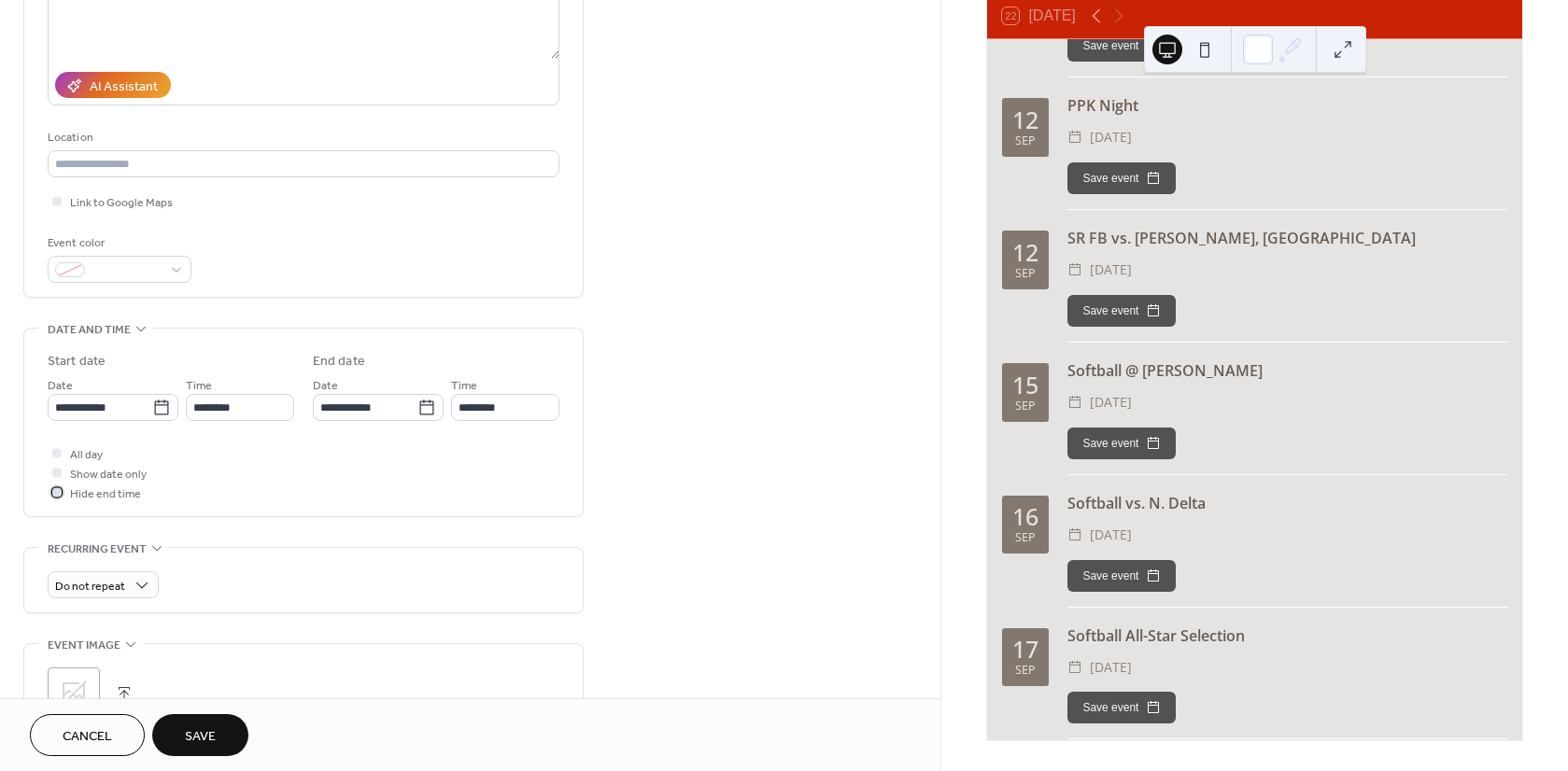 click at bounding box center [57, 492] 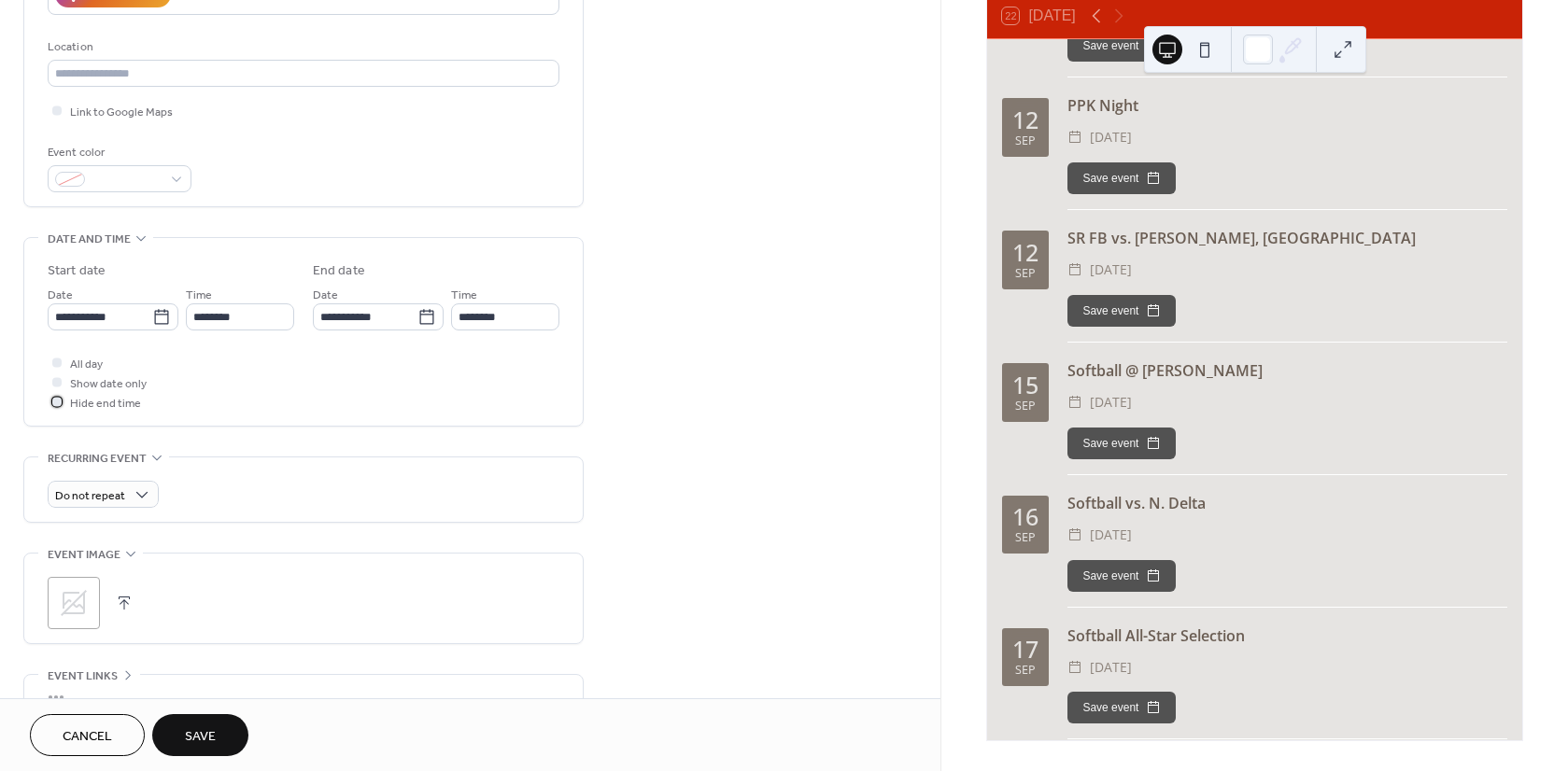 scroll, scrollTop: 373, scrollLeft: 0, axis: vertical 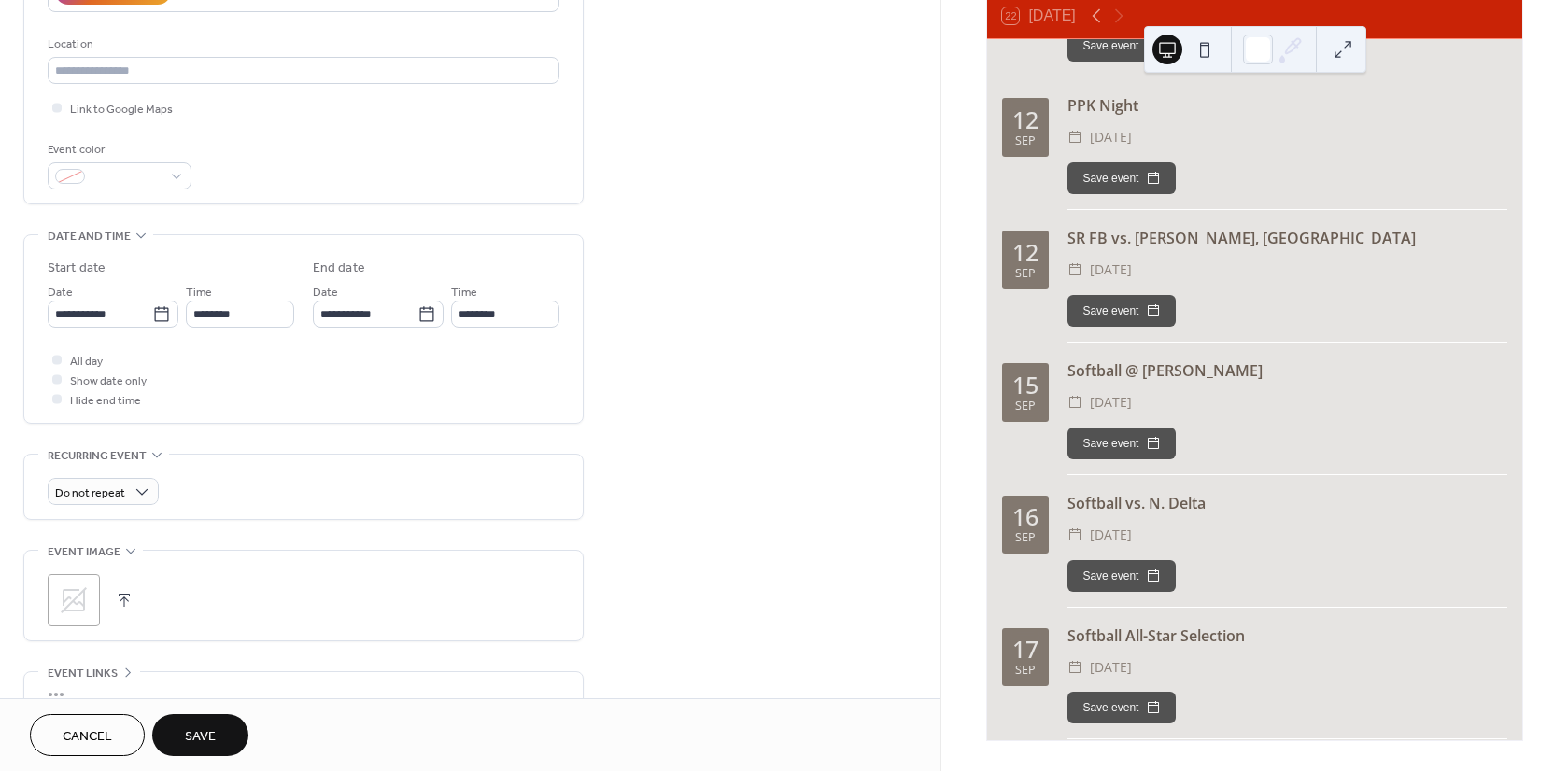 click on "Save" at bounding box center [200, 736] 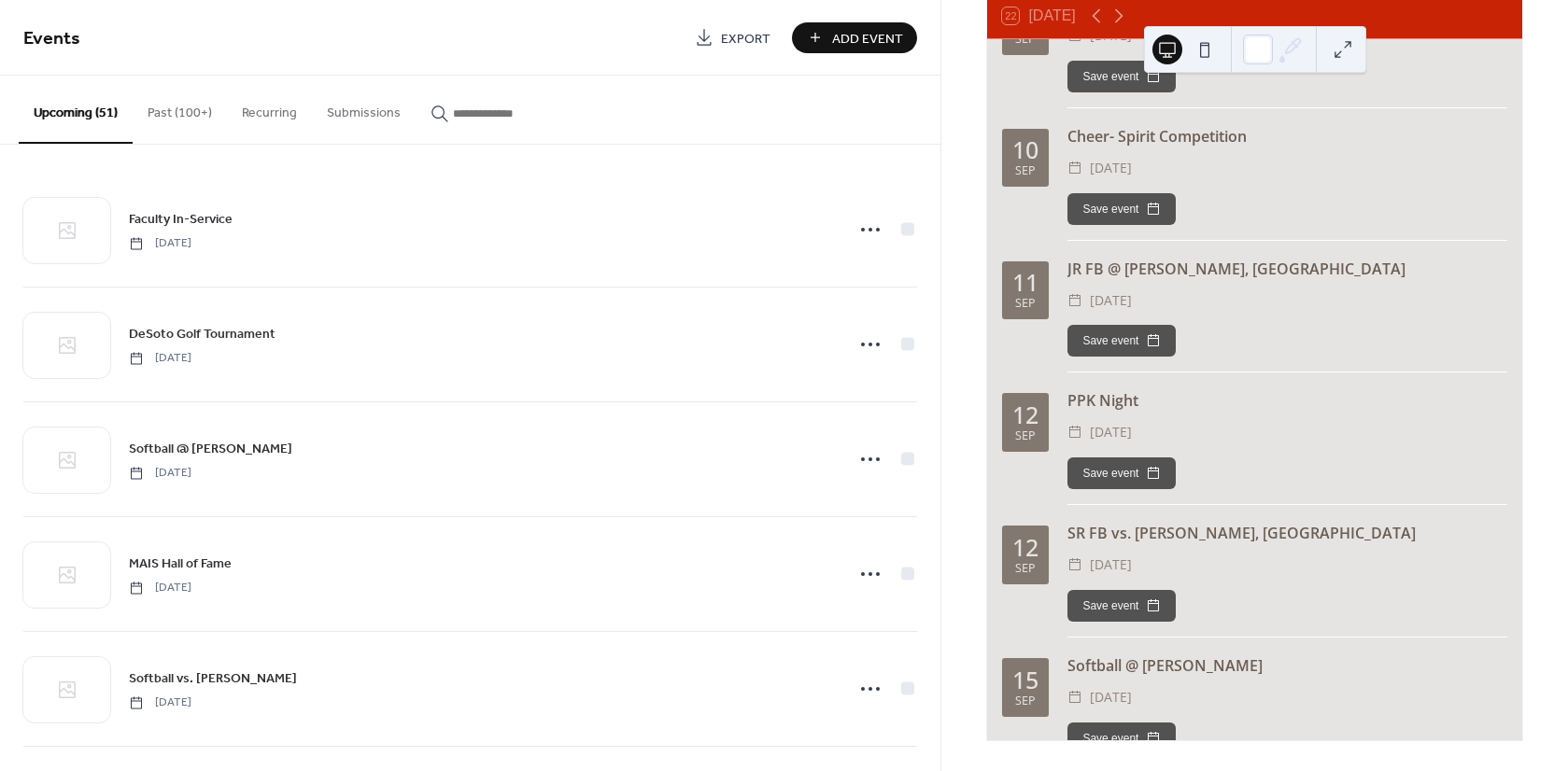 scroll, scrollTop: 6023, scrollLeft: 0, axis: vertical 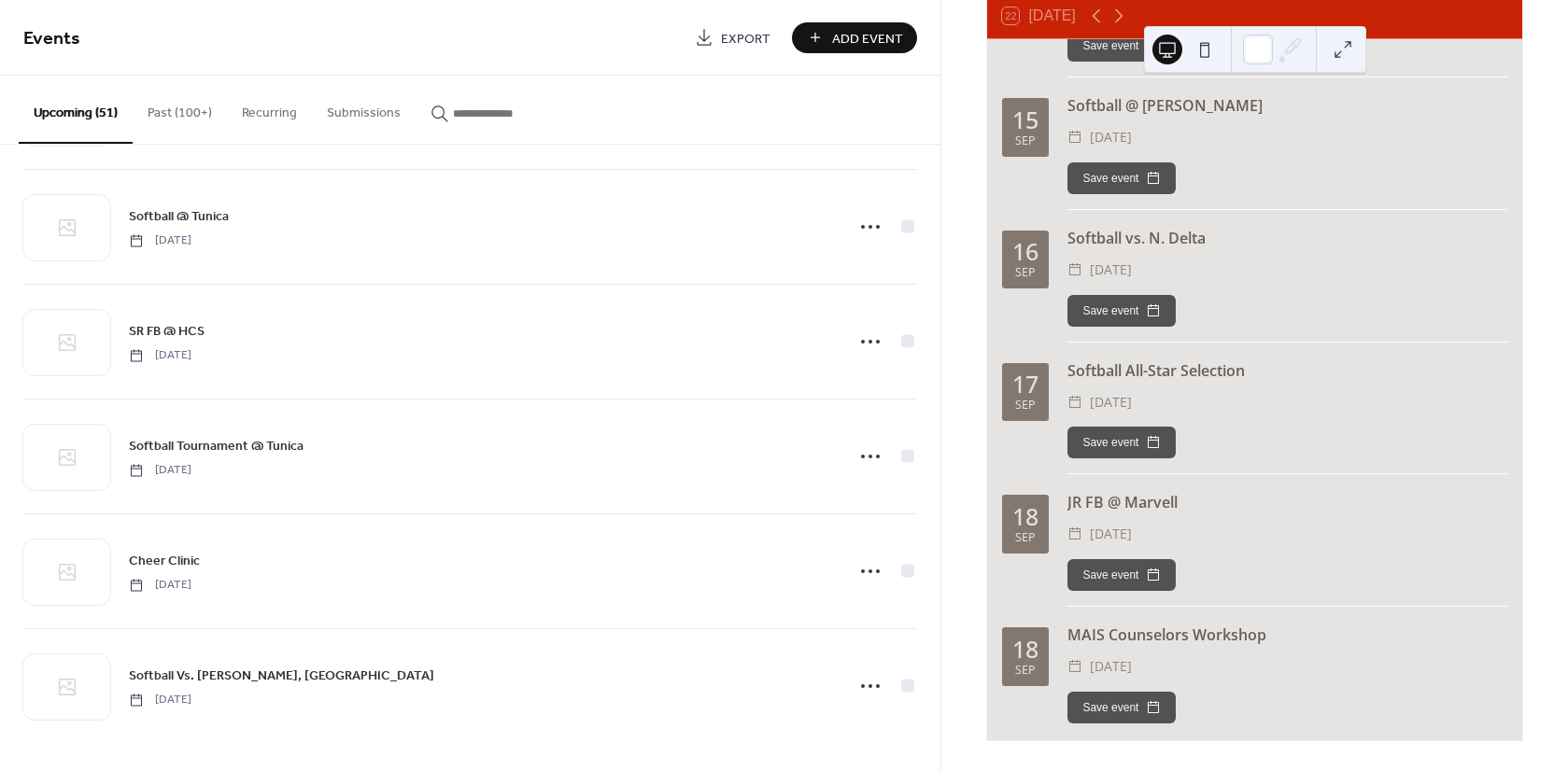 click on "Upcoming events 22 Today 24 Jul Faculty In-Service ​ Thursday, July 24, 2025 Save event 25 Jul DeSoto Golf Tournament ​ Friday, July 25, 2025 Save event 25 Jul Softball @ Kirk ​ Friday, July 25, 2025 Save event 26 Jul MAIS Hall of Fame ​ Saturday, July 26, 2025 Save event 28 Jul Softball vs. Marshall ​ Monday, July 28, 2025 Save event 29 Jul Softball vs. Delta ​ Tuesday, July 29, 2025 Save event 30 Jul Work Day ​ Wednesday, July 30, 2025 Save event 31 Jul Softball vs. Calhoun ​ Thursday, July 31, 2025 Save event 1 Aug Decathlon ​ Friday, August 1, 2025 Save event 1 Aug Meet the T-Birds ​ Friday, August 1, 2025 Save event 2 Aug Softball Tournament @ DeSoto ​ Saturday, August 2, 2025 Save event 2 Aug Softball vs. Tunica ​ Saturday, August 2, 2025 Save event 4 Aug Softball @ Delta ​ Monday, August 4, 2025 Save event 4 Aug Faculty In-Service ​ Mon, Aug 4 - Tue, Aug 5, 2025 Save event 4 Aug K3-5th Grade Parent Orientation ​ Monday, August 4, 2025 ​ 5:00pm Save event 4 Aug ​ ​ 5" at bounding box center (1254, 386) 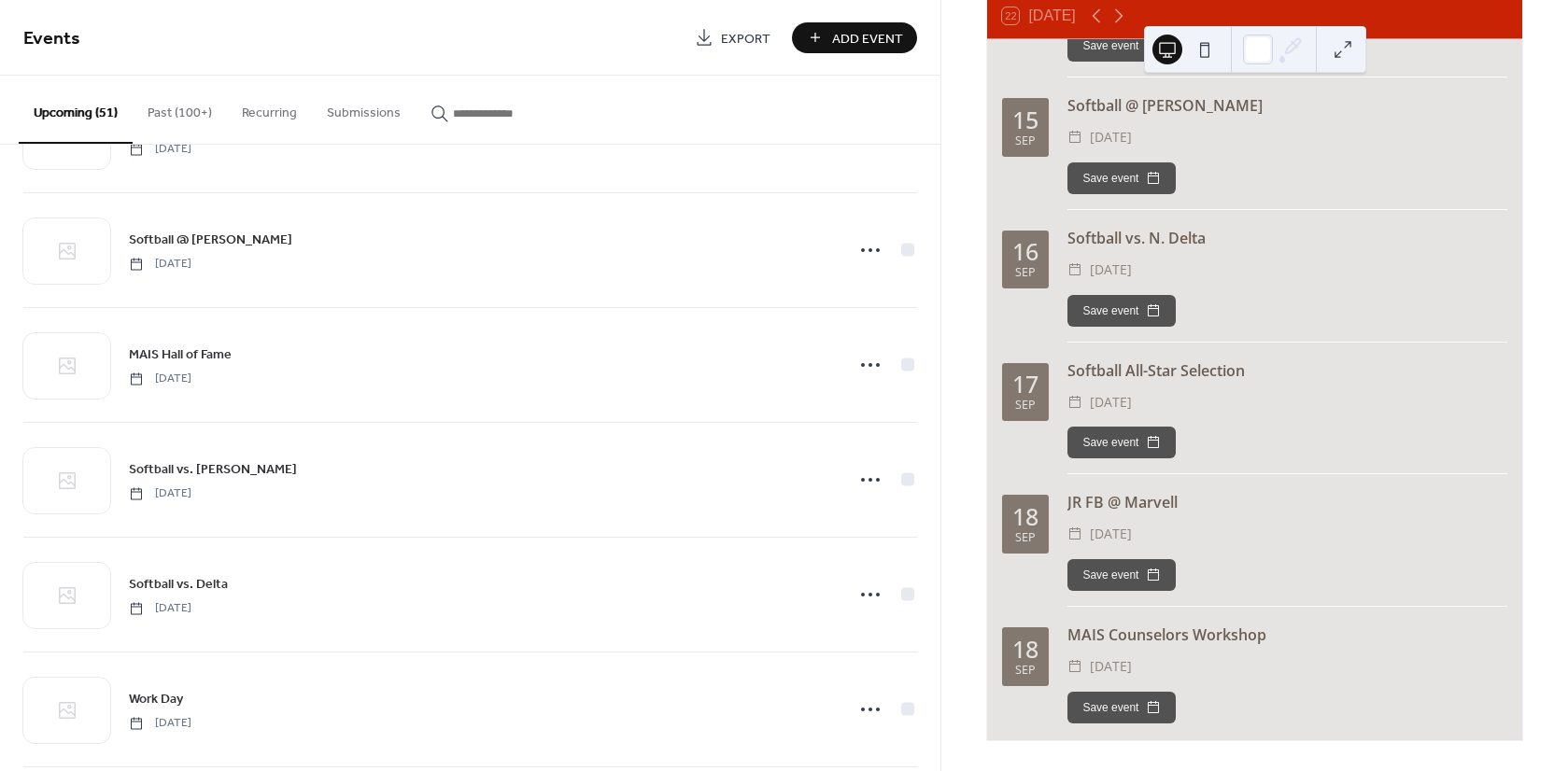scroll, scrollTop: 133, scrollLeft: 0, axis: vertical 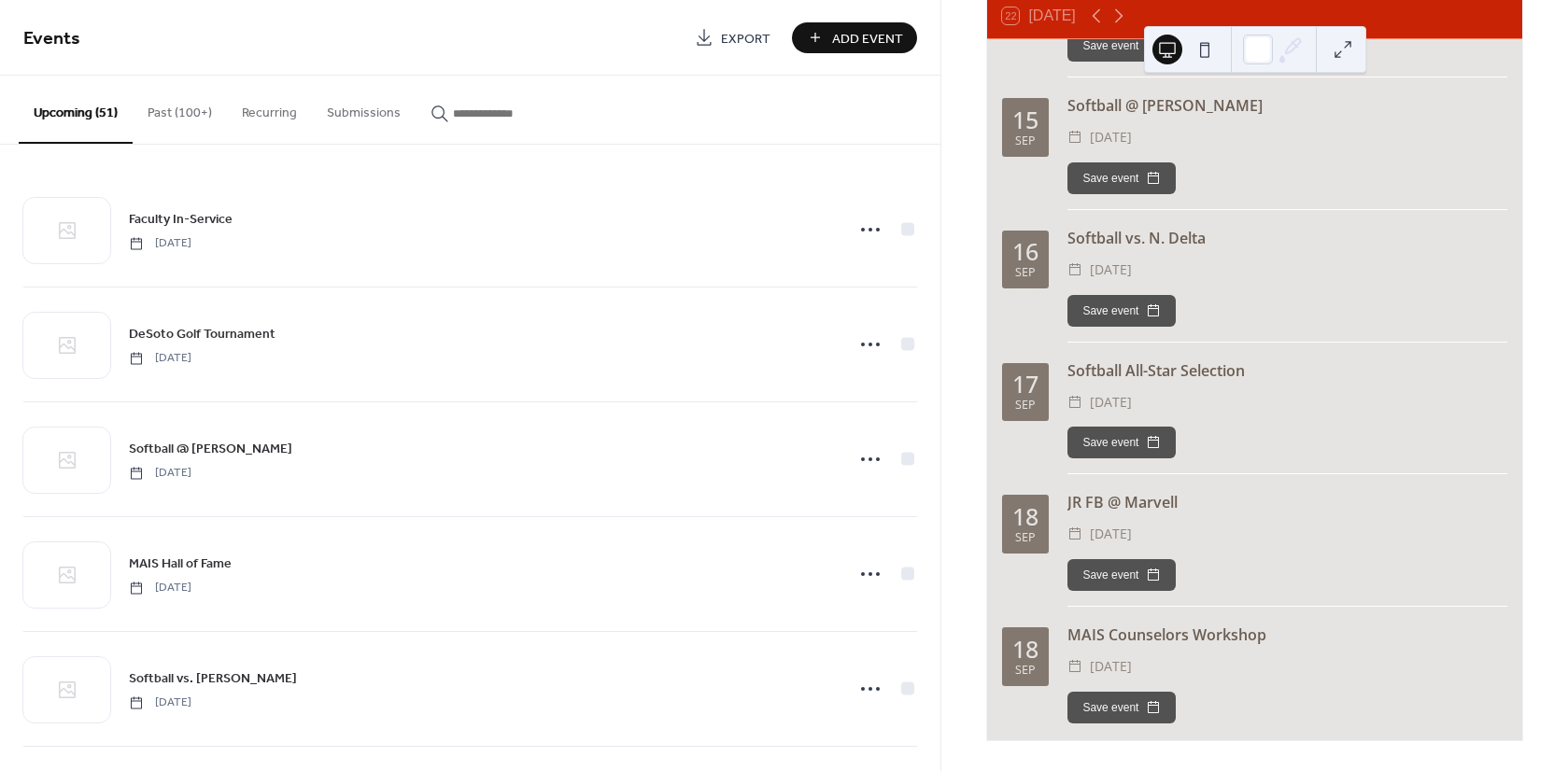 click on "Add Event" at bounding box center [868, 38] 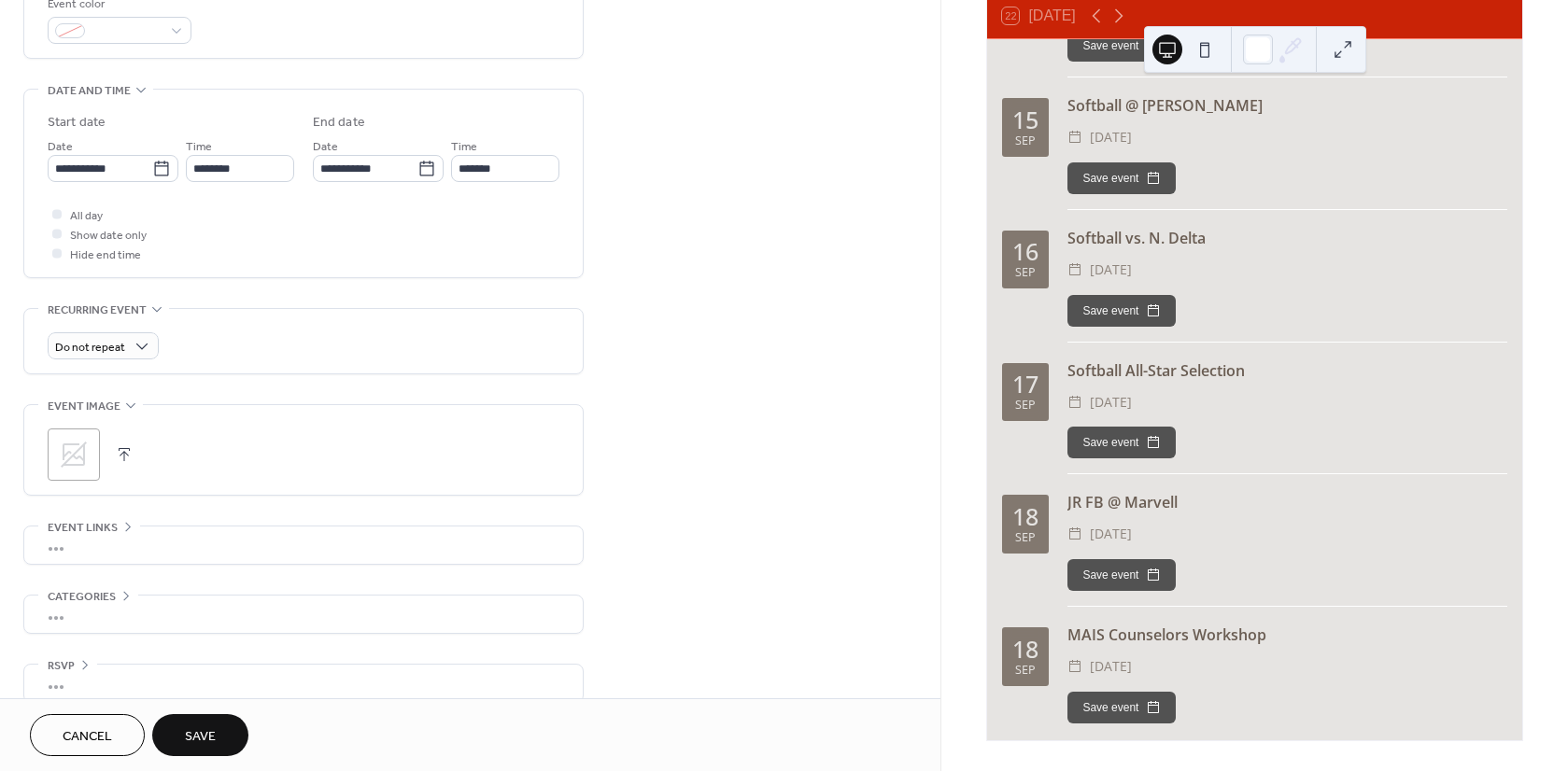 scroll, scrollTop: 542, scrollLeft: 0, axis: vertical 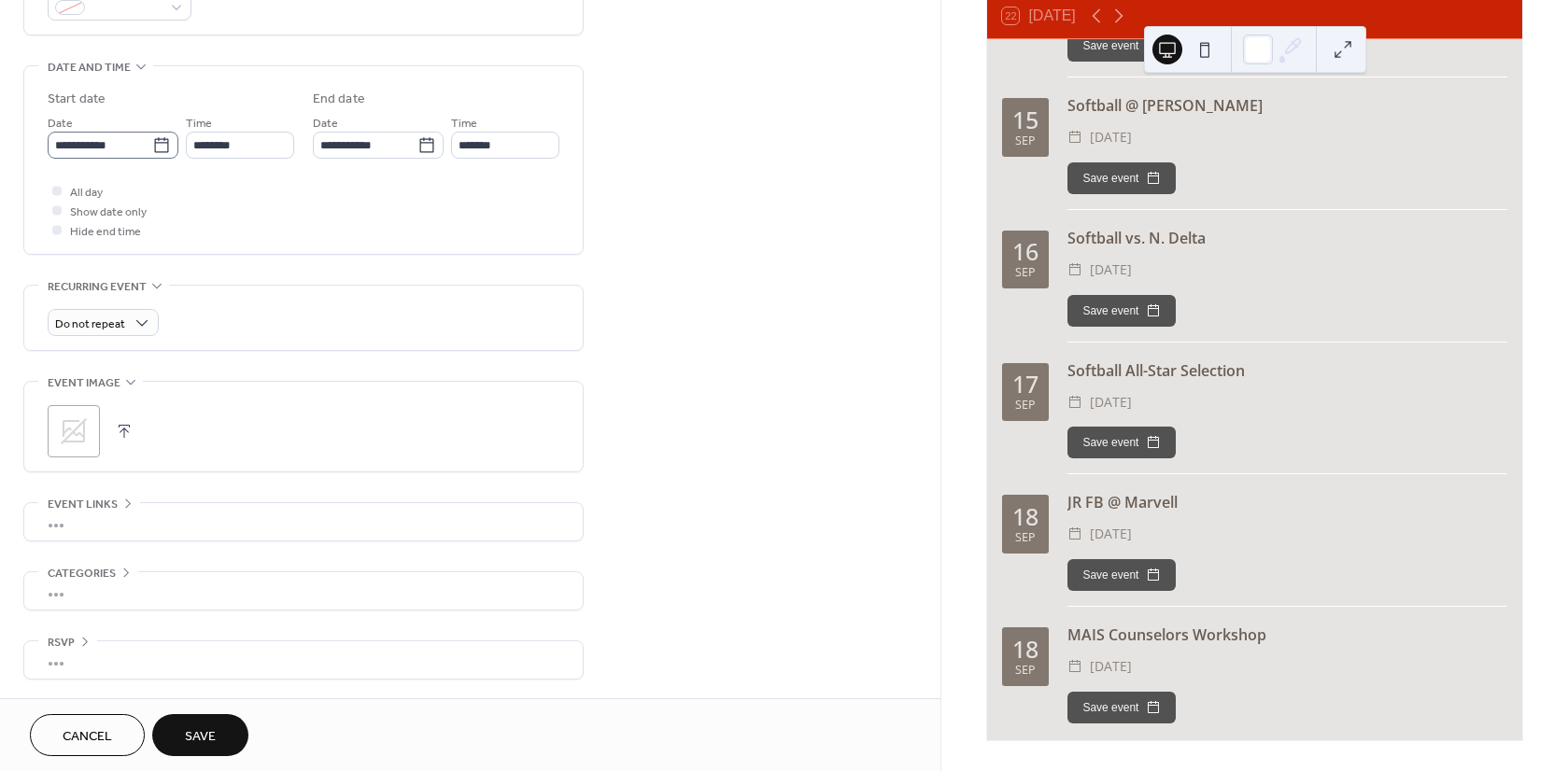 type on "**********" 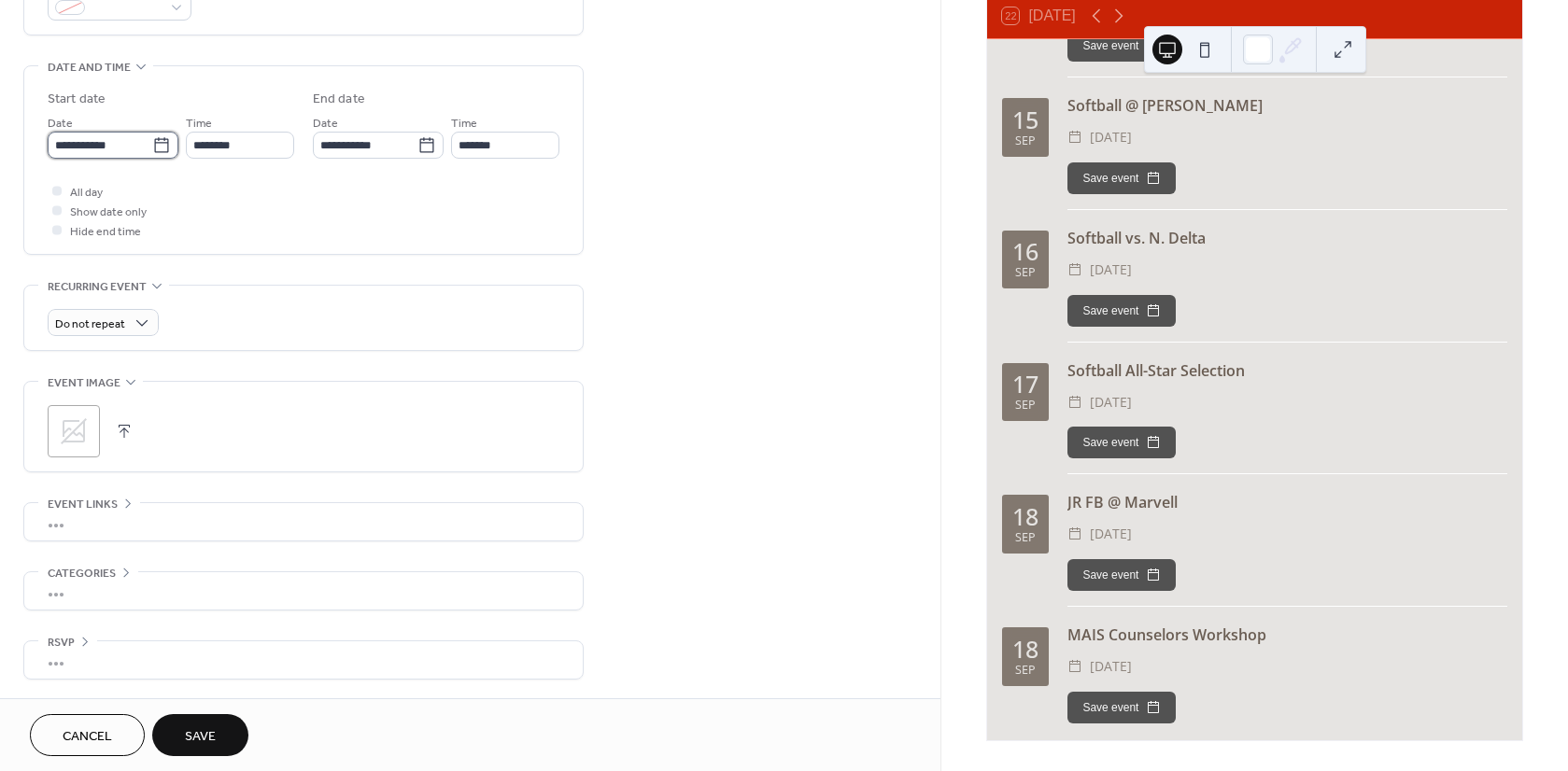 click on "**********" at bounding box center (100, 145) 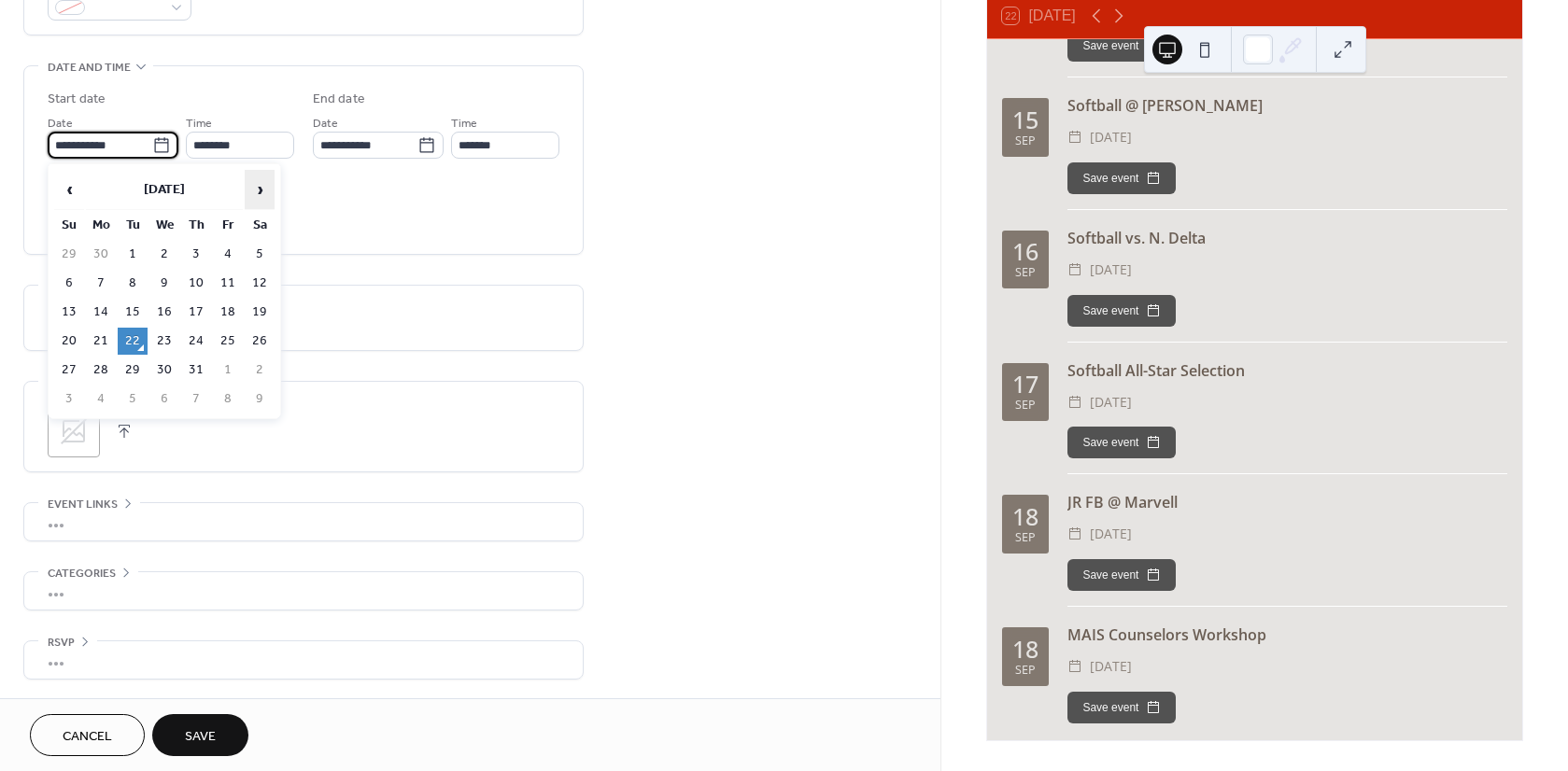 click on "›" at bounding box center (260, 189) 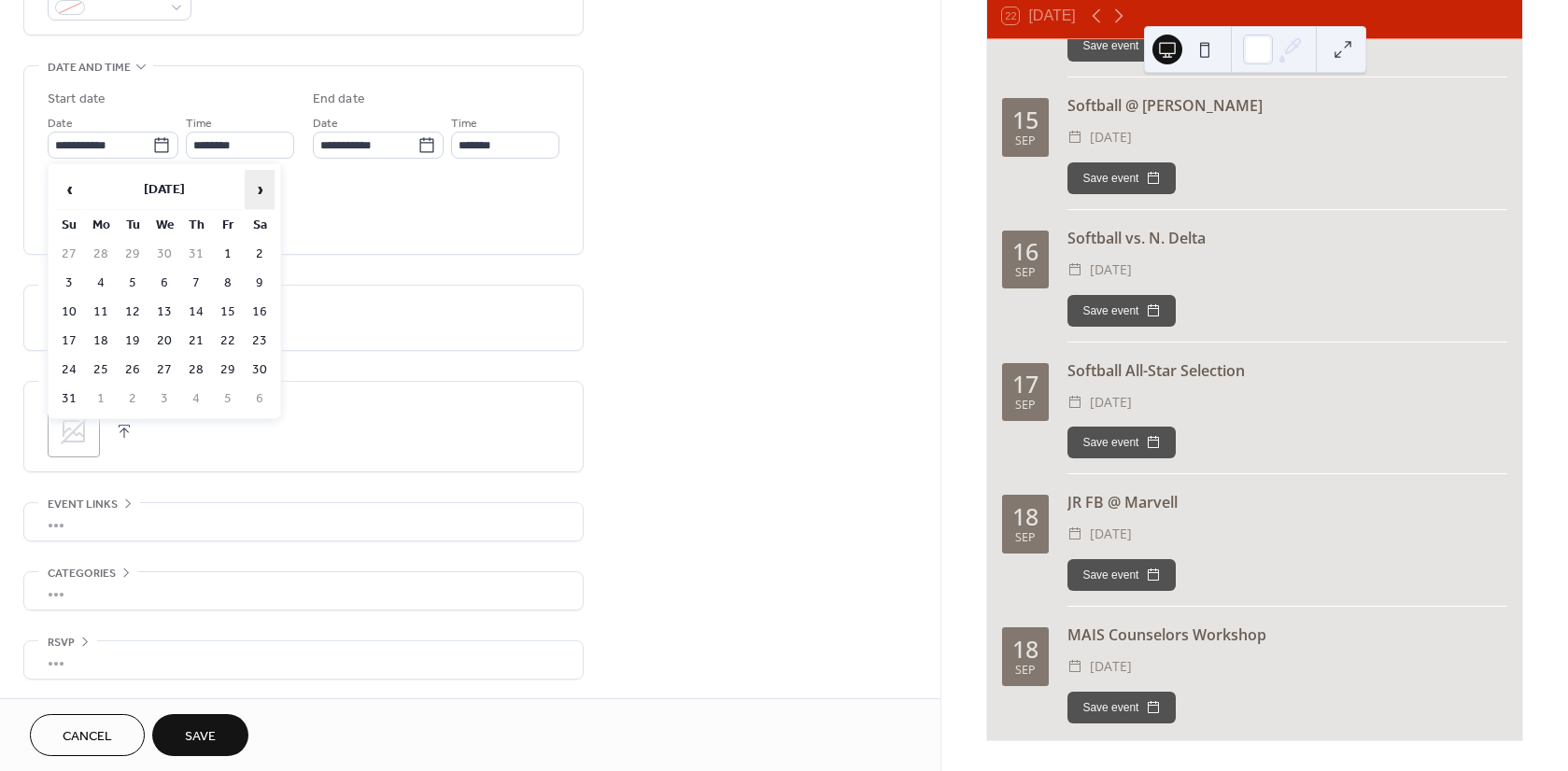 click on "›" at bounding box center (260, 189) 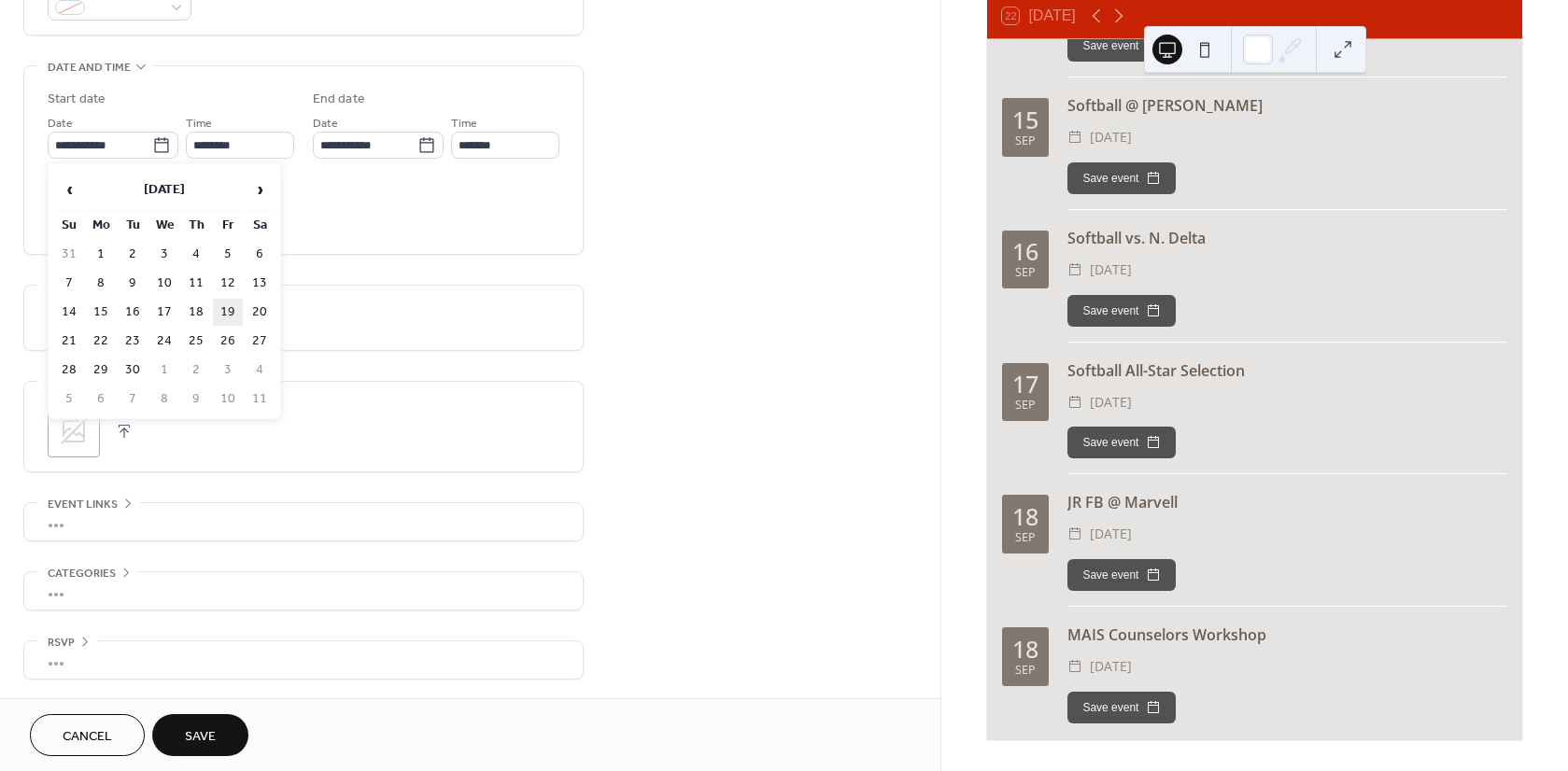 click on "19" at bounding box center (228, 312) 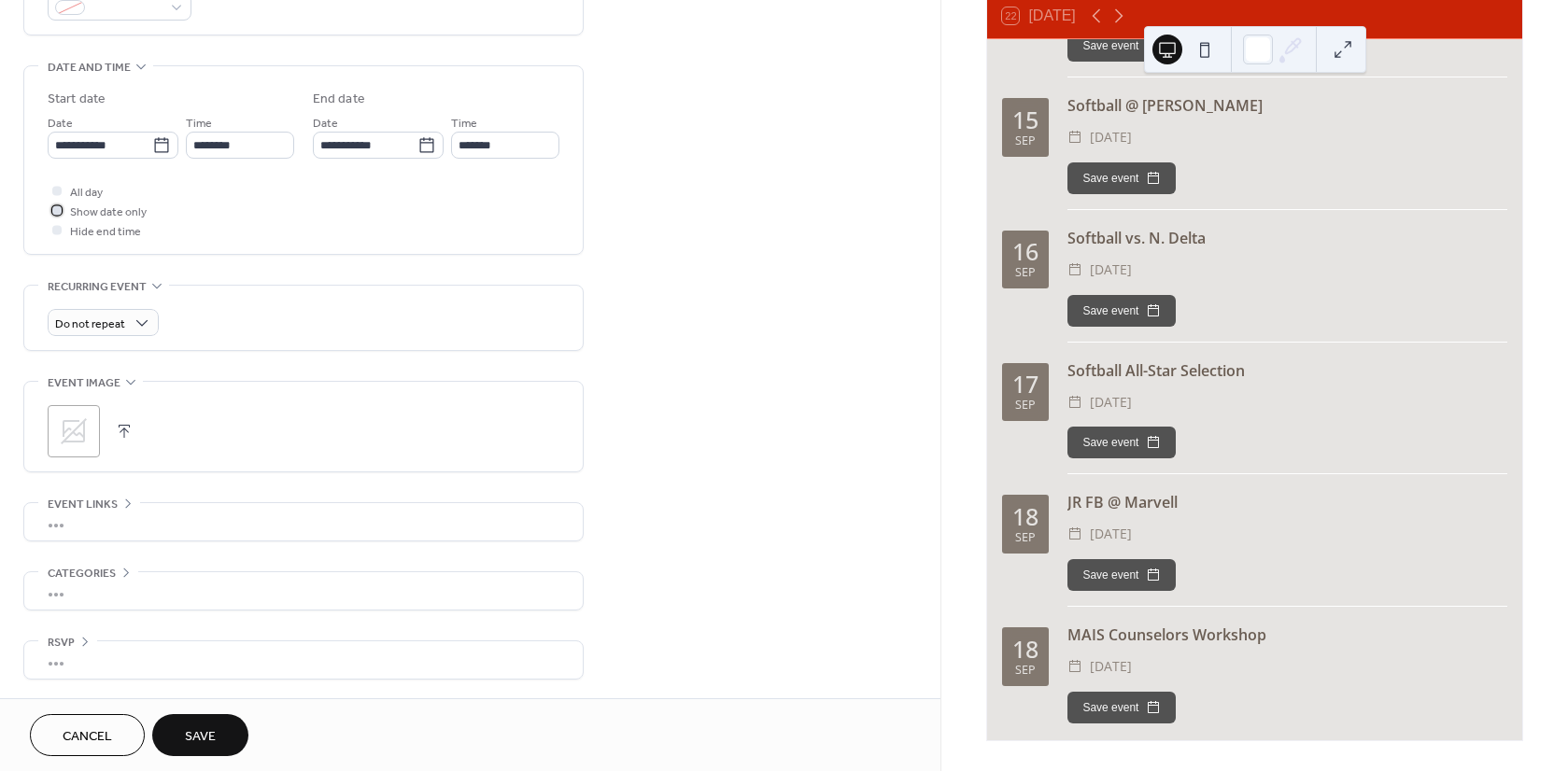 click at bounding box center (57, 210) 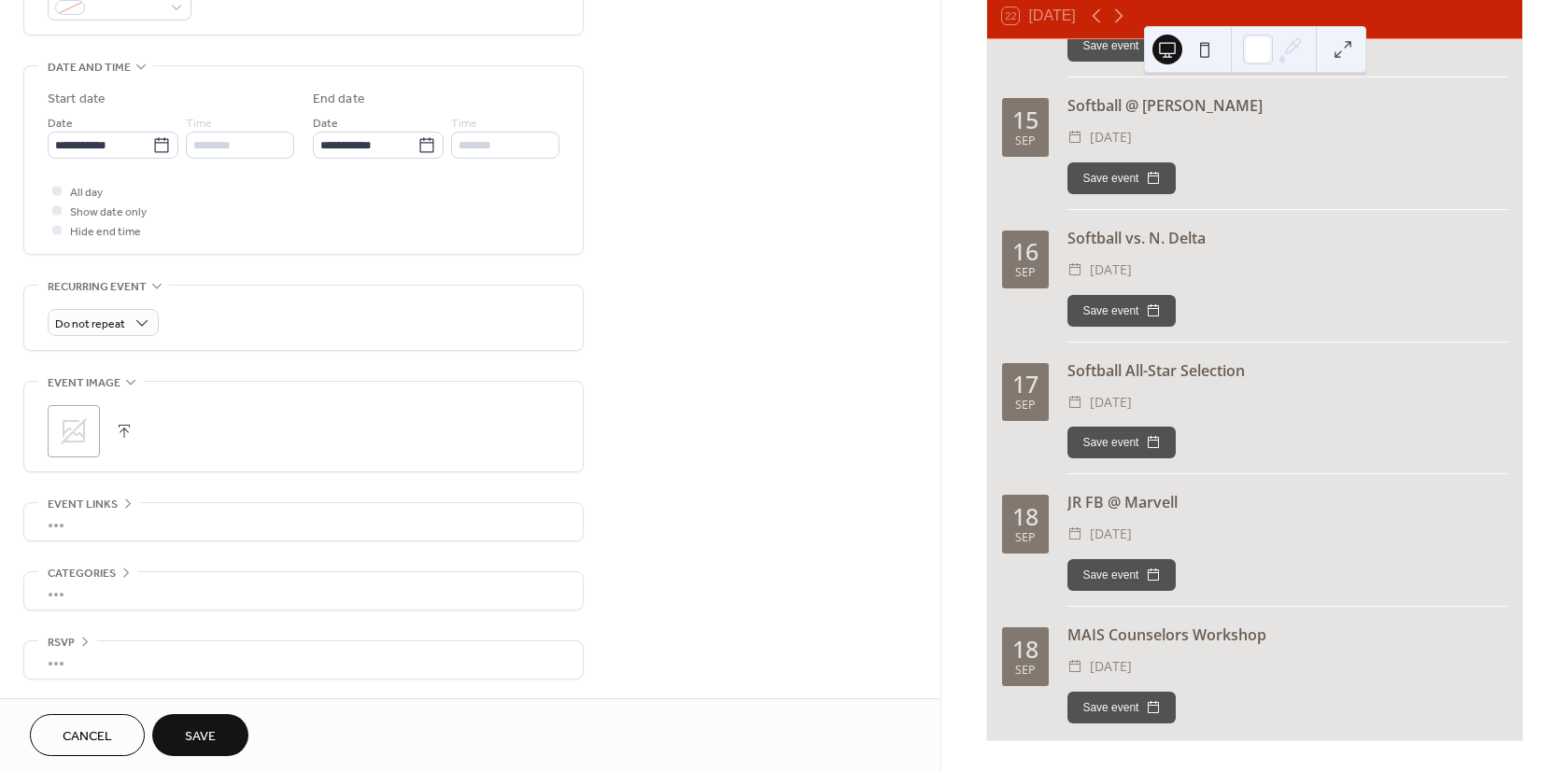 click on "Save" at bounding box center [200, 736] 